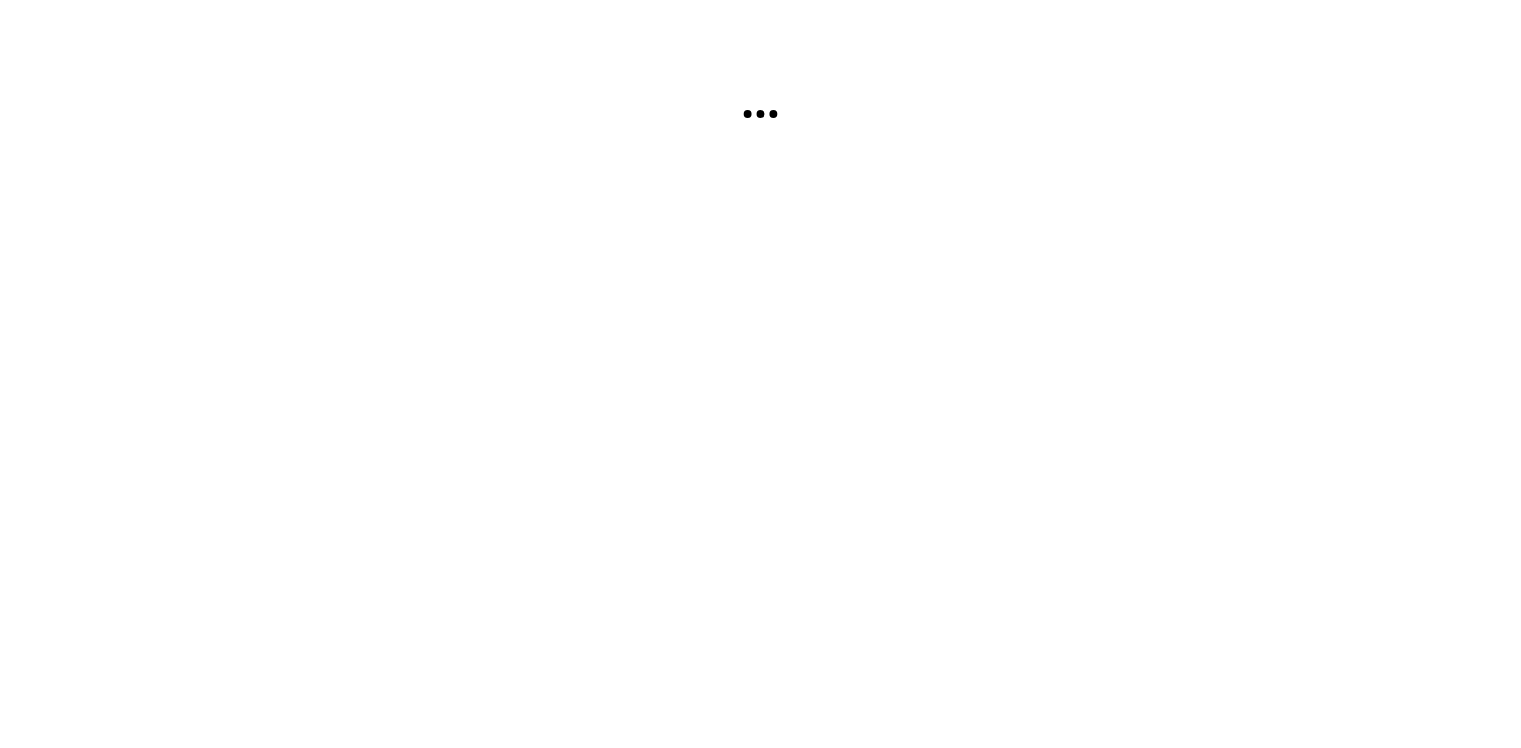 scroll, scrollTop: 0, scrollLeft: 0, axis: both 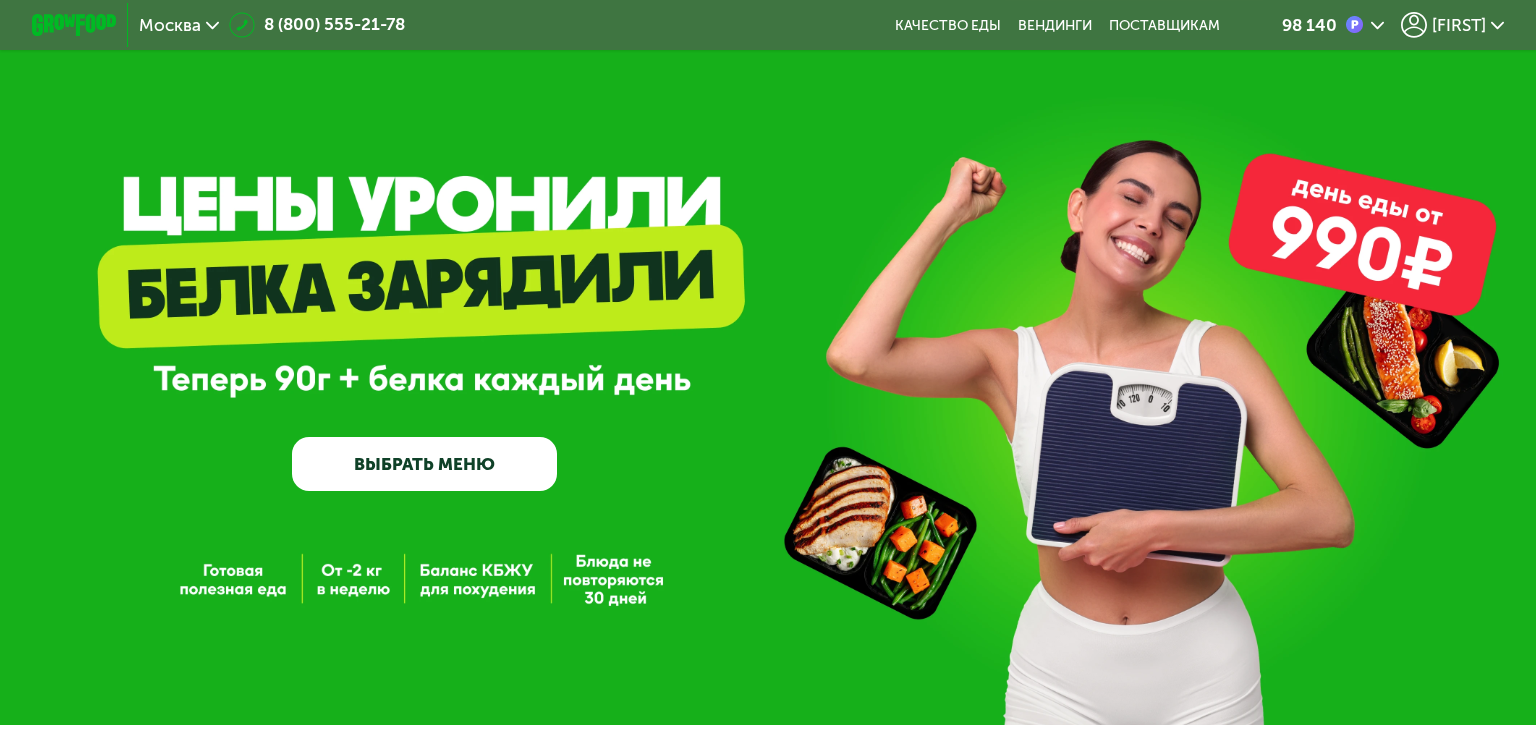 click on "ВЫБРАТЬ МЕНЮ" at bounding box center [425, 463] 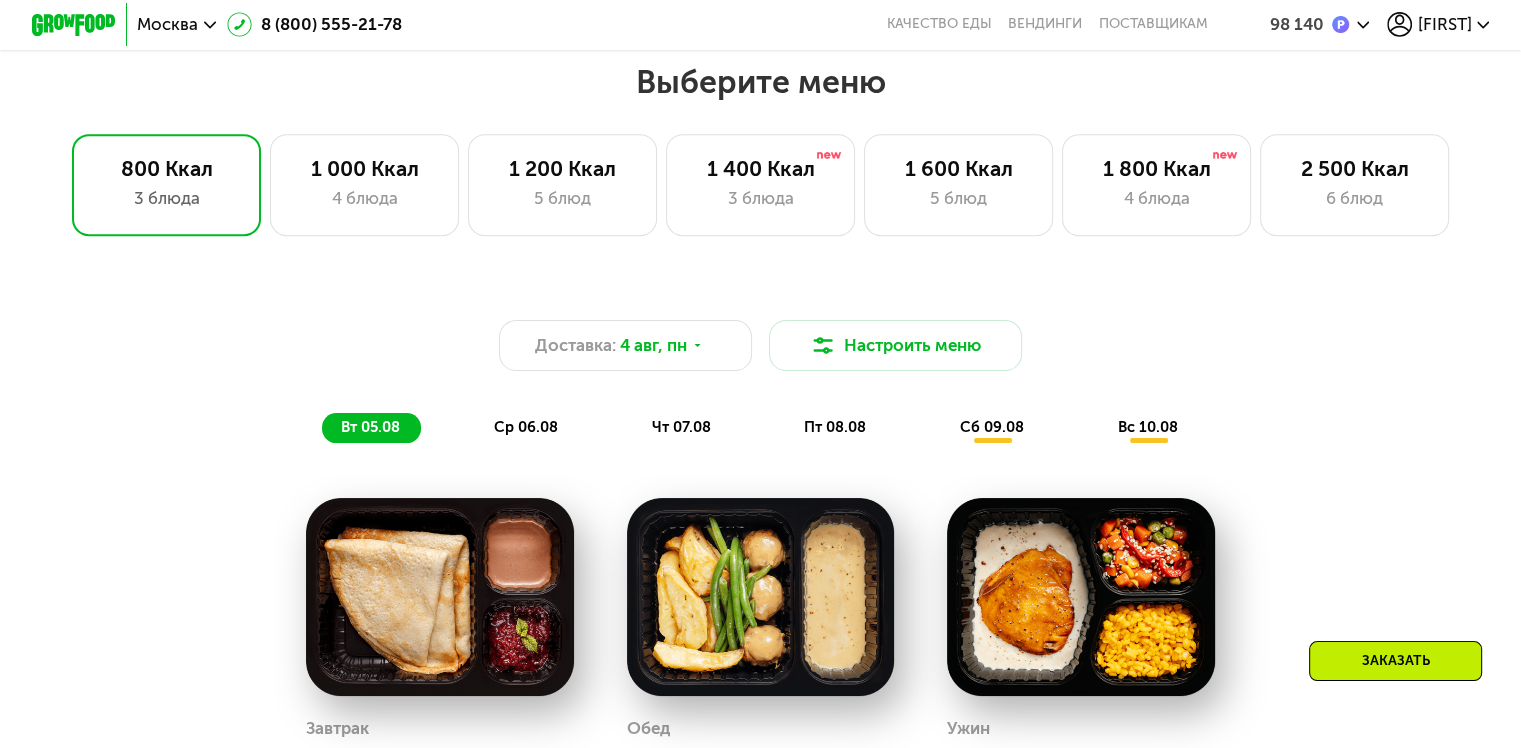 scroll, scrollTop: 900, scrollLeft: 0, axis: vertical 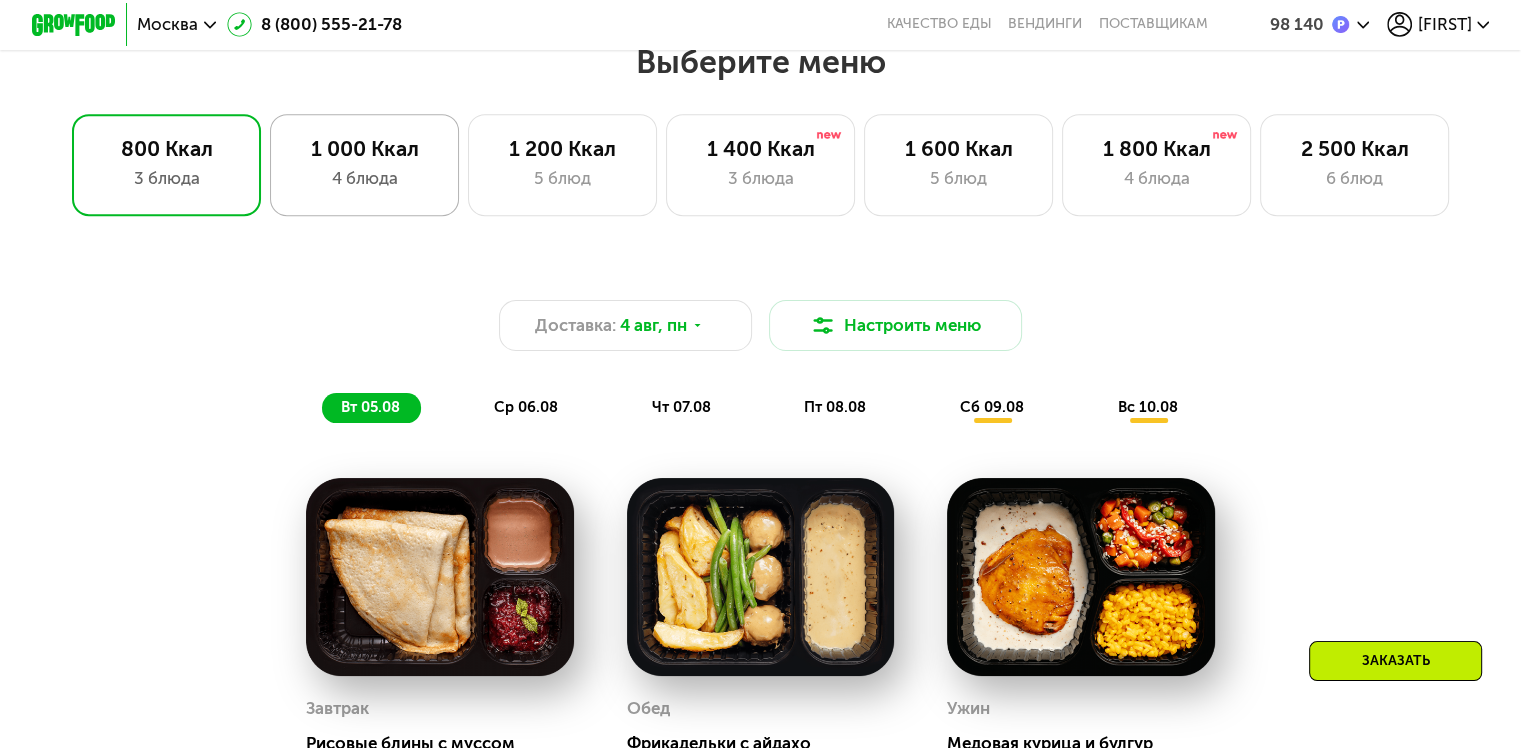 click on "4 блюда" at bounding box center [364, 178] 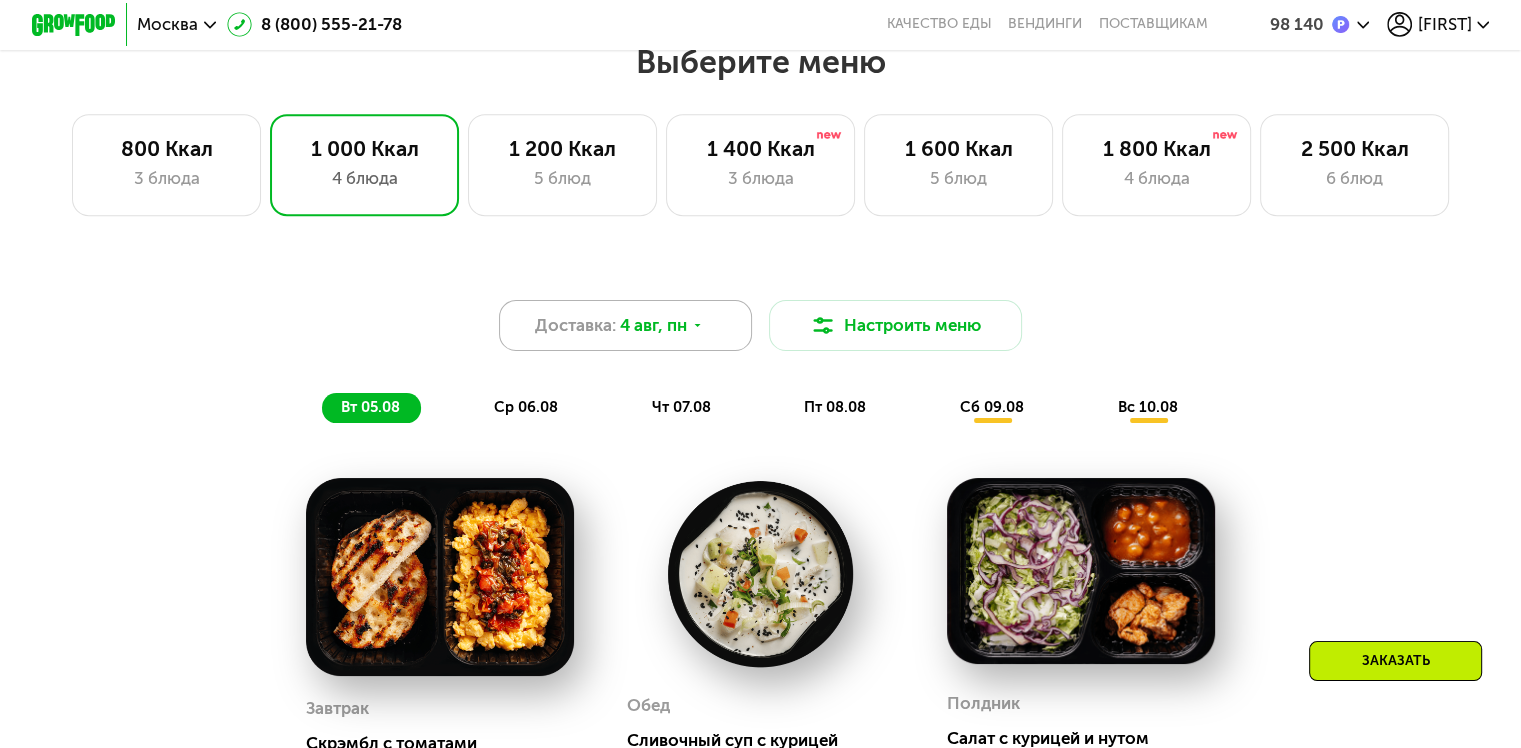click on "4 авг, пн" at bounding box center [653, 325] 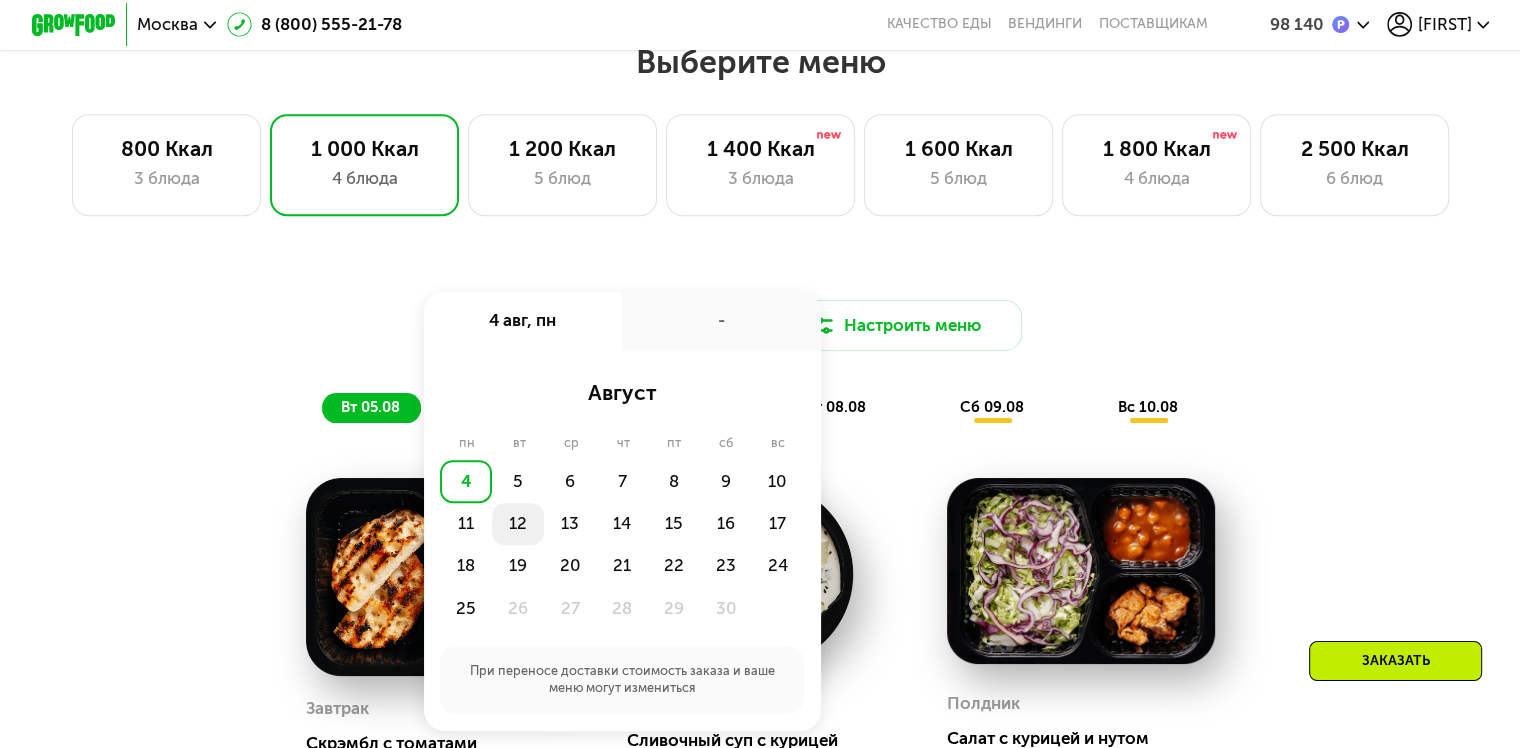 click on "12" 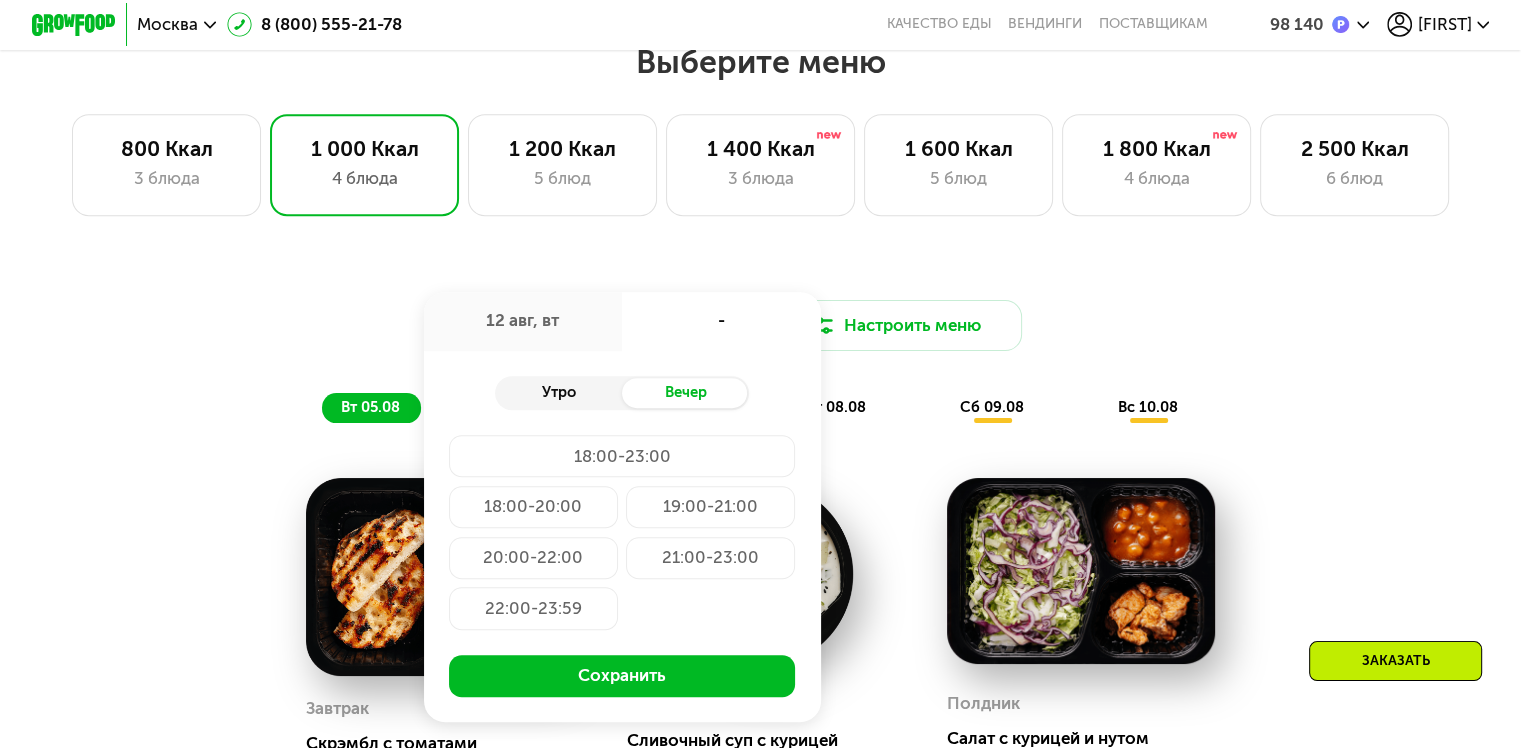 click on "Утро" at bounding box center [558, 393] 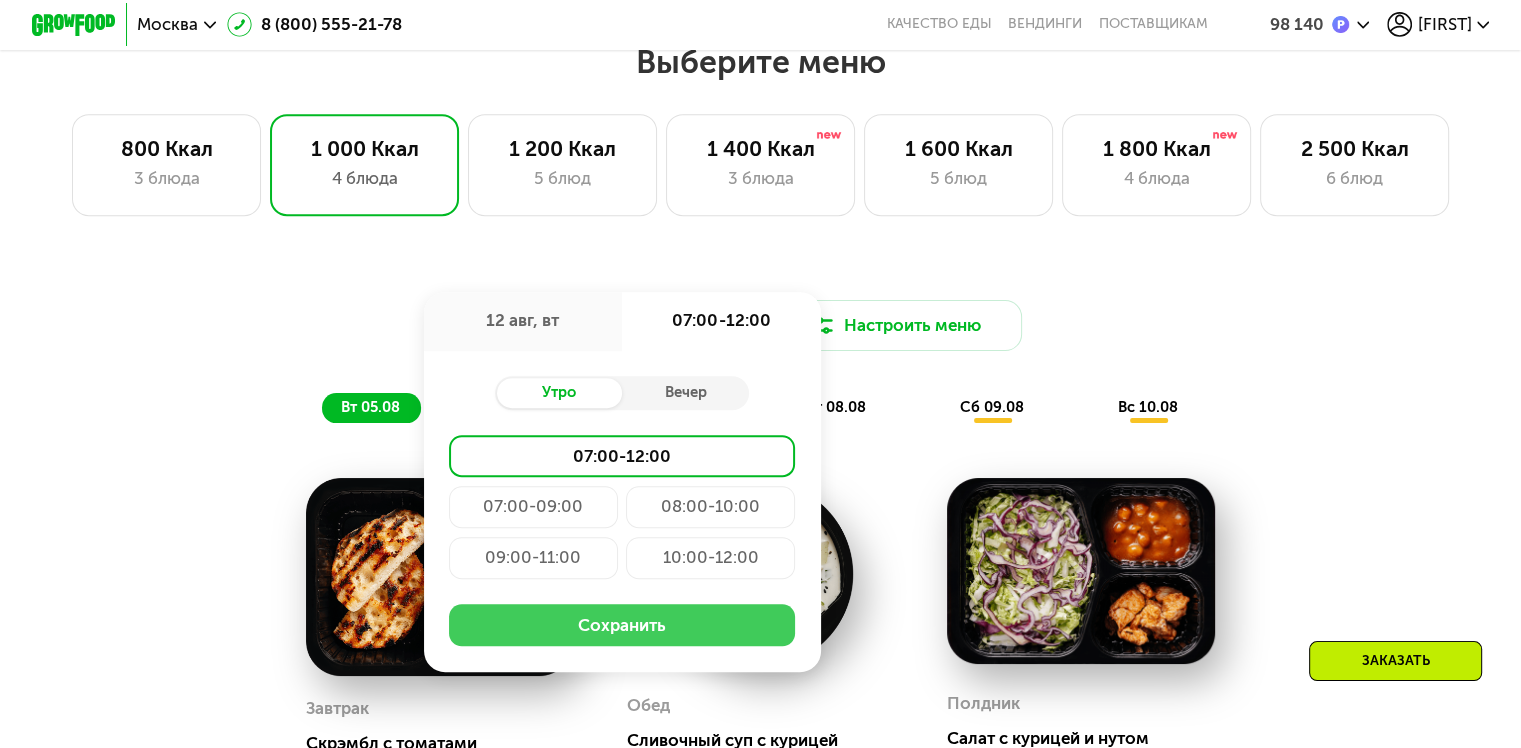 click on "Сохранить" at bounding box center [622, 625] 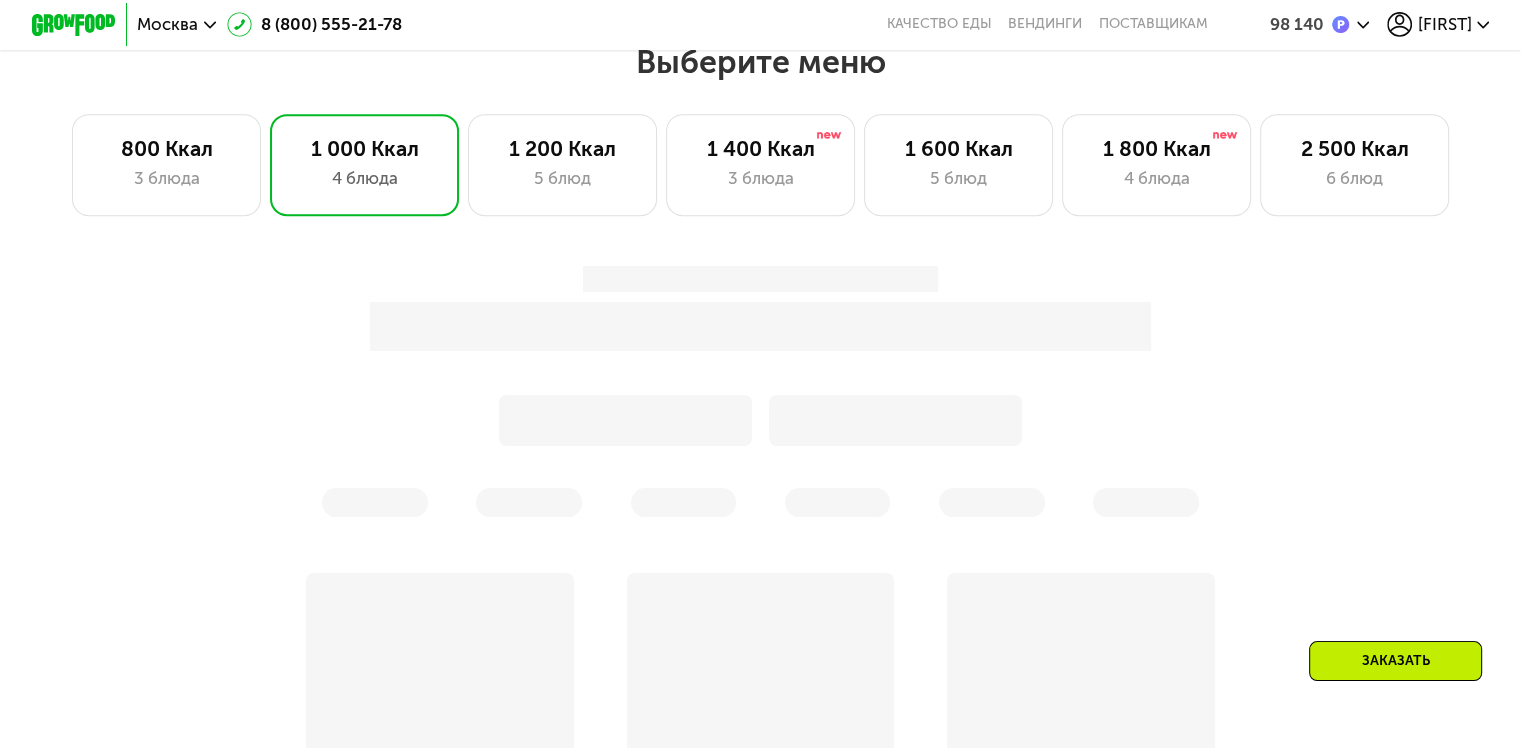 click on "Заказать" at bounding box center [760, 816] 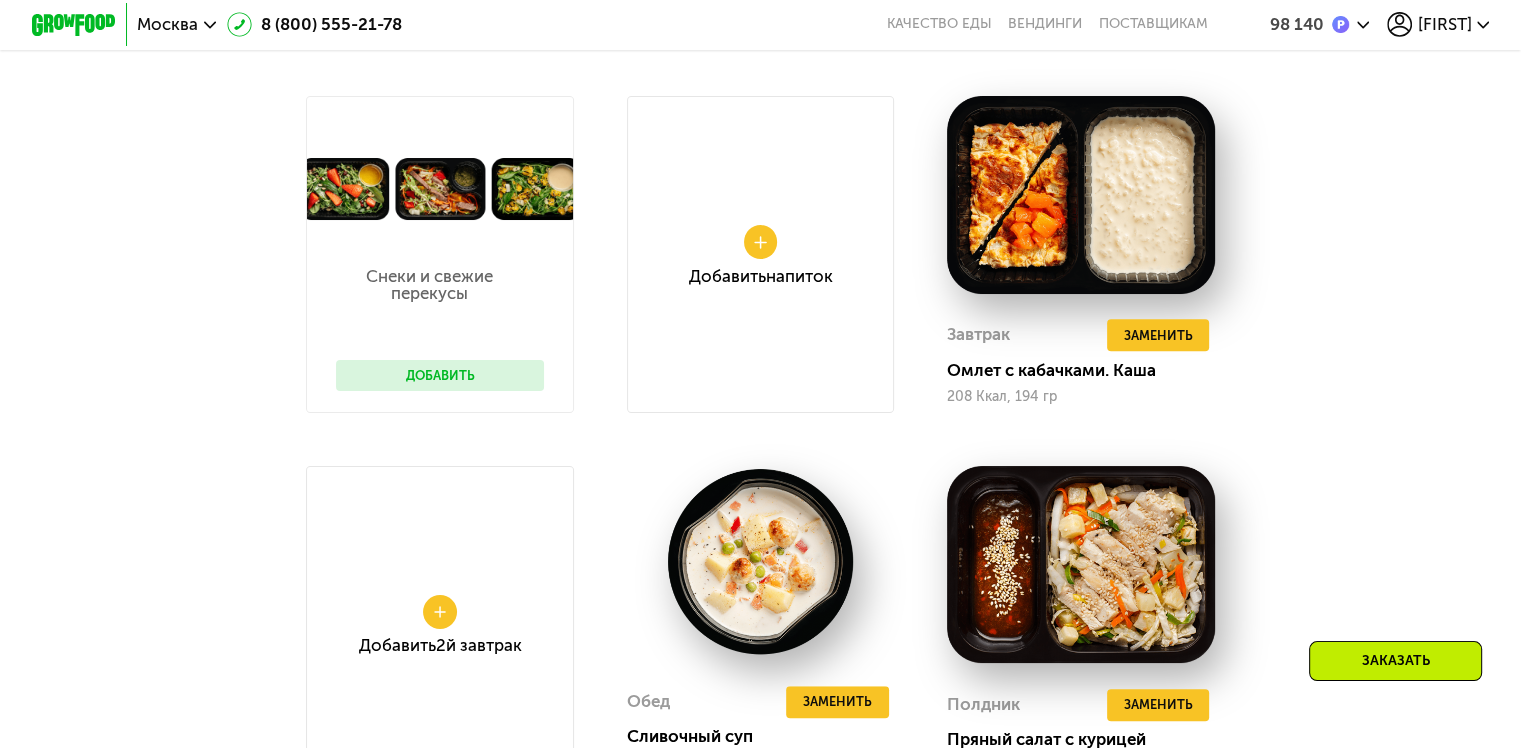 scroll, scrollTop: 1280, scrollLeft: 0, axis: vertical 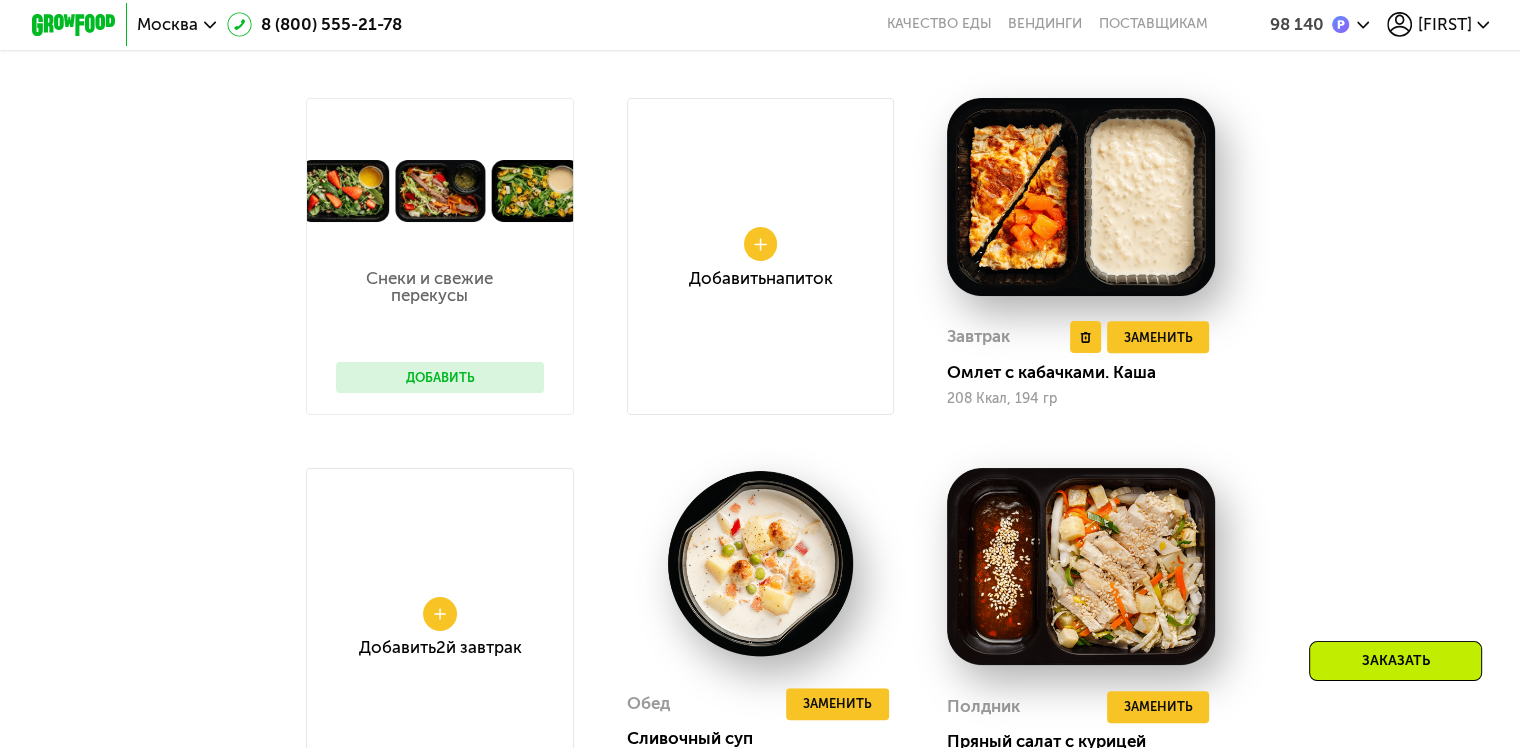 click at bounding box center (1081, 196) 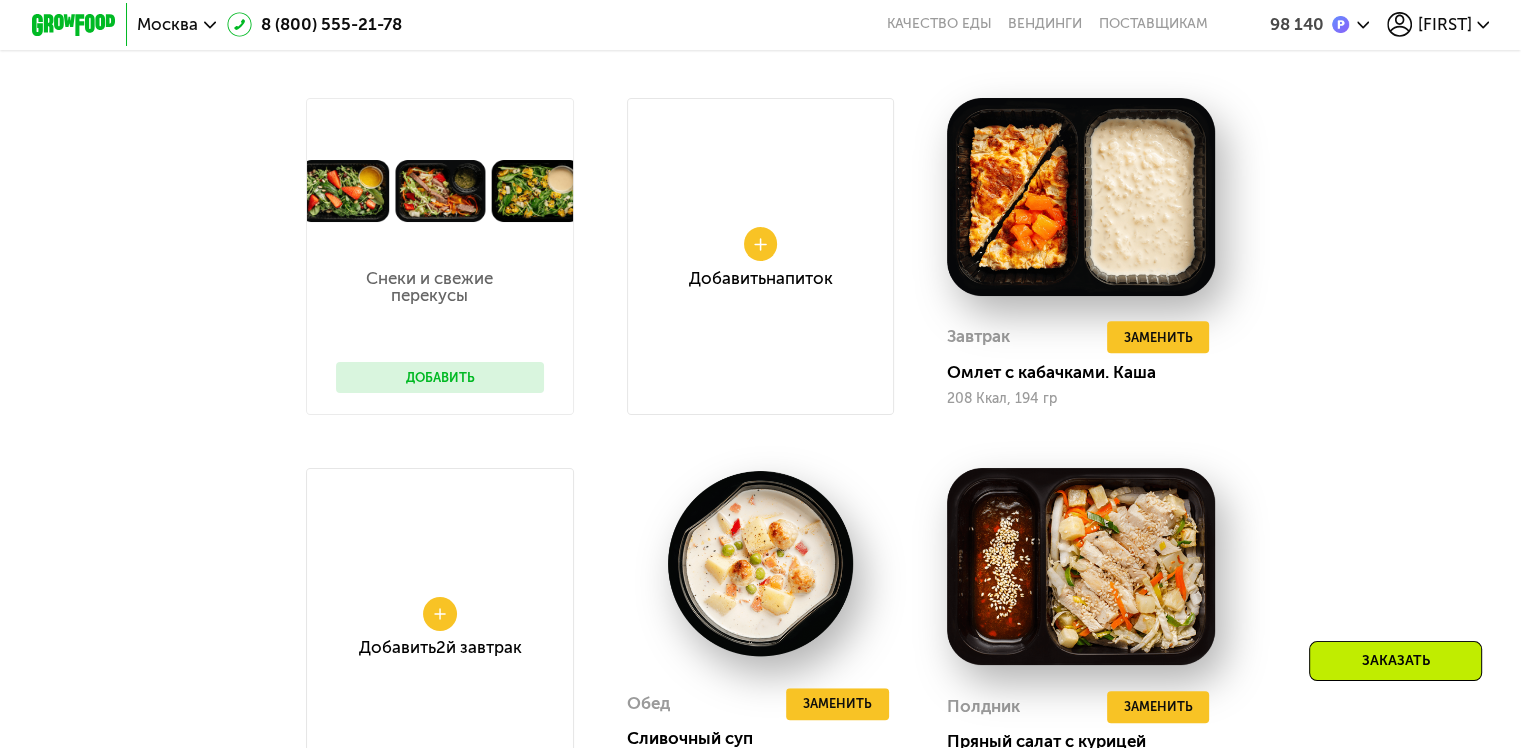 click on "Доставка: 12 авг, вт Настроить меню  вт 12.08 ср 13.08 чт 14.08 пт 15.08 сб 16.08 вс 17.08 Снеки и свежие перекусы  Добавить   Добавить  Напиток Завтрак  Удалить Завтрак  Заменить   Заменить Завтрак Омлет с кабачками. Каша 208 Ккал, 194 гр  Добавить  2й завтрак Обед  Удалить Обед  Заменить   Заменить Обед Сливочный суп 211 Ккал, 280 гр Полдник  Удалить Полдник  Заменить   Заменить Полдник Пряный салат с курицей 166 Ккал, 142 гр Ужин  Удалить Ужин  Заменить   Заменить Ужин Курица по-тайски с орзо 351 Ккал, 193 гр  Всего в вторник 936 Ккал 49  Белки  59  Жиры  54  Углеводы  Снеки и свежие перекусы  Добавить" at bounding box center (760, 492) 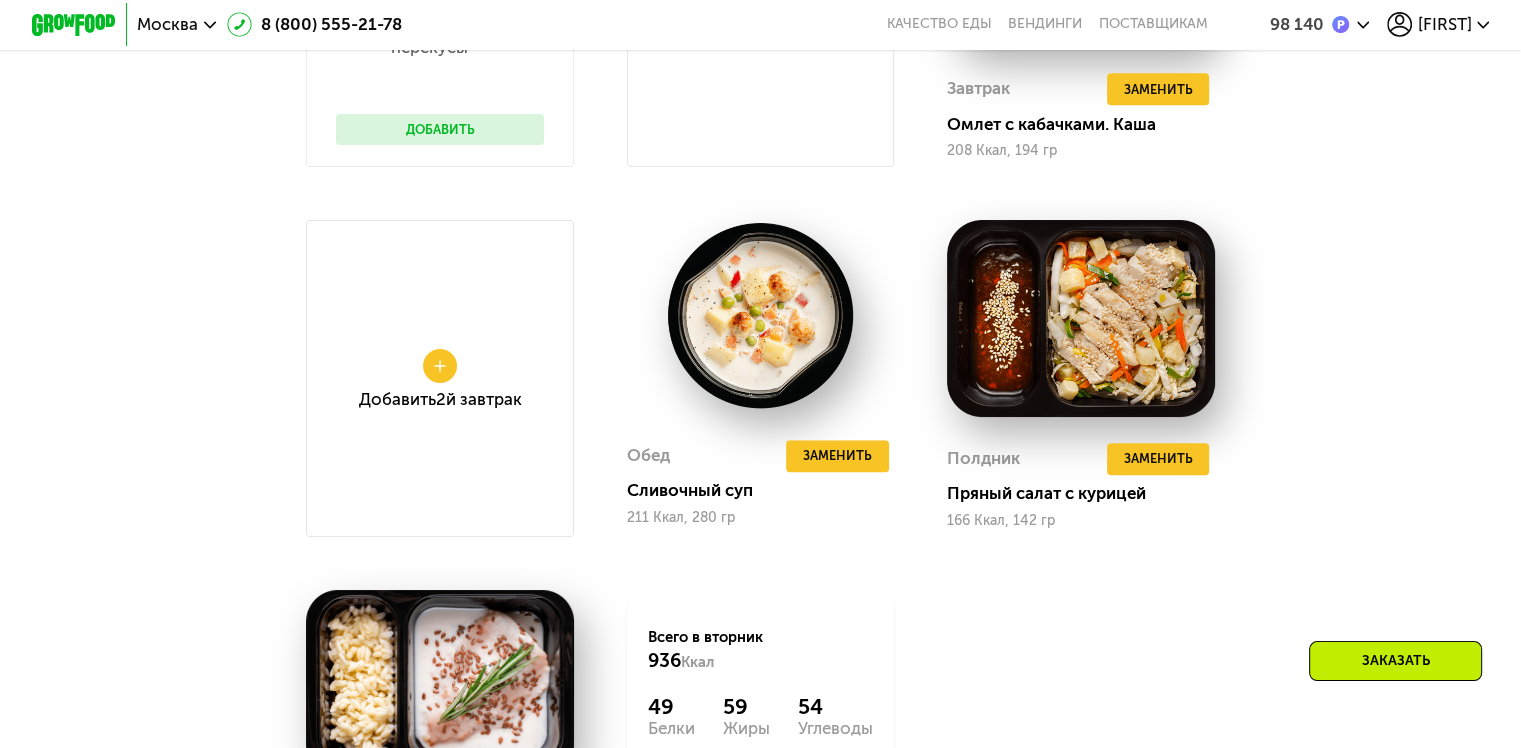 scroll, scrollTop: 1531, scrollLeft: 0, axis: vertical 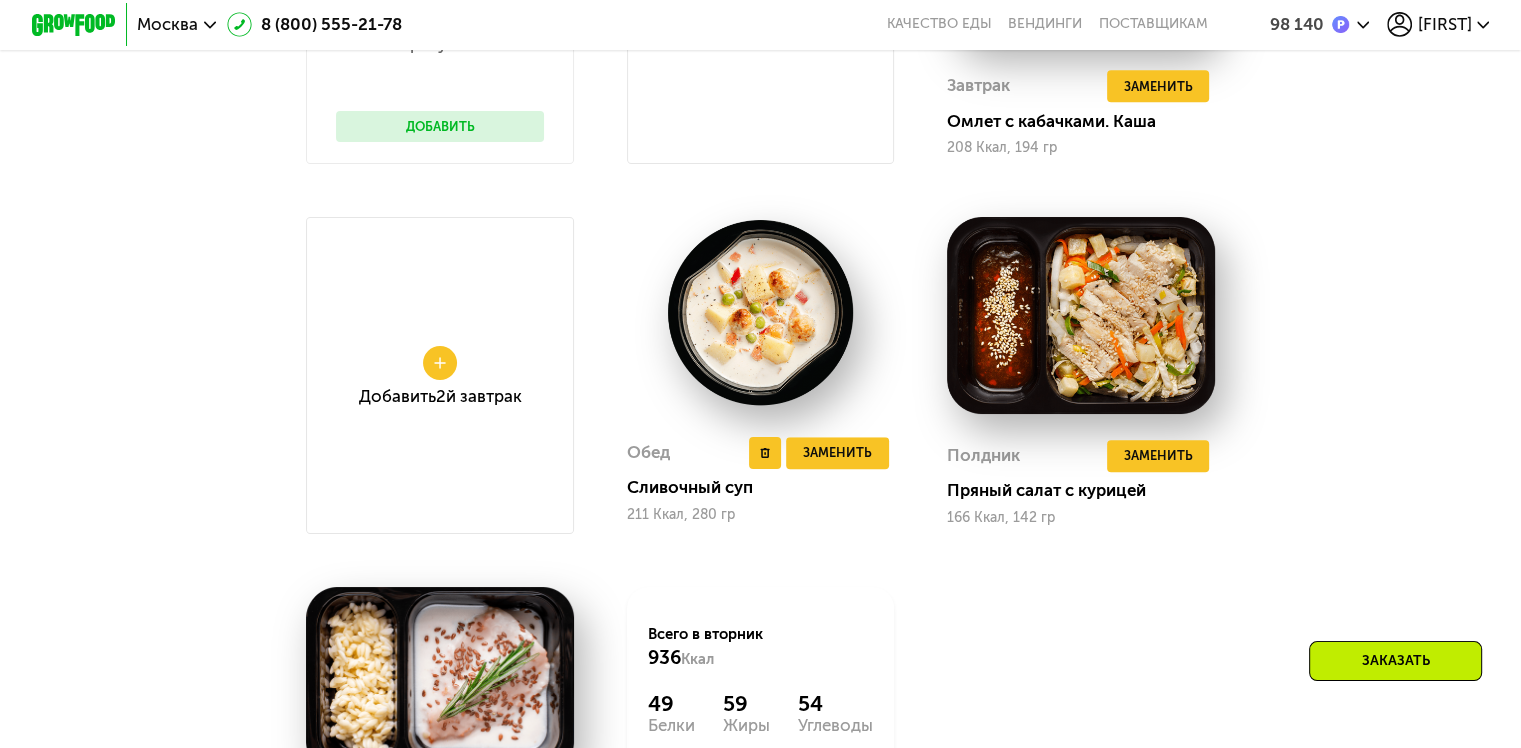 click on "211 Ккал, 280 гр" at bounding box center (761, 515) 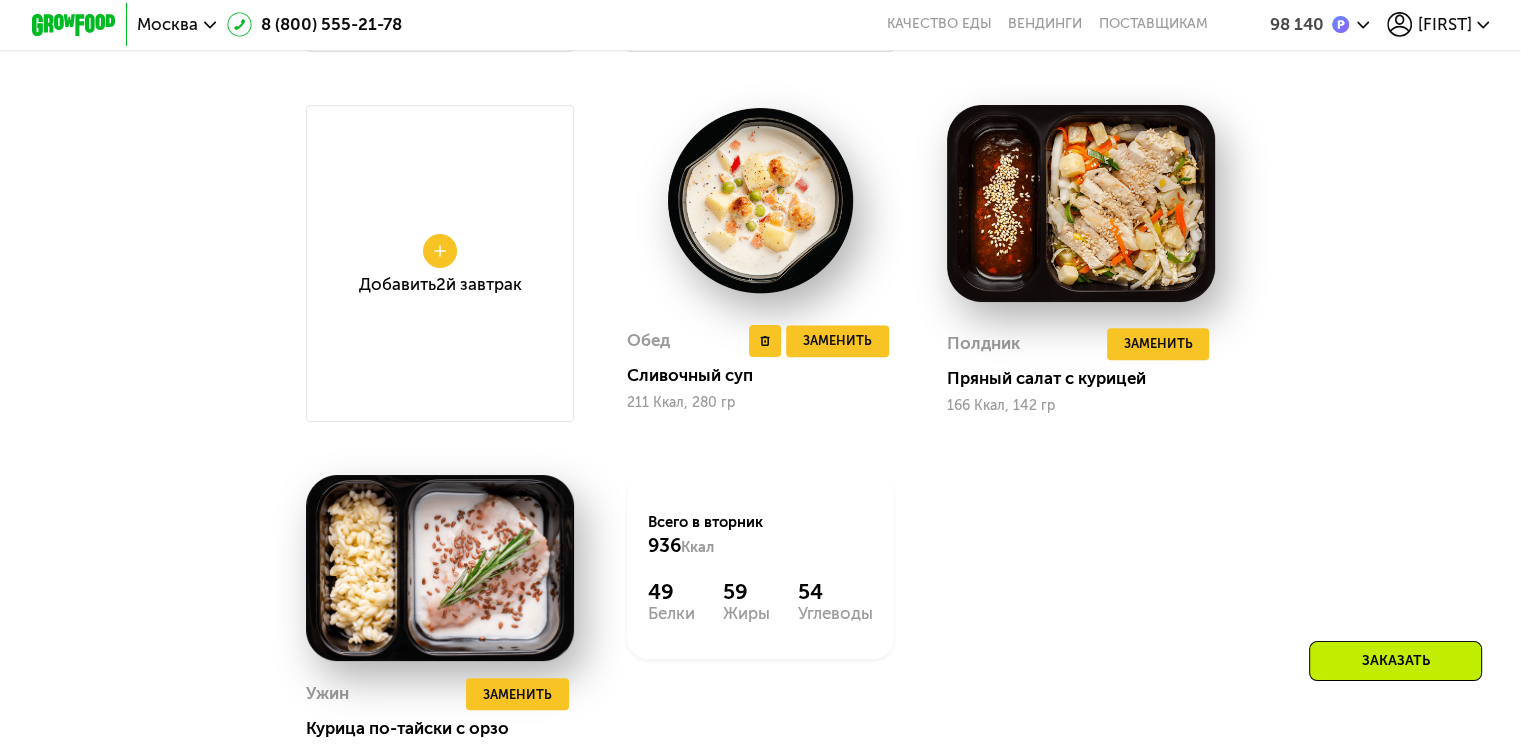 scroll, scrollTop: 1587, scrollLeft: 0, axis: vertical 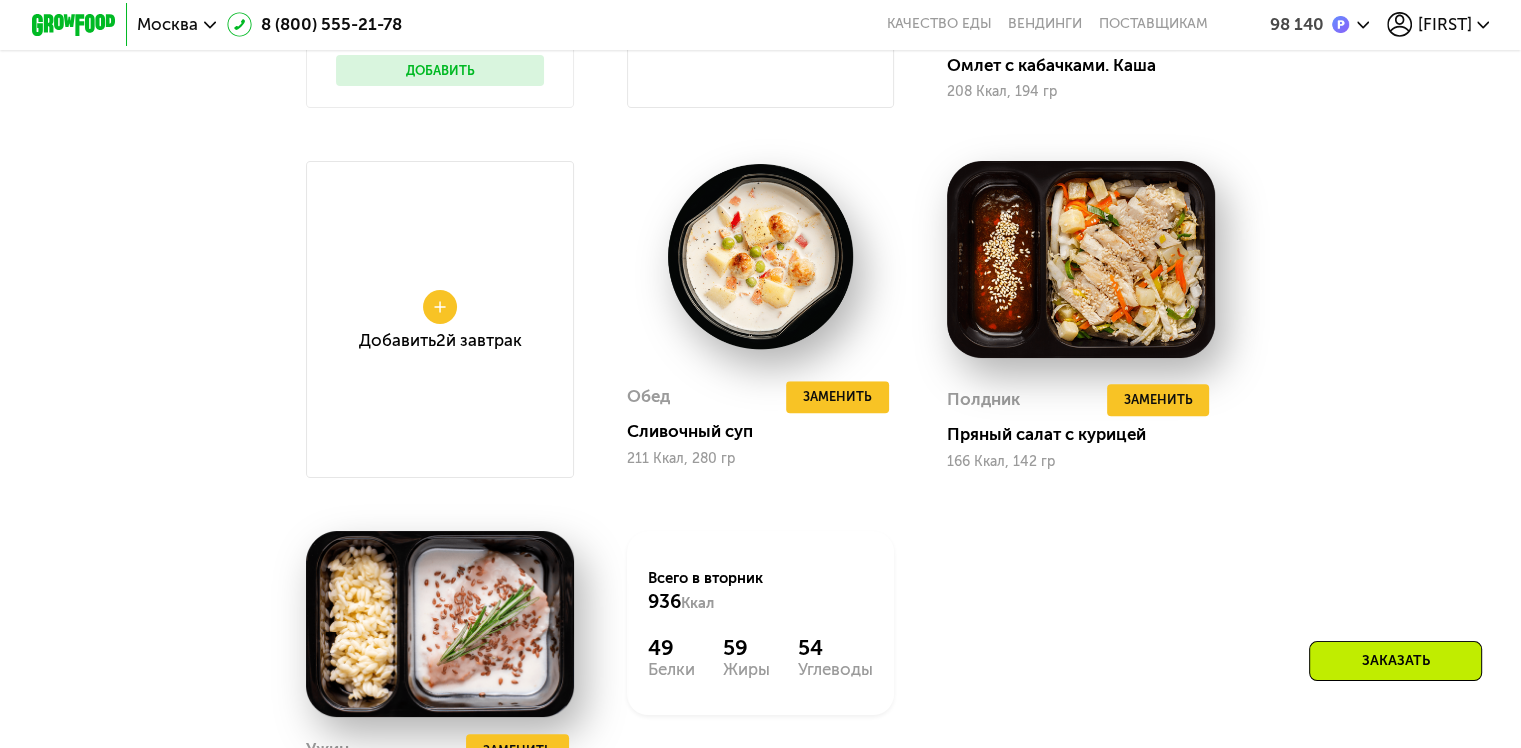 click on "Доставка: 12 авг, вт Настроить меню  вт 12.08 ср 13.08 чт 14.08 пт 15.08 сб 16.08 вс 17.08 Снеки и свежие перекусы  Добавить   Добавить  Напиток Завтрак  Удалить Завтрак  Заменить   Заменить Завтрак Омлет с кабачками. Каша 208 Ккал, 194 гр  Добавить  2й завтрак Обед  Удалить Обед  Заменить   Заменить Обед Сливочный суп 211 Ккал, 280 гр Полдник  Удалить Полдник  Заменить   Заменить Полдник Пряный салат с курицей 166 Ккал, 142 гр Ужин  Удалить Ужин  Заменить   Заменить Ужин Курица по-тайски с орзо 351 Ккал, 193 гр  Всего в вторник 936 Ккал 49  Белки  59  Жиры  54  Углеводы  Снеки и свежие перекусы  Добавить" at bounding box center [760, 237] 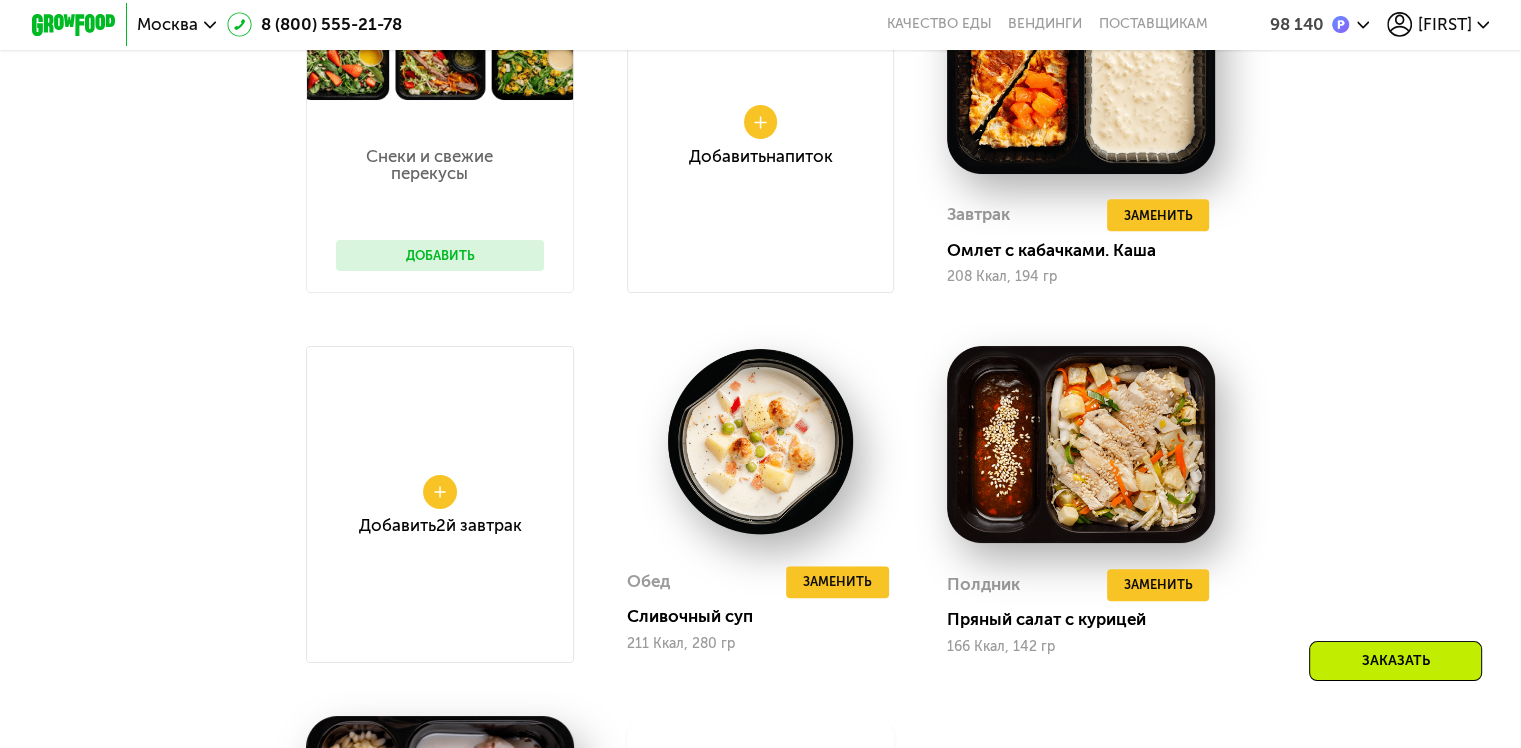 scroll, scrollTop: 1408, scrollLeft: 0, axis: vertical 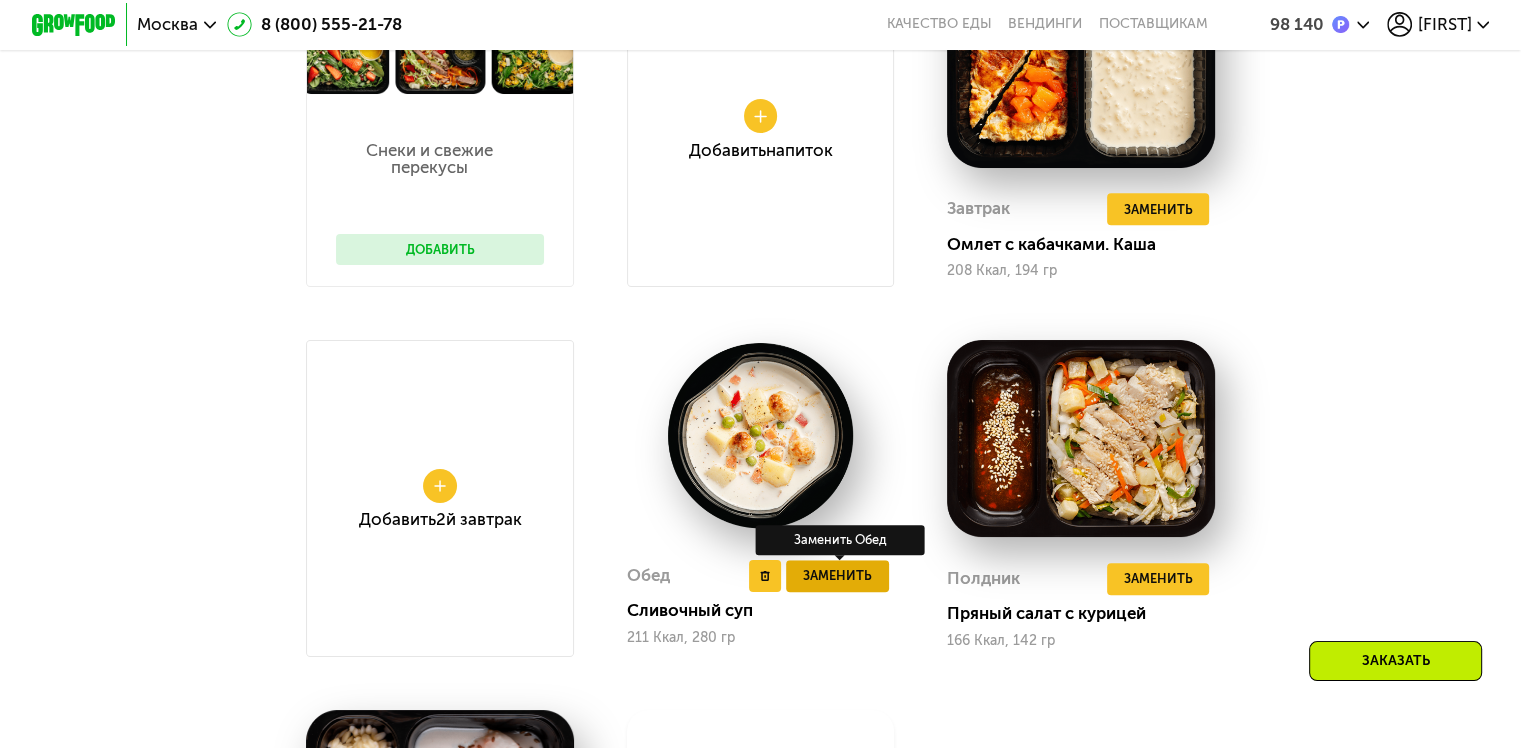 click on "Заменить" at bounding box center [837, 575] 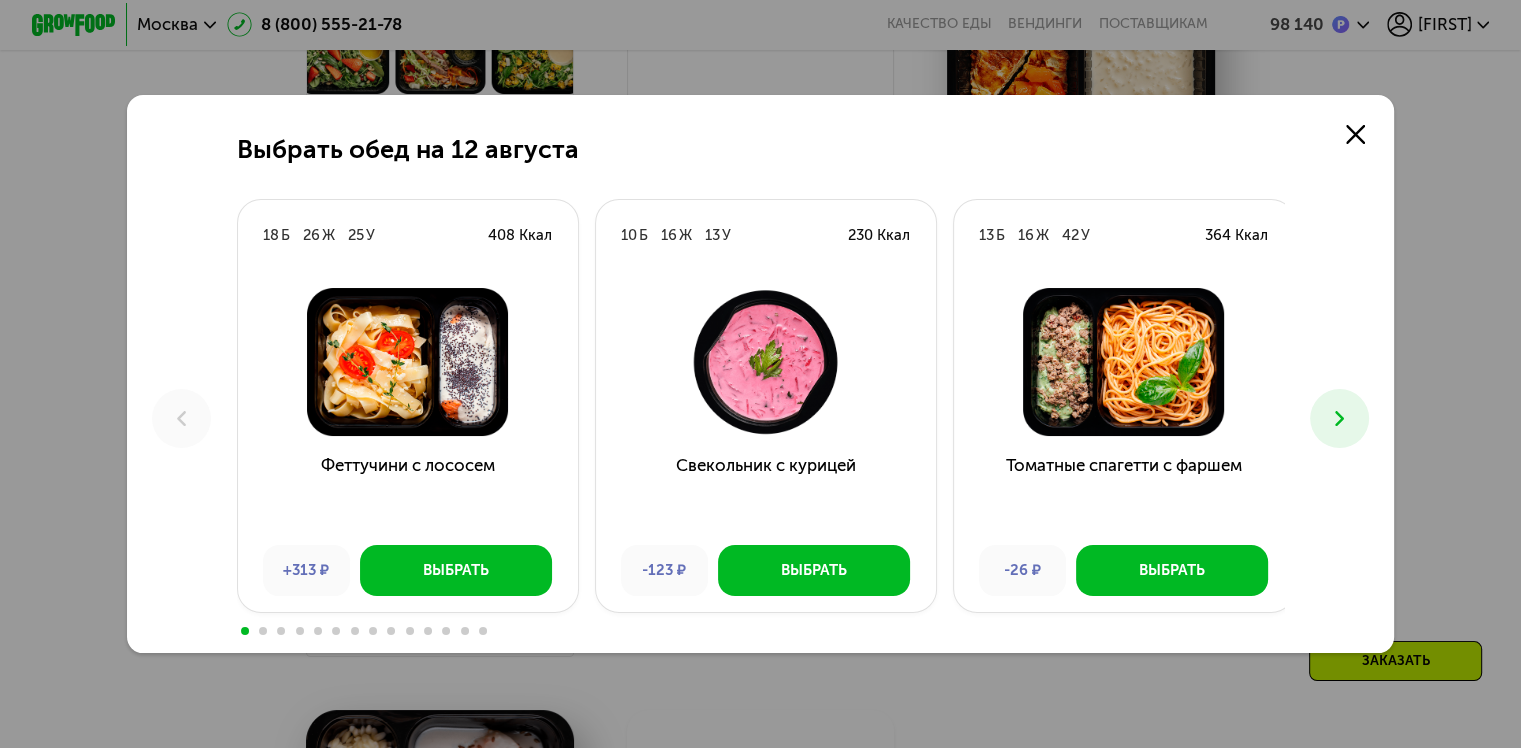 click 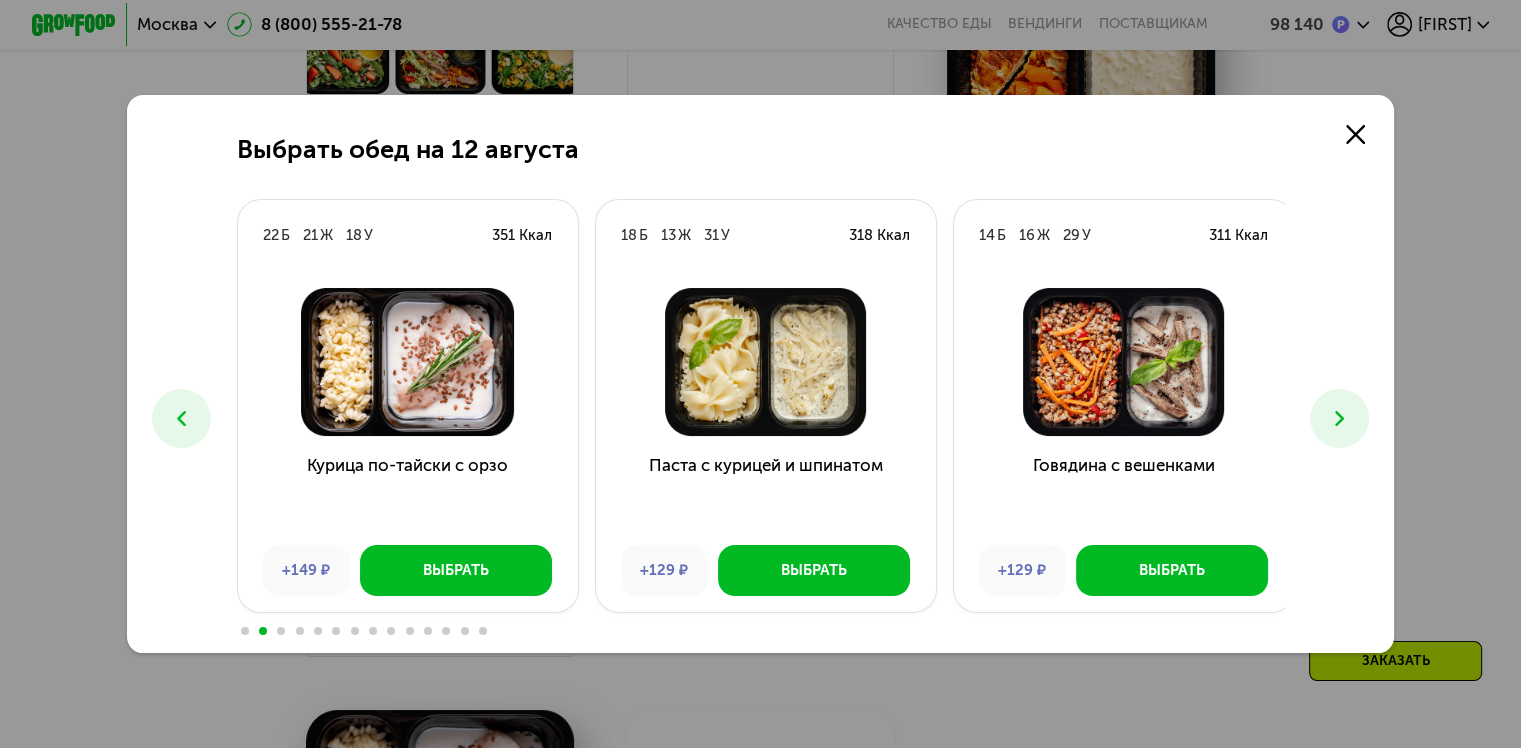 click 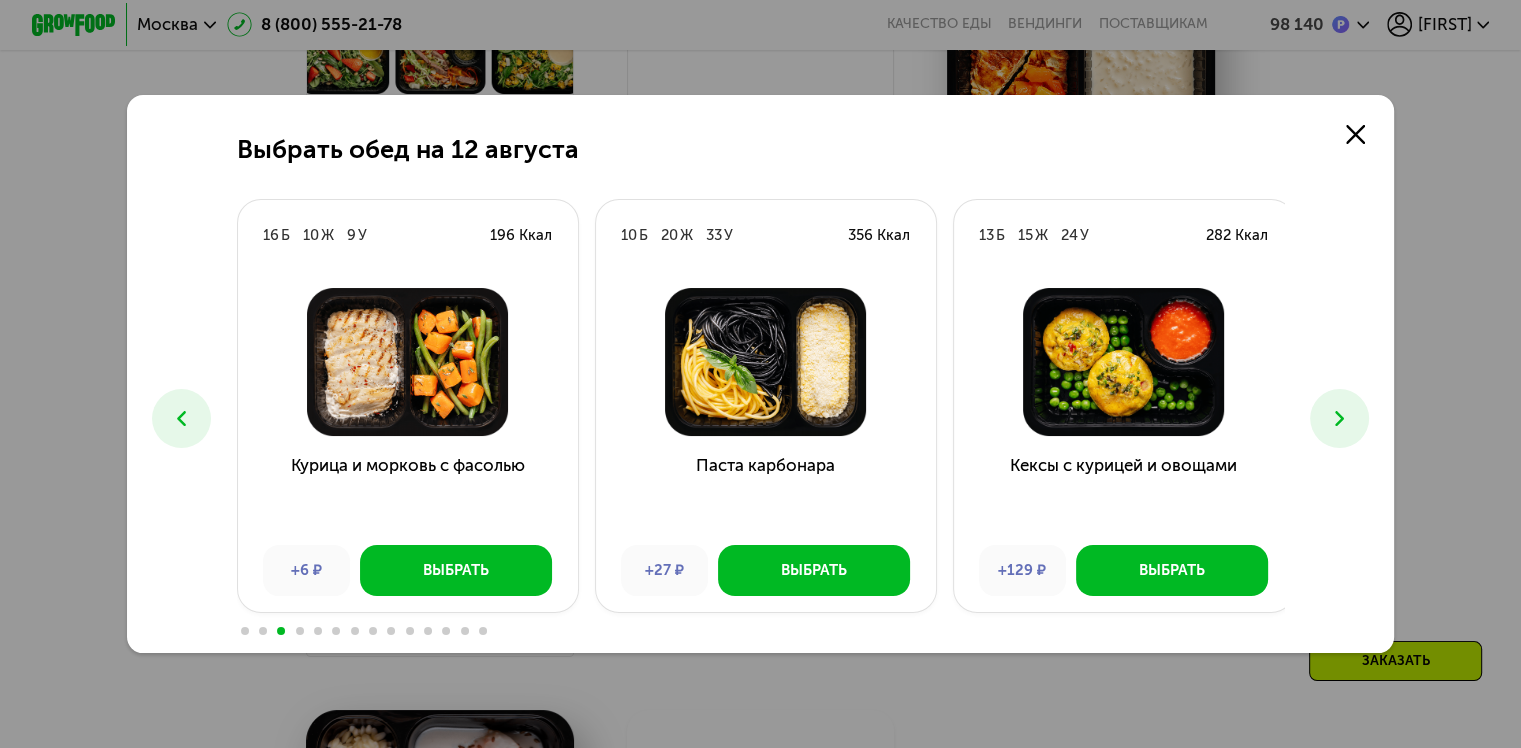 click 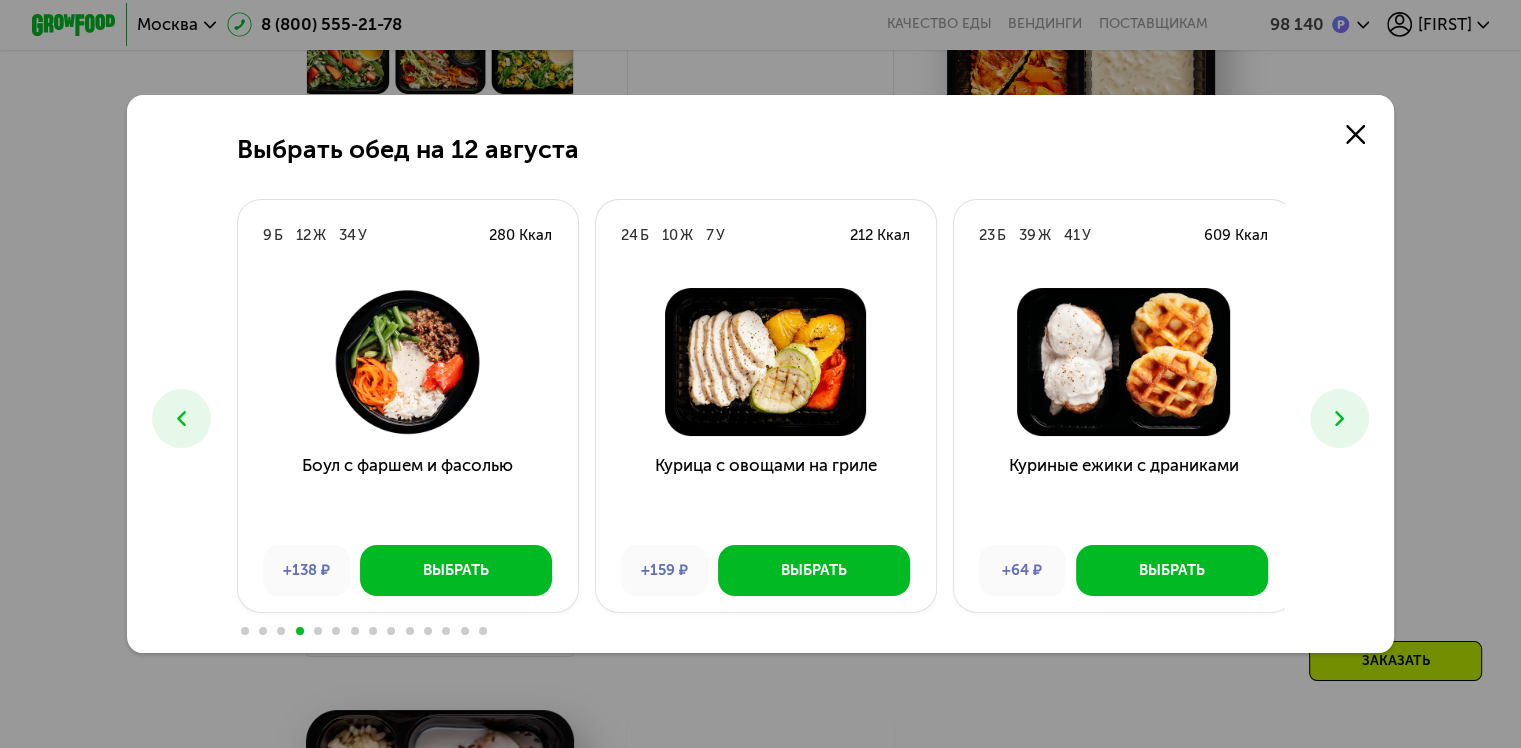 click 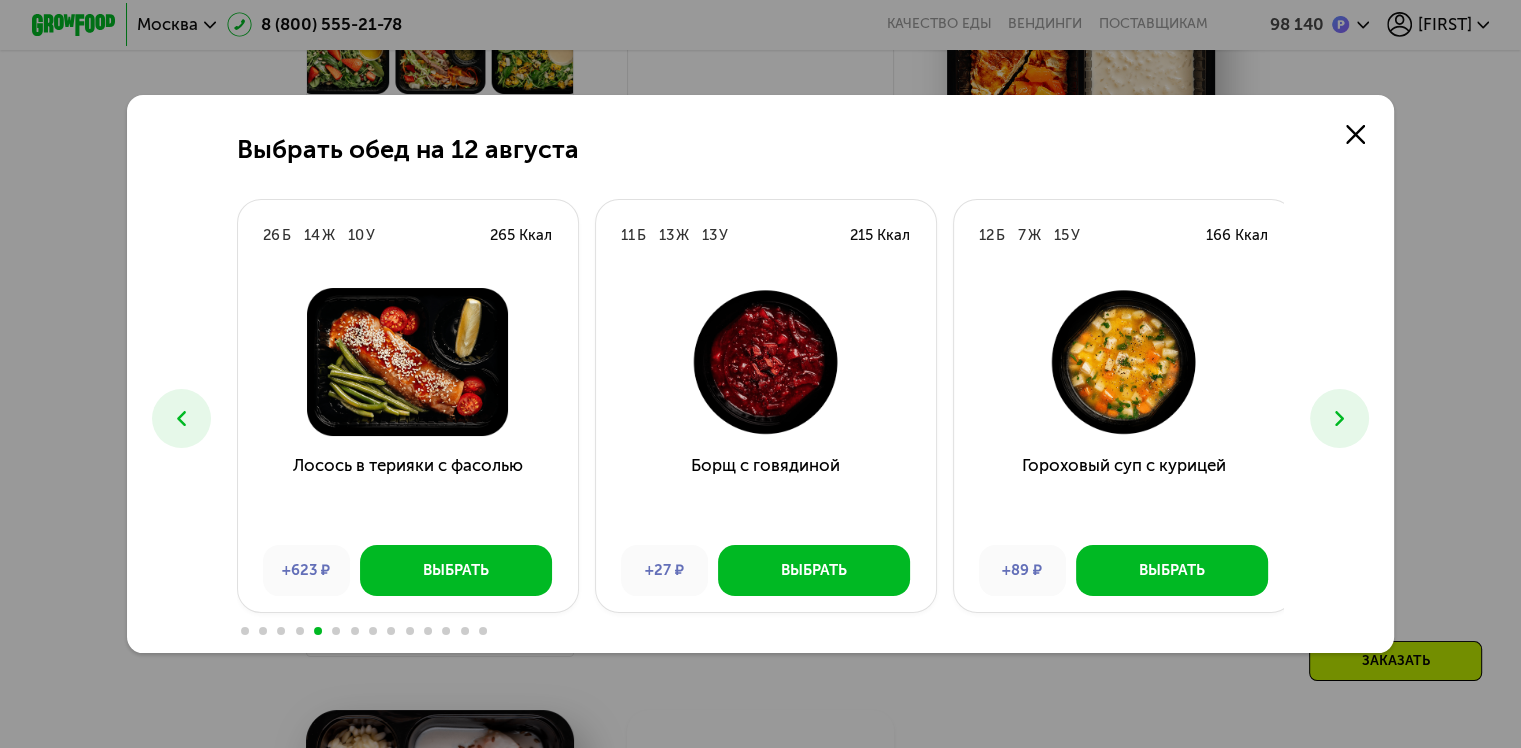 click 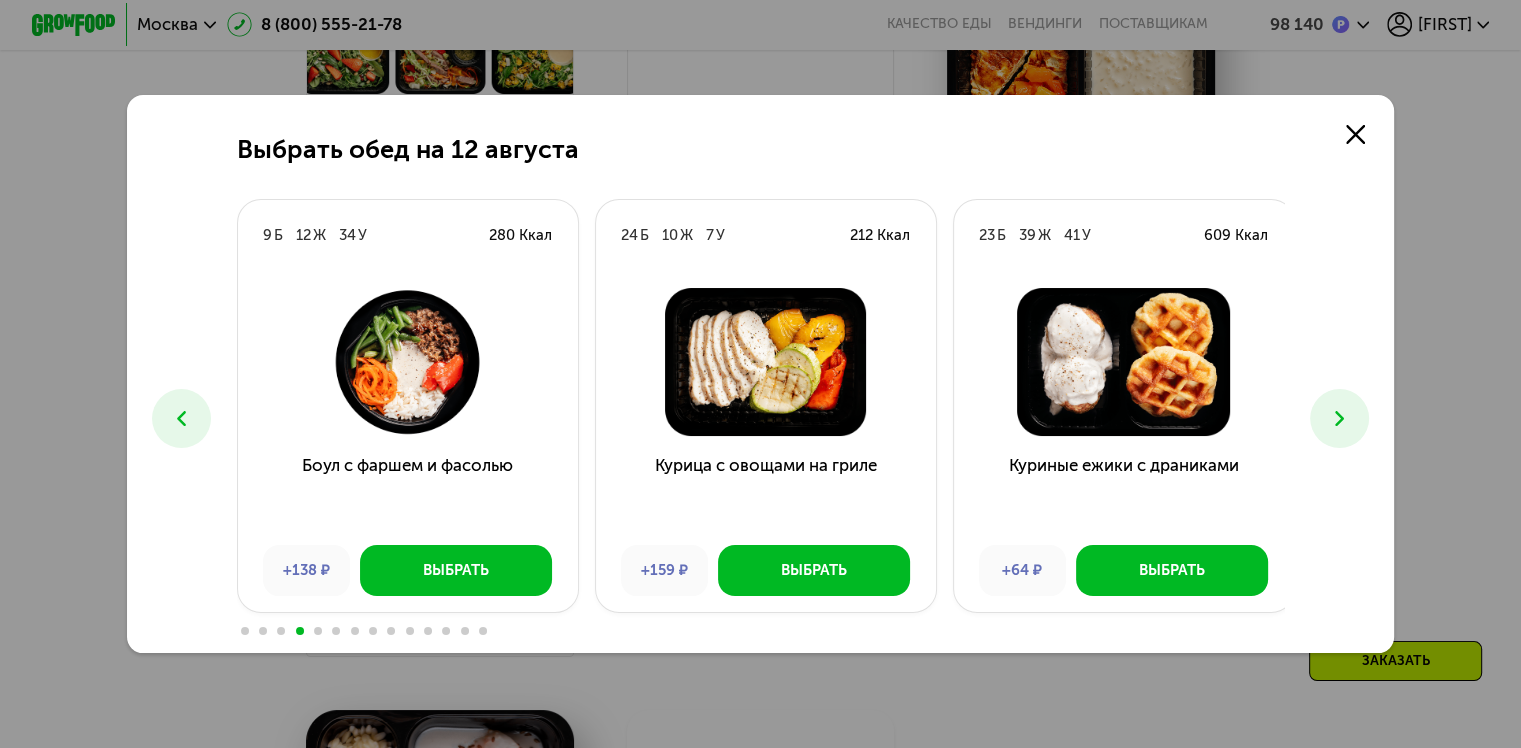 click 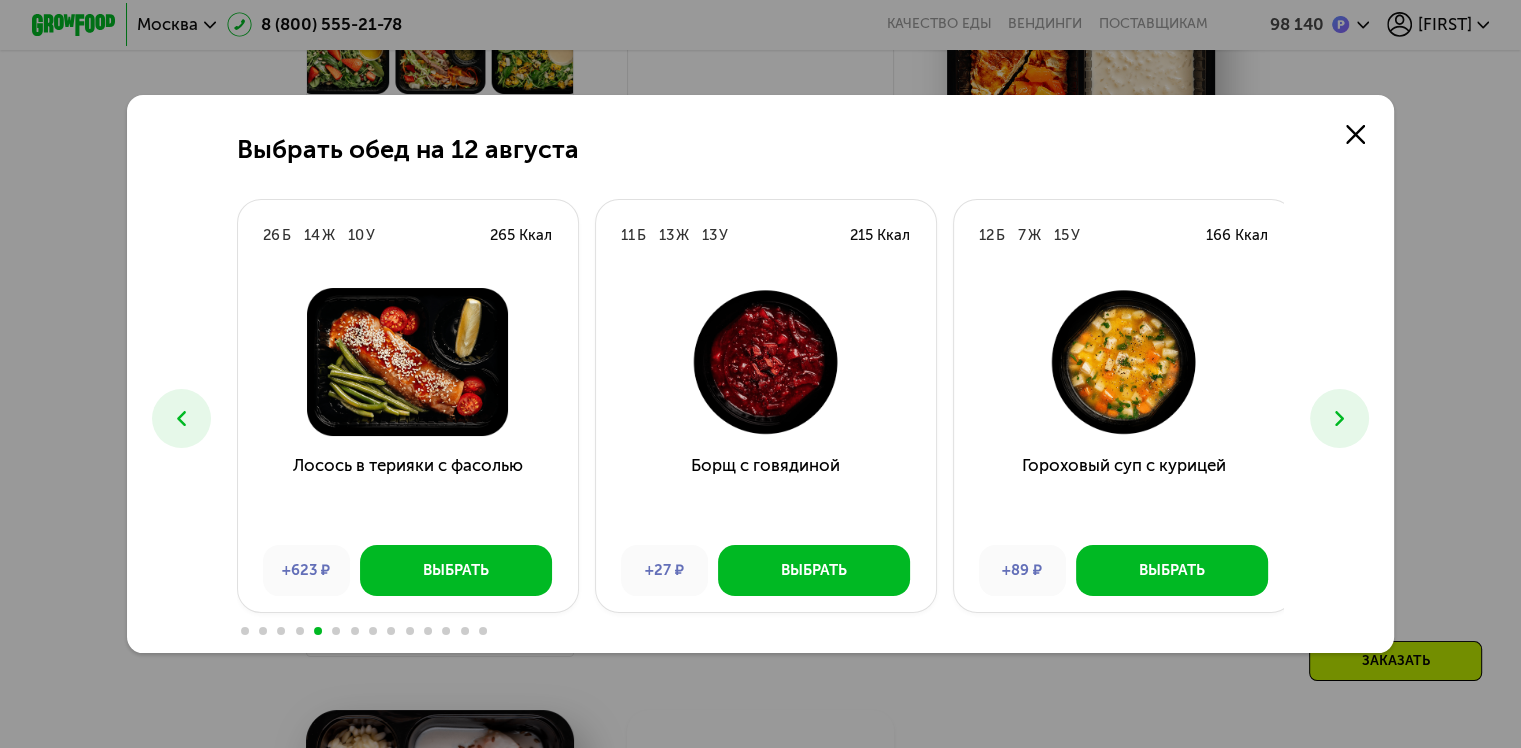 click 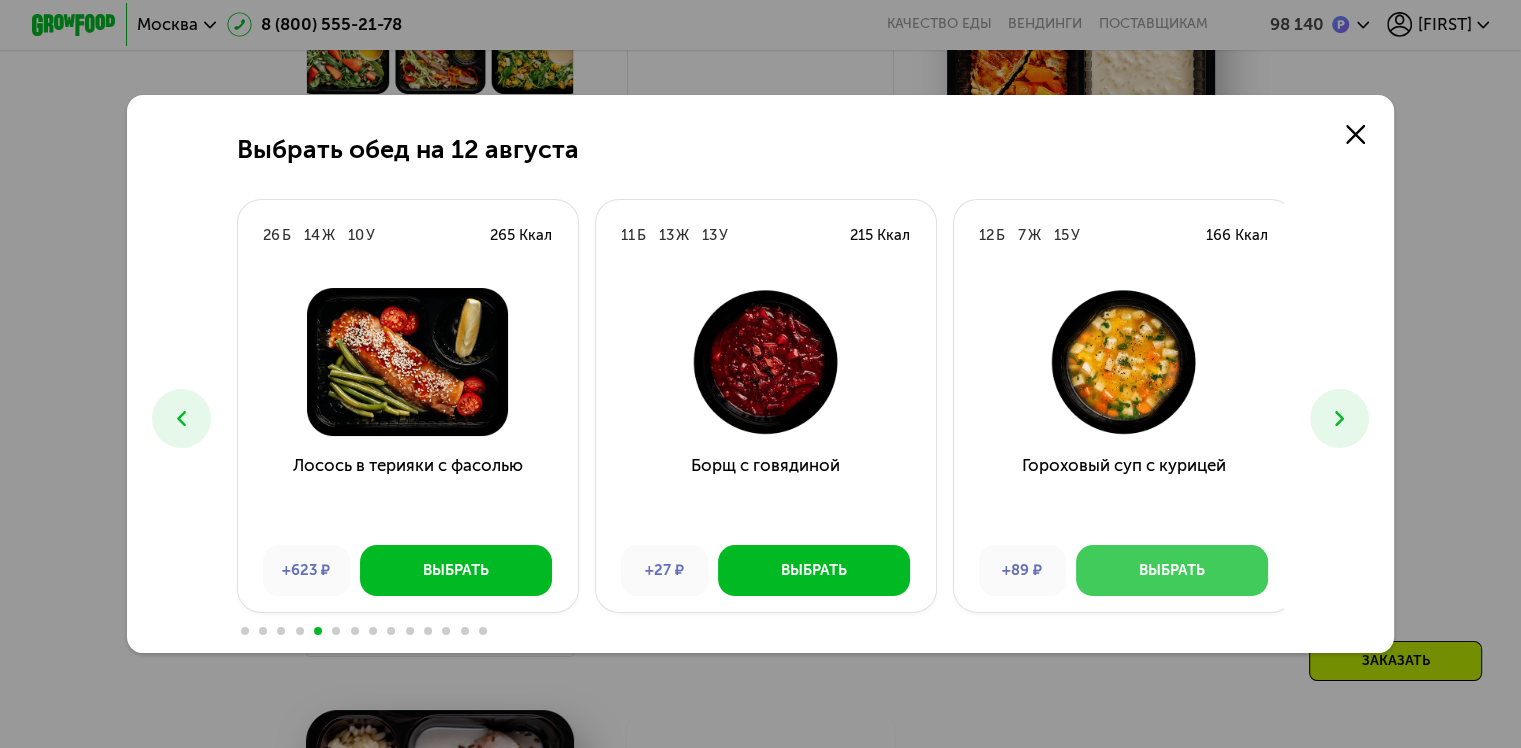 click on "Выбрать" at bounding box center (1172, 570) 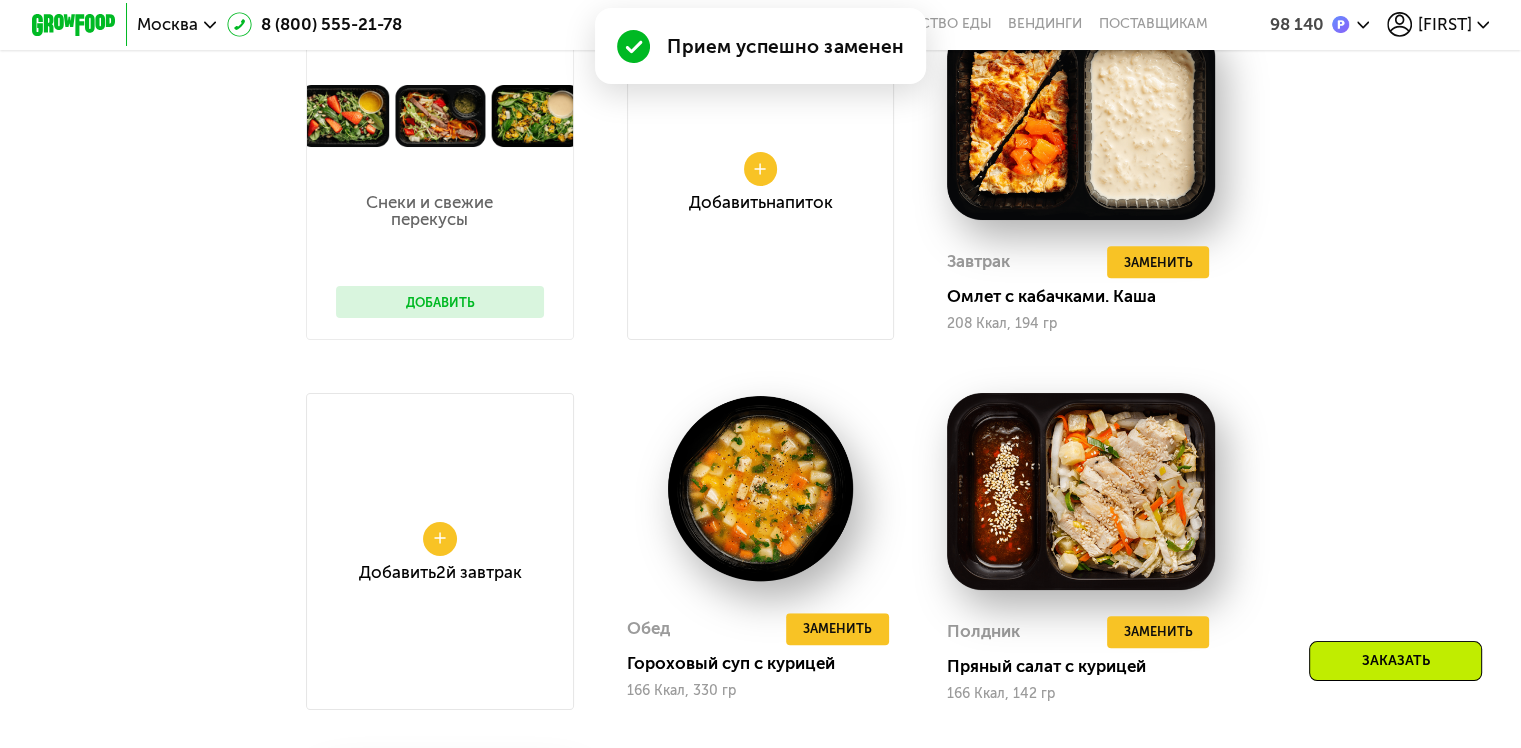 scroll, scrollTop: 1462, scrollLeft: 0, axis: vertical 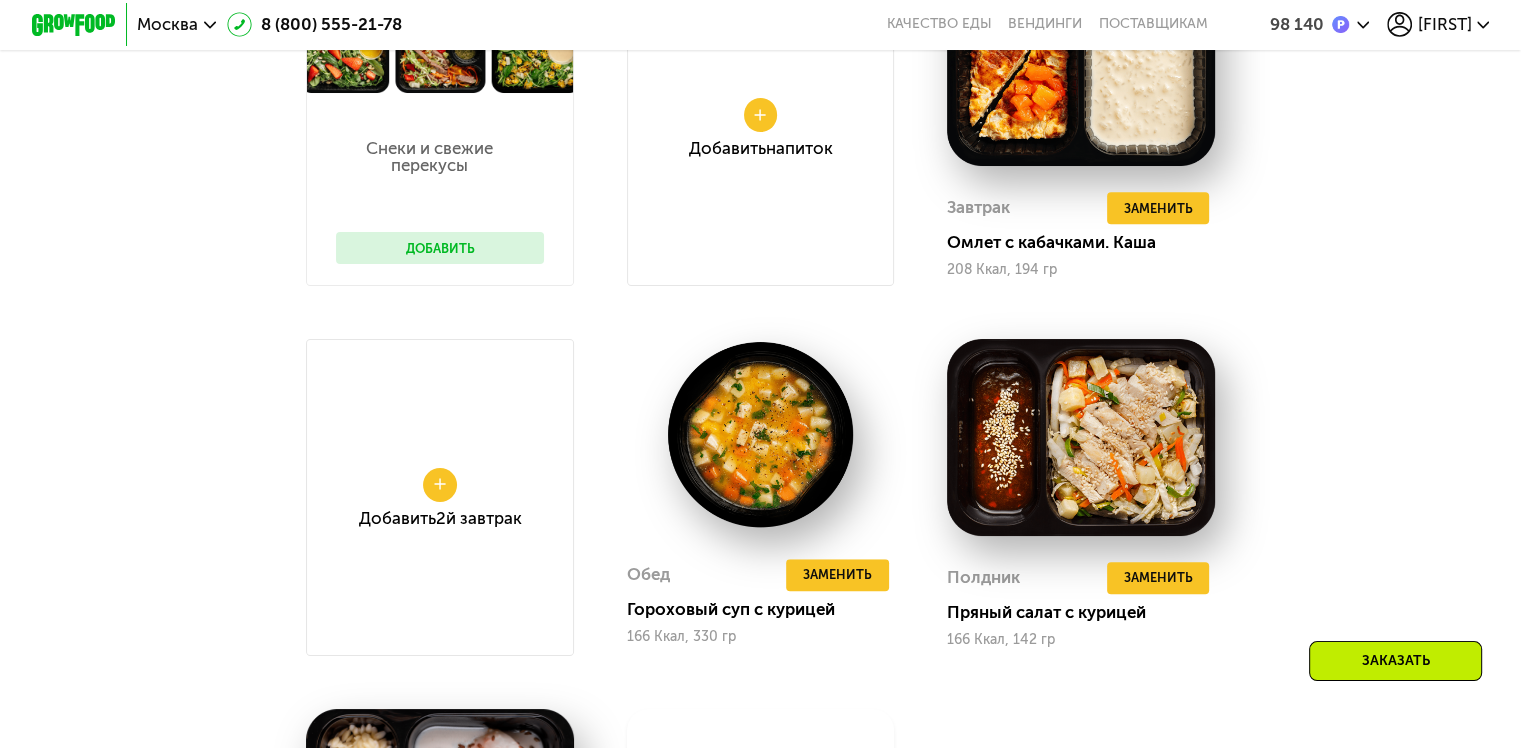 click on "Доставка: 12 авг, вт Настроить меню   Настроен 1 прием (+89 ₽)     Сбросить  вт 12.08 ср 13.08 чт 14.08 пт 15.08 сб 16.08 вс 17.08 Снеки и свежие перекусы  Добавить   Добавить  Напиток Завтрак  Удалить Завтрак  Заменить   Заменить Завтрак Омлет с кабачками. Каша 208 Ккал, 194 гр  Добавить  2й завтрак Обед  Удалить Обед  Заменить   Заменить Обед Гороховый суп с курицей 166 Ккал, 330 гр Полдник  Удалить Полдник  Заменить   Заменить Полдник Пряный салат с курицей 166 Ккал, 142 гр Ужин  Удалить Ужин  Заменить   Заменить Ужин Курица по-тайски с орзо 351 Ккал, 193 гр  Всего в вторник 891 Ккал 53  Белки  52  Жиры  55" at bounding box center [760, 389] 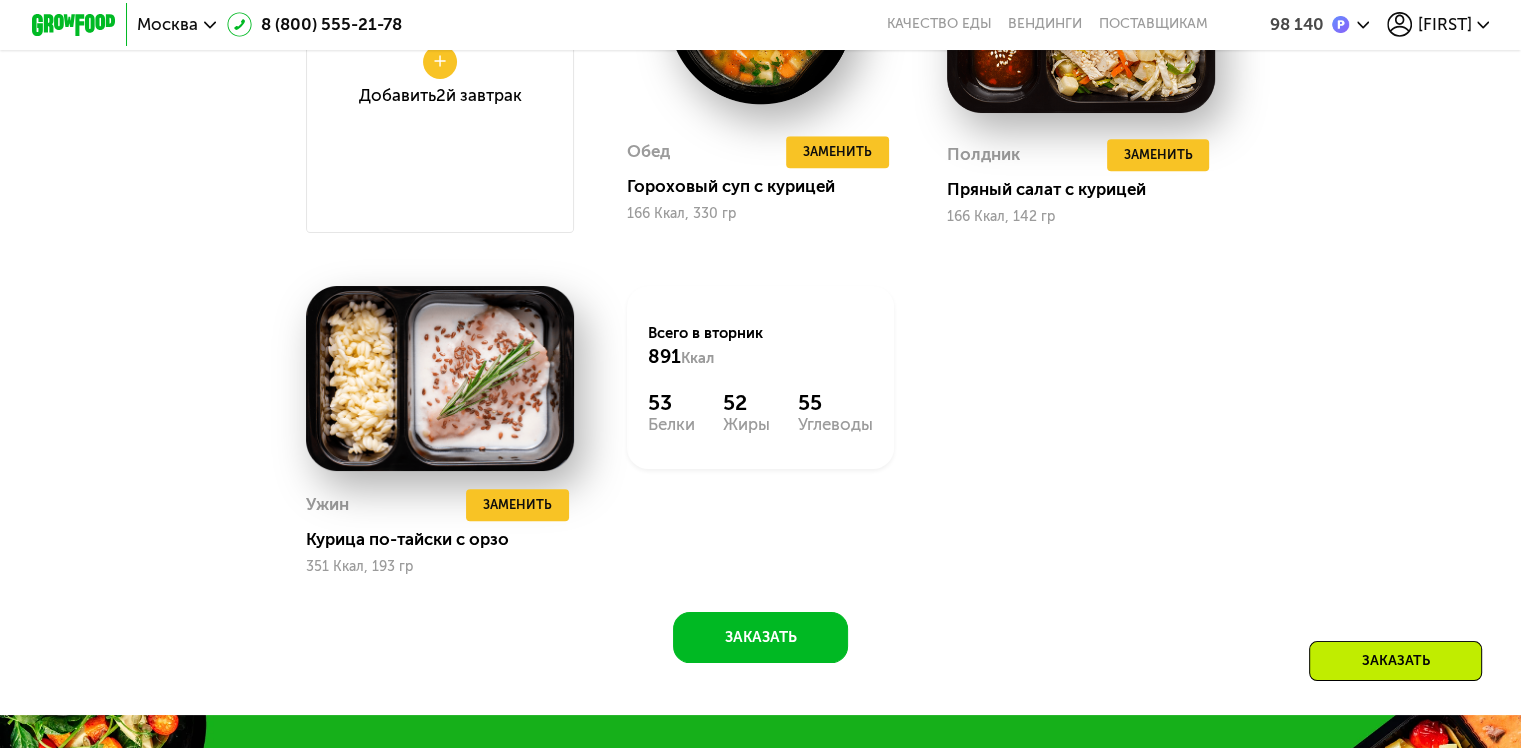 scroll, scrollTop: 1886, scrollLeft: 0, axis: vertical 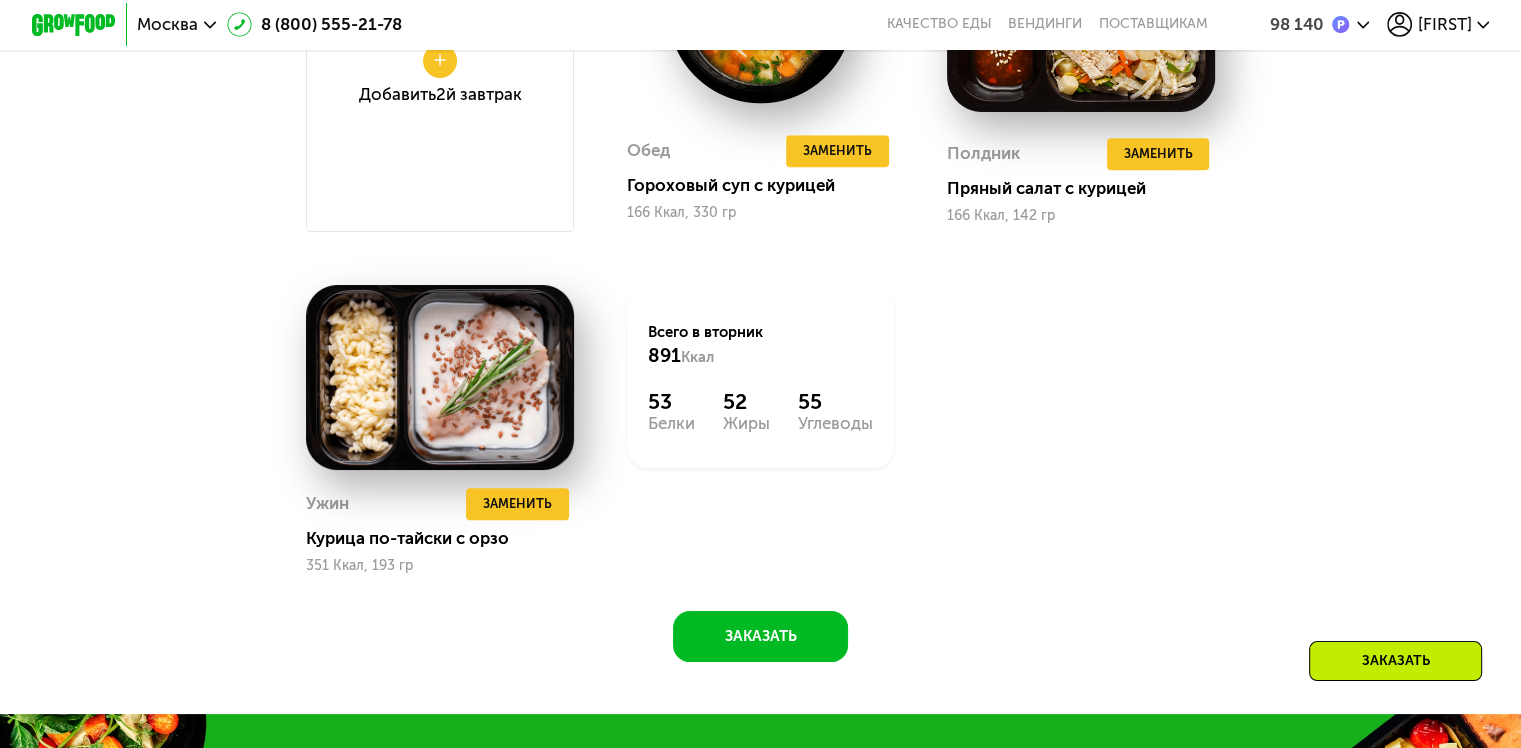 click on "Доставка: 12 авг, вт Настроить меню   Настроен 1 прием (+89 ₽)     Сбросить  вт 12.08 ср 13.08 чт 14.08 пт 15.08 сб 16.08 вс 17.08 Снеки и свежие перекусы  Добавить   Добавить  Напиток Завтрак  Удалить Завтрак  Заменить   Заменить Завтрак Омлет с кабачками. Каша 208 Ккал, 194 гр  Добавить  2й завтрак Обед  Удалить Обед  Заменить   Заменить Обед Гороховый суп с курицей 166 Ккал, 330 гр Полдник  Удалить Полдник  Заменить   Заменить Полдник Пряный салат с курицей 166 Ккал, 142 гр Ужин  Удалить Ужин  Заменить   Заменить Ужин Курица по-тайски с орзо 351 Ккал, 193 гр  Всего в вторник 891 Ккал 53  Белки  52  Жиры  55" at bounding box center [760, -35] 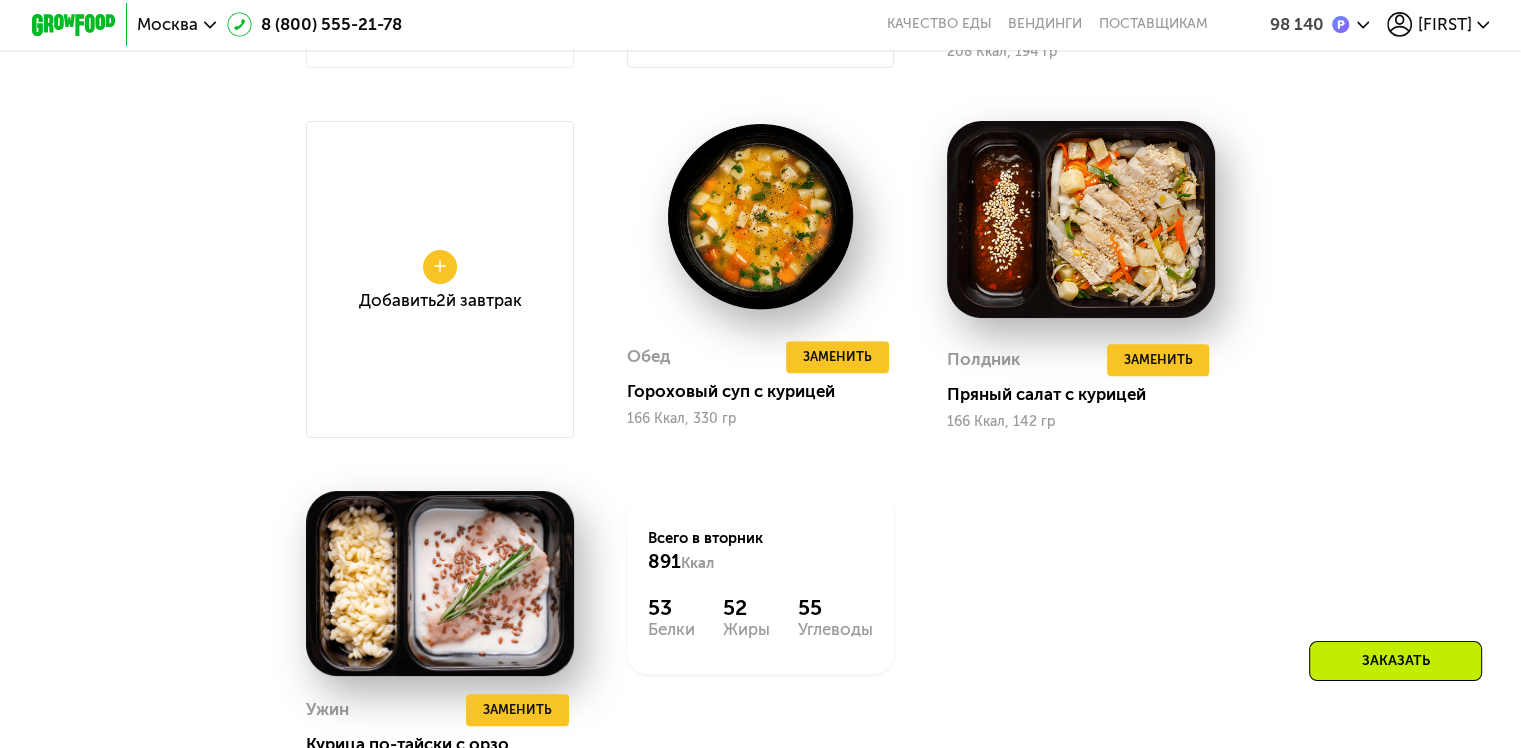 scroll, scrollTop: 1676, scrollLeft: 0, axis: vertical 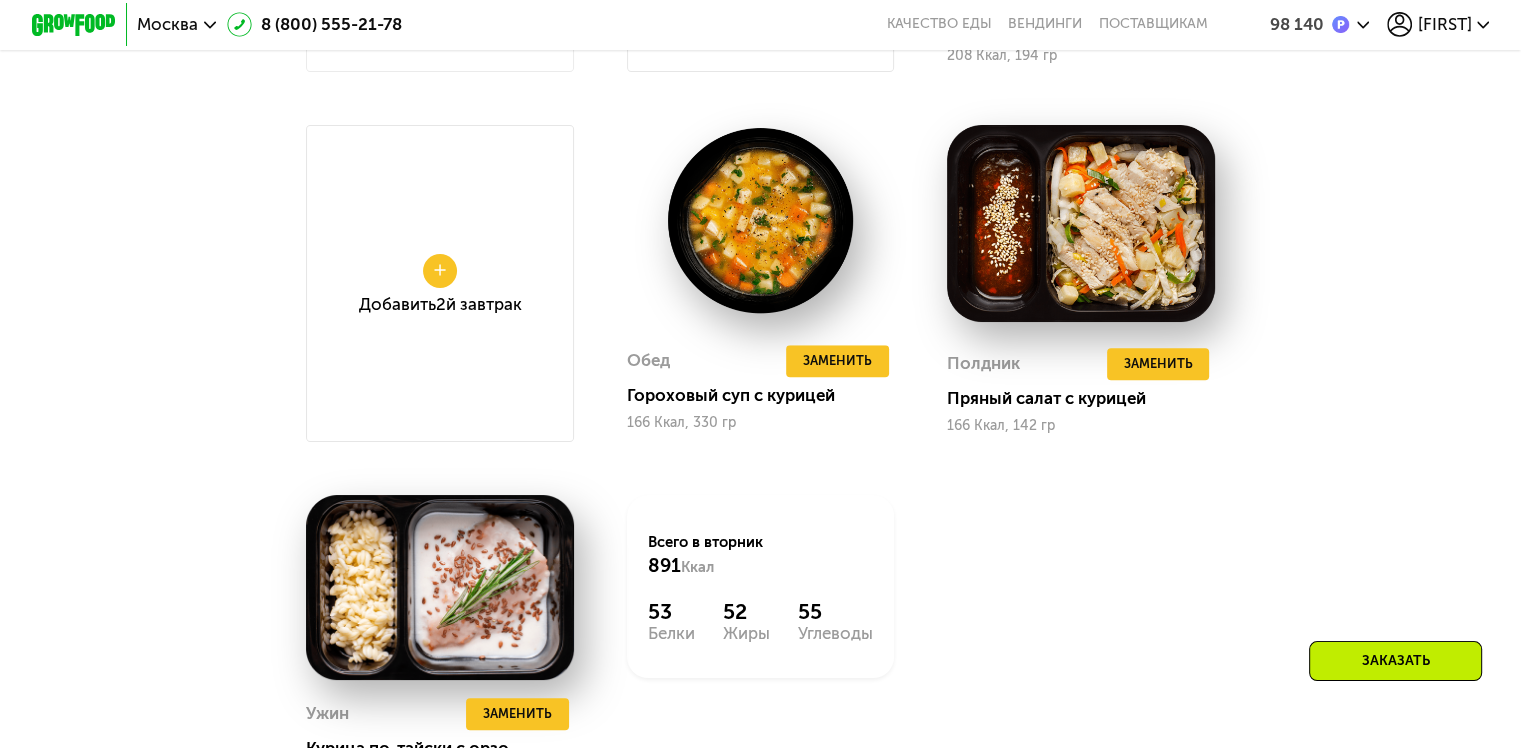 click on "Доставка: 12 авг, вт Настроить меню   Настроен 1 прием (+89 ₽)     Сбросить  вт 12.08 ср 13.08 чт 14.08 пт 15.08 сб 16.08 вс 17.08 Снеки и свежие перекусы  Добавить   Добавить  Напиток Завтрак  Удалить Завтрак  Заменить   Заменить Завтрак Омлет с кабачками. Каша 208 Ккал, 194 гр  Добавить  2й завтрак Обед  Удалить Обед  Заменить   Заменить Обед Гороховый суп с курицей 166 Ккал, 330 гр Полдник  Удалить Полдник  Заменить   Заменить Полдник Пряный салат с курицей 166 Ккал, 142 гр Ужин  Удалить Ужин  Заменить   Заменить Ужин Курица по-тайски с орзо 351 Ккал, 193 гр  Всего в вторник 891 Ккал 53  Белки  52  Жиры  55" at bounding box center (760, 193) 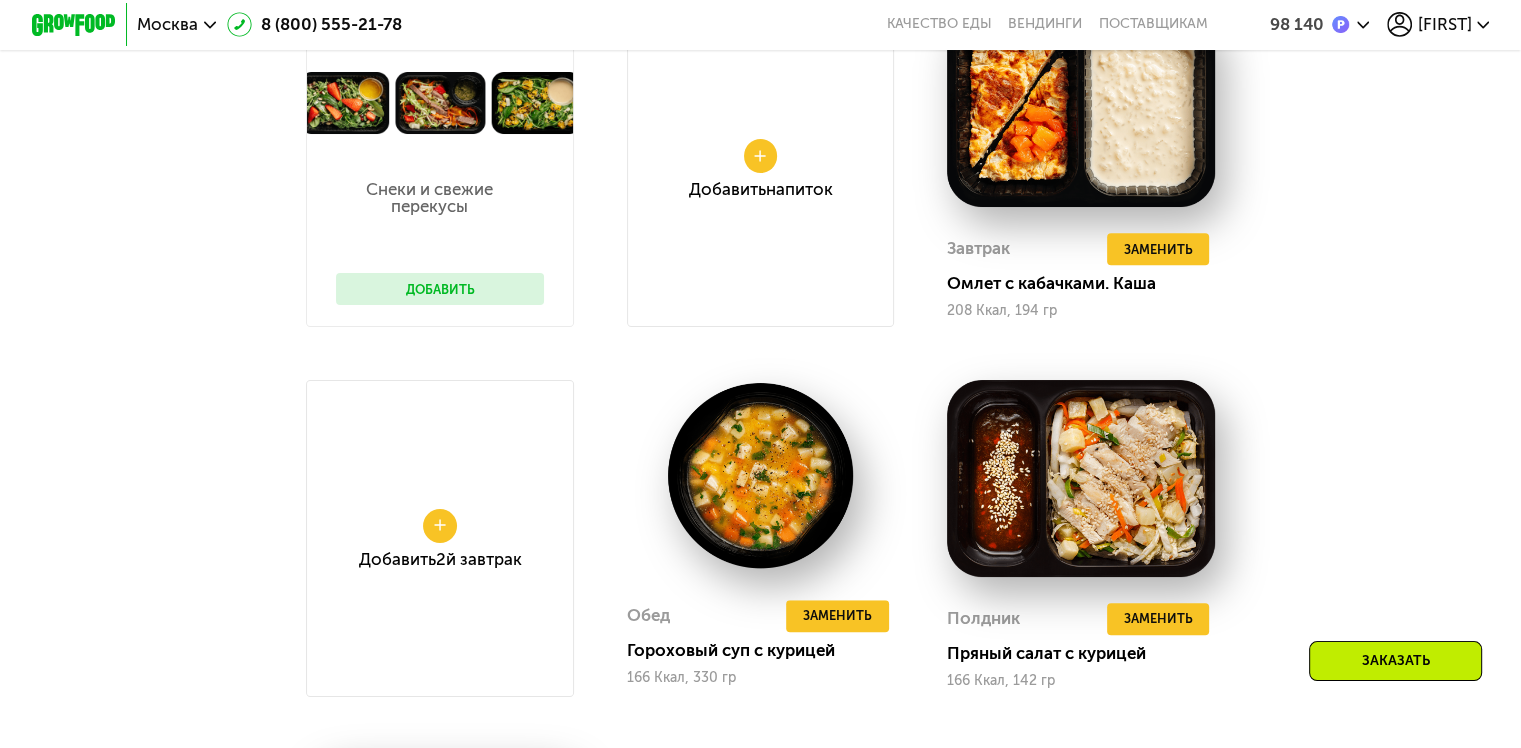 scroll, scrollTop: 1434, scrollLeft: 0, axis: vertical 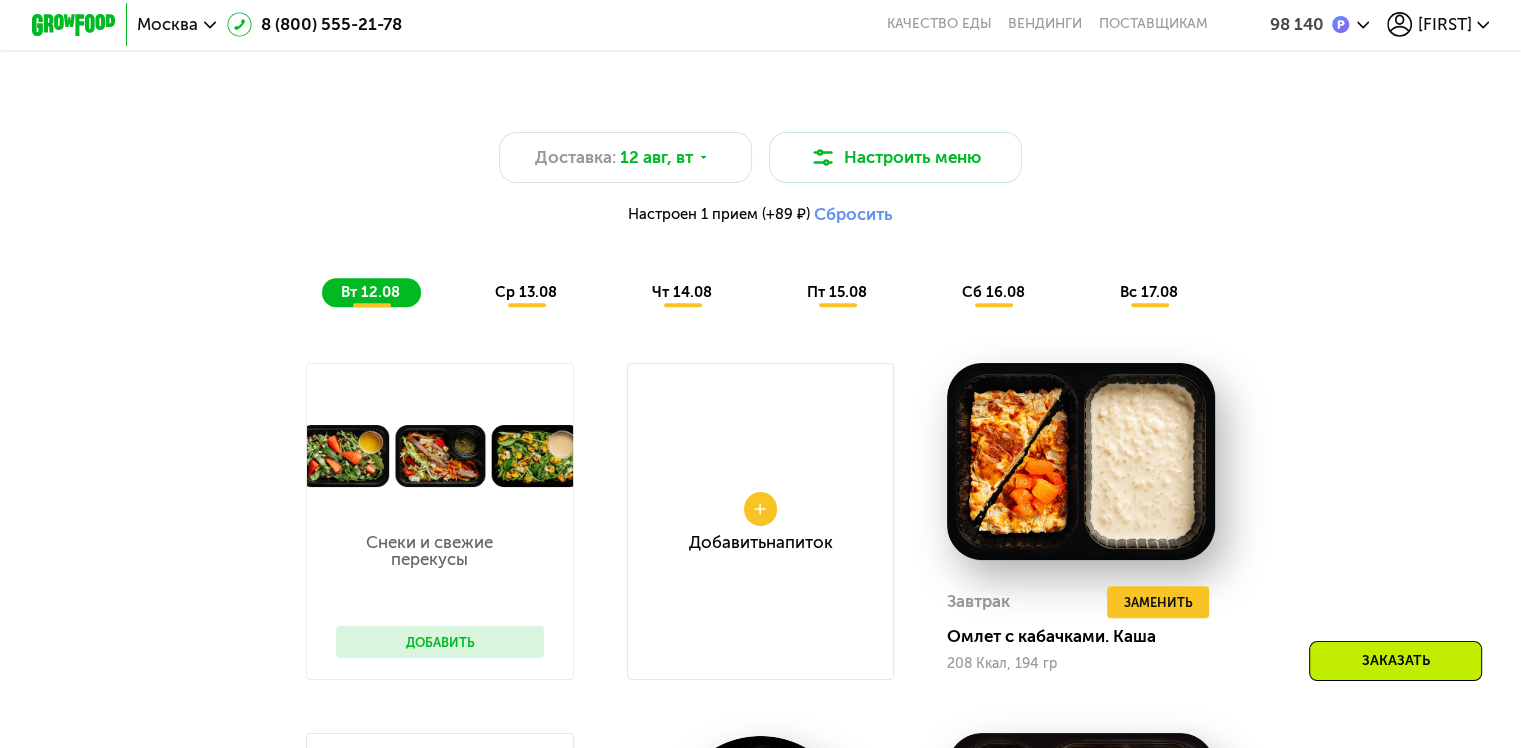 click on "Доставка: 12 авг, вт Настроить меню   Настроен 1 прием (+89 ₽)     Сбросить  вт 12.08 ср 13.08 чт 14.08 пт 15.08 сб 16.08 вс 17.08" at bounding box center (761, 203) 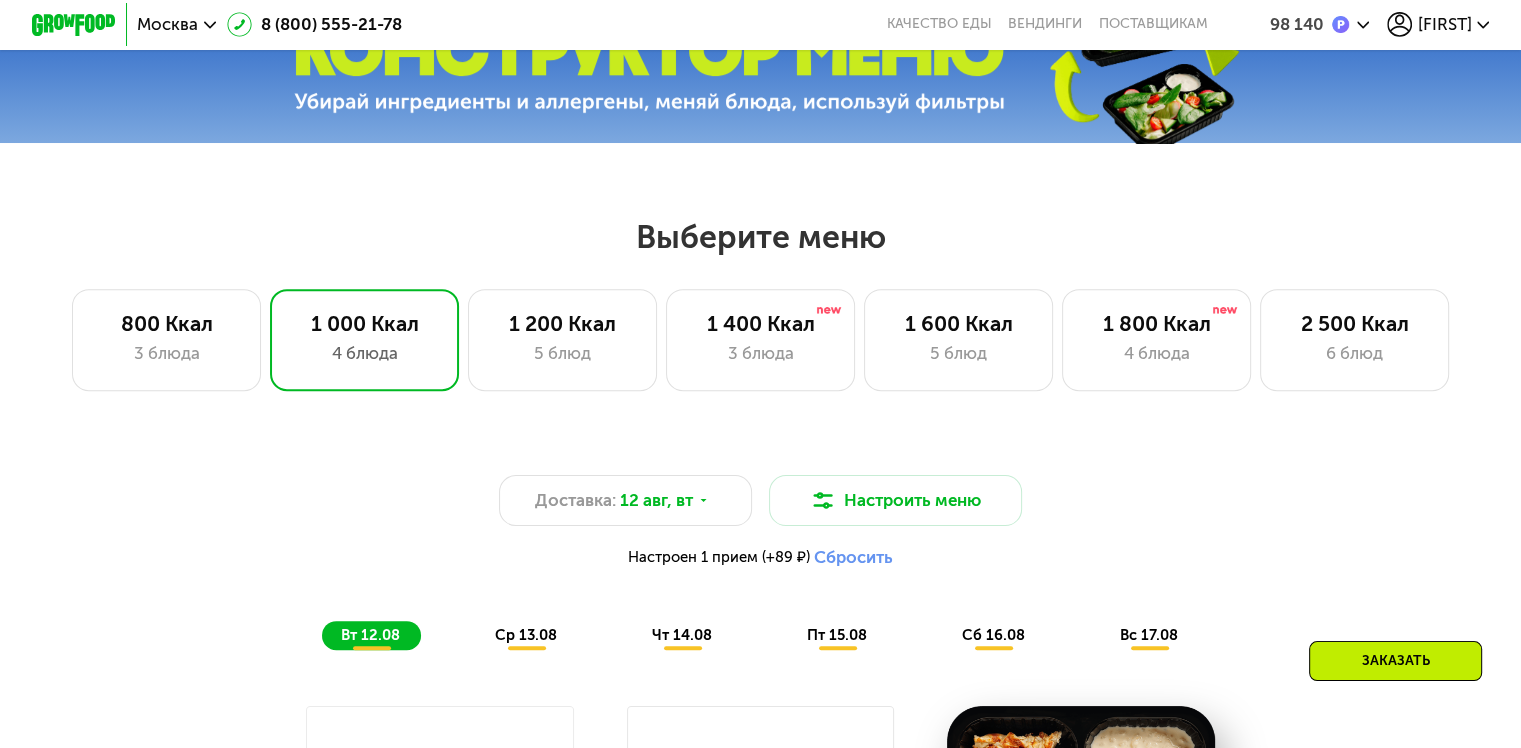 scroll, scrollTop: 724, scrollLeft: 0, axis: vertical 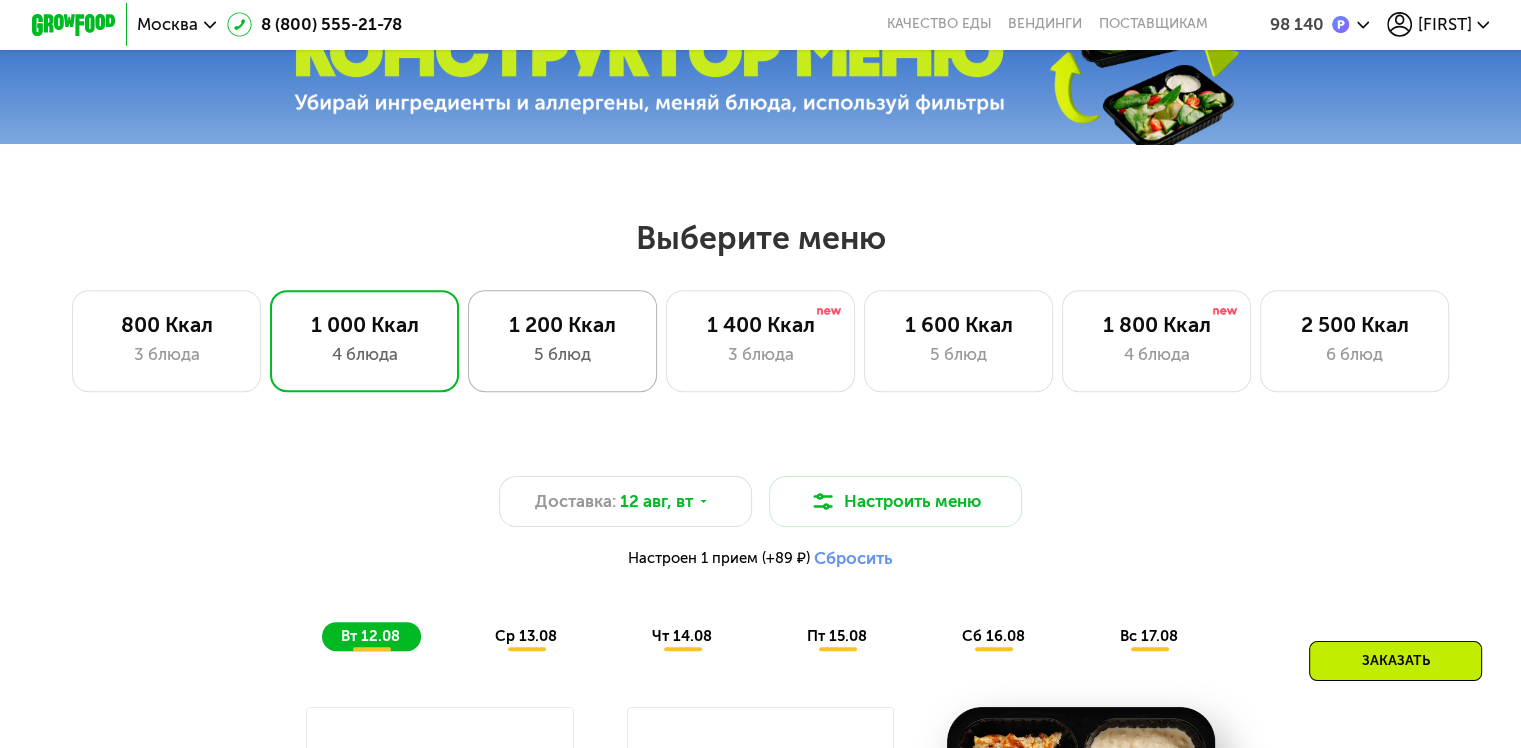 click on "1 200 Ккал" at bounding box center [562, 324] 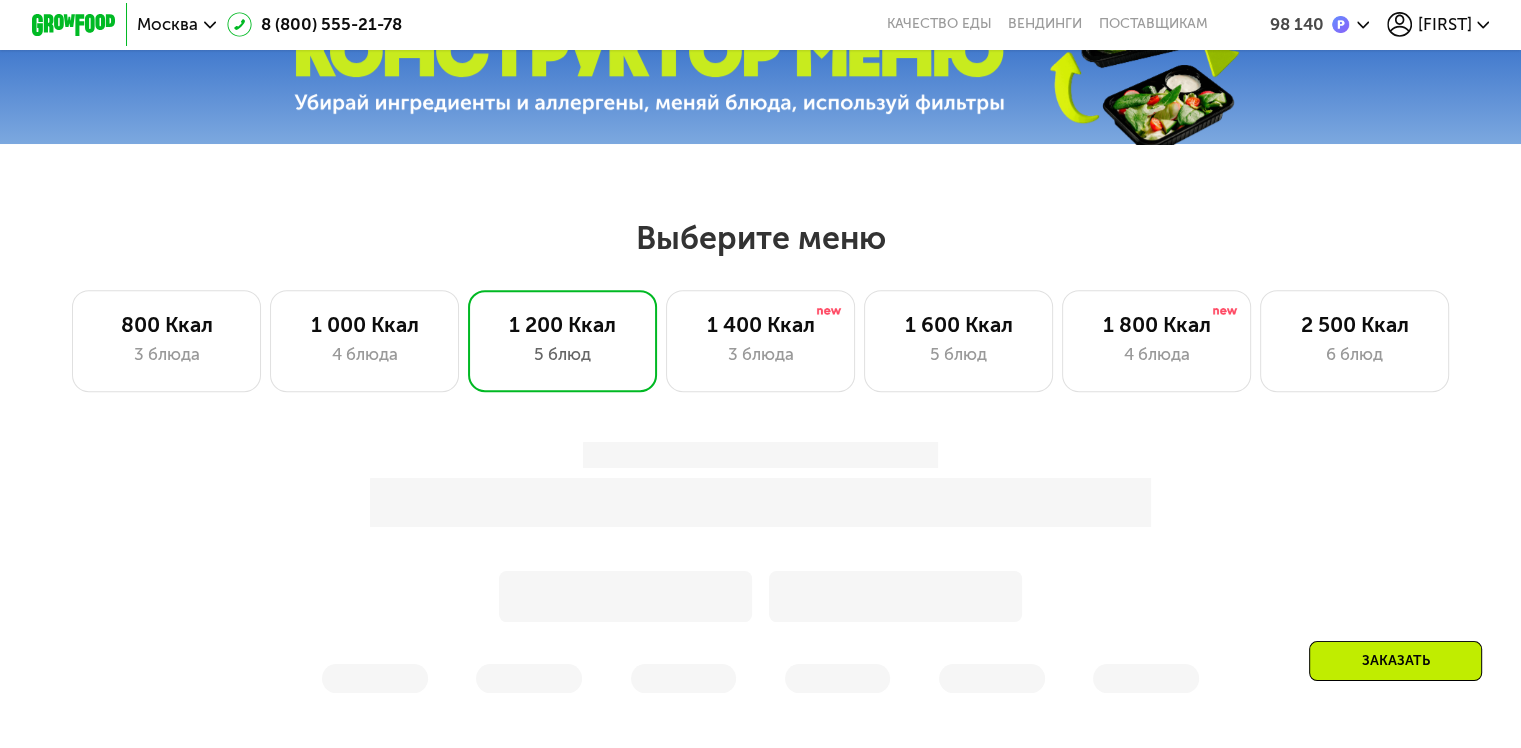 click on "Заказать" at bounding box center (760, 992) 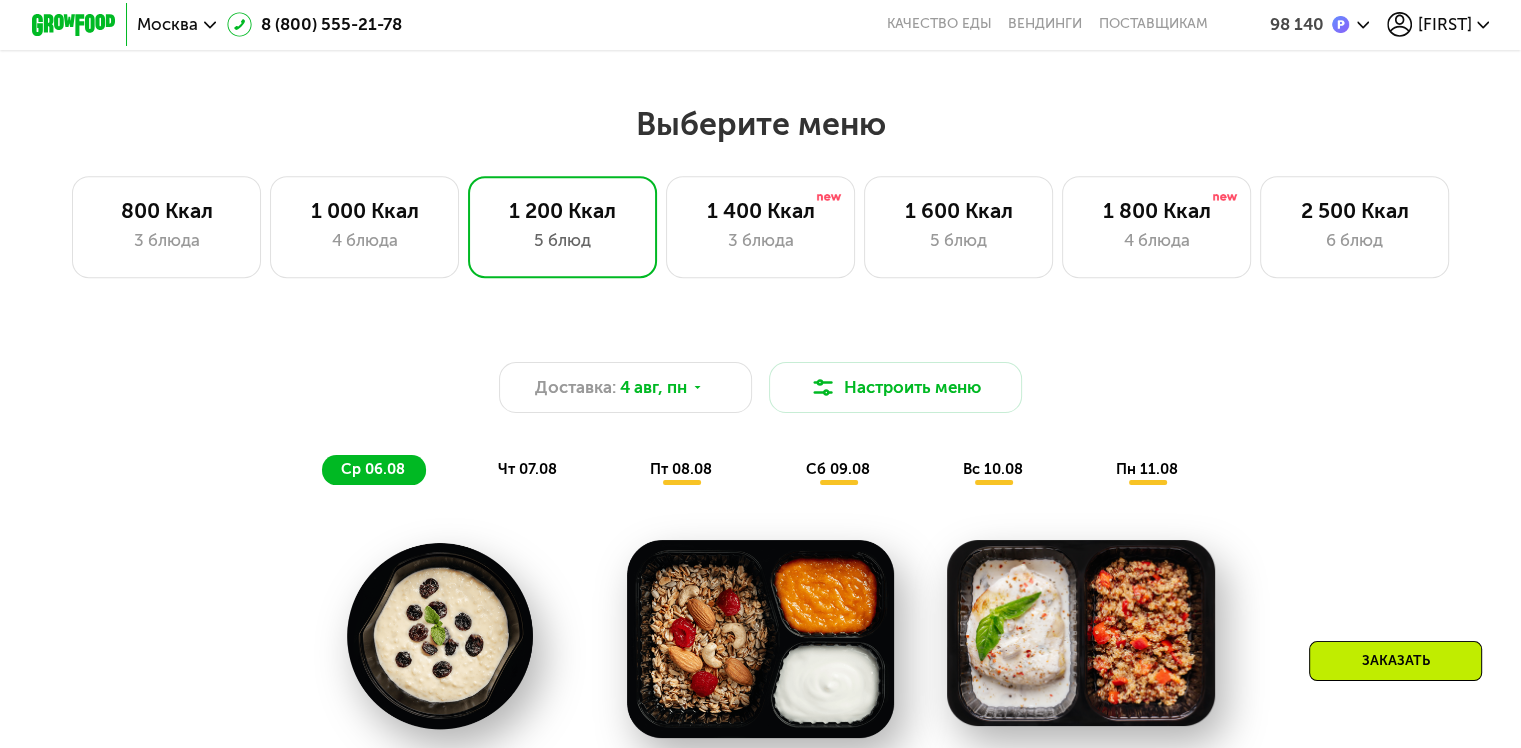 scroll, scrollTop: 840, scrollLeft: 0, axis: vertical 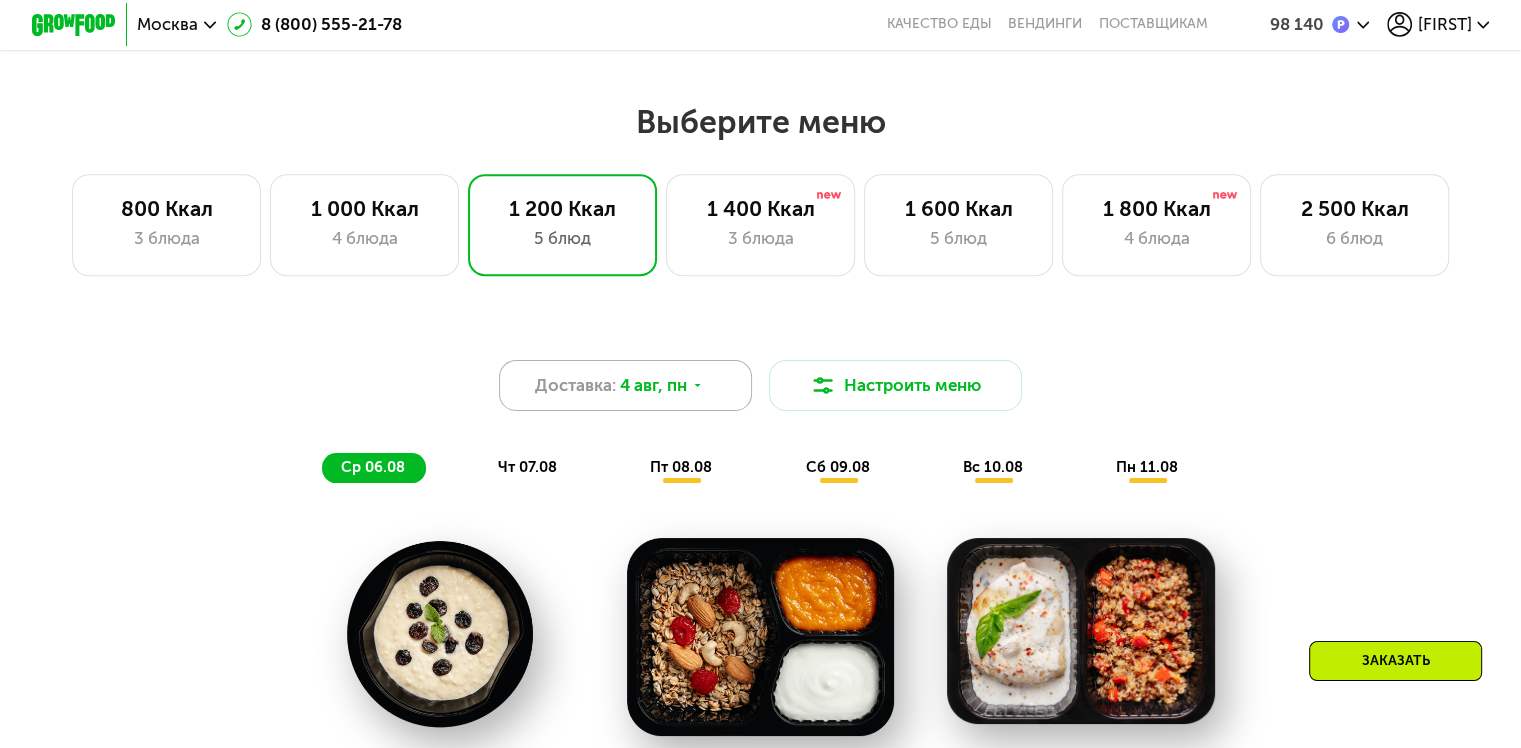 click on "4 авг, пн" at bounding box center [653, 385] 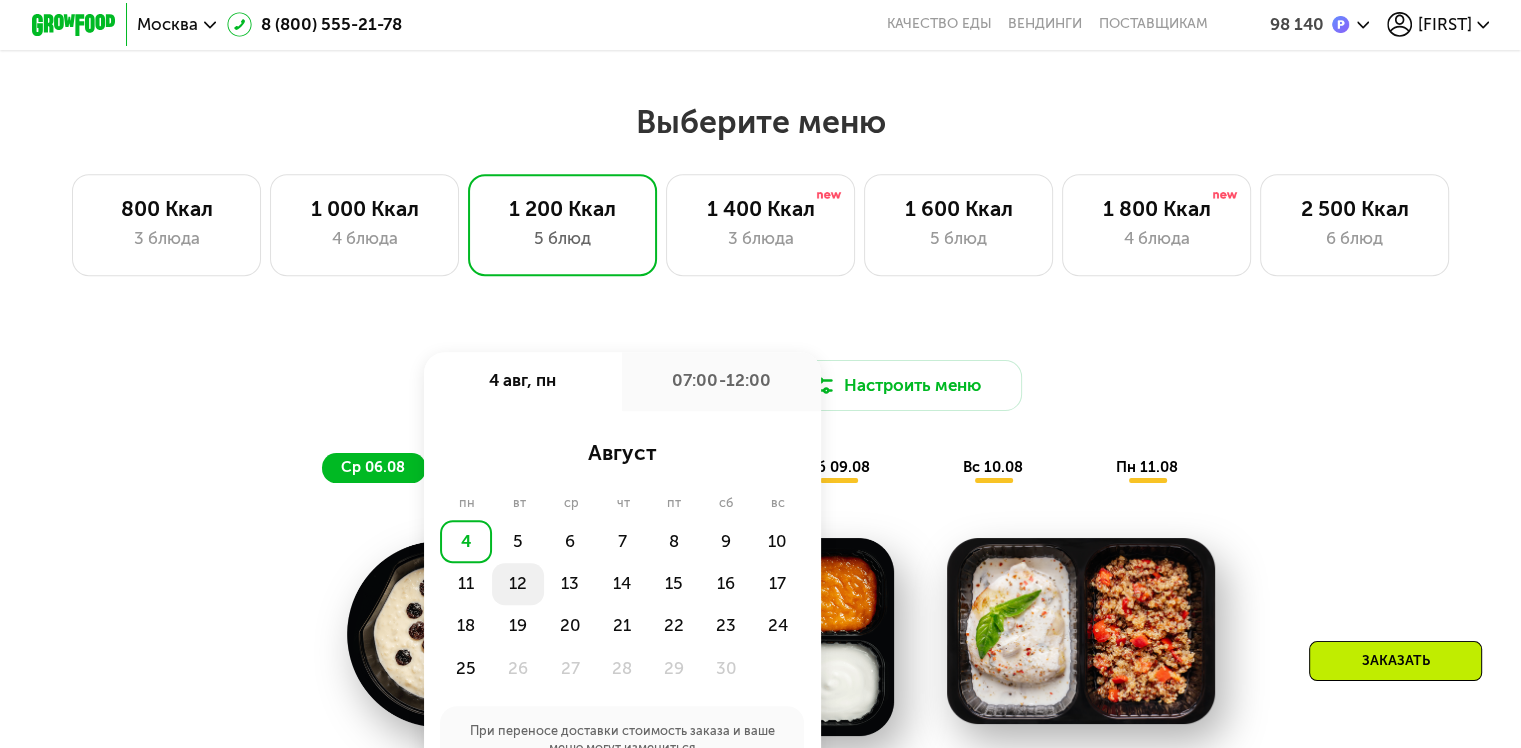 click on "12" 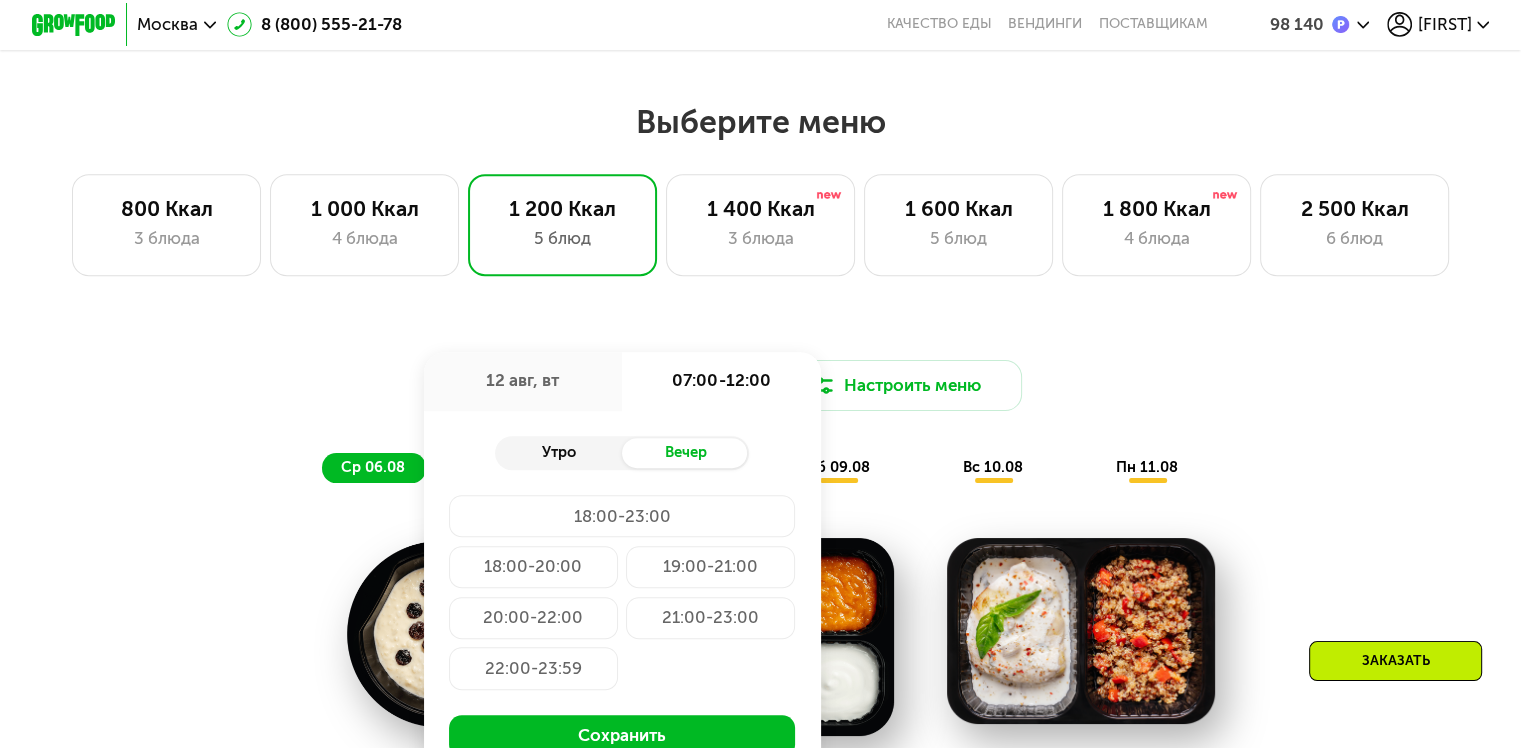 click on "Утро" at bounding box center (558, 453) 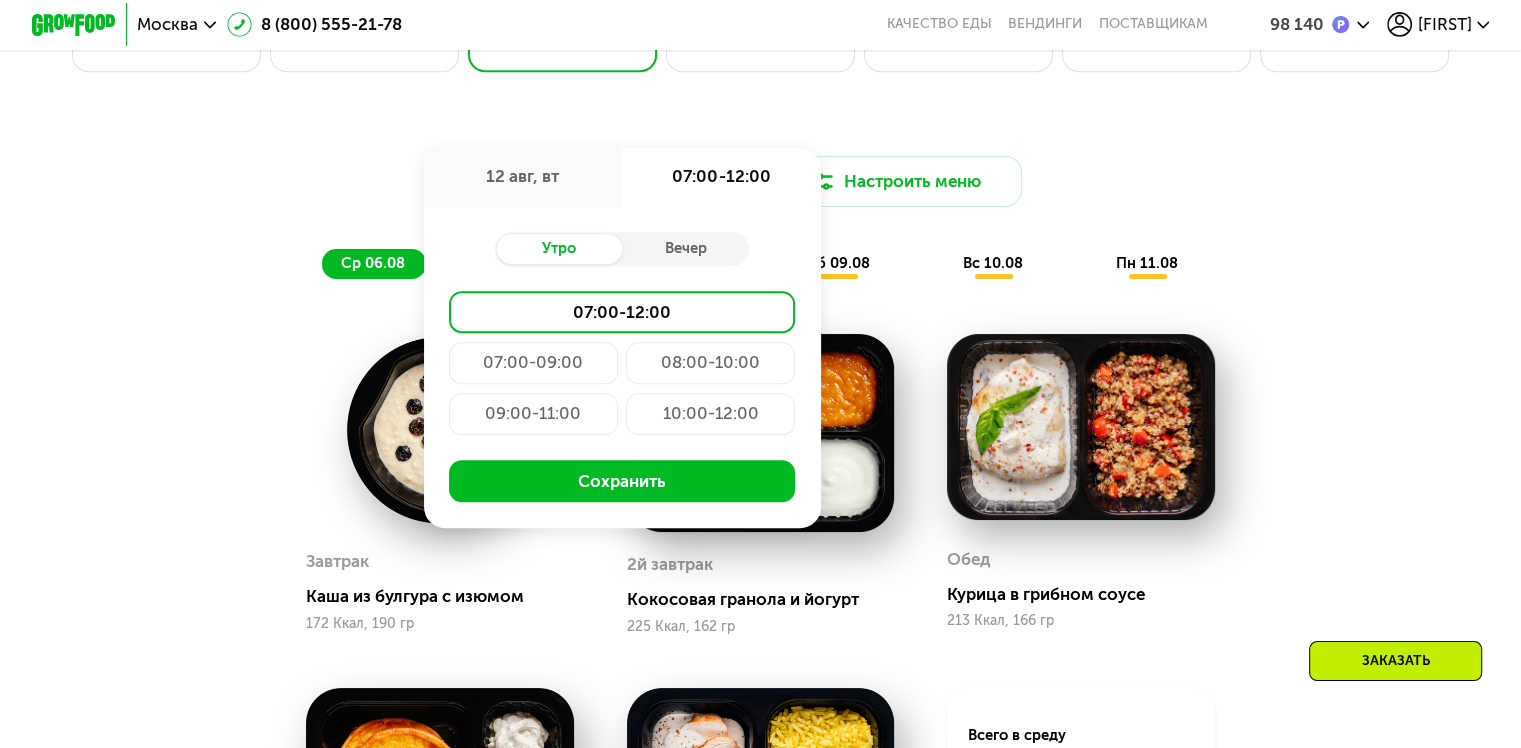 scroll, scrollTop: 1054, scrollLeft: 0, axis: vertical 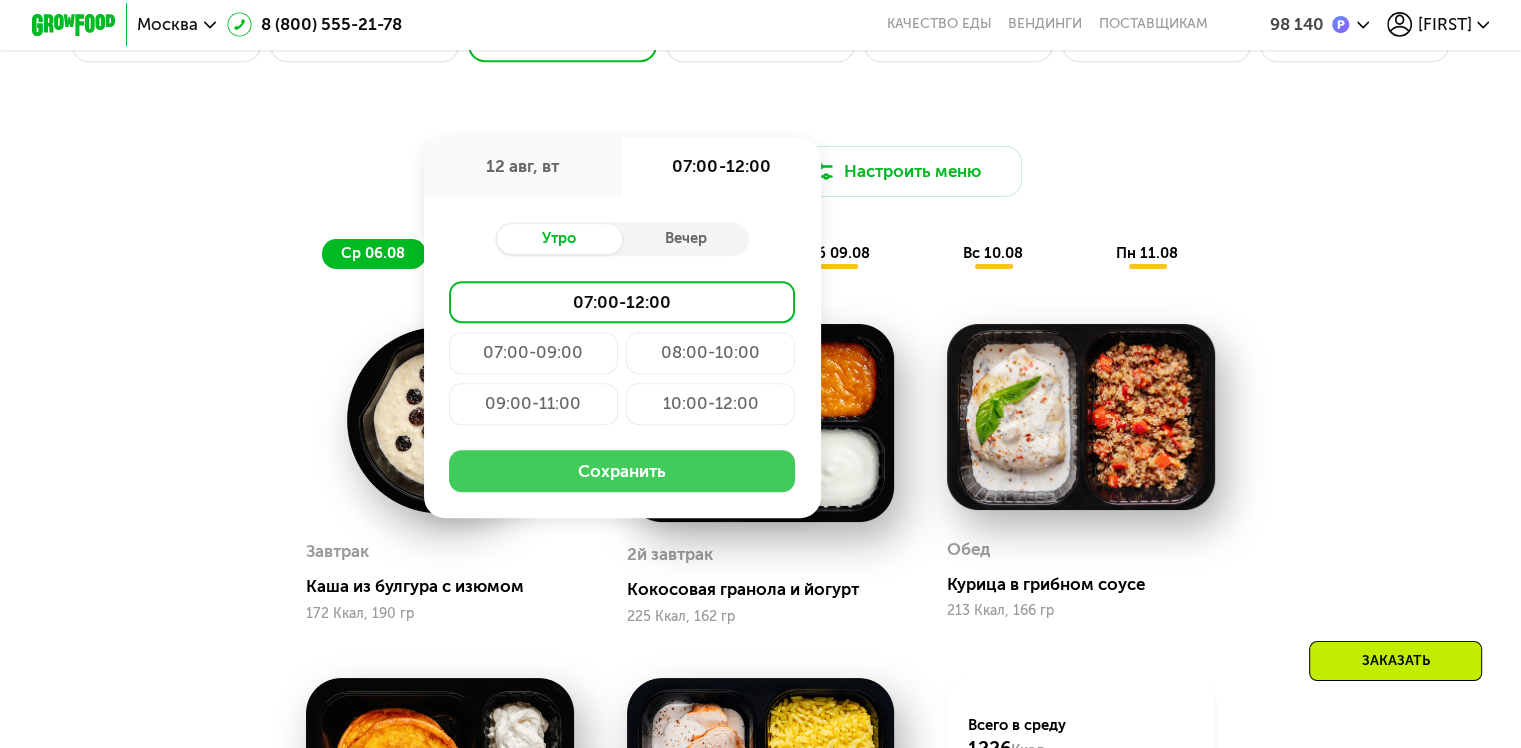 click on "Сохранить" at bounding box center [622, 471] 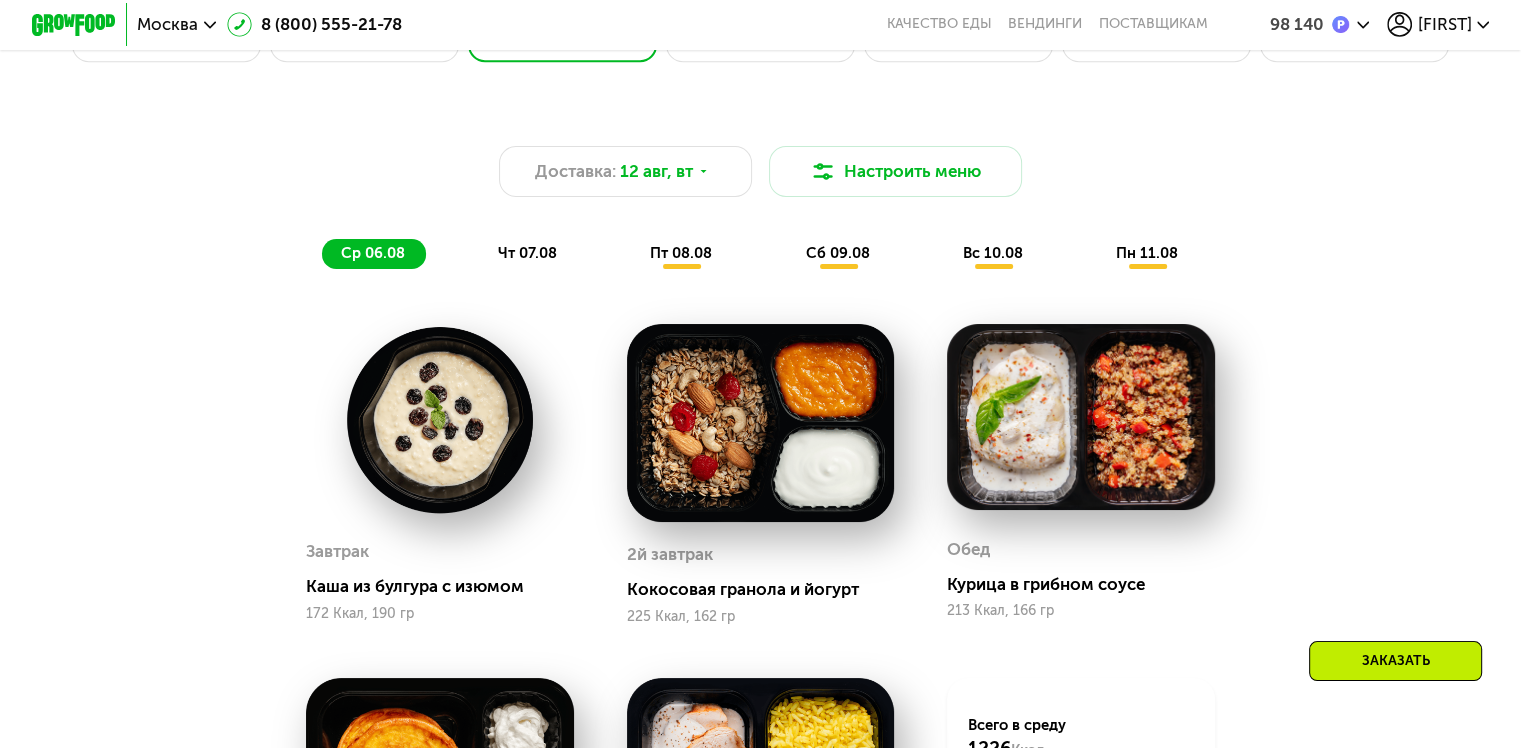 click on "Доставка: 12 авг, вт Настроить меню  ср 06.08 чт 07.08 пт 08.08 сб 09.08 вс 10.08 пн 11.08 Завтрак Каша из булгура с изюмом 172 Ккал, 190 гр 2й завтрак Кокосовая гранола и йогурт 225 Ккал, 162 гр Обед Курица в грибном соусе 213 Ккал, 166 гр Полдник Панкейки с овощами 318 Ккал, 172 гр Ужин Курица в кокосовом соусе 298 Ккал, 180 гр  Всего в среду 1226 Ккал 60  Белки  55  Жиры  121  Углеводы  Завтрак Вонтоны с курицей 260 Ккал, 146 гр 2й завтрак Запеченные яблоки с кремом 220 Ккал, 150 гр Обед Рассольник с курицей 197 Ккал, 280 гр Полдник Салат с курицей и птитимом 276 Ккал, 184 гр Ужин Фузилли в песто с курицей 277 Ккал, 210 гр 48" at bounding box center [760, 583] 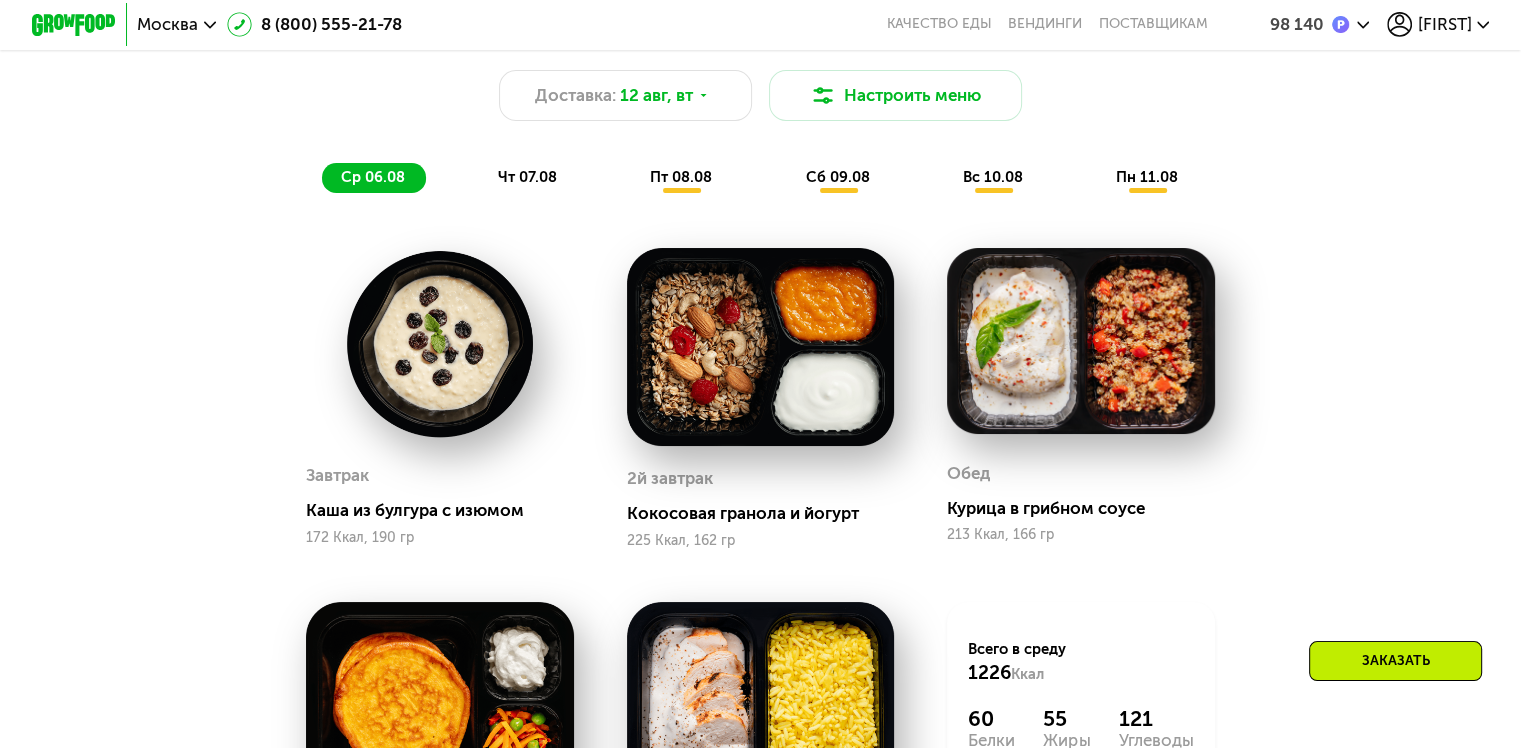 scroll, scrollTop: 1129, scrollLeft: 0, axis: vertical 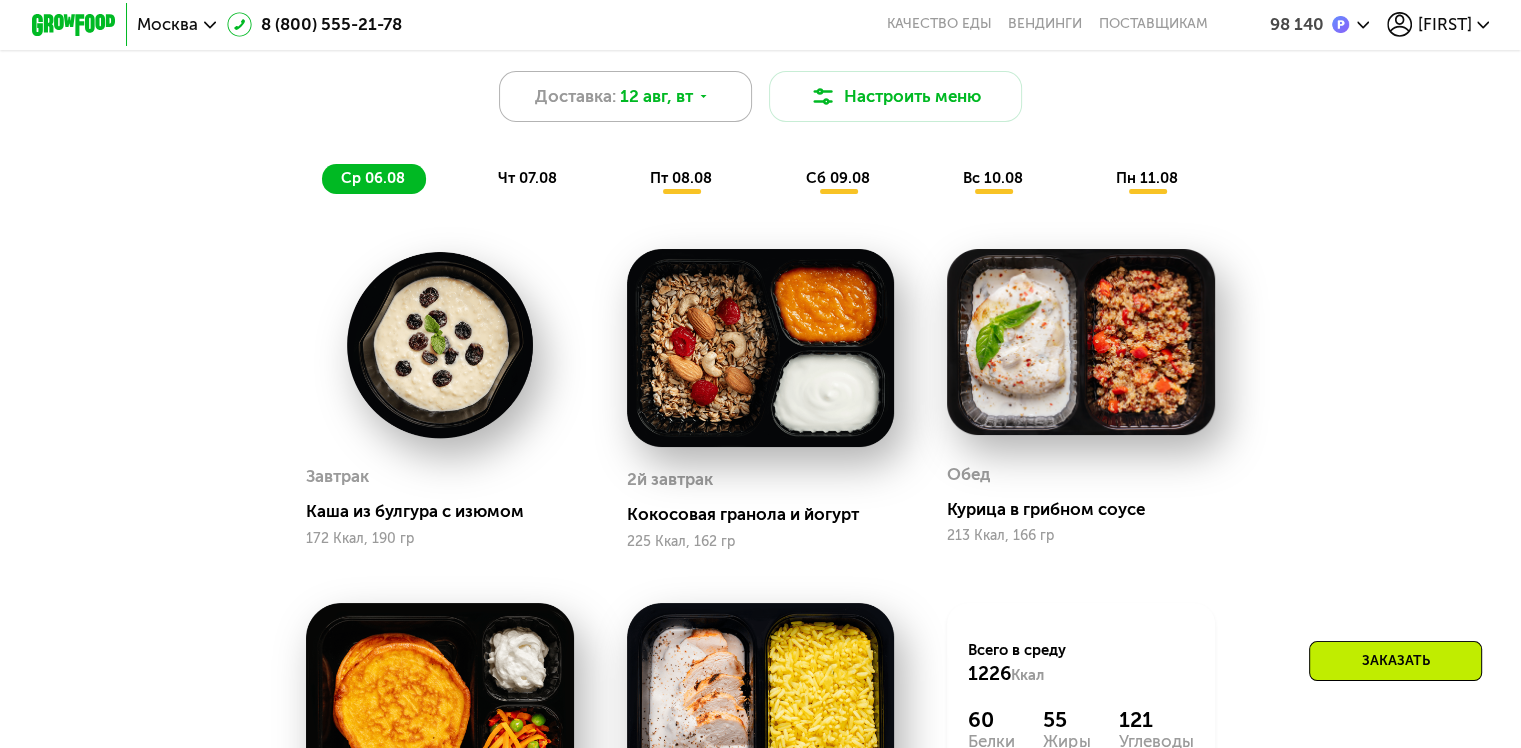click 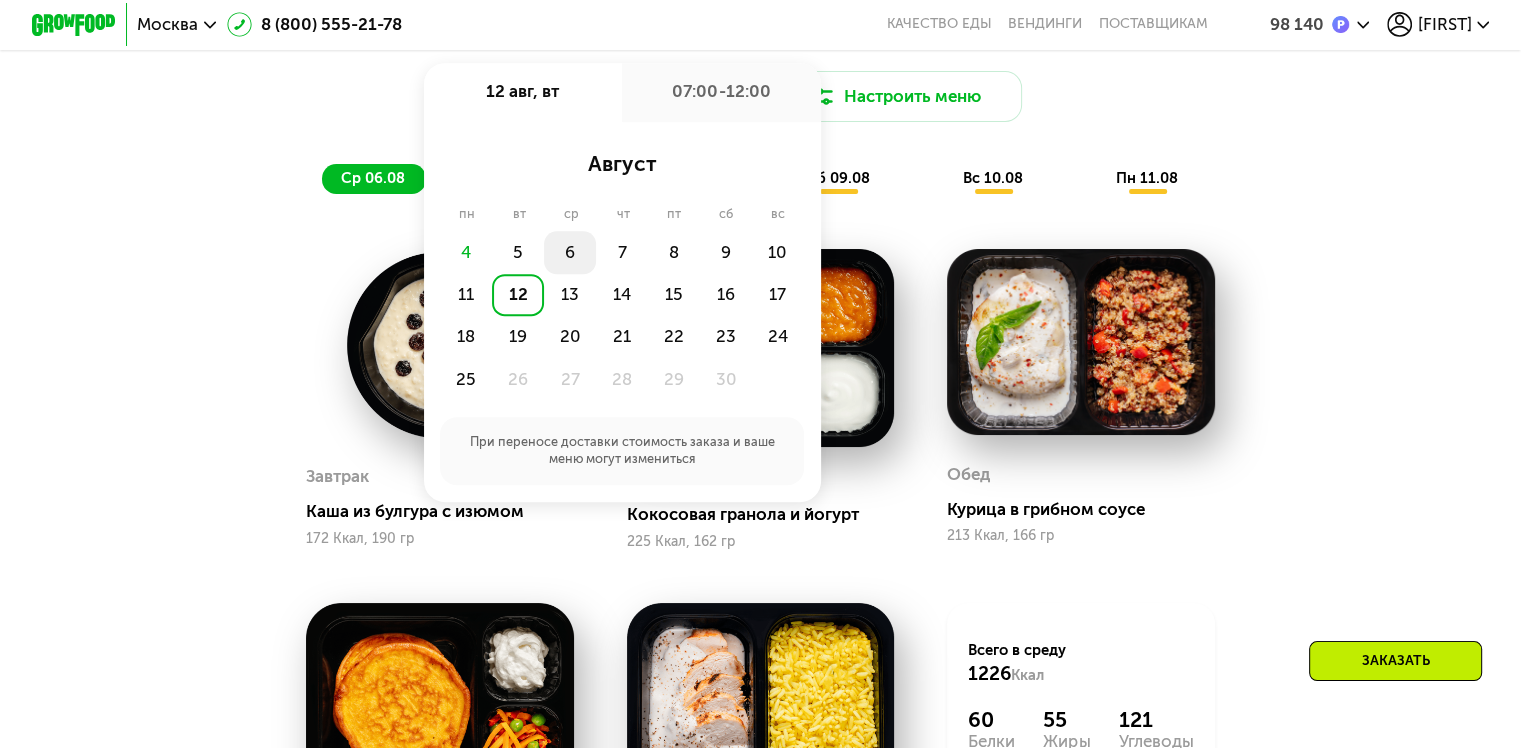 click on "6" 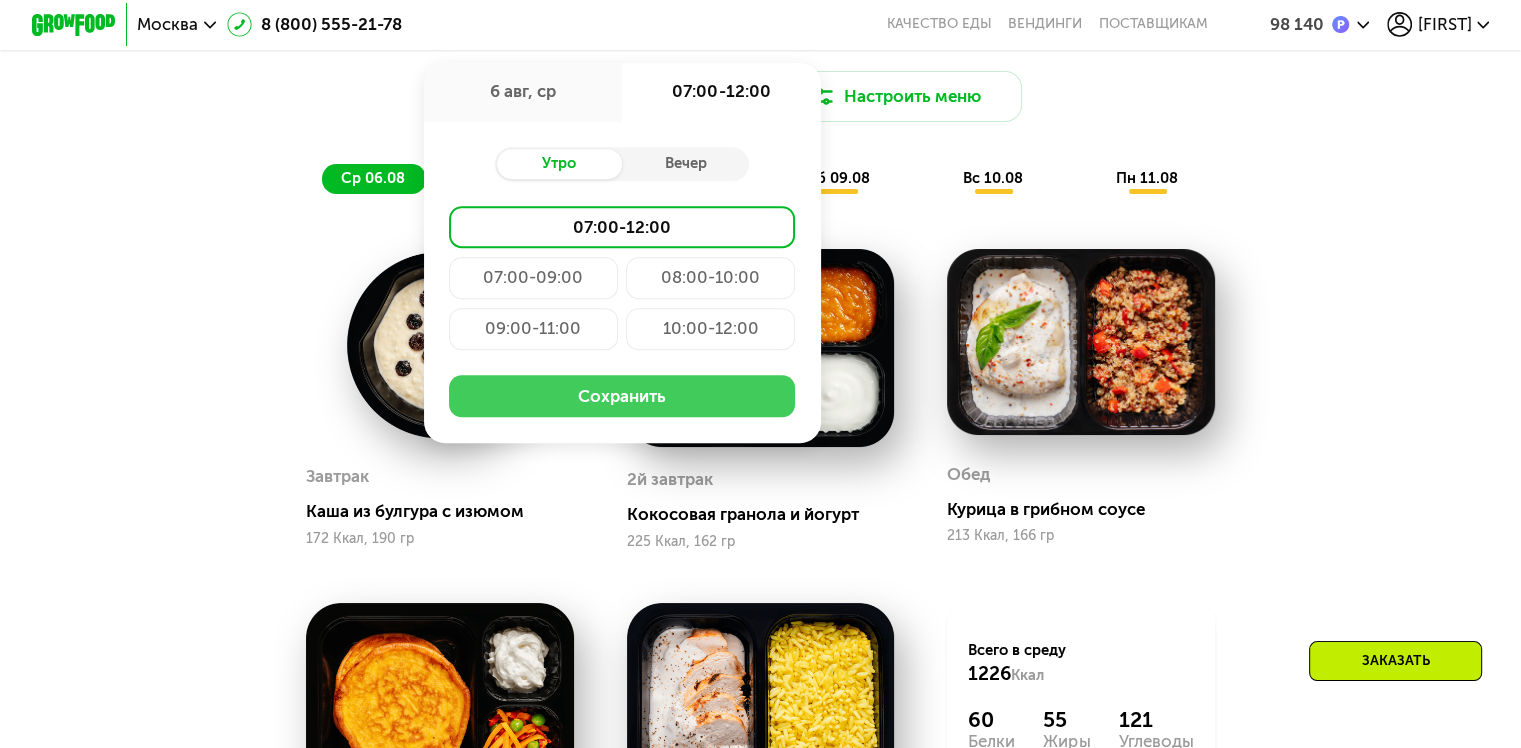 click on "Сохранить" at bounding box center (622, 396) 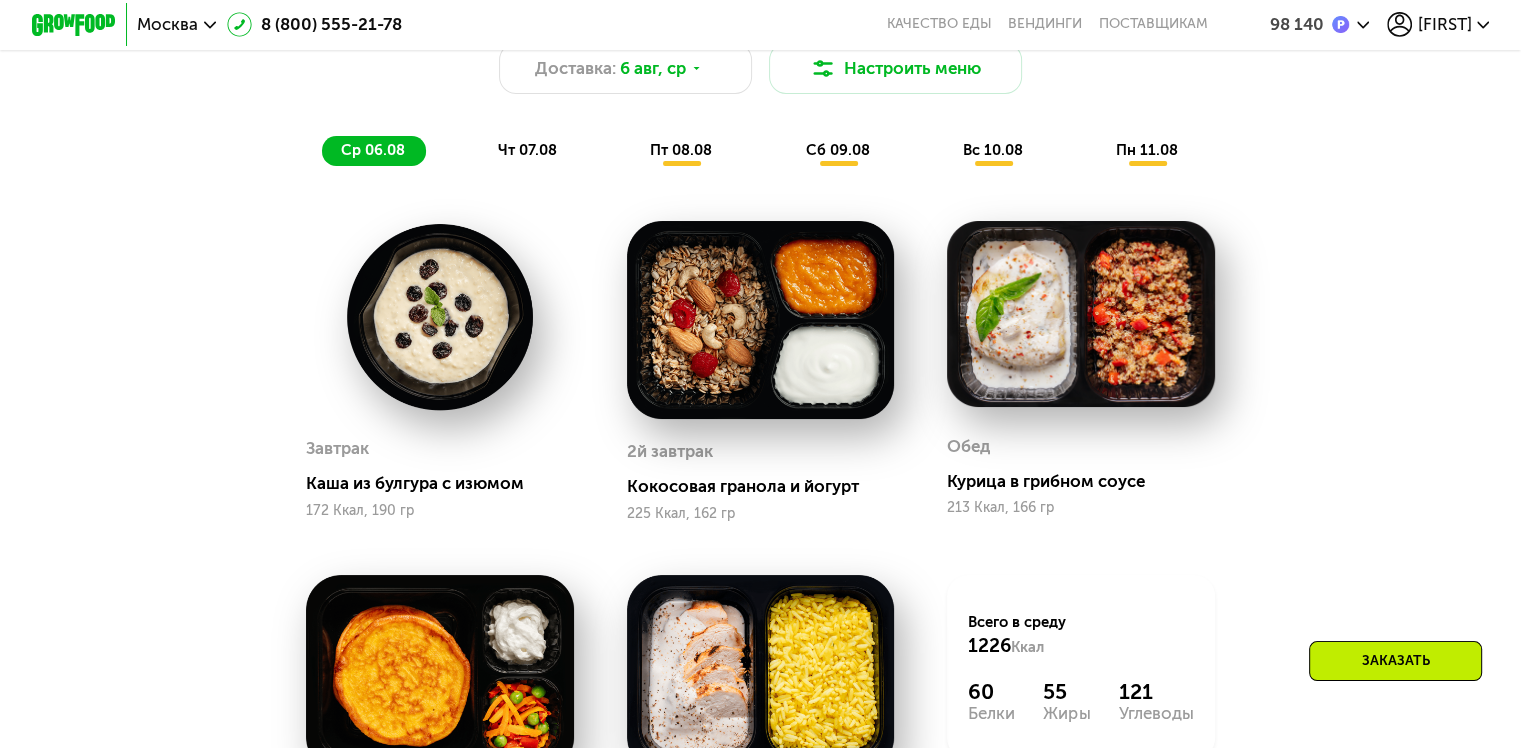 scroll, scrollTop: 1152, scrollLeft: 0, axis: vertical 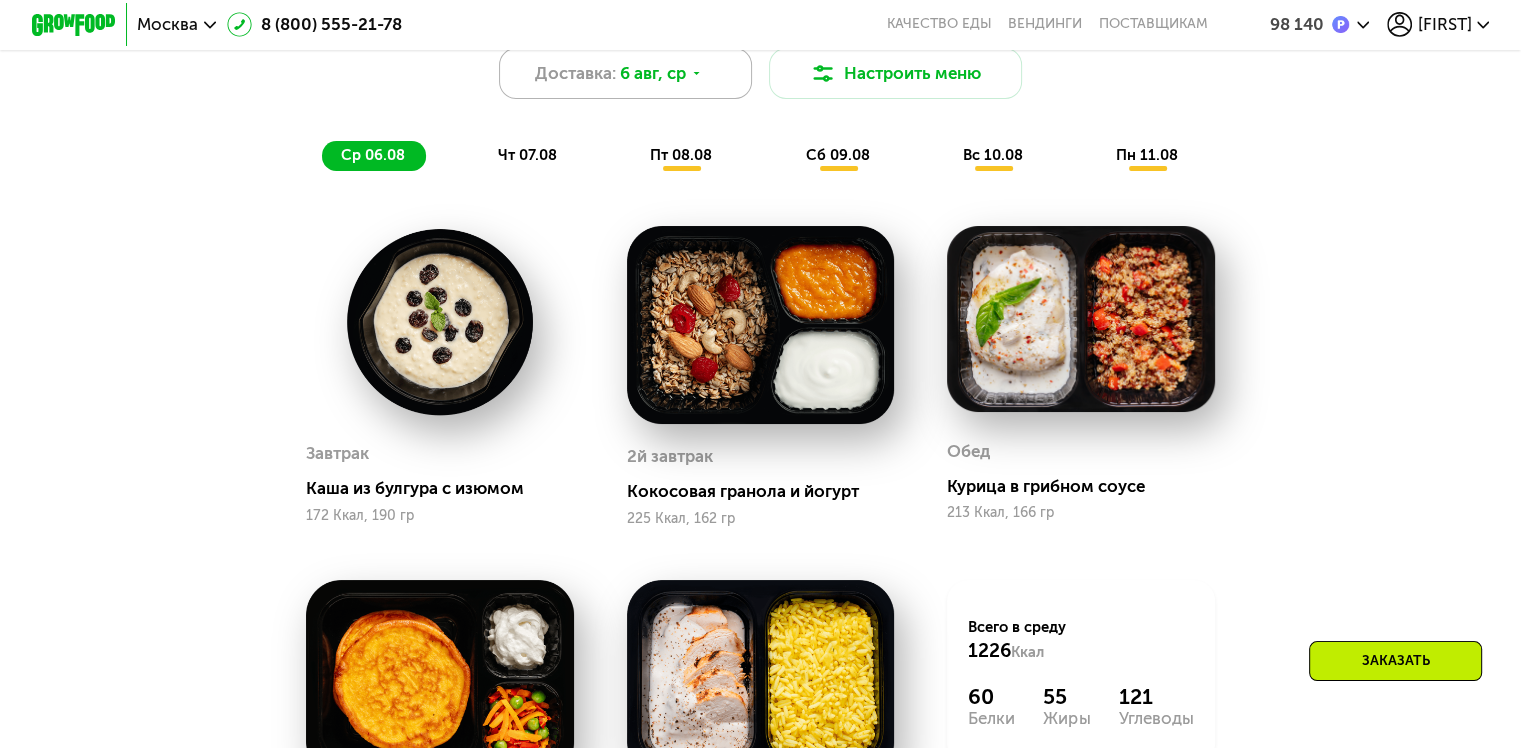 click on "6 авг, ср" at bounding box center (653, 73) 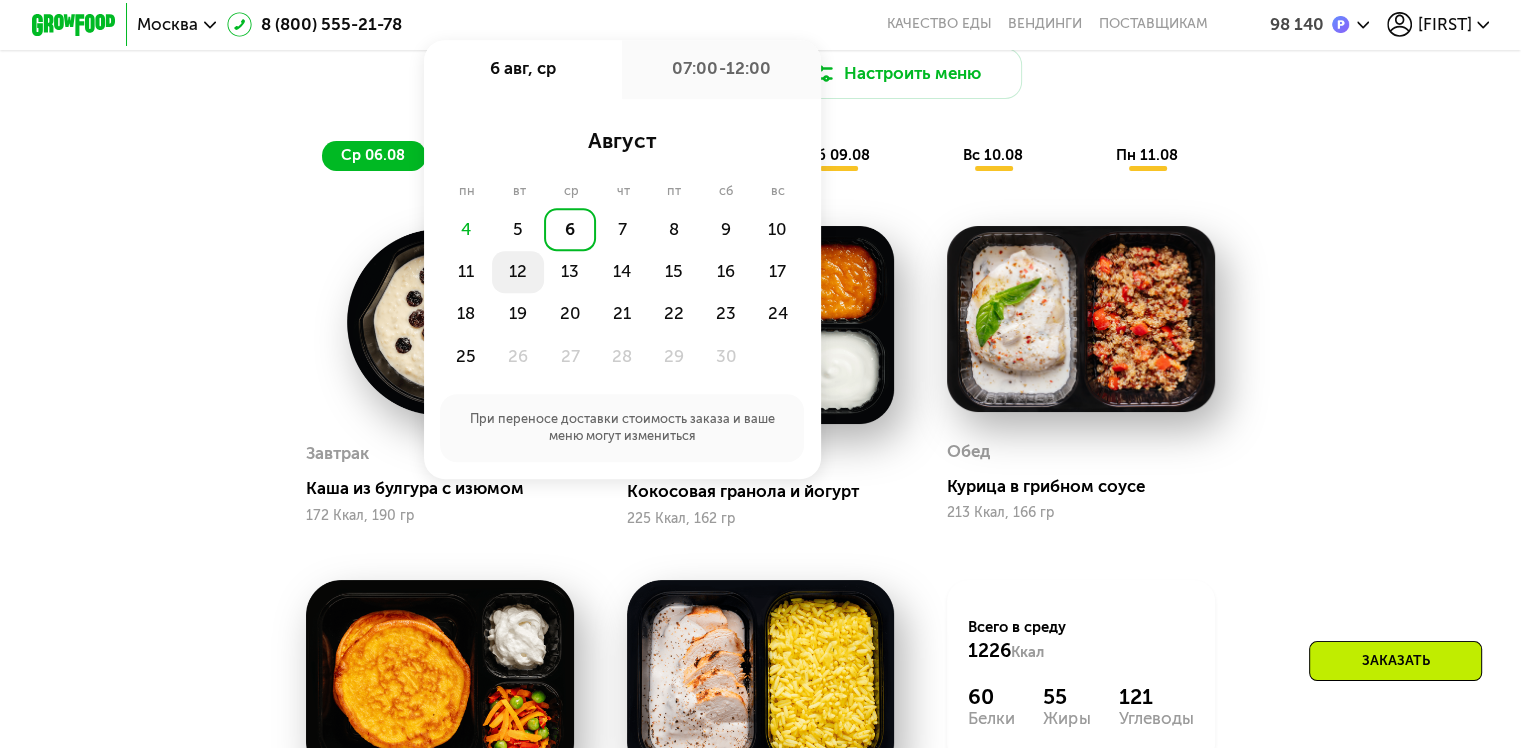 click on "12" 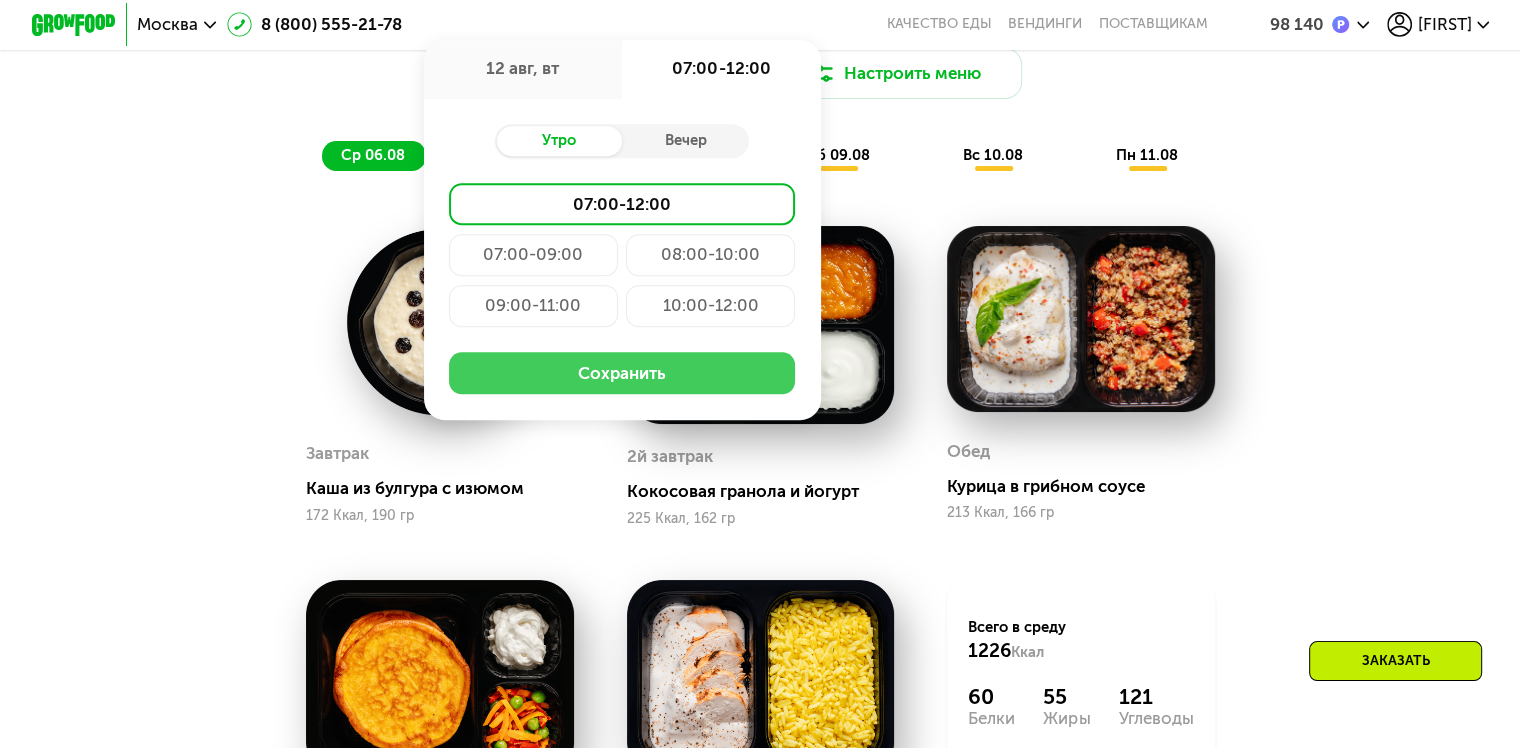 click on "Сохранить" at bounding box center [622, 373] 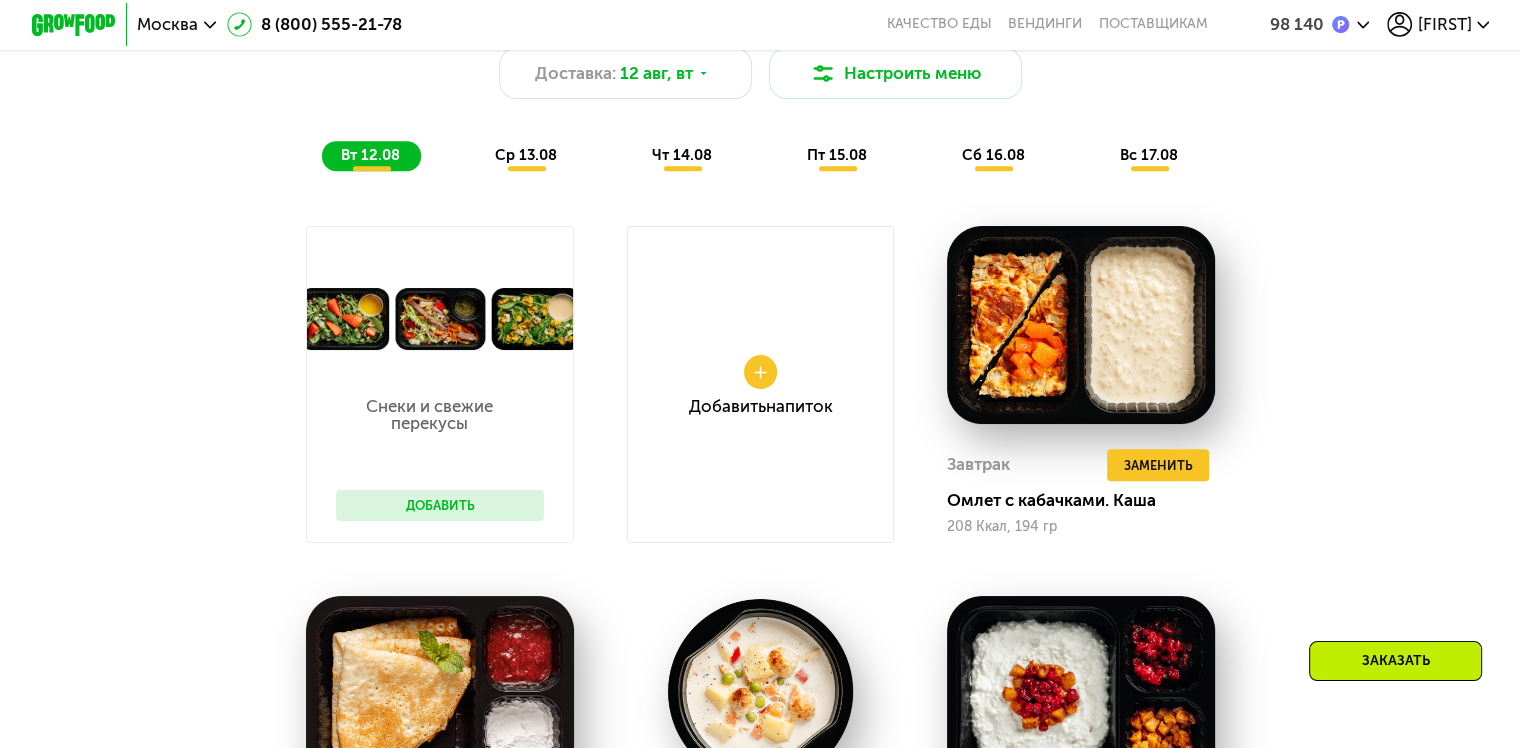 click on "Доставка: 12 авг, вт Настроить меню  вт 12.08 ср 13.08 чт 14.08 пт 15.08 сб 16.08 вс 17.08 Снеки и свежие перекусы  Добавить   Добавить  Напиток Завтрак  Удалить Завтрак  Заменить   Заменить Завтрак Омлет с кабачками. Каша 208 Ккал, 194 гр 2й завтрак  Удалить 2й завтрак  Заменить   Заменить 2й завтрак Блины с ягодным соусом 315 Ккал, 150 гр Обед  Удалить Обед  Заменить   Заменить Обед Сливочный суп 211 Ккал, 280 гр Полдник  Удалить Полдник  Заменить   Заменить Полдник Нежный крем с фруктами  150 Ккал, 176 гр Ужин  Удалить Ужин  Заменить   Заменить Ужин Курица по-тайски с орзо 351 Ккал, 193 гр 1235 Ккал 59 73" at bounding box center [760, 664] 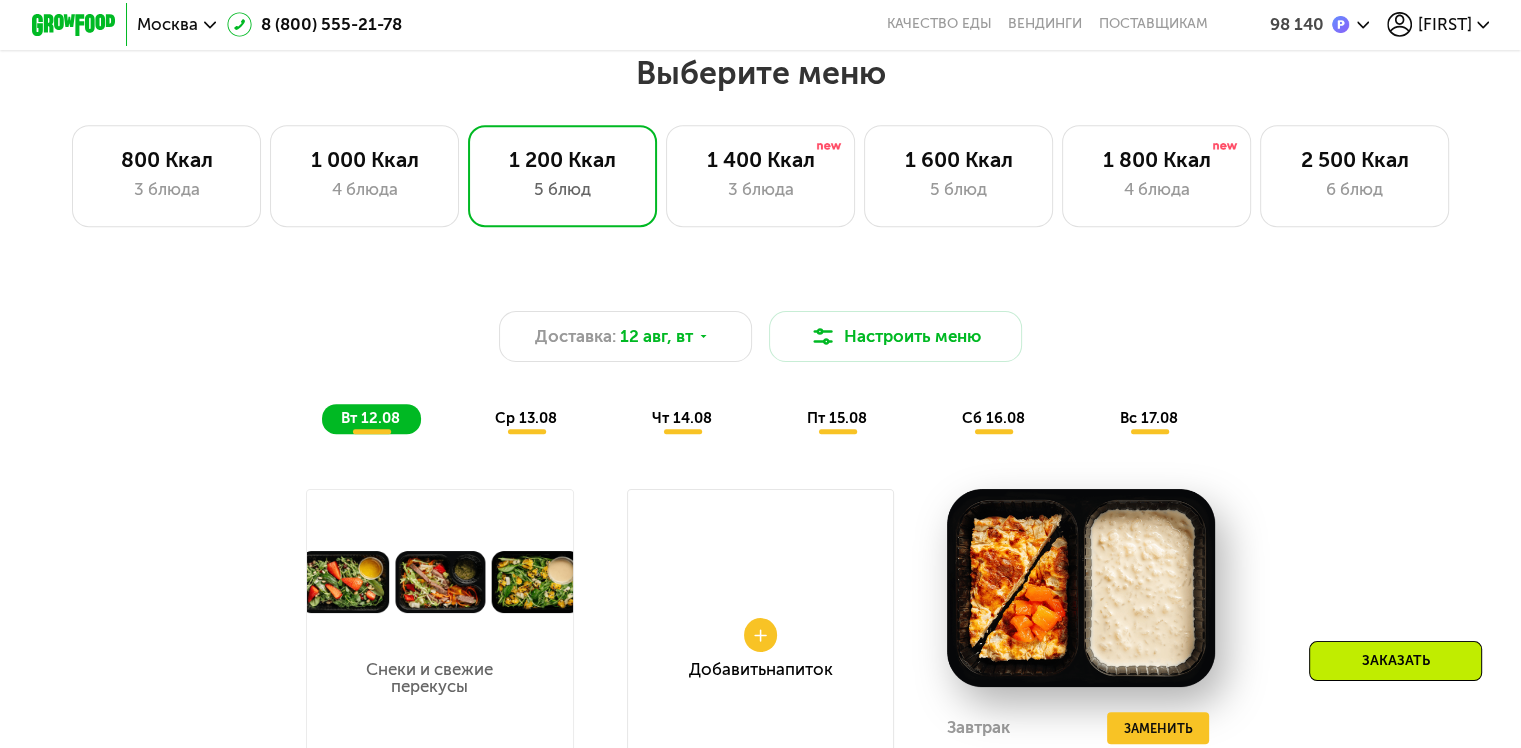 scroll, scrollTop: 1352, scrollLeft: 0, axis: vertical 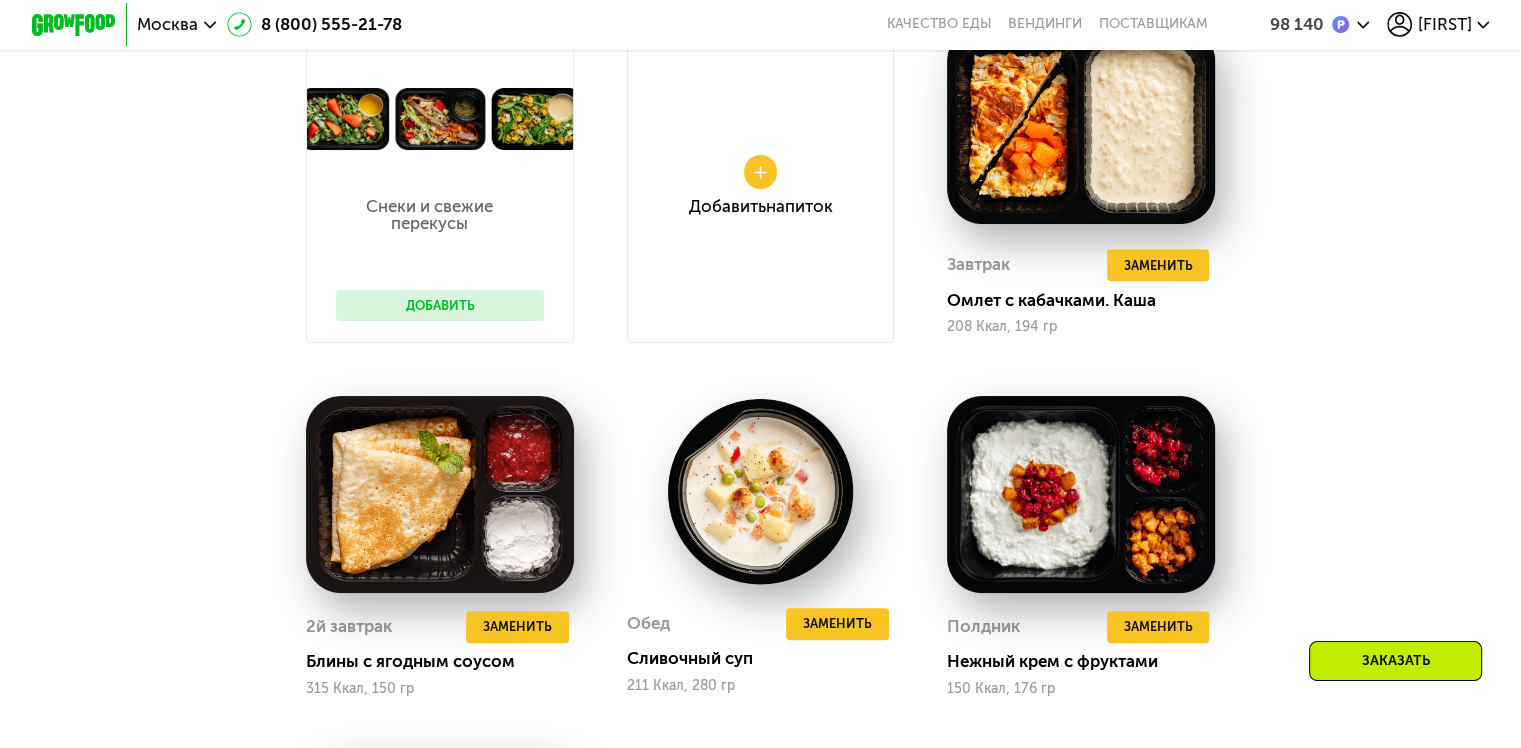 click on "Доставка: 12 авг, вт Настроить меню  вт 12.08 ср 13.08 чт 14.08 пт 15.08 сб 16.08 вс 17.08 Снеки и свежие перекусы  Добавить   Добавить  Напиток Завтрак  Удалить Завтрак  Заменить   Заменить Завтрак Омлет с кабачками. Каша 208 Ккал, 194 гр 2й завтрак  Удалить 2й завтрак  Заменить   Заменить 2й завтрак Блины с ягодным соусом 315 Ккал, 150 гр Обед  Удалить Обед  Заменить   Заменить Обед Сливочный суп 211 Ккал, 280 гр Полдник  Удалить Полдник  Заменить   Заменить Полдник Нежный крем с фруктами  150 Ккал, 176 гр Ужин  Удалить Ужин  Заменить   Заменить Ужин Курица по-тайски с орзо 351 Ккал, 193 гр 1235 Ккал 59 73" at bounding box center [760, 464] 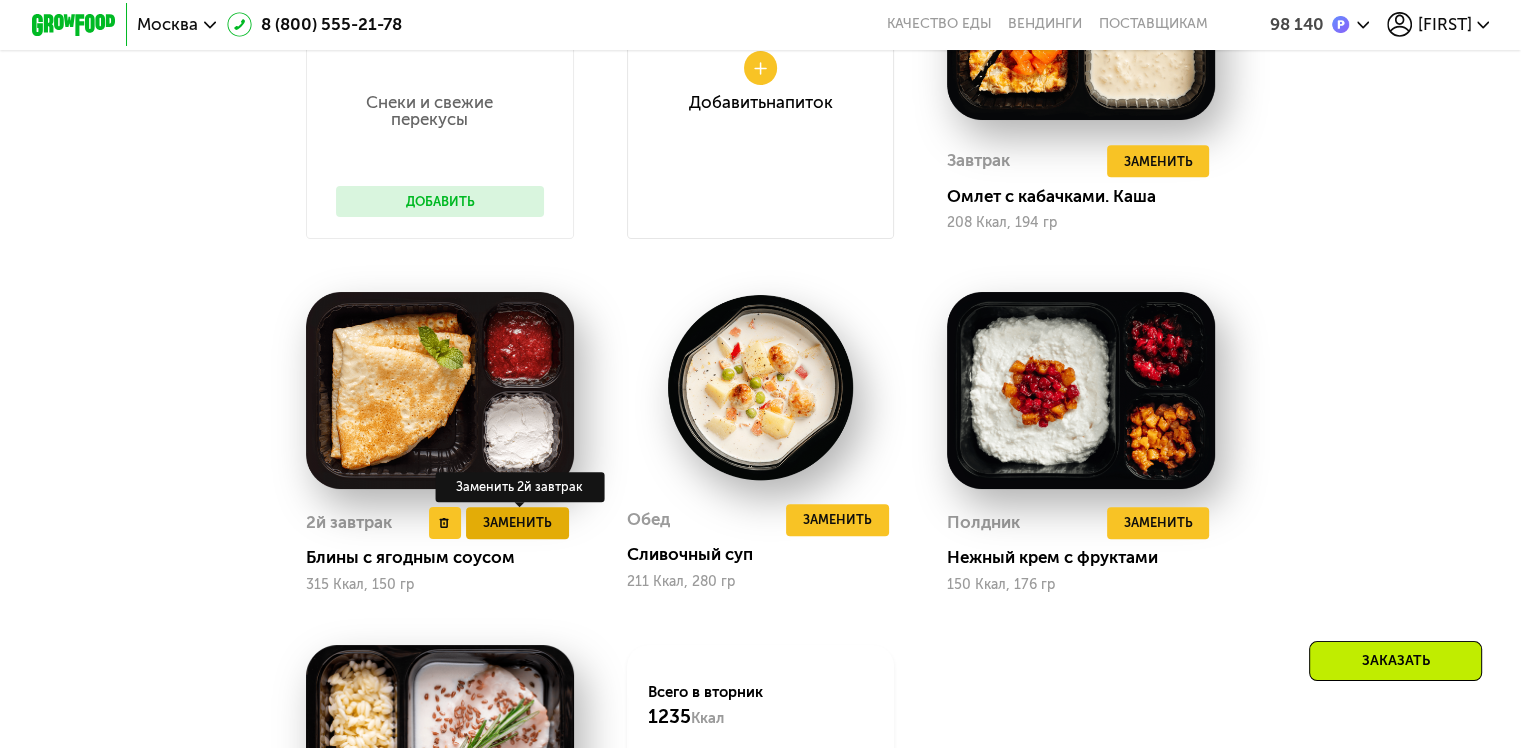 click on "Заменить" at bounding box center (517, 522) 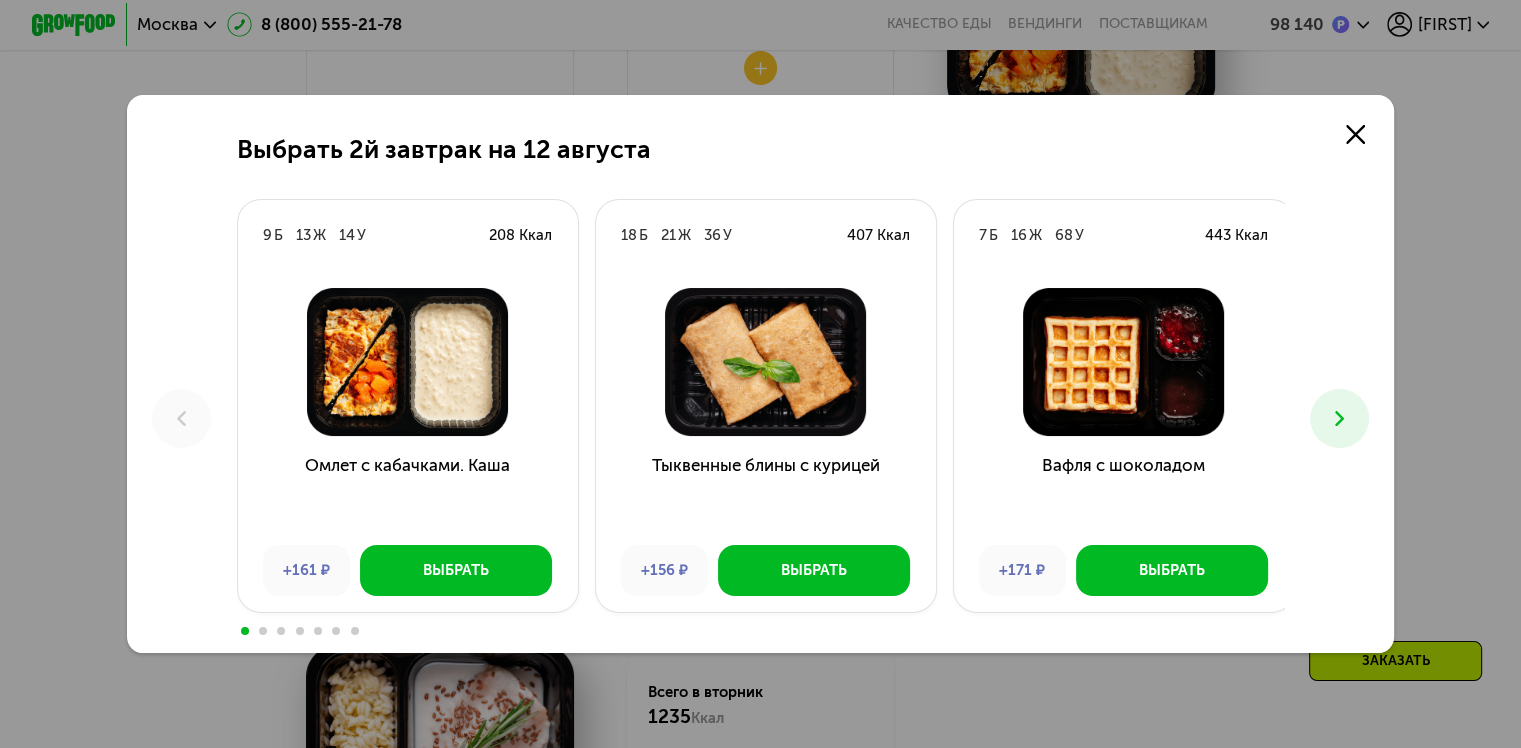 click 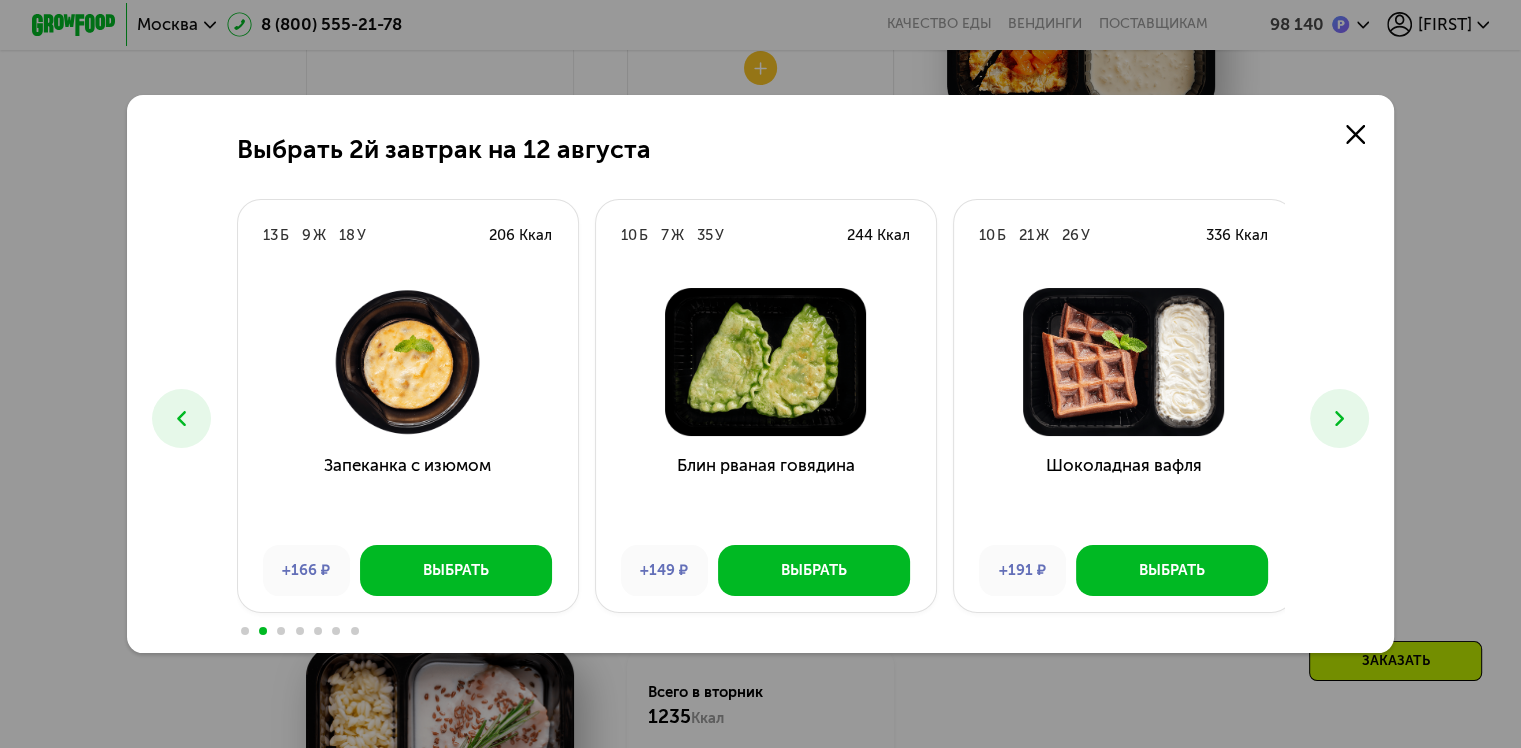 click 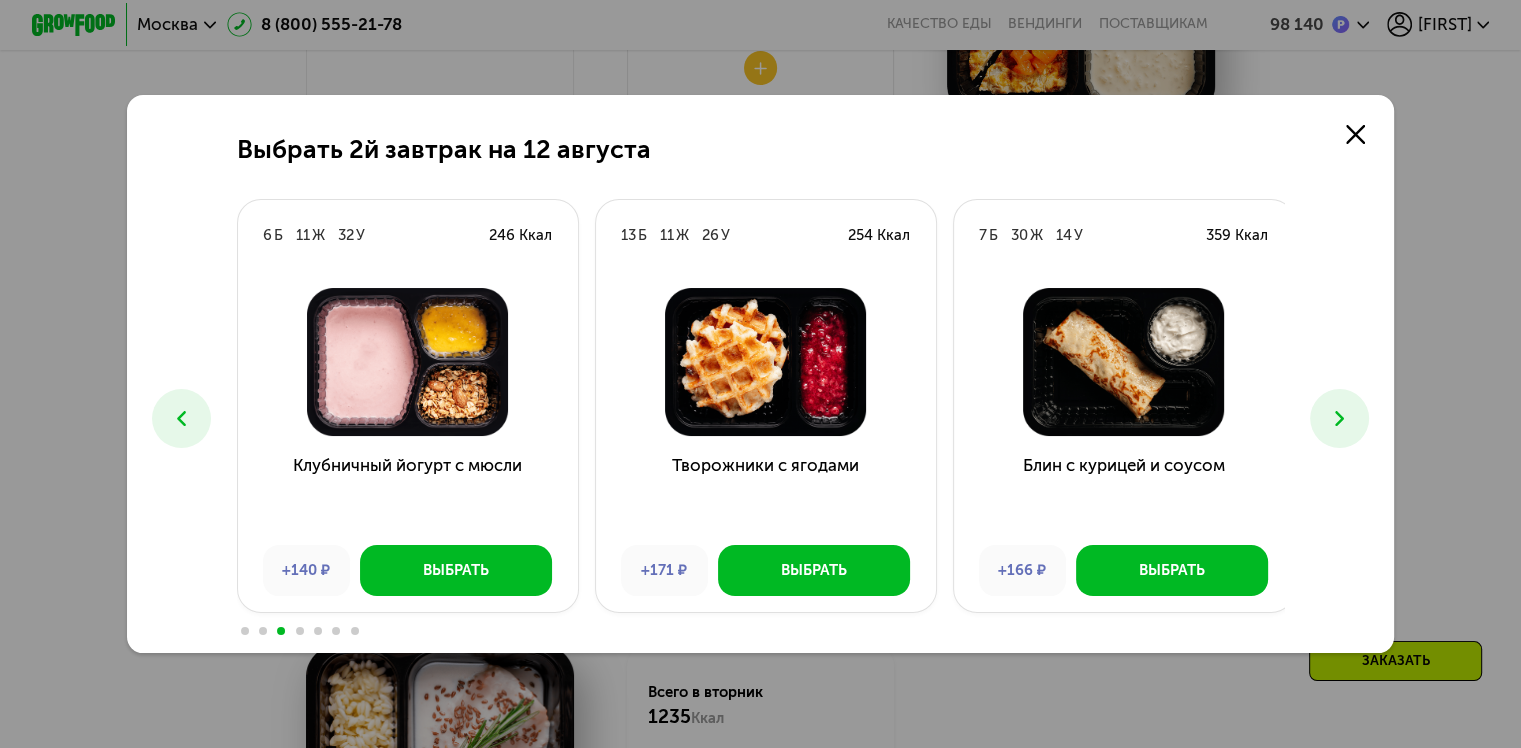 click 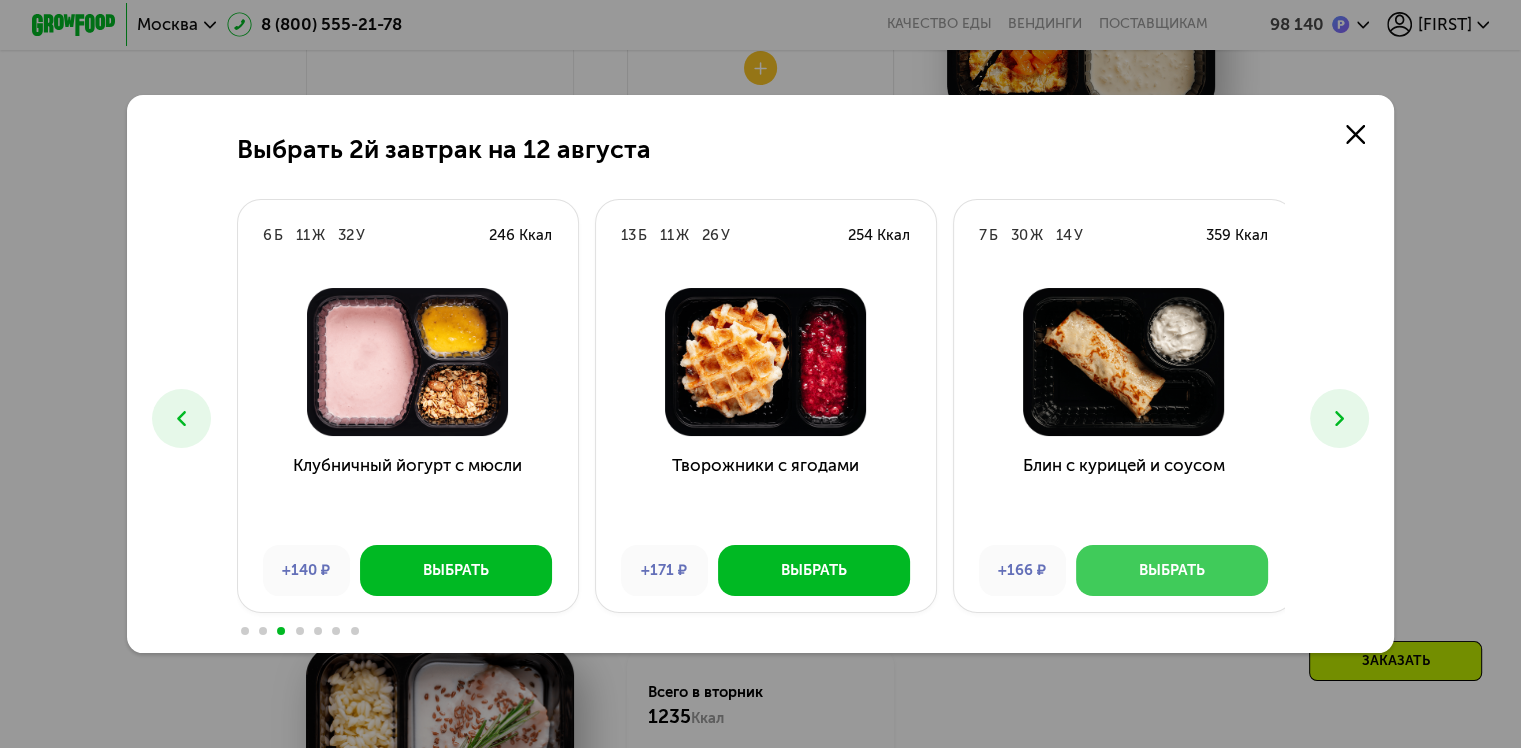 click on "Выбрать" at bounding box center (1172, 570) 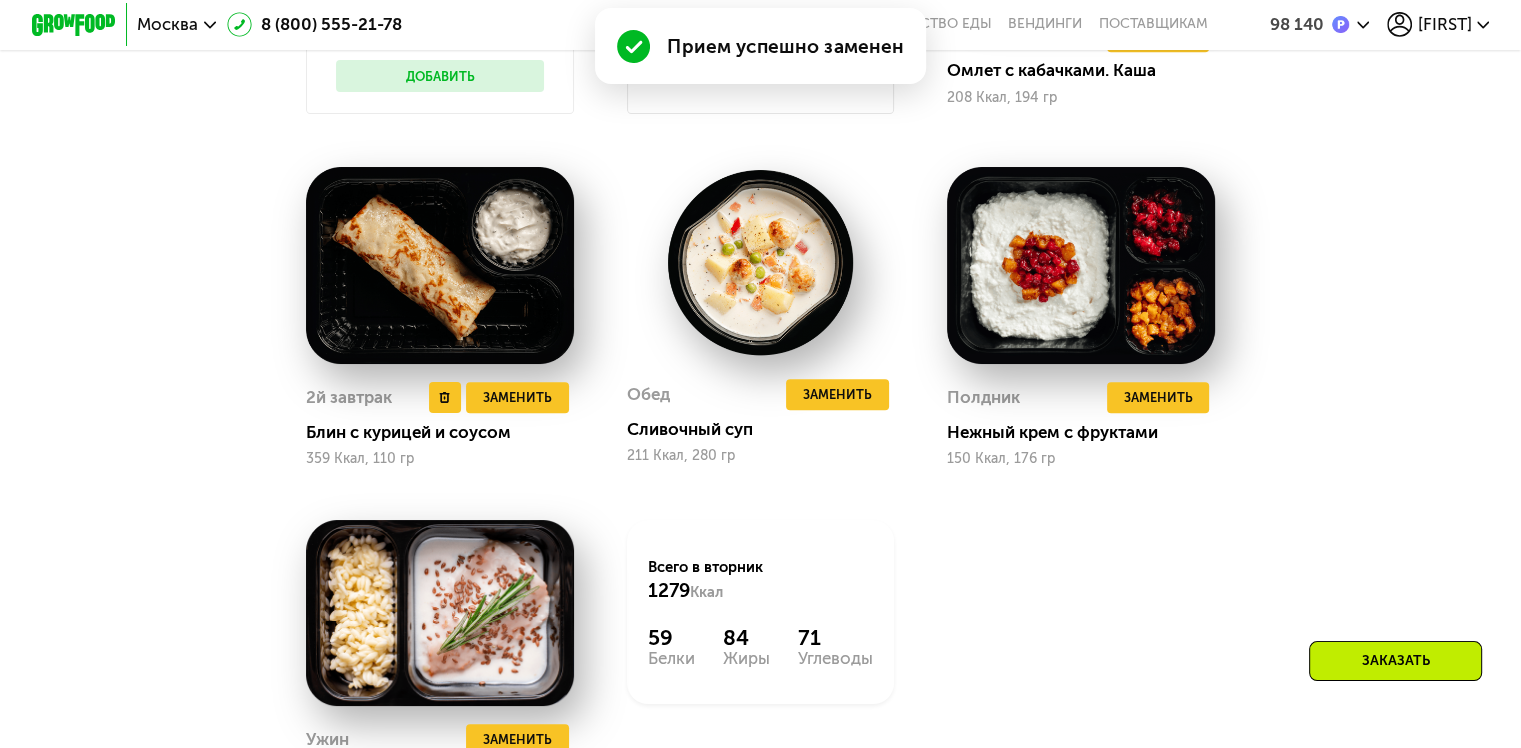scroll, scrollTop: 1628, scrollLeft: 0, axis: vertical 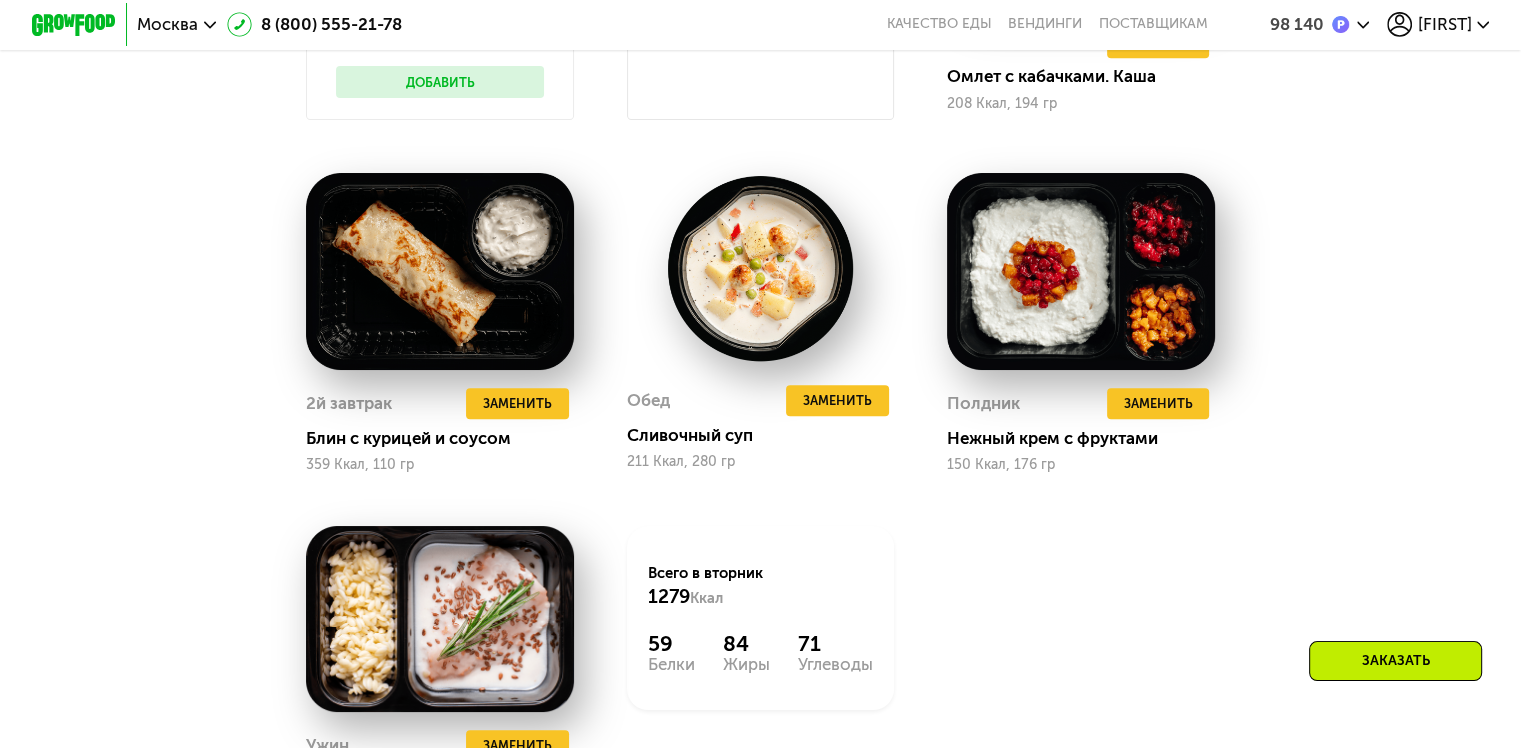click on "Доставка: 12 авг, вт Настроить меню   Настроен 1 прием (+166 ₽)     Сбросить  вт 12.08 ср 13.08 чт 14.08 пт 15.08 сб 16.08 вс 17.08 Снеки и свежие перекусы  Добавить   Добавить  Напиток Завтрак  Удалить Завтрак  Заменить   Заменить Завтрак Омлет с кабачками. Каша 208 Ккал, 194 гр 2й завтрак  Удалить 2й завтрак  Заменить   Заменить 2й завтрак Блин с курицей и соусом 359 Ккал, 110 гр Обед  Удалить Обед  Заменить   Заменить Обед Сливочный суп 211 Ккал, 280 гр Полдник  Удалить Полдник  Заменить   Заменить Полдник Нежный крем с фруктами  150 Ккал, 176 гр Ужин  Удалить Ужин  Заменить   Заменить Ужин 1279 Ккал 59 84" at bounding box center (760, 215) 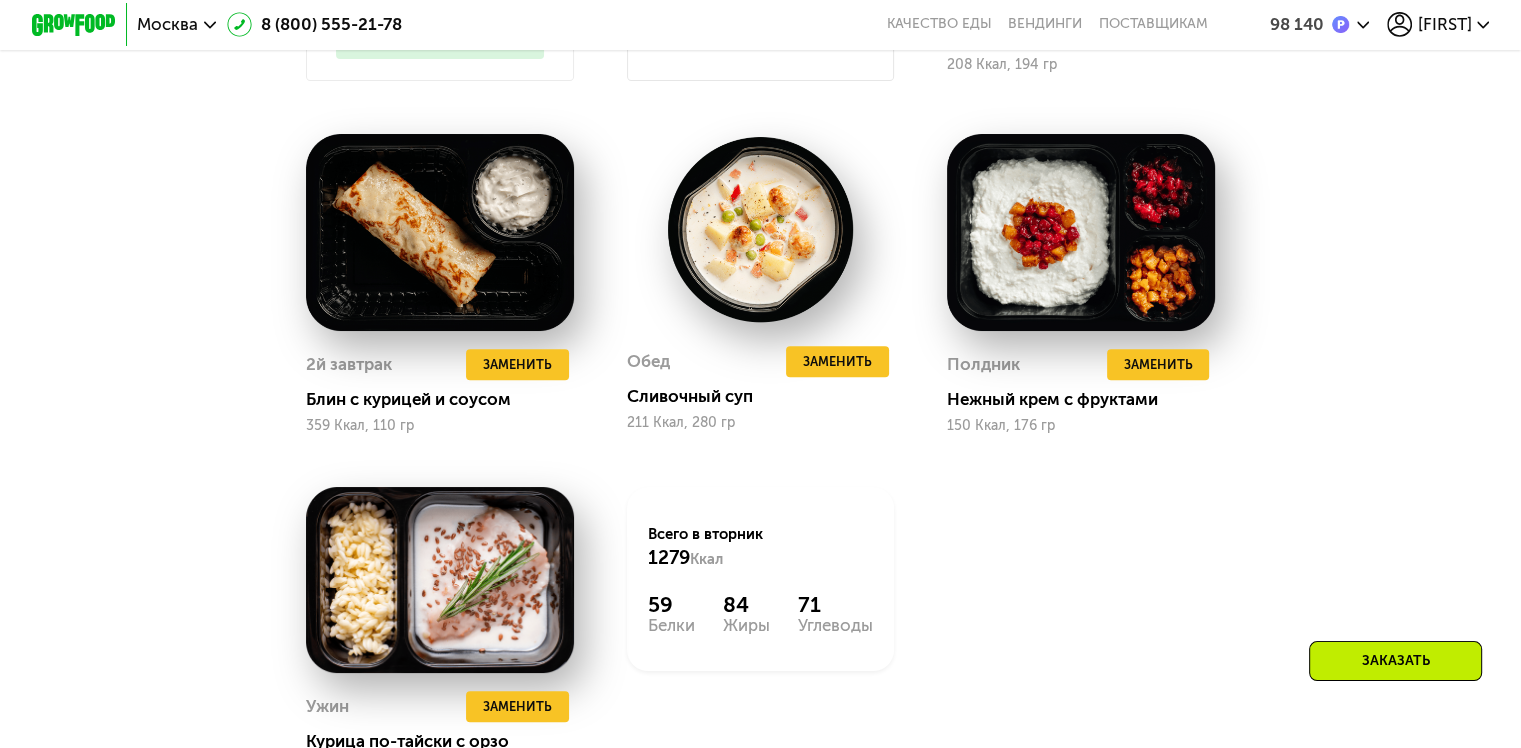 scroll, scrollTop: 1684, scrollLeft: 0, axis: vertical 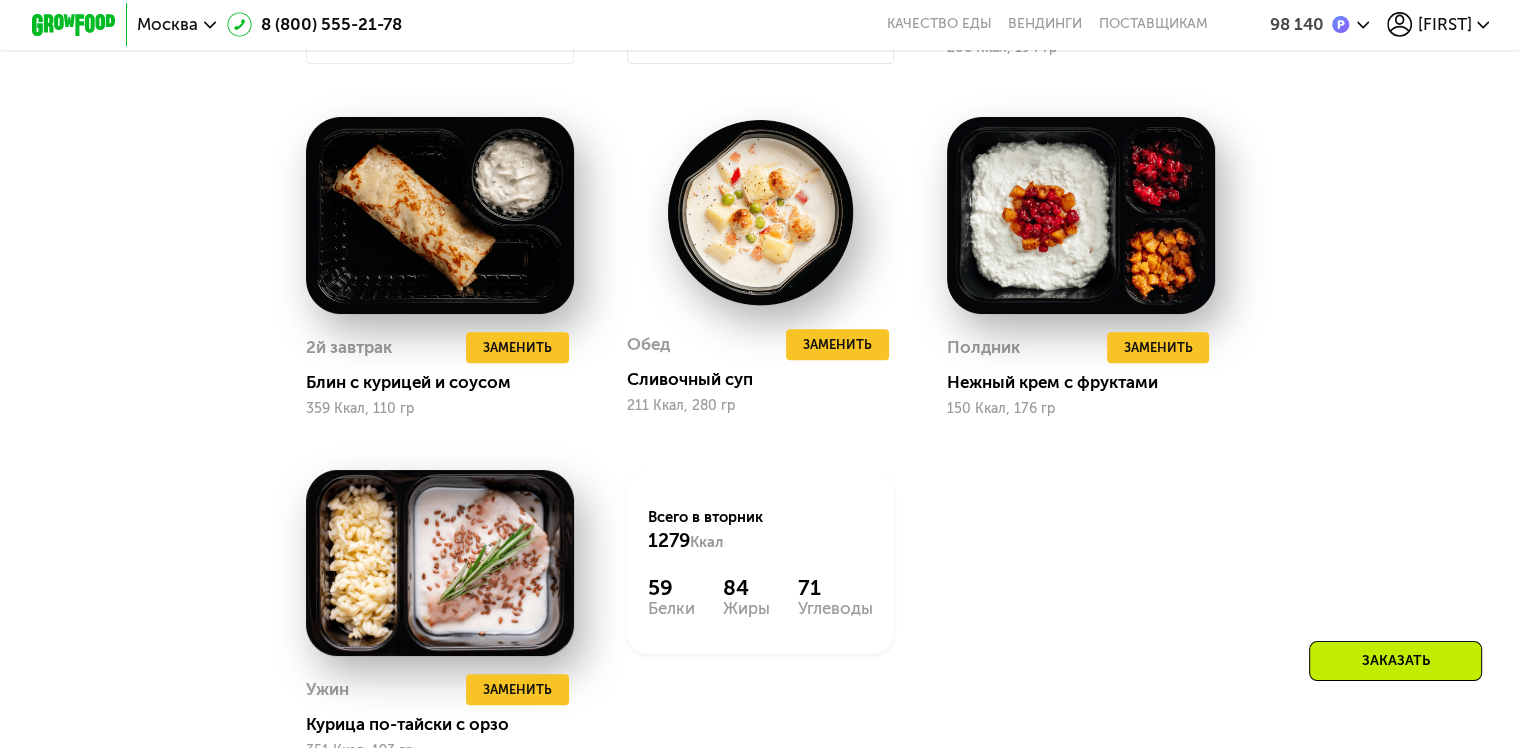 click on "Снеки и свежие перекусы  Добавить   Добавить  Напиток Завтрак  Удалить Завтрак  Заменить   Заменить Завтрак Омлет с кабачками. Каша 208 Ккал, 194 гр 2й завтрак  Удалить 2й завтрак  Заменить   Заменить 2й завтрак Блин с курицей и соусом 359 Ккал, 110 гр Обед  Удалить Обед  Заменить   Заменить Обед Сливочный суп 211 Ккал, 280 гр Полдник  Удалить Полдник  Заменить   Заменить Полдник Нежный крем с фруктами  150 Ккал, 176 гр Ужин  Удалить Ужин  Заменить   Заменить Ужин Курица по-тайски с орзо 351 Ккал, 193 гр  Всего в вторник 1279 Ккал 59  Белки  84  Жиры  71  Углеводы" 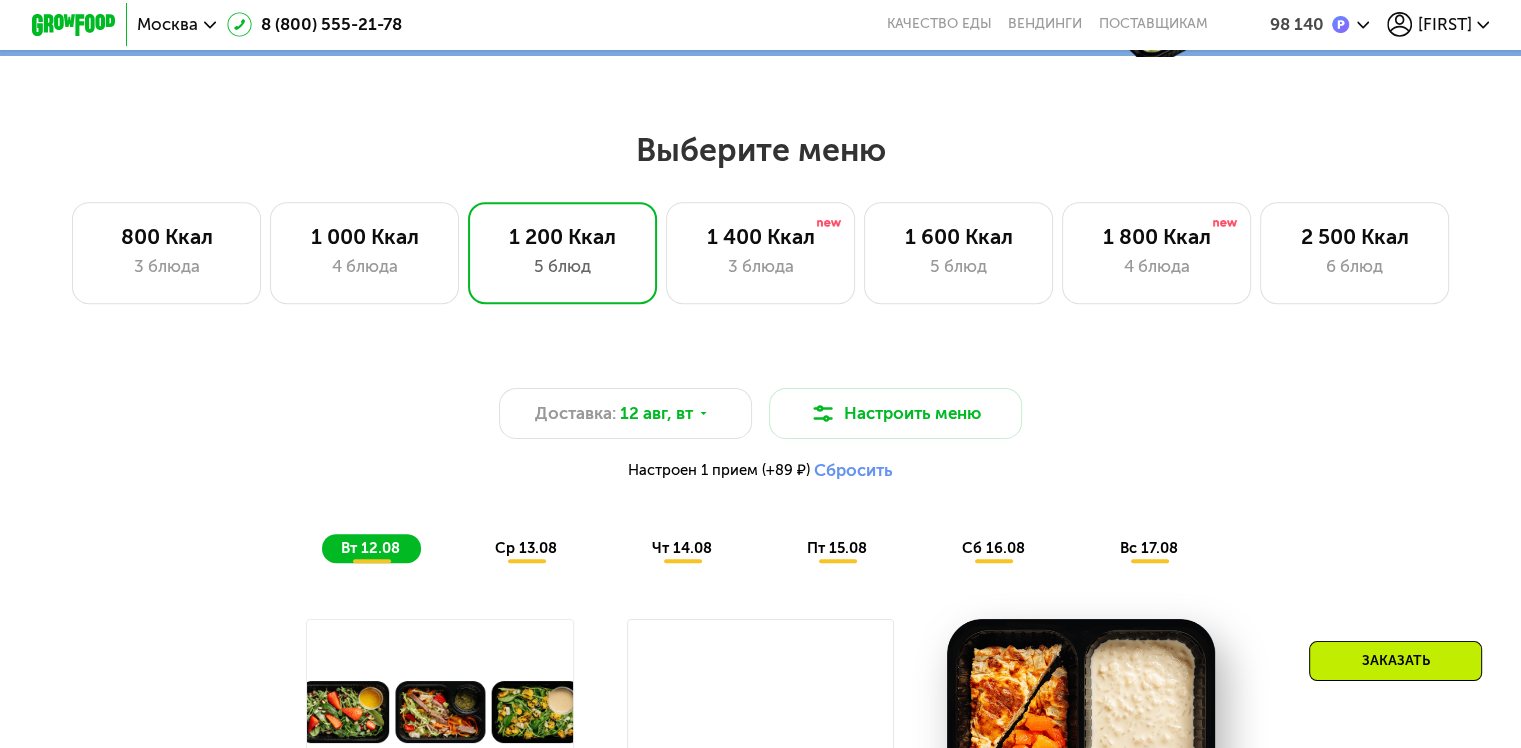 scroll, scrollTop: 847, scrollLeft: 0, axis: vertical 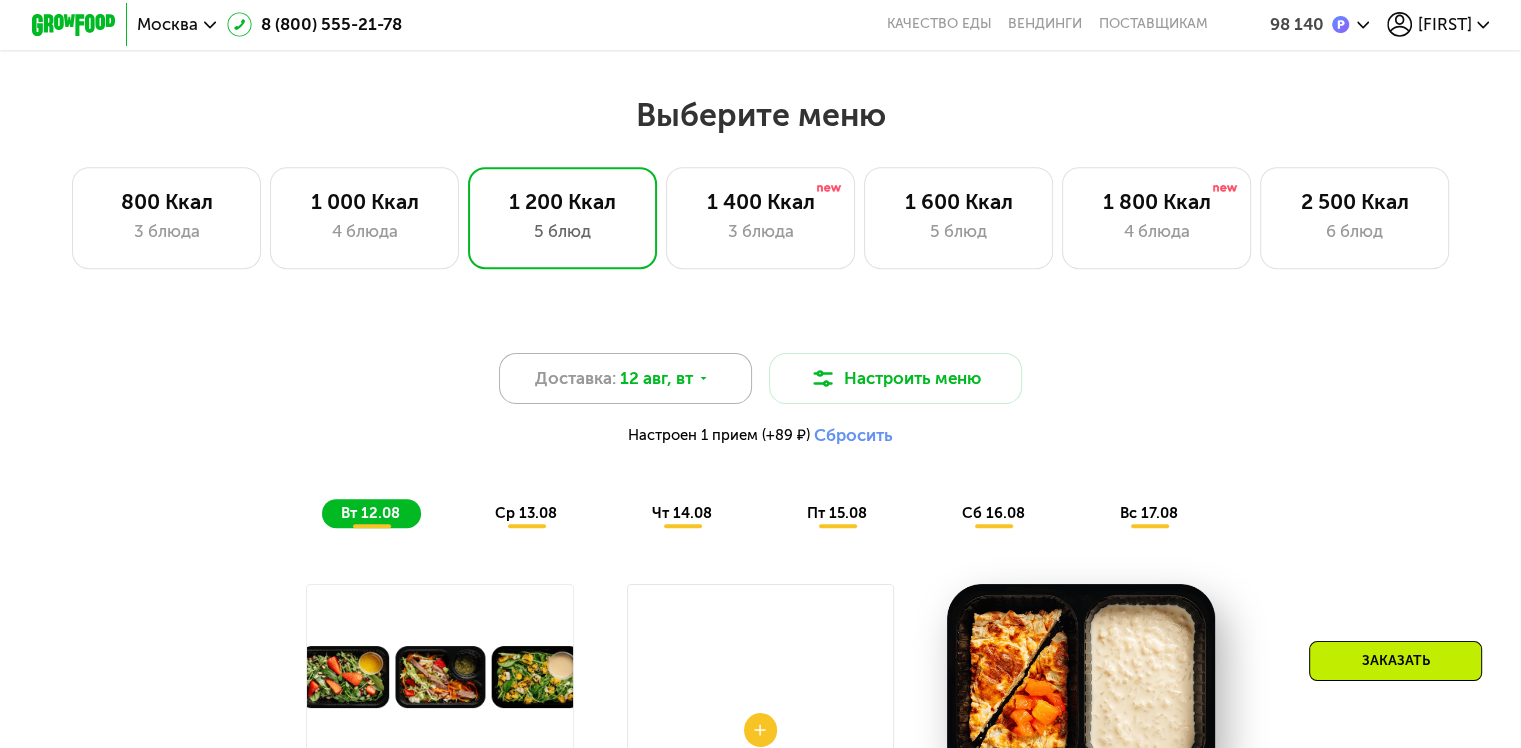 click on "12 авг, вт" at bounding box center (656, 378) 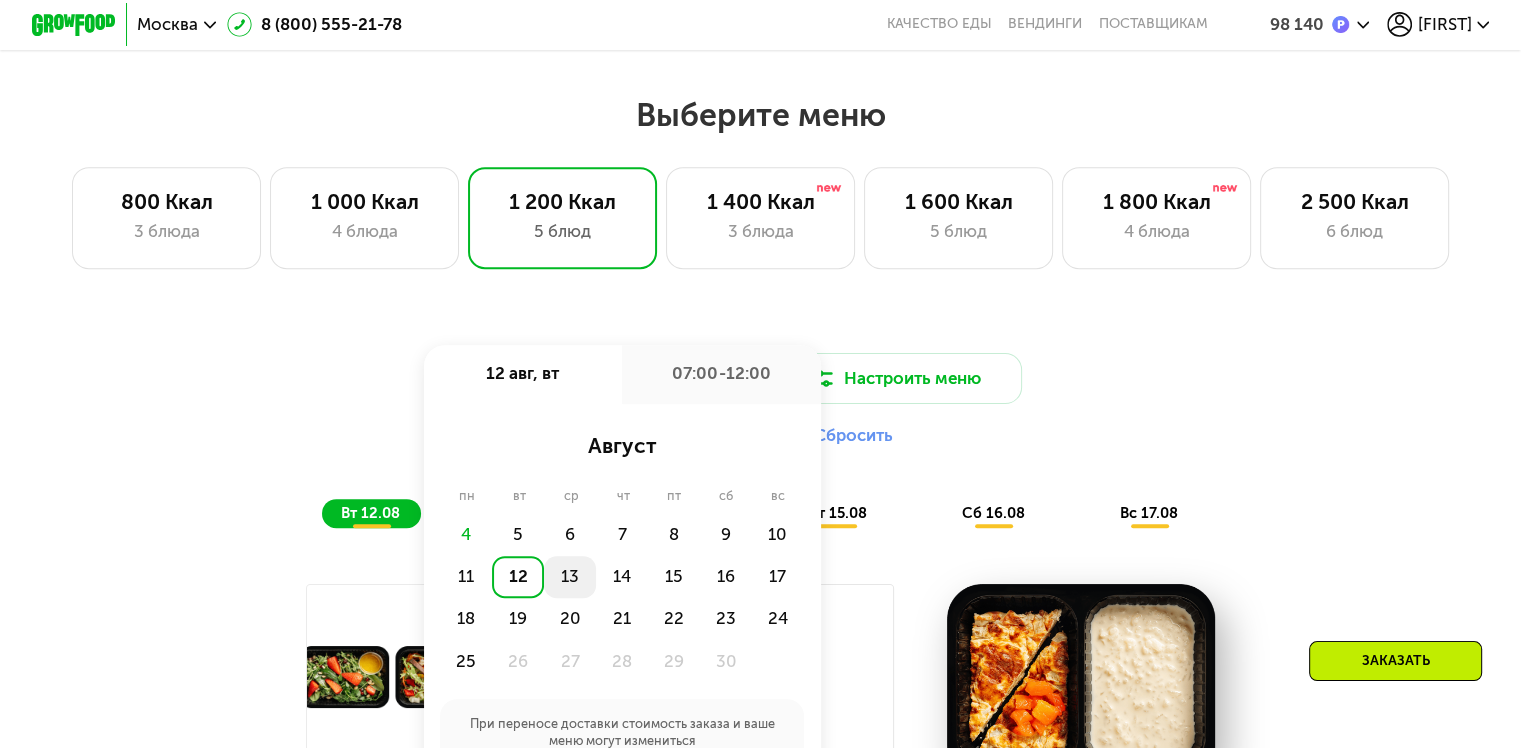click on "13" 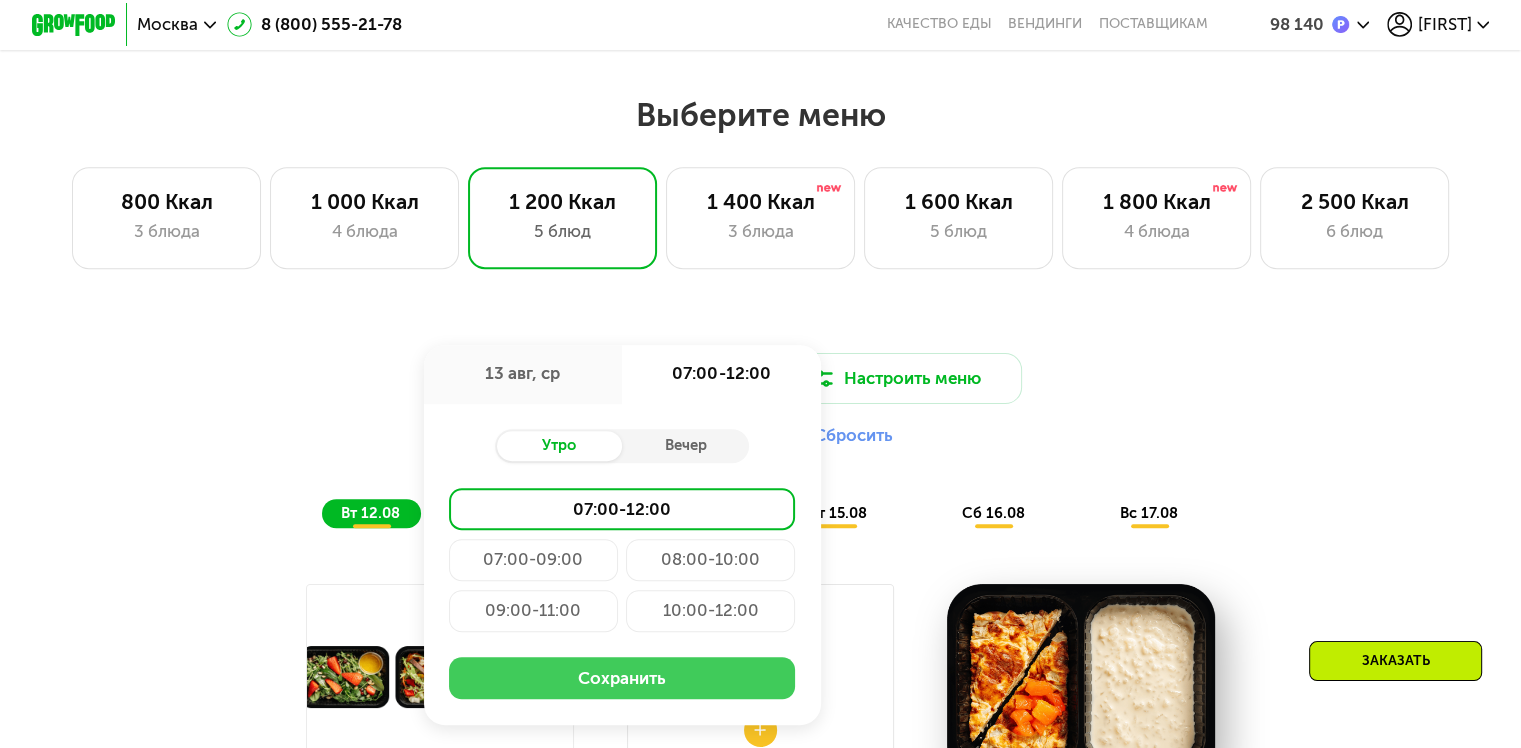 click on "Сохранить" at bounding box center (622, 678) 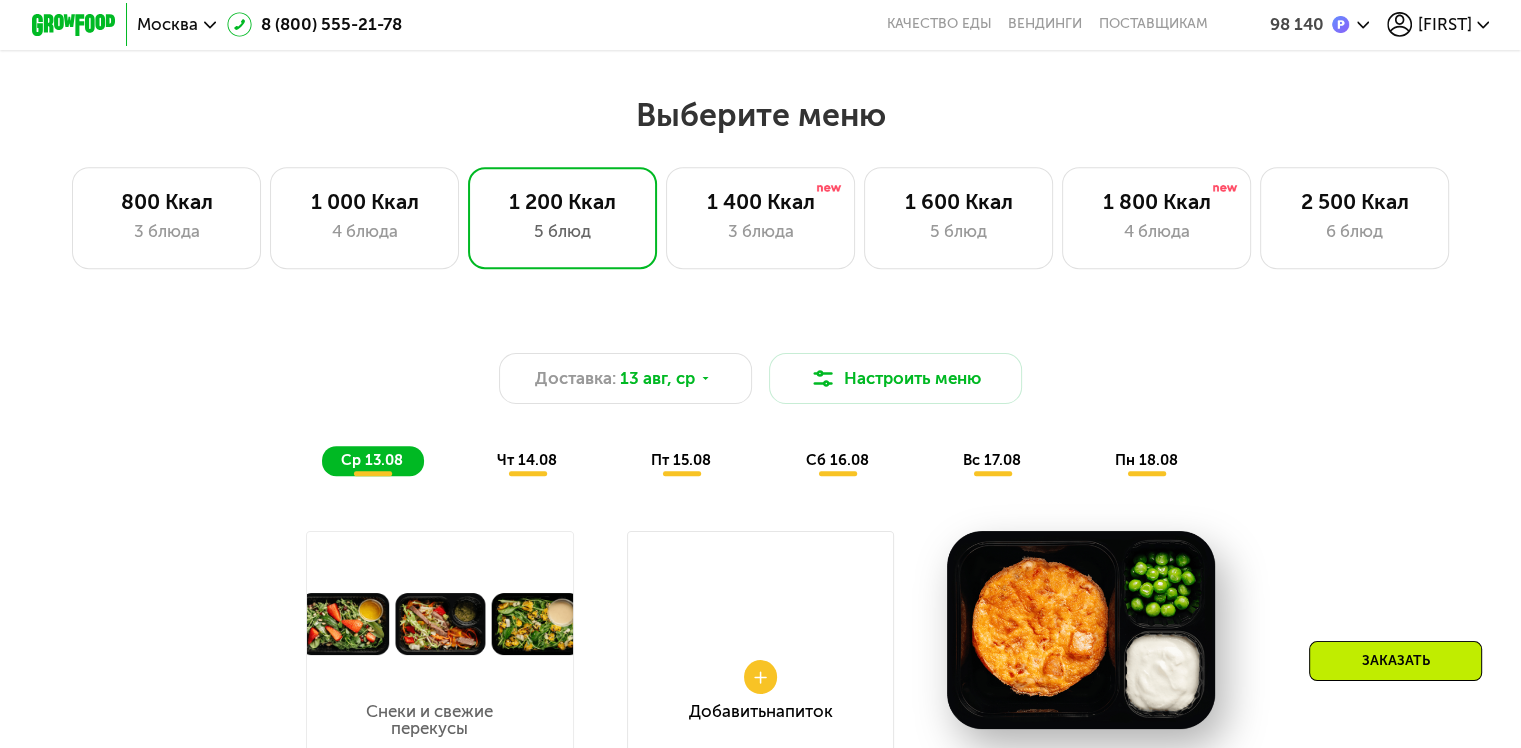 click on "Доставка: 13 авг, ср Настроить меню  ср 13.08 чт 14.08 пт 15.08 сб 16.08 вс 17.08 пн 18.08 Снеки и свежие перекусы  Добавить   Добавить  Напиток Завтрак  Удалить Завтрак  Заменить   Заменить Завтрак Омлет с кетой и горошком 215 Ккал, 136 гр 2й завтрак  Удалить 2й завтрак  Заменить   Заменить 2й завтрак Клубничный йогурт с мюсли 246 Ккал, 156 гр Обед  Удалить Обед  Заменить   Заменить Обед Говядина с вешенками 311 Ккал, 204 гр Полдник  Удалить Полдник  Заменить   Заменить Полдник Кексы с курицей и овощами 282 Ккал, 210 гр Ужин  Удалить Ужин  Заменить   Заменить Ужин Курица и морковь с фасолью 1250 59 69" at bounding box center [760, 993] 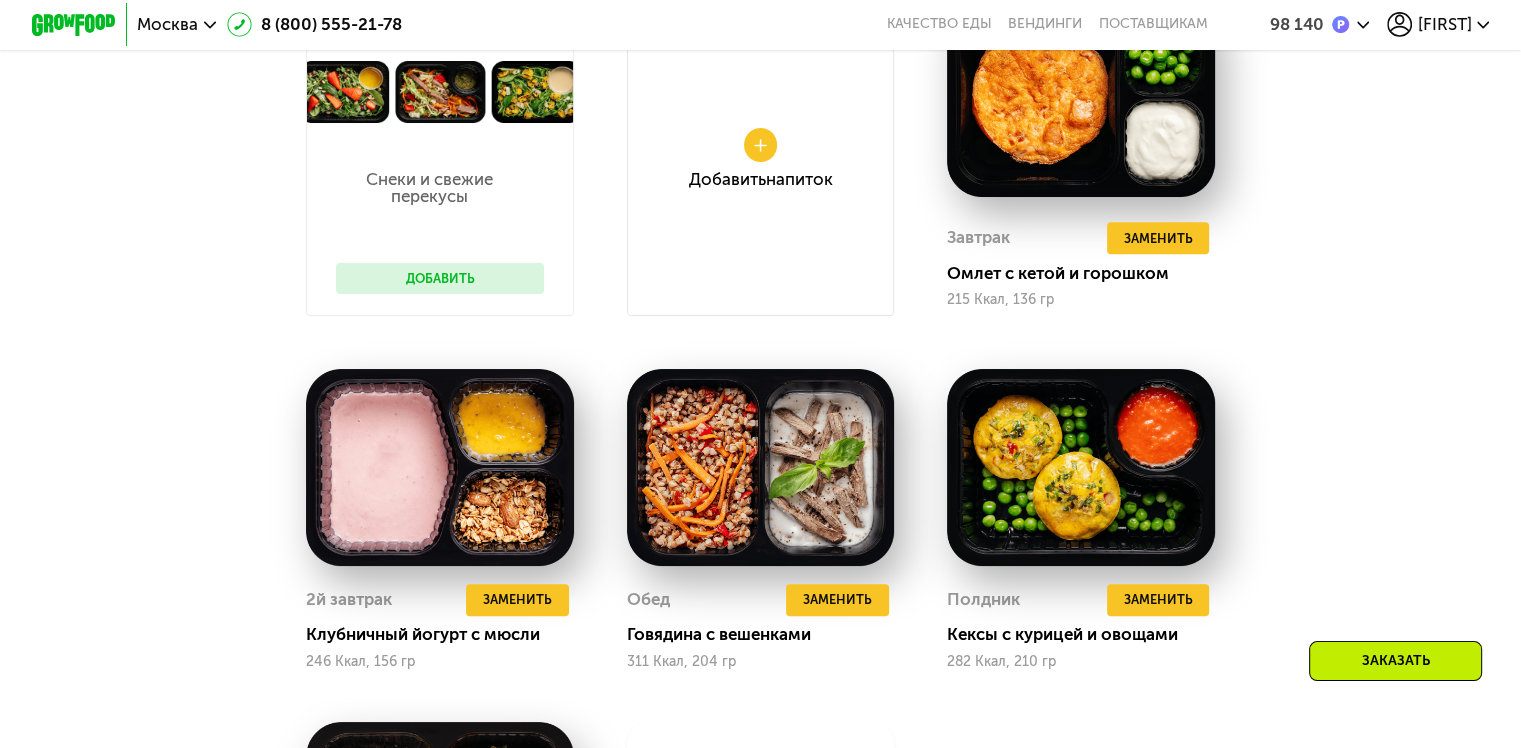 scroll, scrollTop: 1376, scrollLeft: 0, axis: vertical 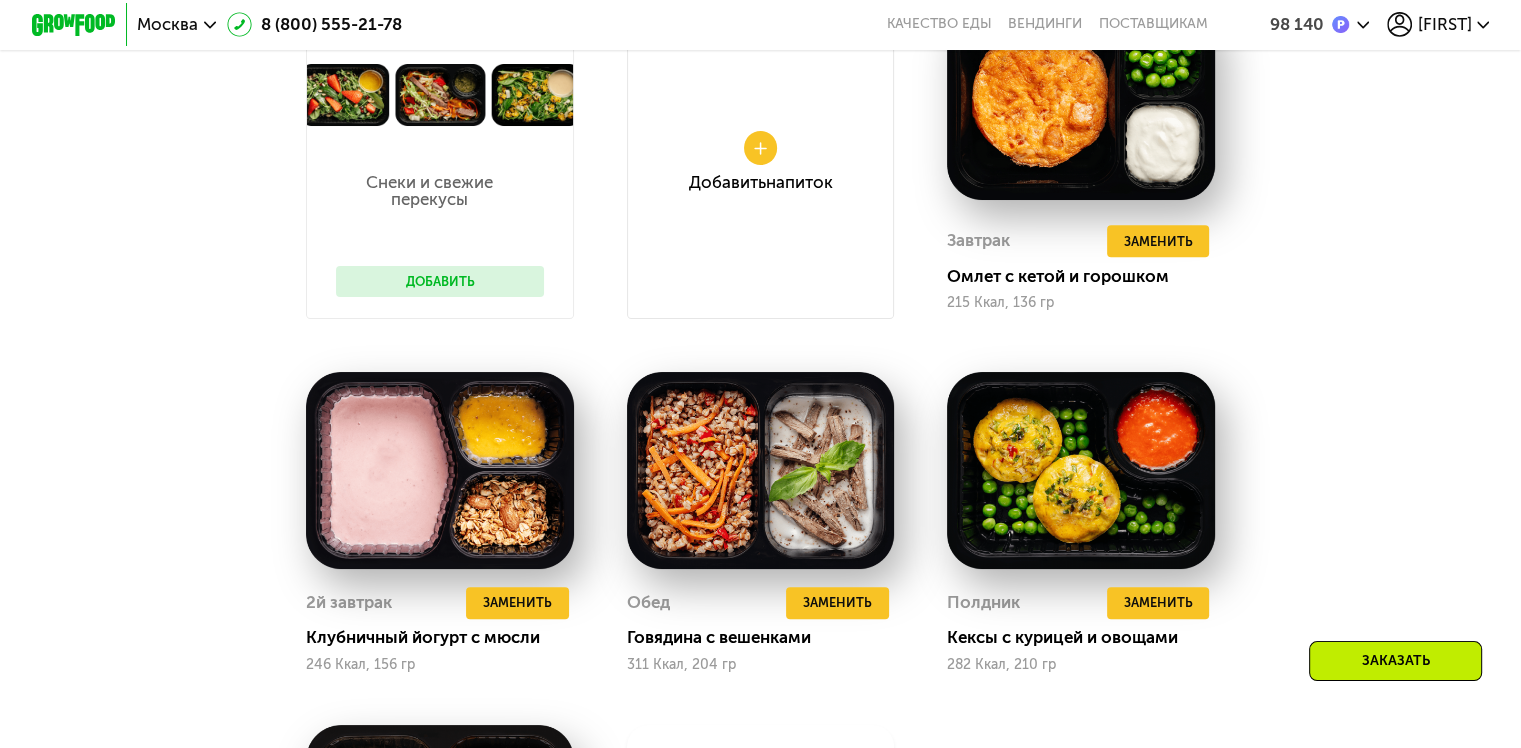 click on "Доставка: 13 авг, ср Настроить меню  ср 13.08 чт 14.08 пт 15.08 сб 16.08 вс 17.08 пн 18.08 Снеки и свежие перекусы  Добавить   Добавить  Напиток Завтрак  Удалить Завтрак  Заменить   Заменить Завтрак Омлет с кетой и горошком 215 Ккал, 136 гр 2й завтрак  Удалить 2й завтрак  Заменить   Заменить 2й завтрак Клубничный йогурт с мюсли 246 Ккал, 156 гр Обед  Удалить Обед  Заменить   Заменить Обед Говядина с вешенками 311 Ккал, 204 гр Полдник  Удалить Полдник  Заменить   Заменить Полдник Кексы с курицей и овощами 282 Ккал, 210 гр Ужин  Удалить Ужин  Заменить   Заменить Ужин Курица и морковь с фасолью 1250 59 69" at bounding box center (760, 446) 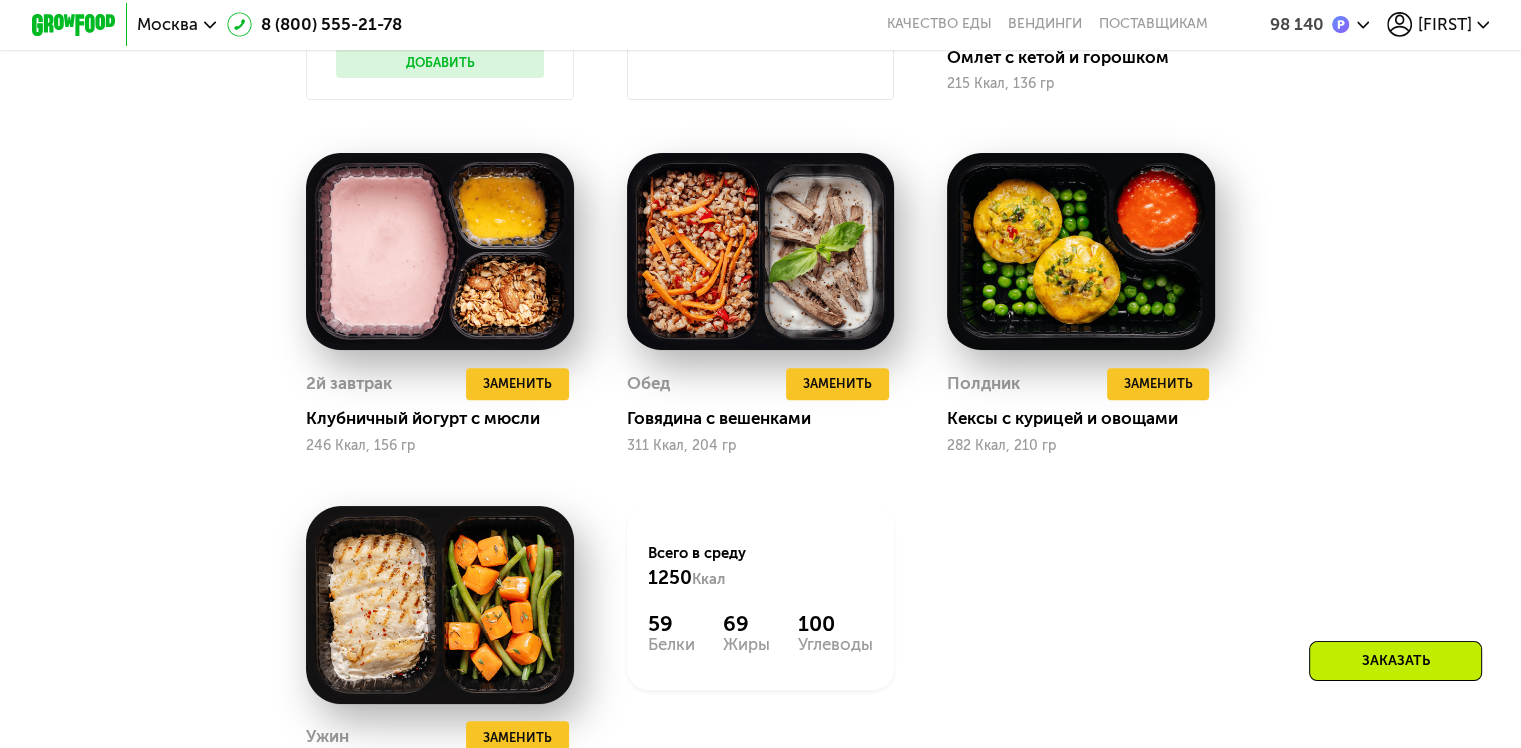 scroll, scrollTop: 1588, scrollLeft: 0, axis: vertical 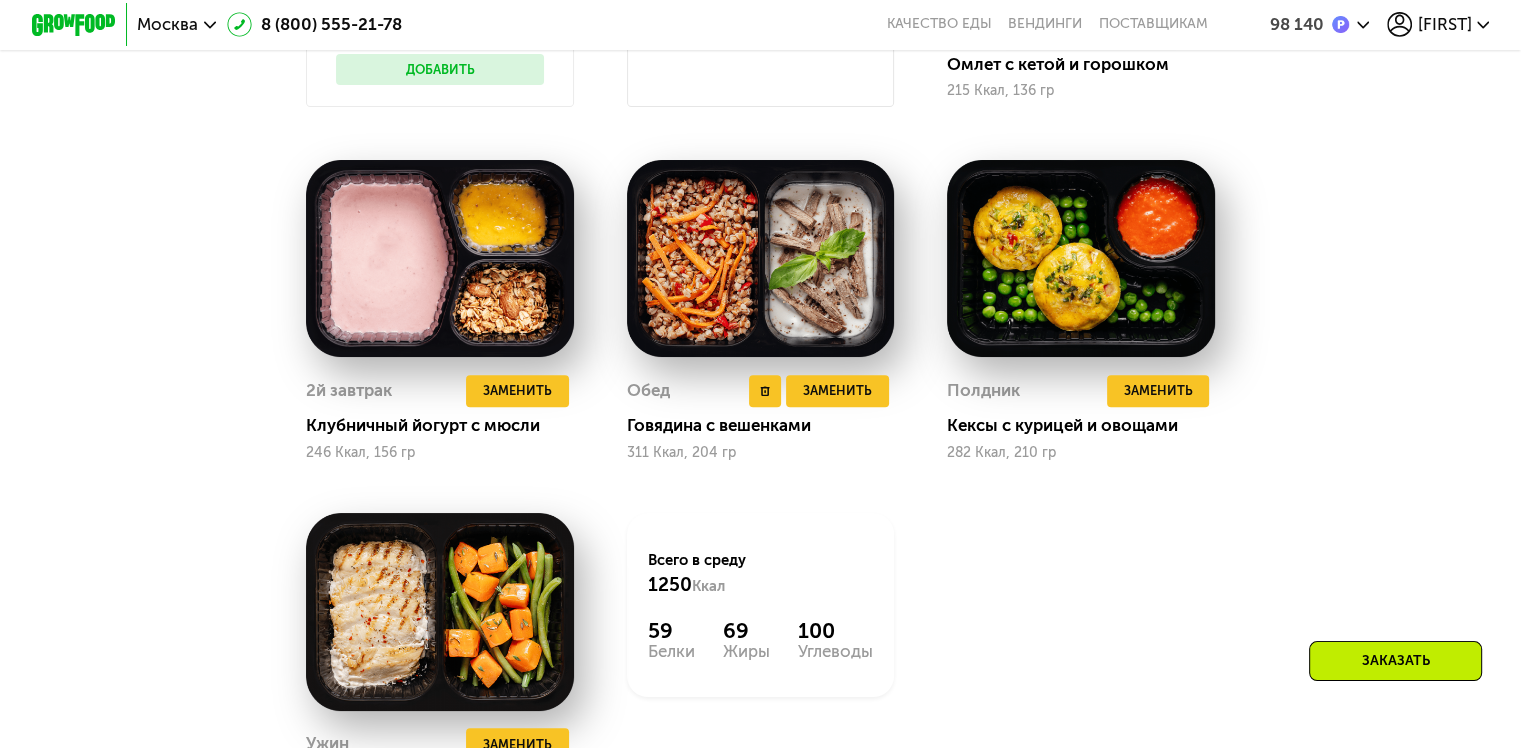 click at bounding box center (761, 258) 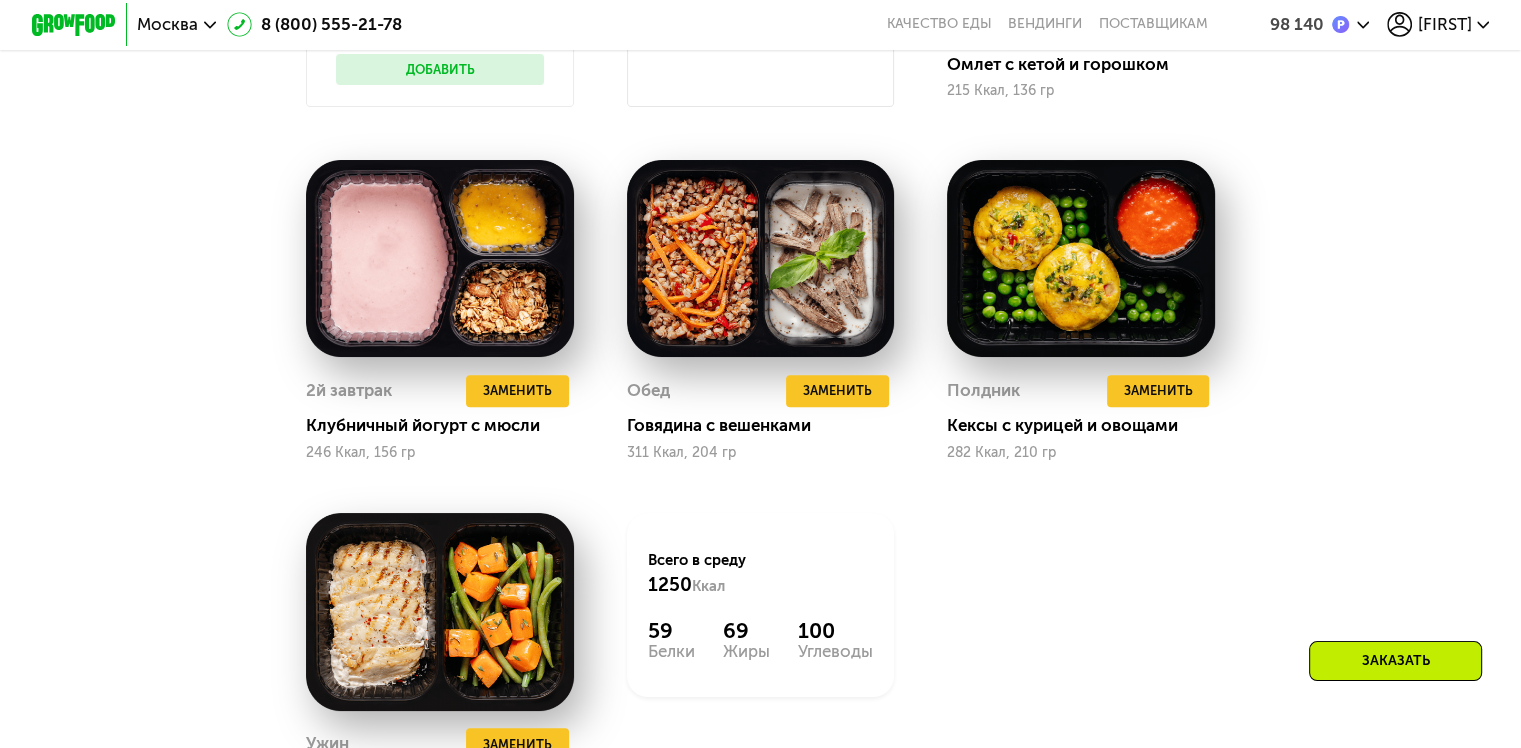 click on "Снеки и свежие перекусы  Добавить   Добавить  Напиток Завтрак  Удалить Завтрак  Заменить   Заменить Завтрак Омлет с кетой и горошком 215 Ккал, 136 гр 2й завтрак  Удалить 2й завтрак  Заменить   Заменить 2й завтрак Клубничный йогурт с мюсли 246 Ккал, 156 гр Обед  Удалить Обед  Заменить   Заменить Обед Говядина с вешенками 311 Ккал, 204 гр Полдник  Удалить Полдник  Заменить   Заменить Полдник Кексы с курицей и овощами 282 Ккал, 210 гр Ужин  Удалить Ужин  Заменить   Заменить Ужин Курица и морковь с фасолью 196 Ккал, 198 гр  Всего в среду 1250 Ккал 59  Белки  69  Жиры  100  Углеводы" 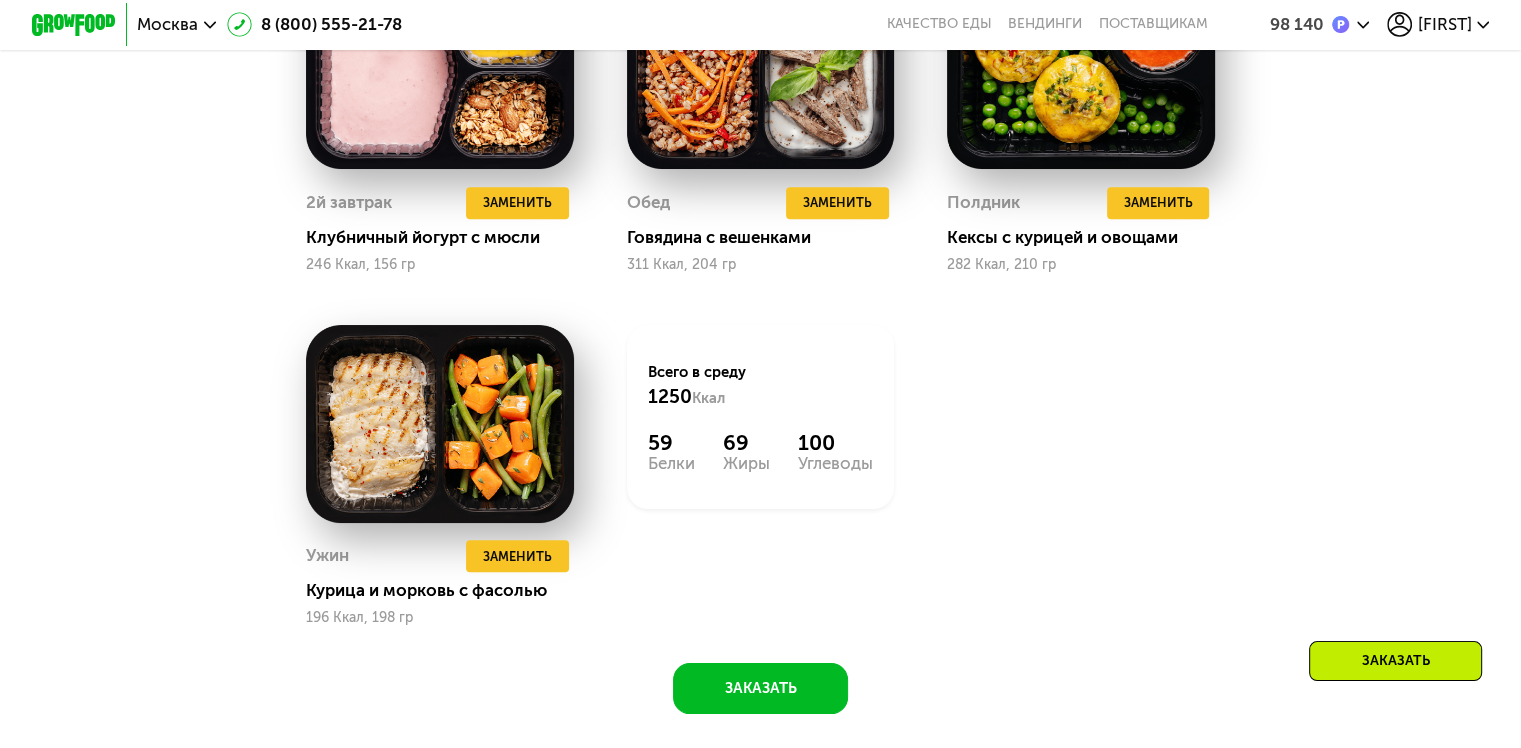 scroll, scrollTop: 1776, scrollLeft: 0, axis: vertical 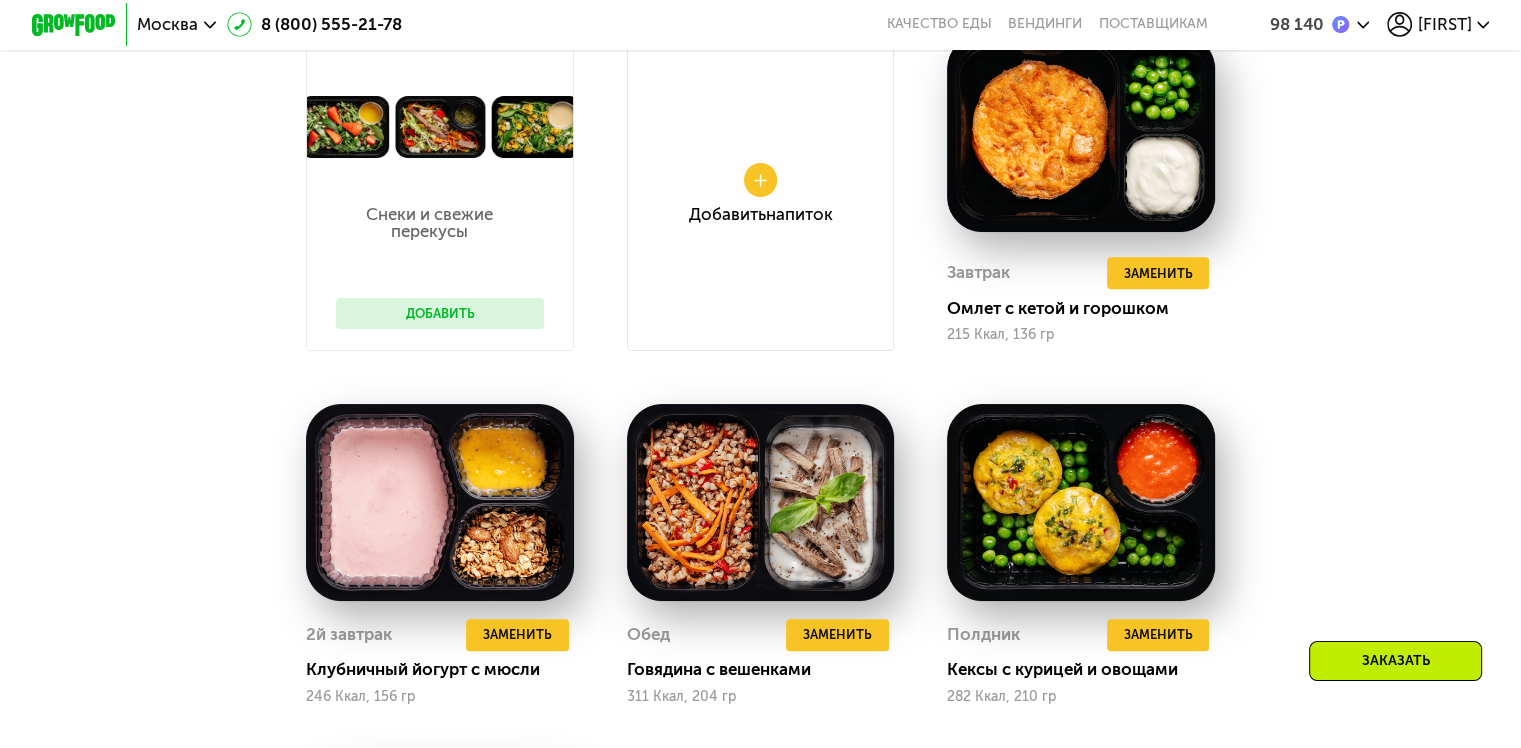 click on "Доставка: 13 авг, ср Настроить меню  ср 13.08 чт 14.08 пт 15.08 сб 16.08 вс 17.08 пн 18.08 Снеки и свежие перекусы  Добавить   Добавить  Напиток Завтрак  Удалить Завтрак  Заменить   Заменить Завтрак Омлет с кетой и горошком 215 Ккал, 136 гр 2й завтрак  Удалить 2й завтрак  Заменить   Заменить 2й завтрак Клубничный йогурт с мюсли 246 Ккал, 156 гр Обед  Удалить Обед  Заменить   Заменить Обед Говядина с вешенками 311 Ккал, 204 гр Полдник  Удалить Полдник  Заменить   Заменить Полдник Кексы с курицей и овощами 282 Ккал, 210 гр Ужин  Удалить Ужин  Заменить   Заменить Ужин Курица и морковь с фасолью 1250 59 69" at bounding box center (760, 478) 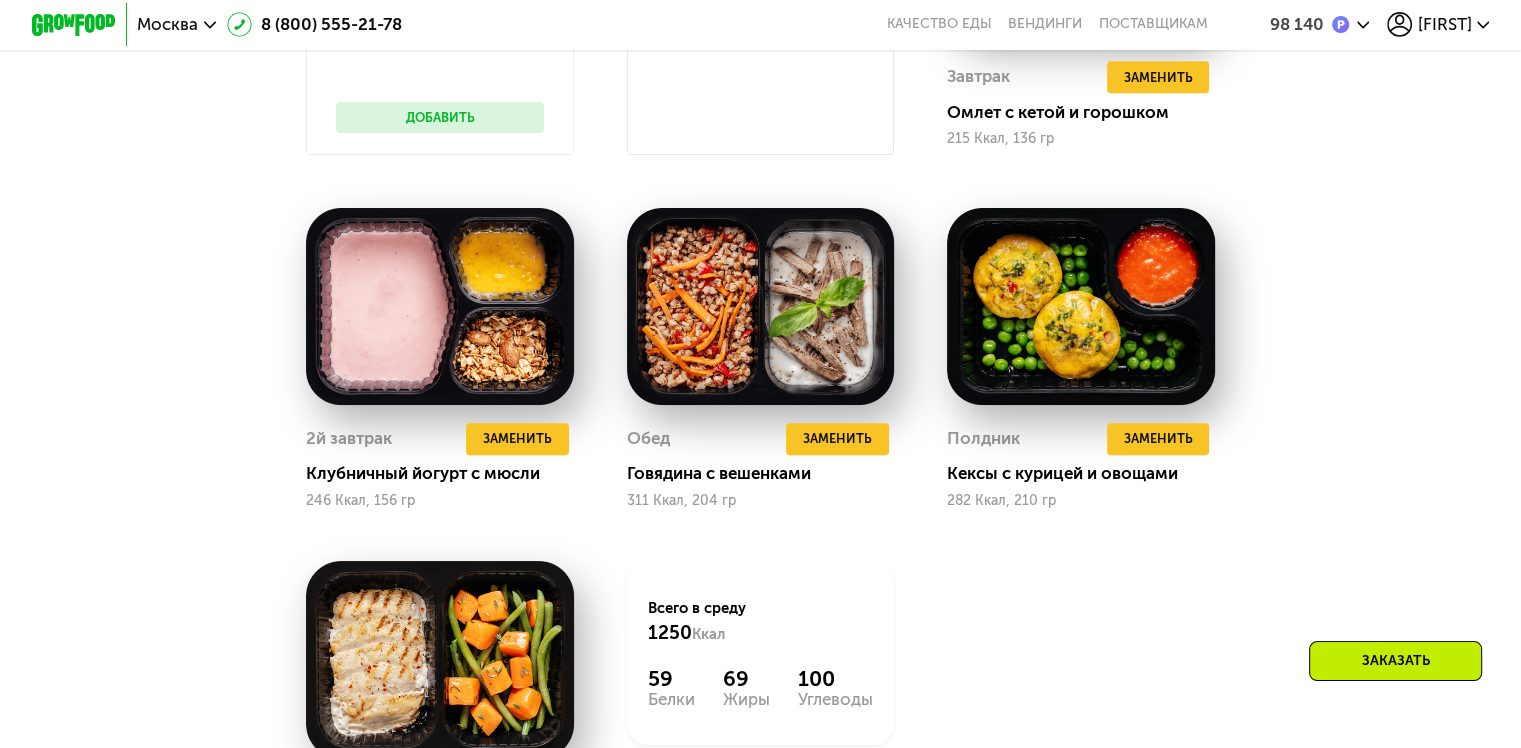 scroll, scrollTop: 1542, scrollLeft: 0, axis: vertical 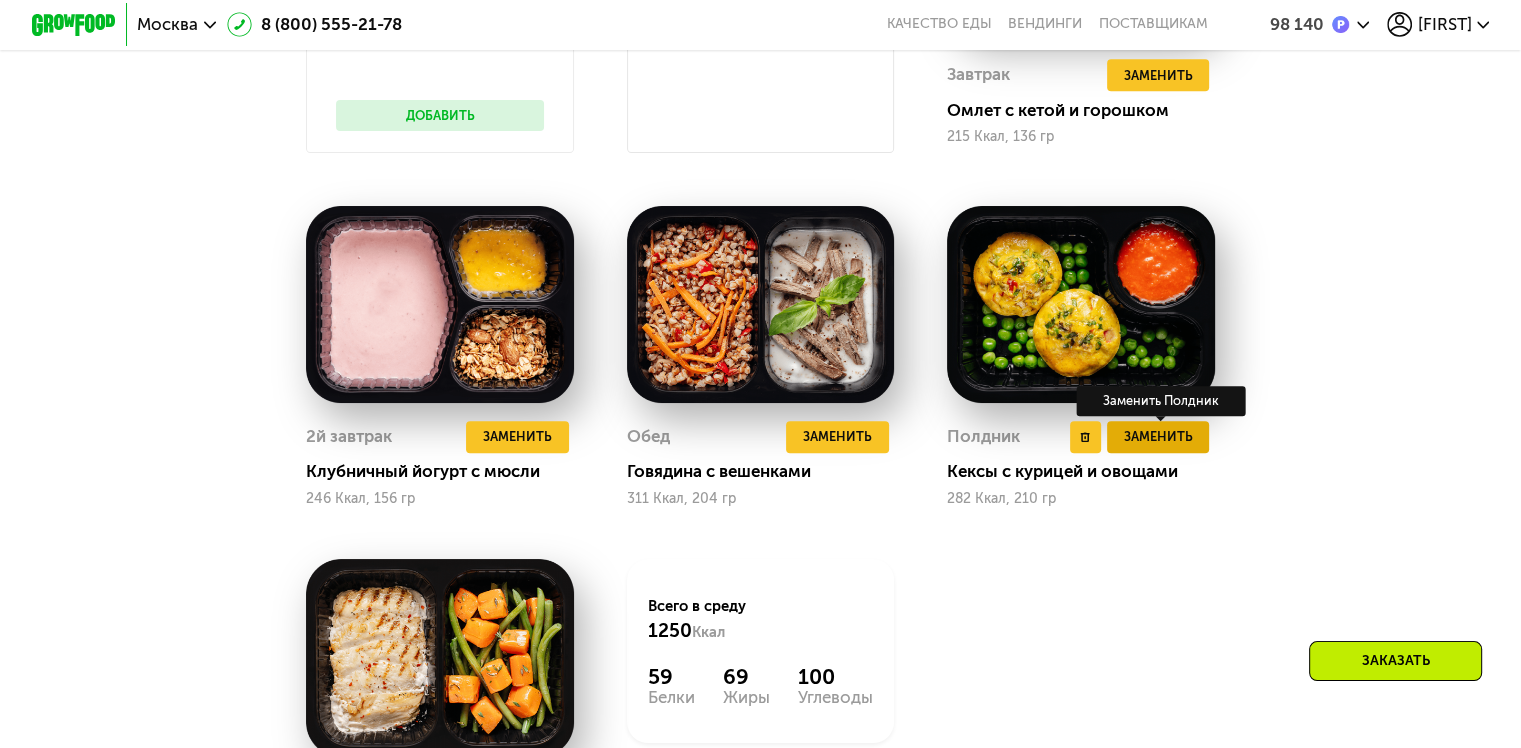 click on "Заменить" at bounding box center (1157, 436) 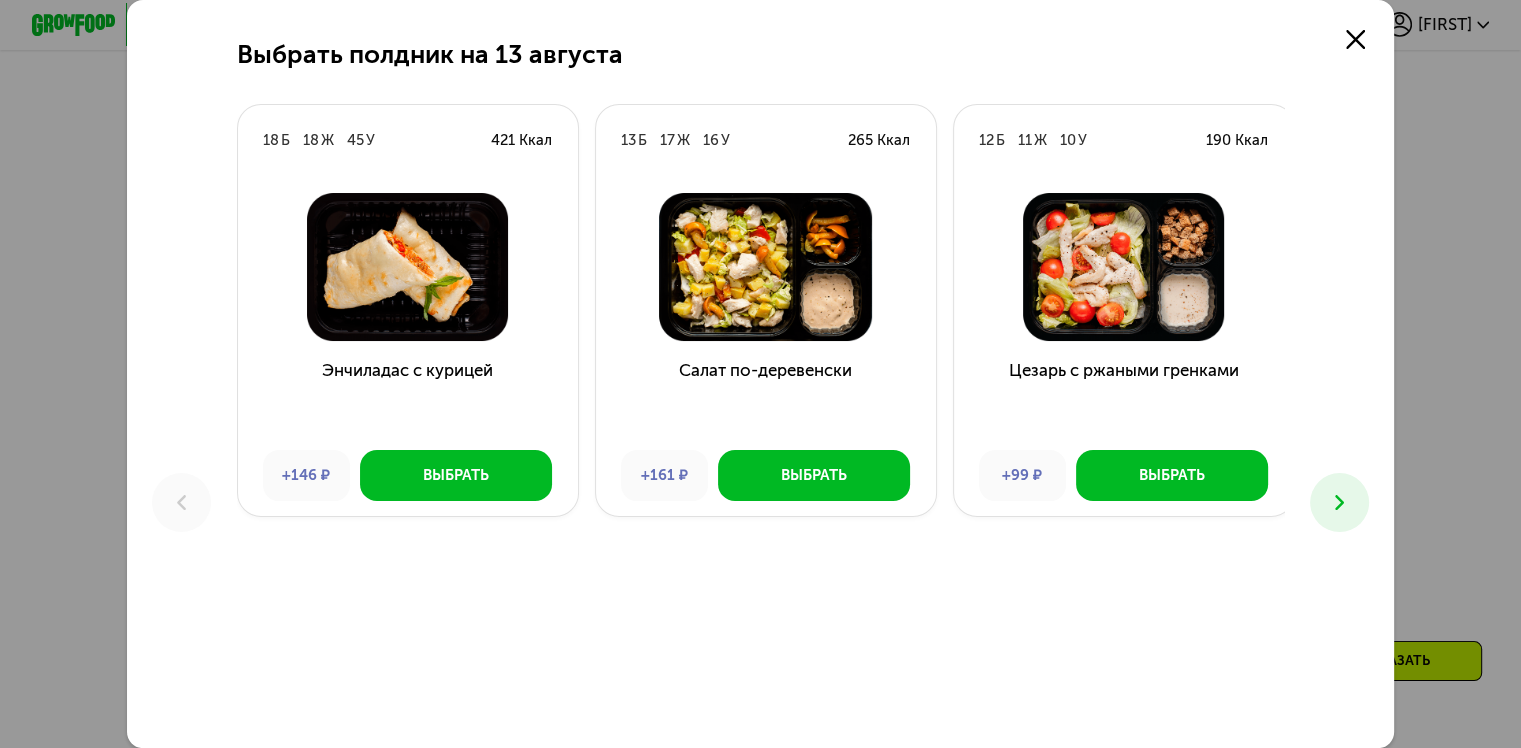 click 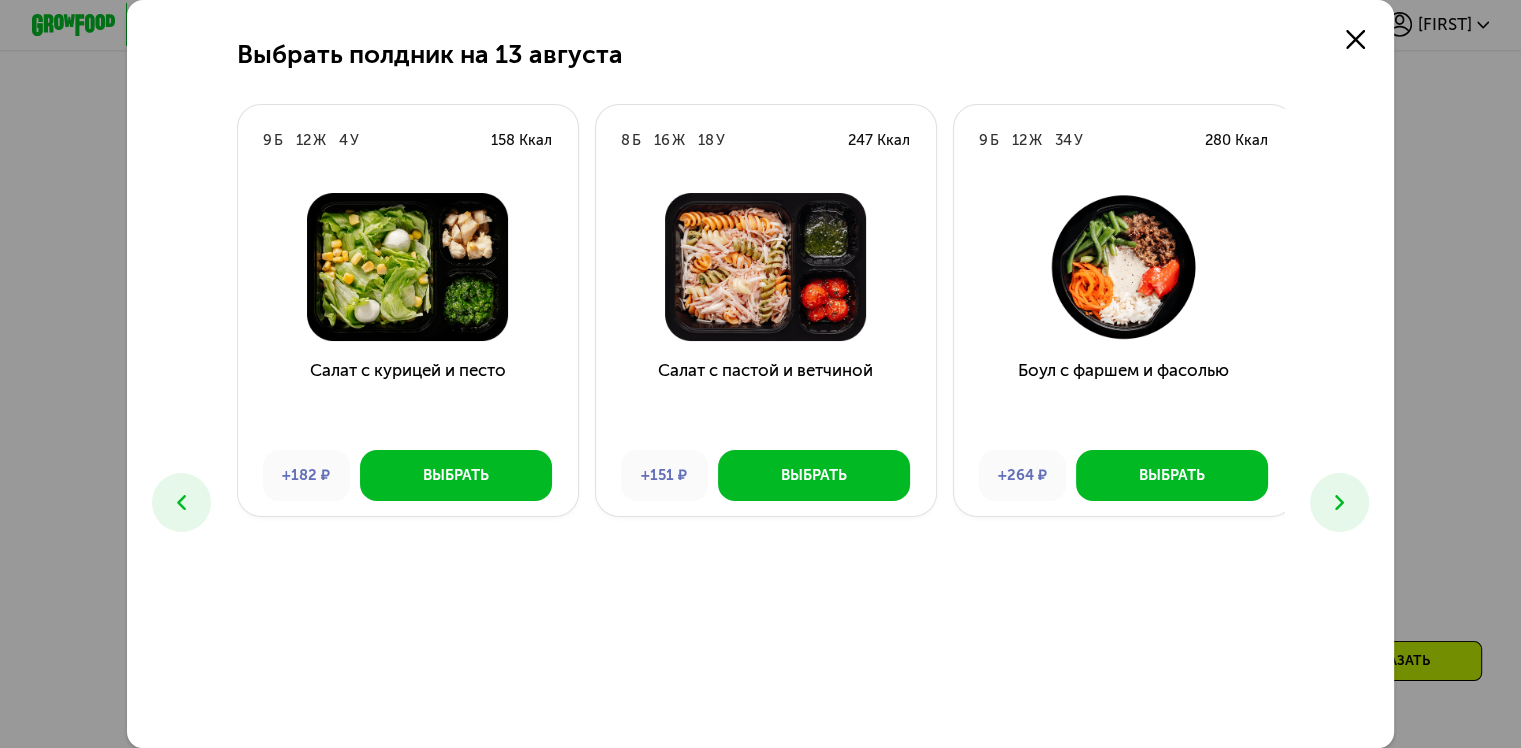click 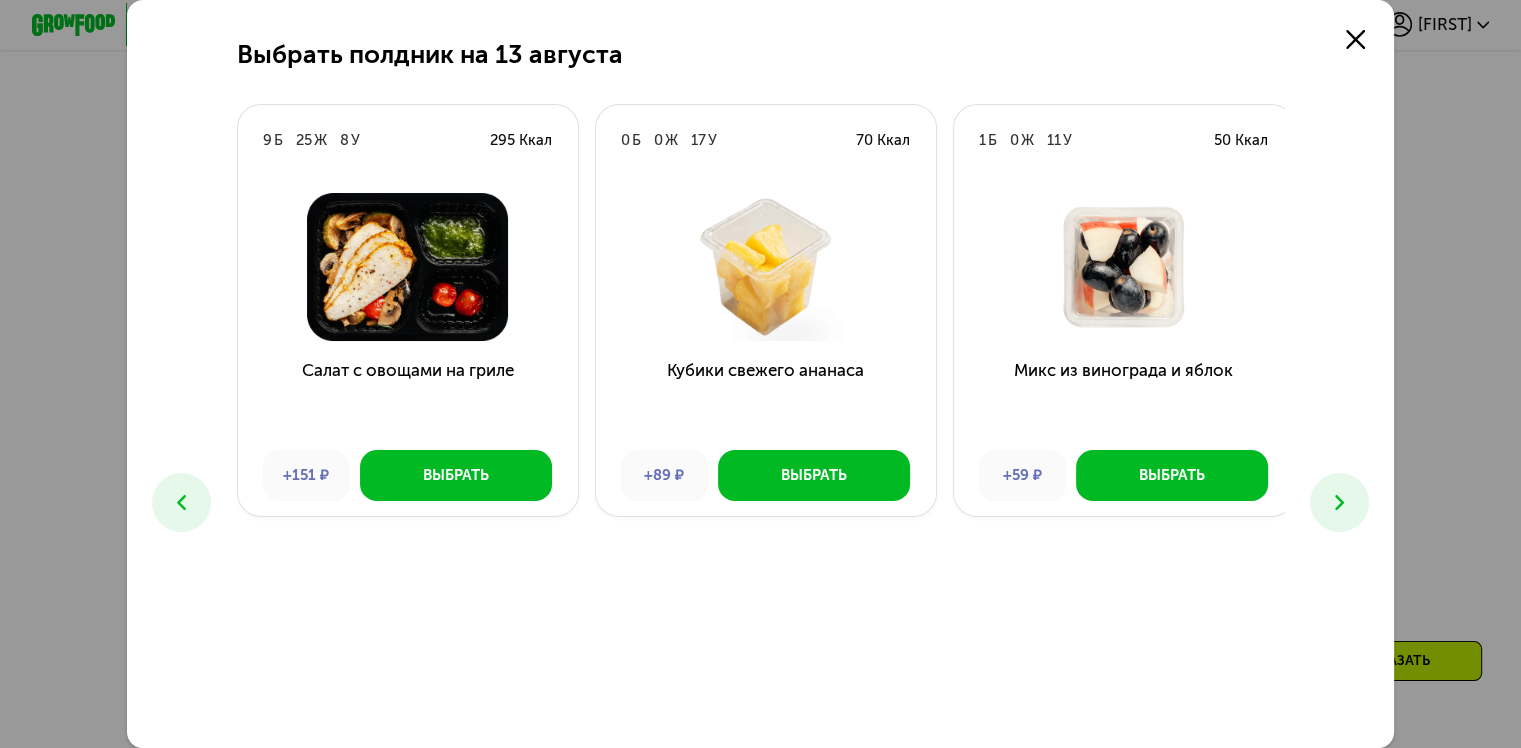 click 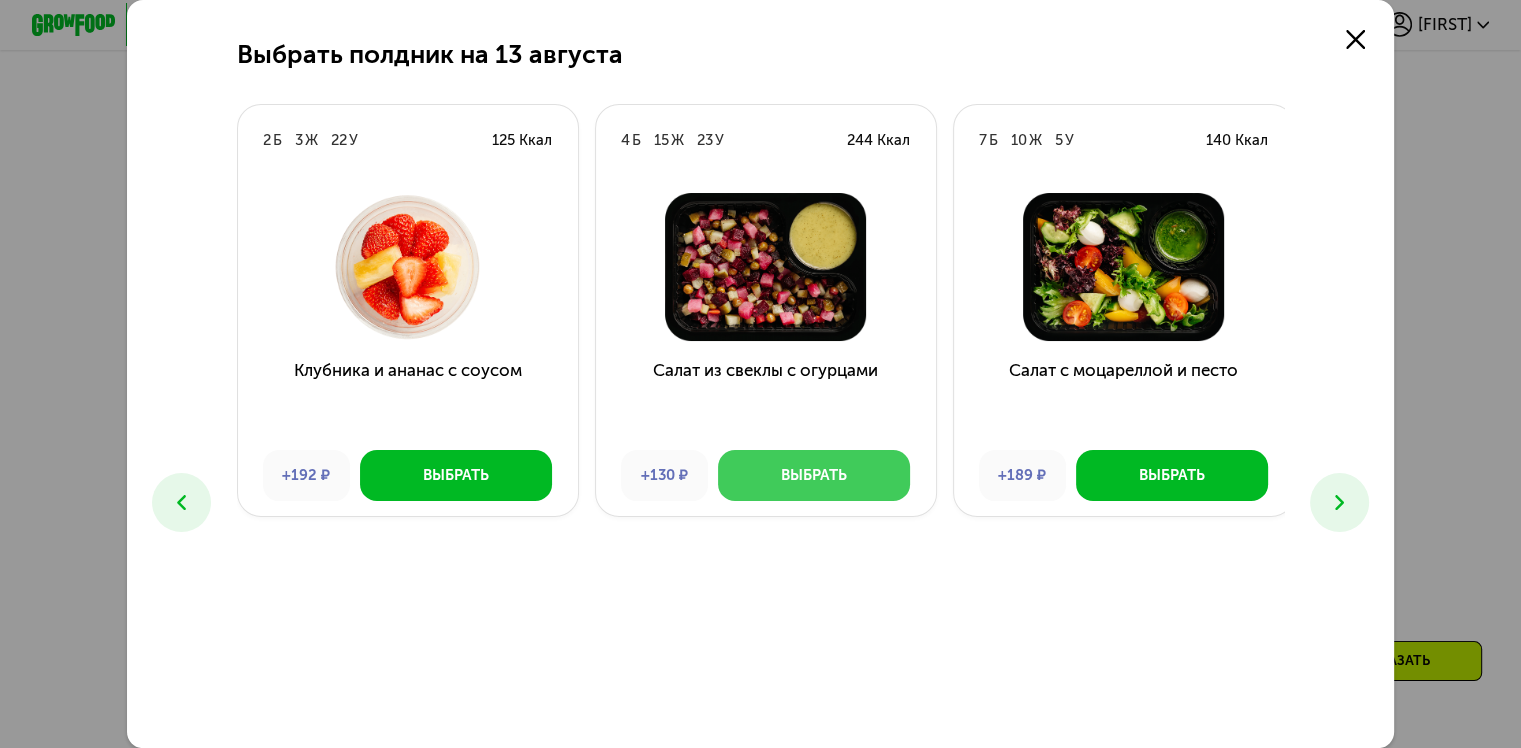 click on "Выбрать" at bounding box center (814, 475) 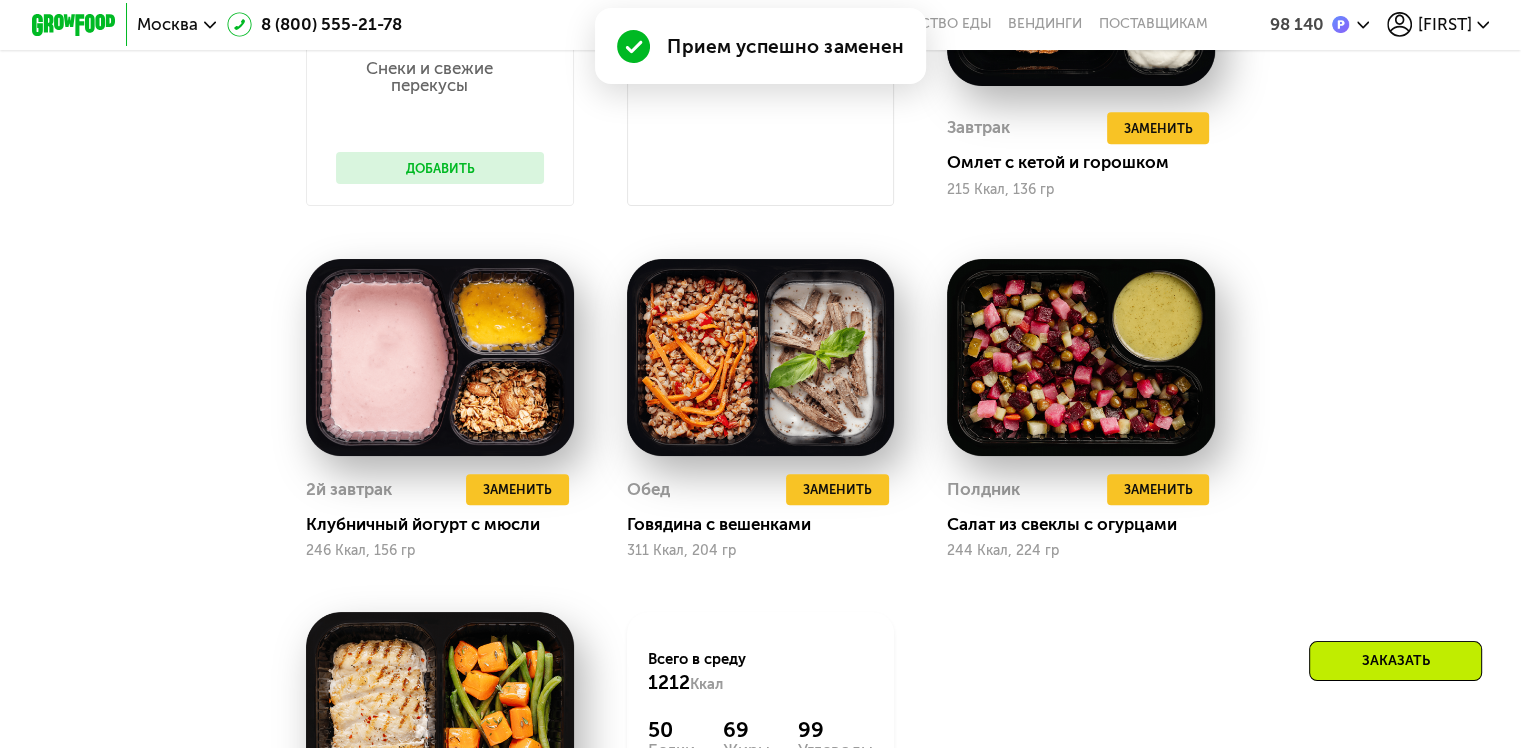 scroll, scrollTop: 1595, scrollLeft: 0, axis: vertical 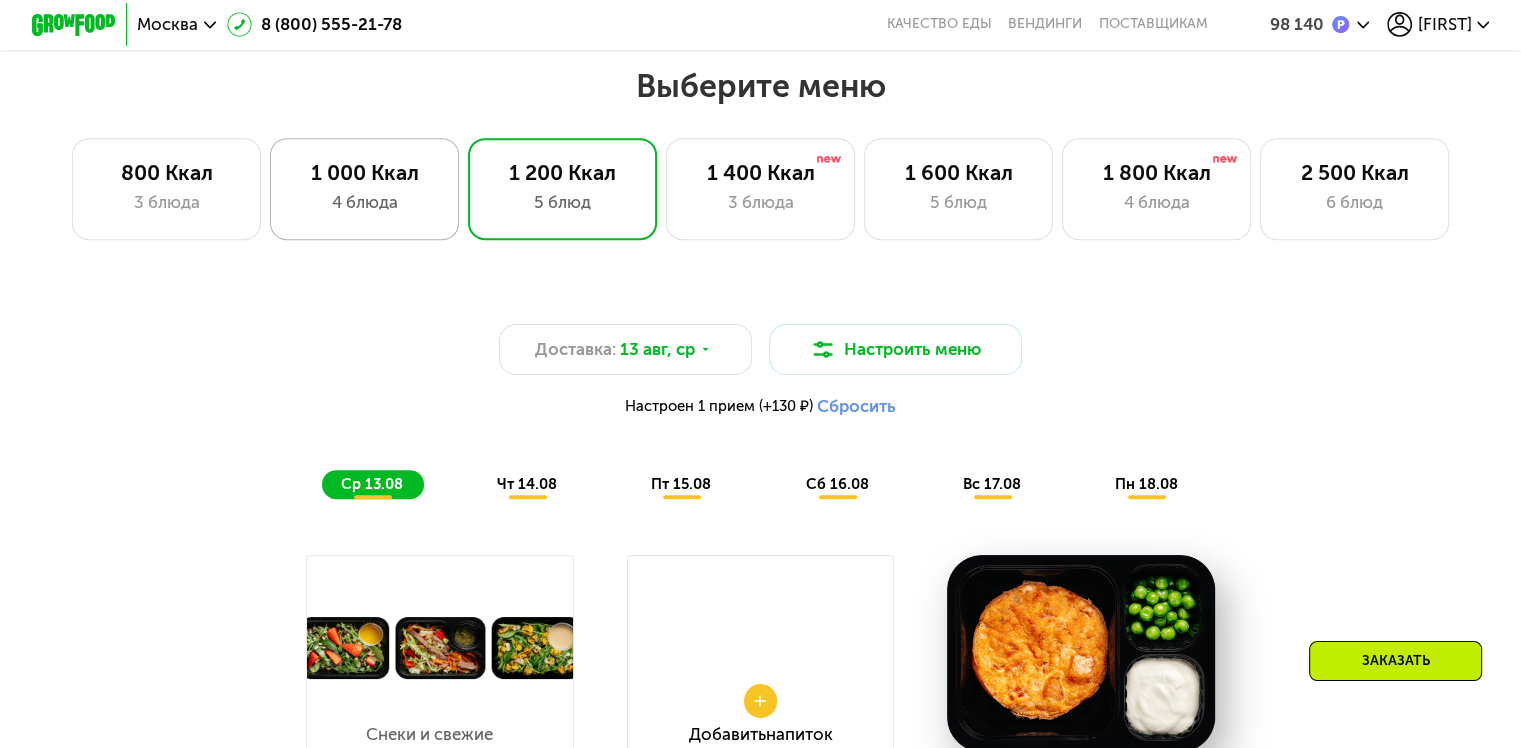click on "1 000 Ккал" at bounding box center (364, 172) 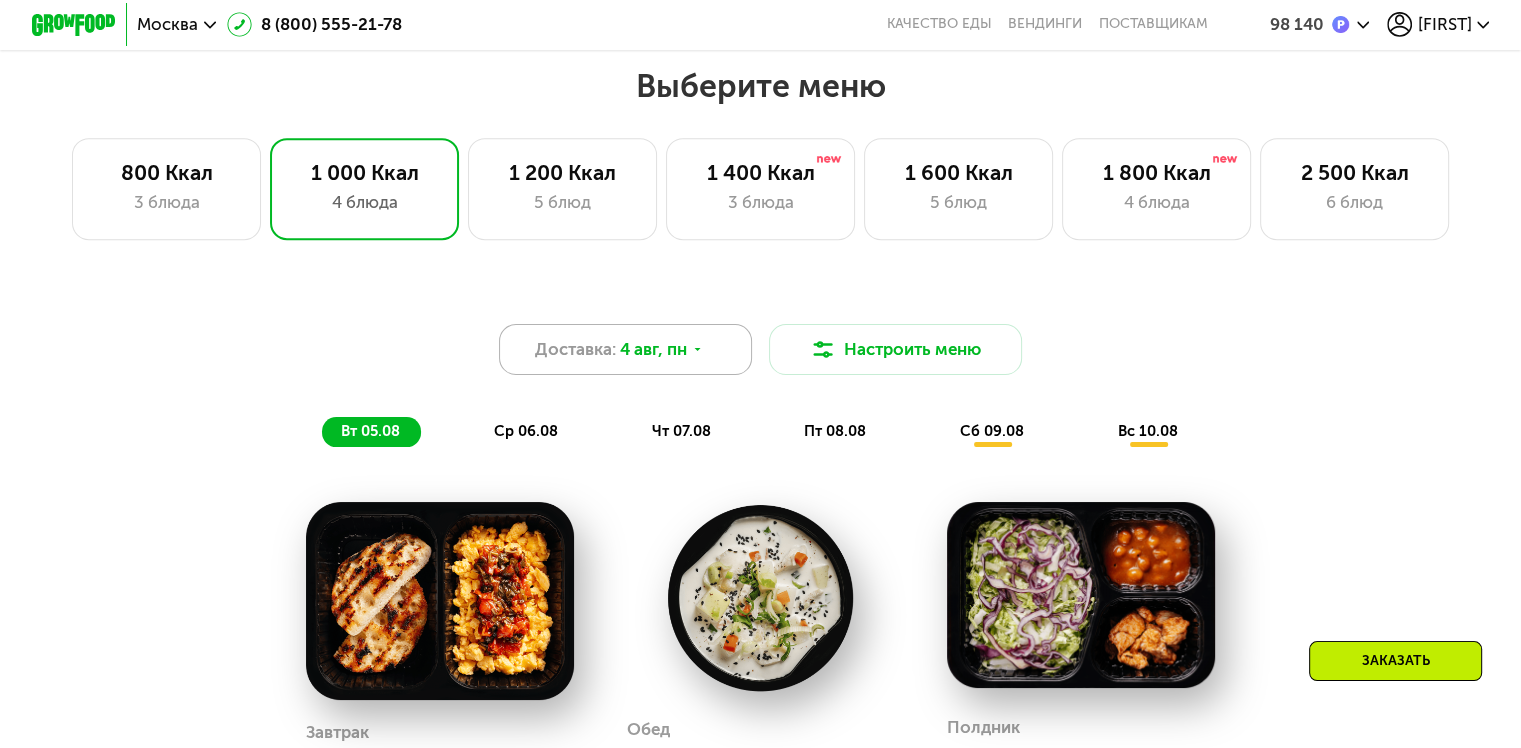 click on "4 авг, пн" at bounding box center [653, 349] 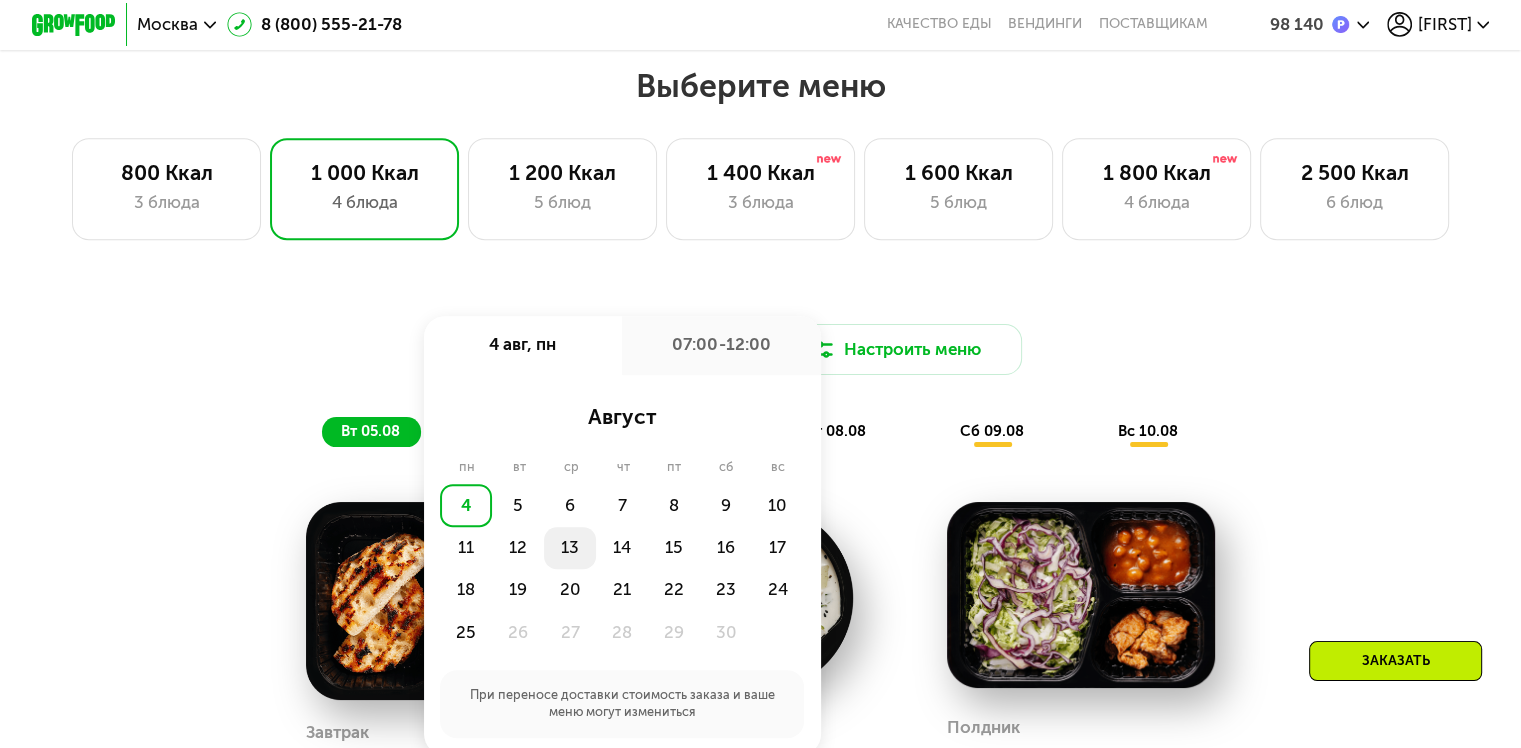 click on "13" 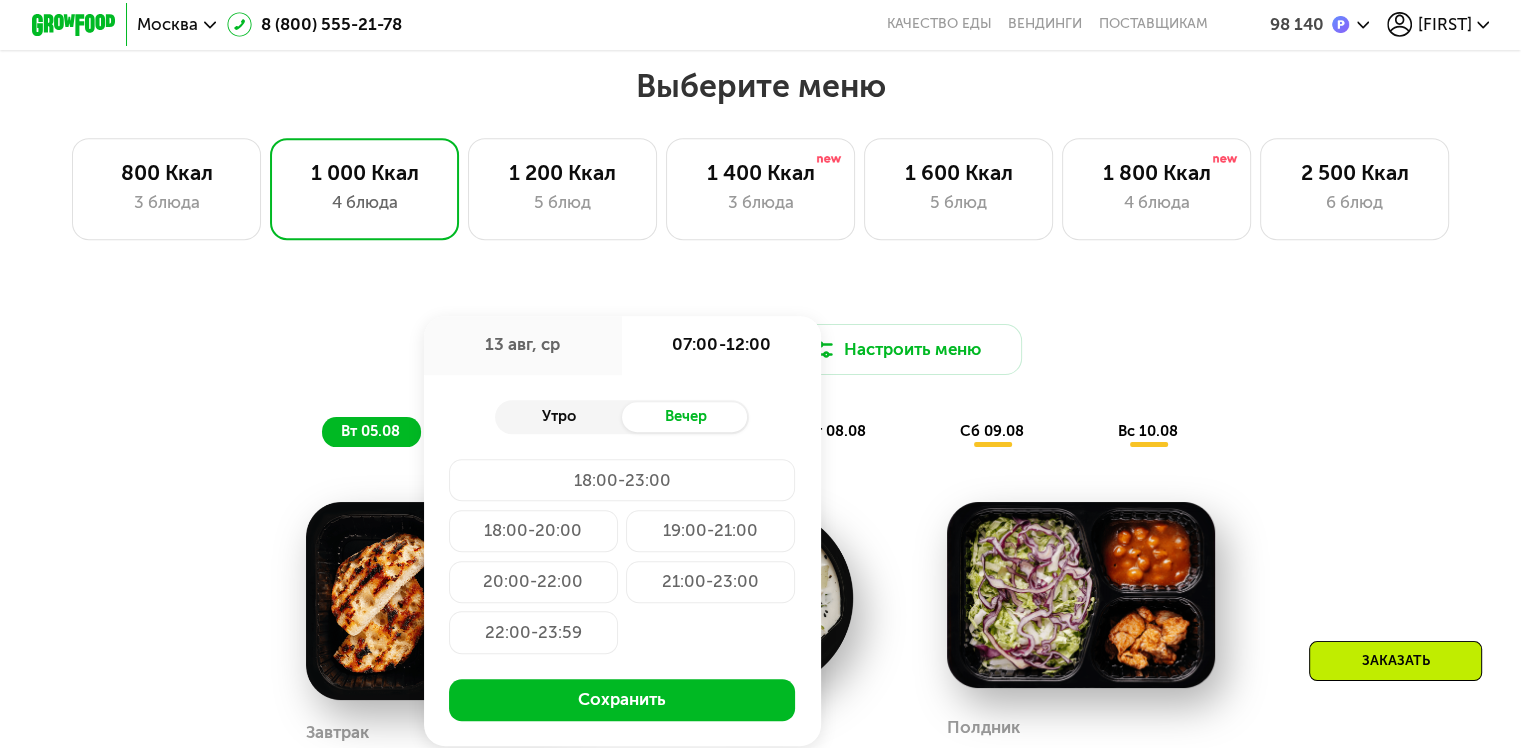 click on "Утро" at bounding box center (558, 417) 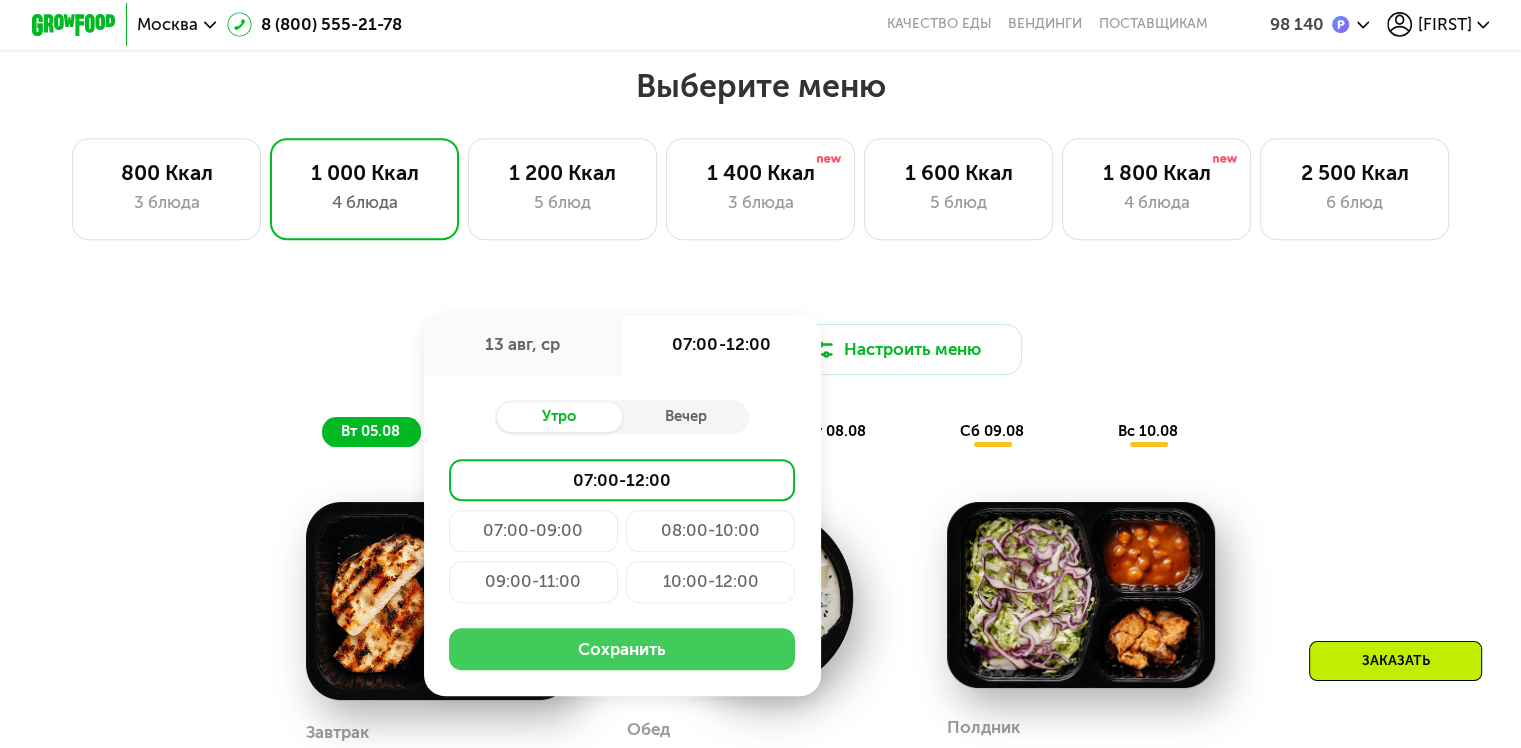 click on "Сохранить" at bounding box center [622, 649] 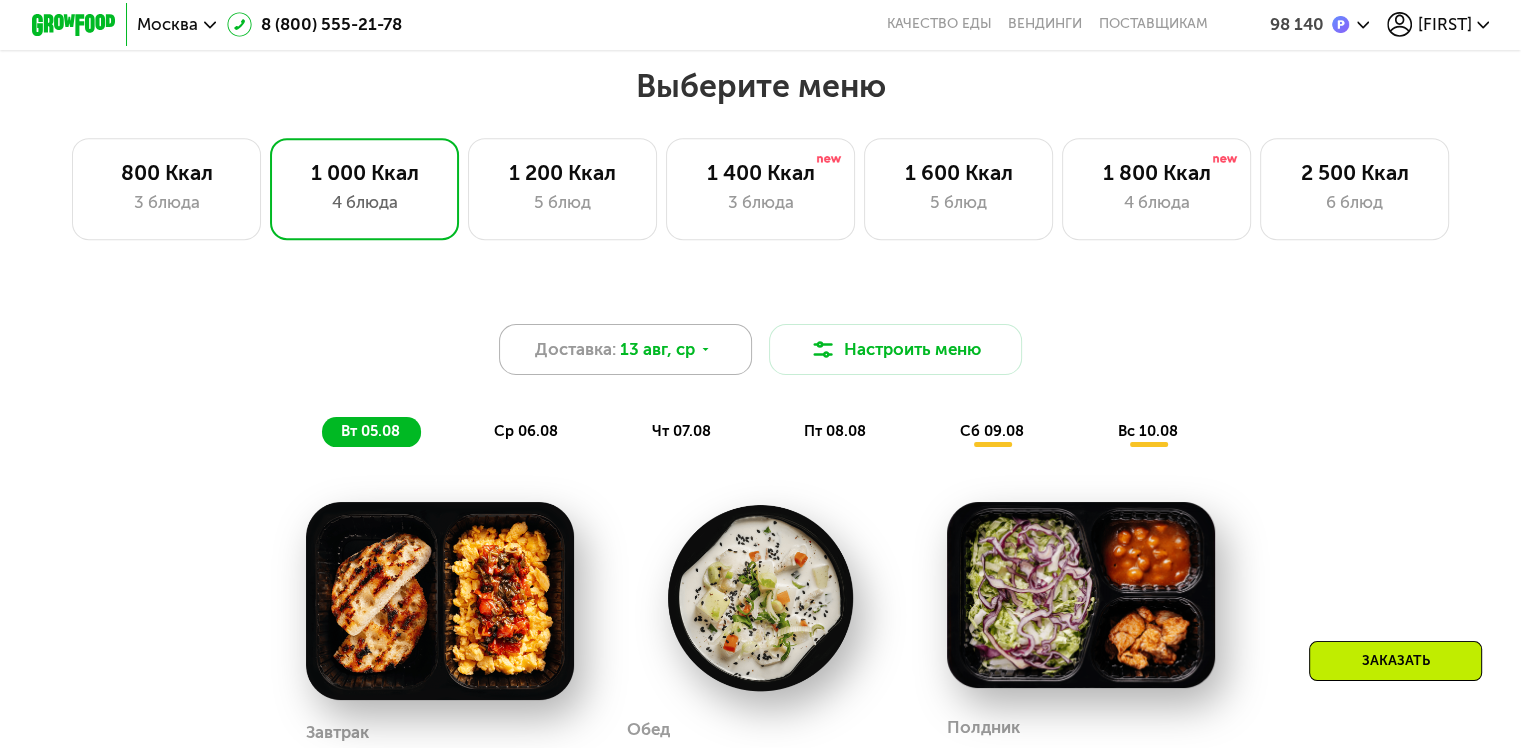 click on "13 авг, ср" at bounding box center [657, 349] 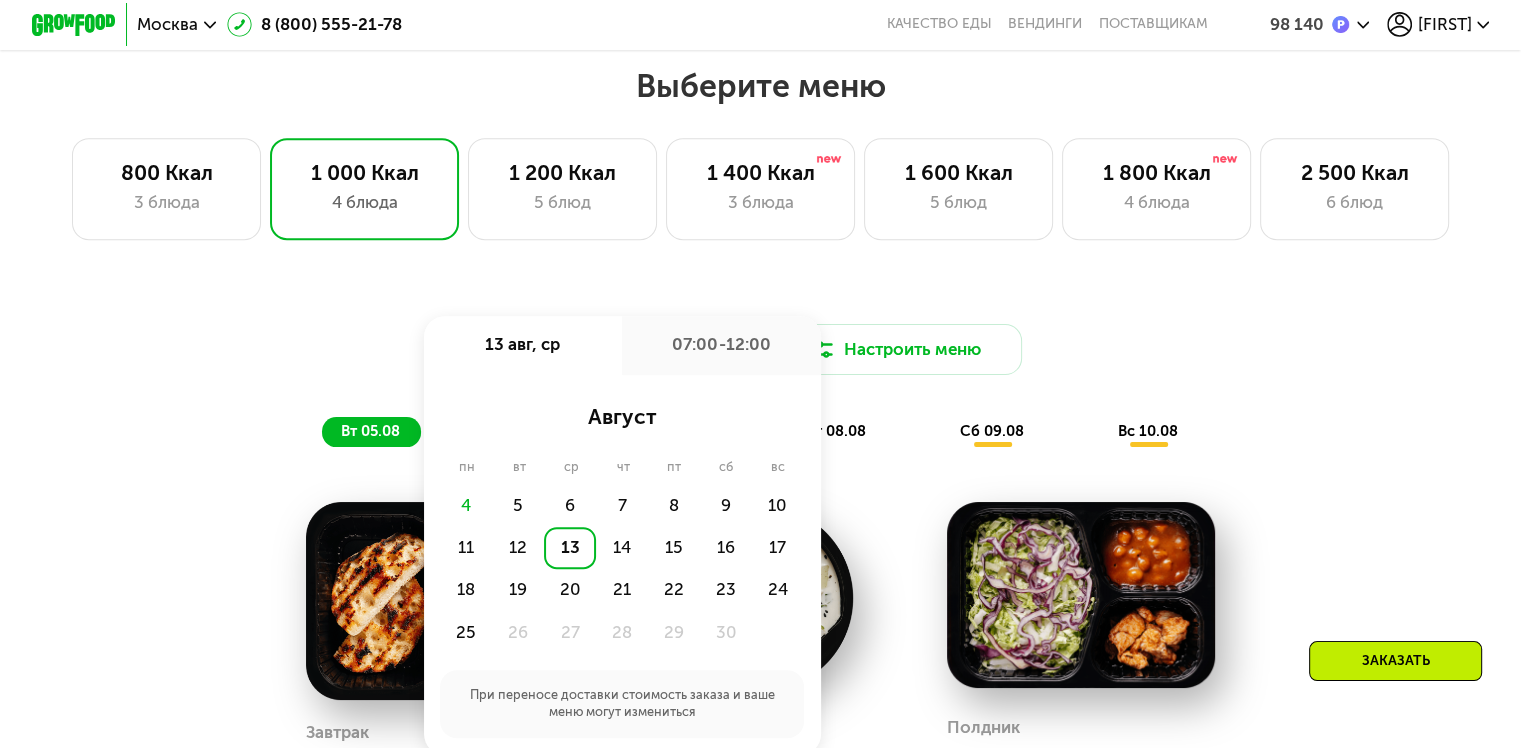 click on "13" 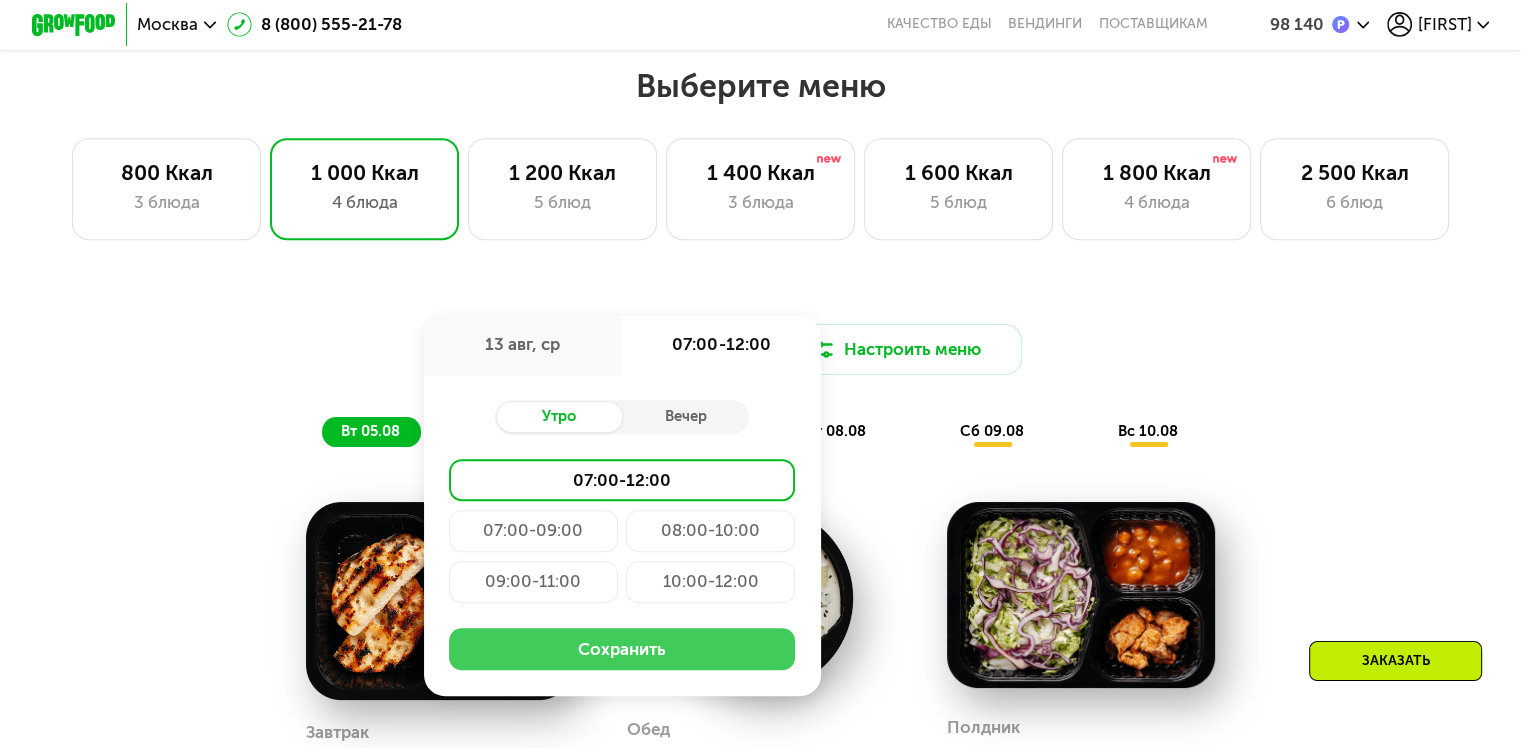 click on "Сохранить" at bounding box center (622, 649) 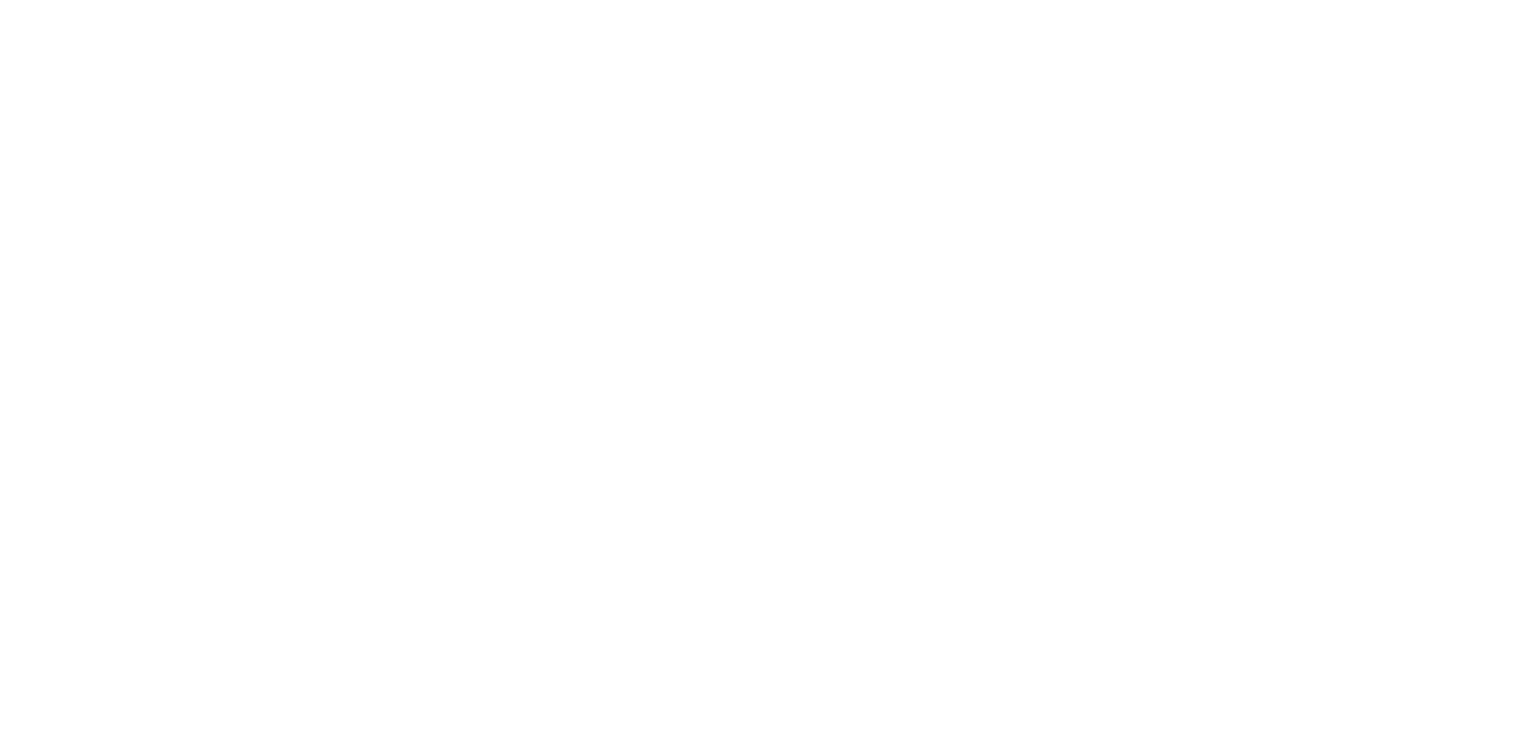 scroll, scrollTop: 0, scrollLeft: 0, axis: both 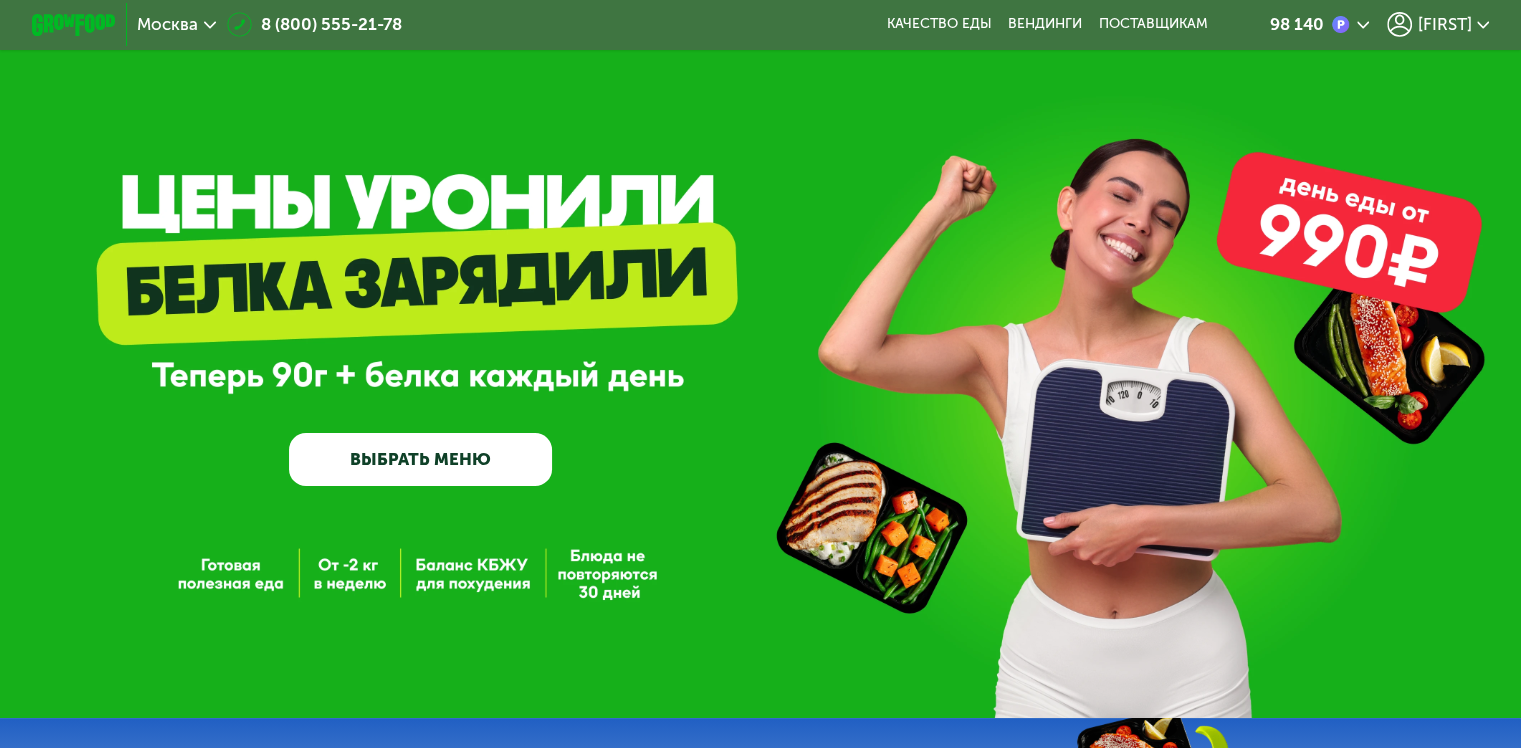 click on "ВЫБРАТЬ МЕНЮ" at bounding box center [420, 459] 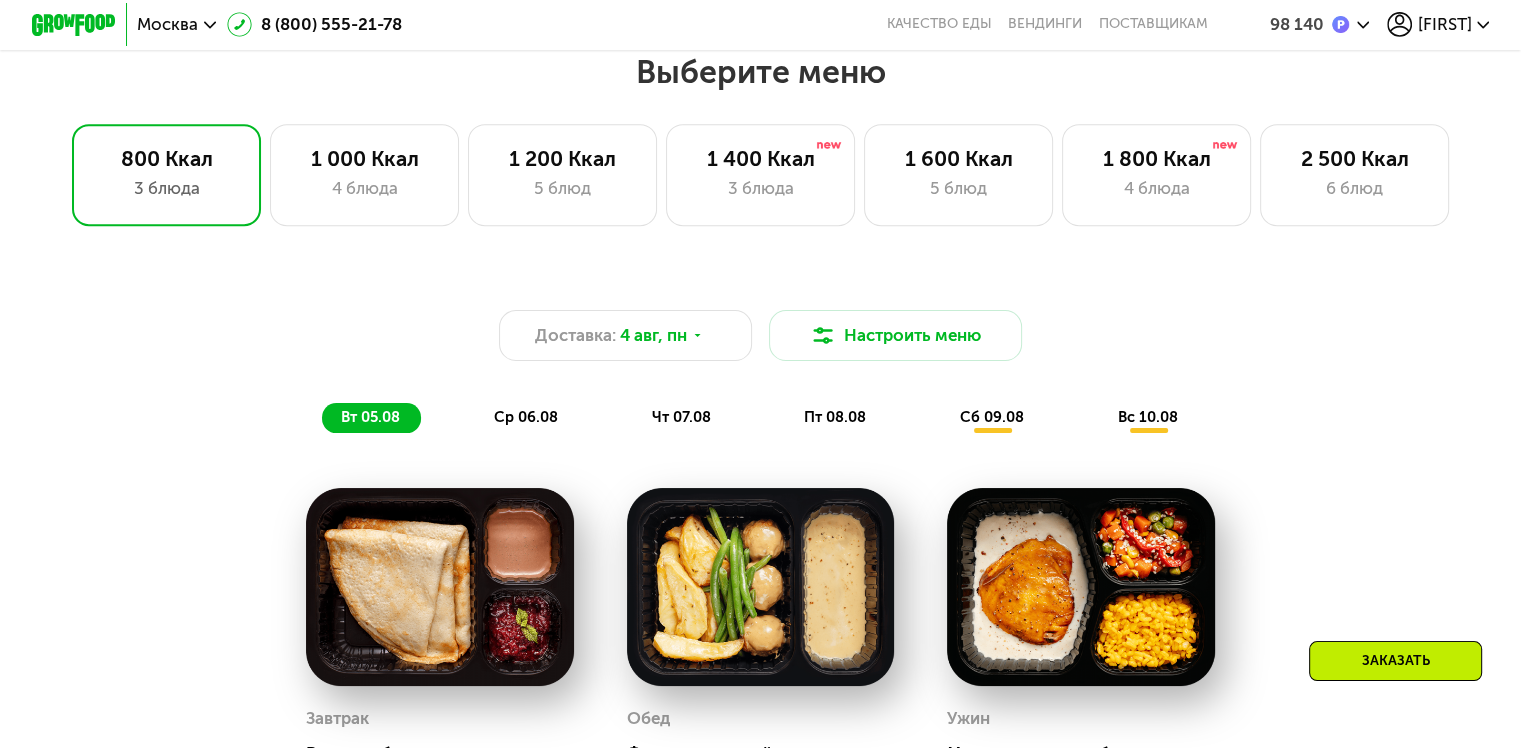 scroll, scrollTop: 900, scrollLeft: 0, axis: vertical 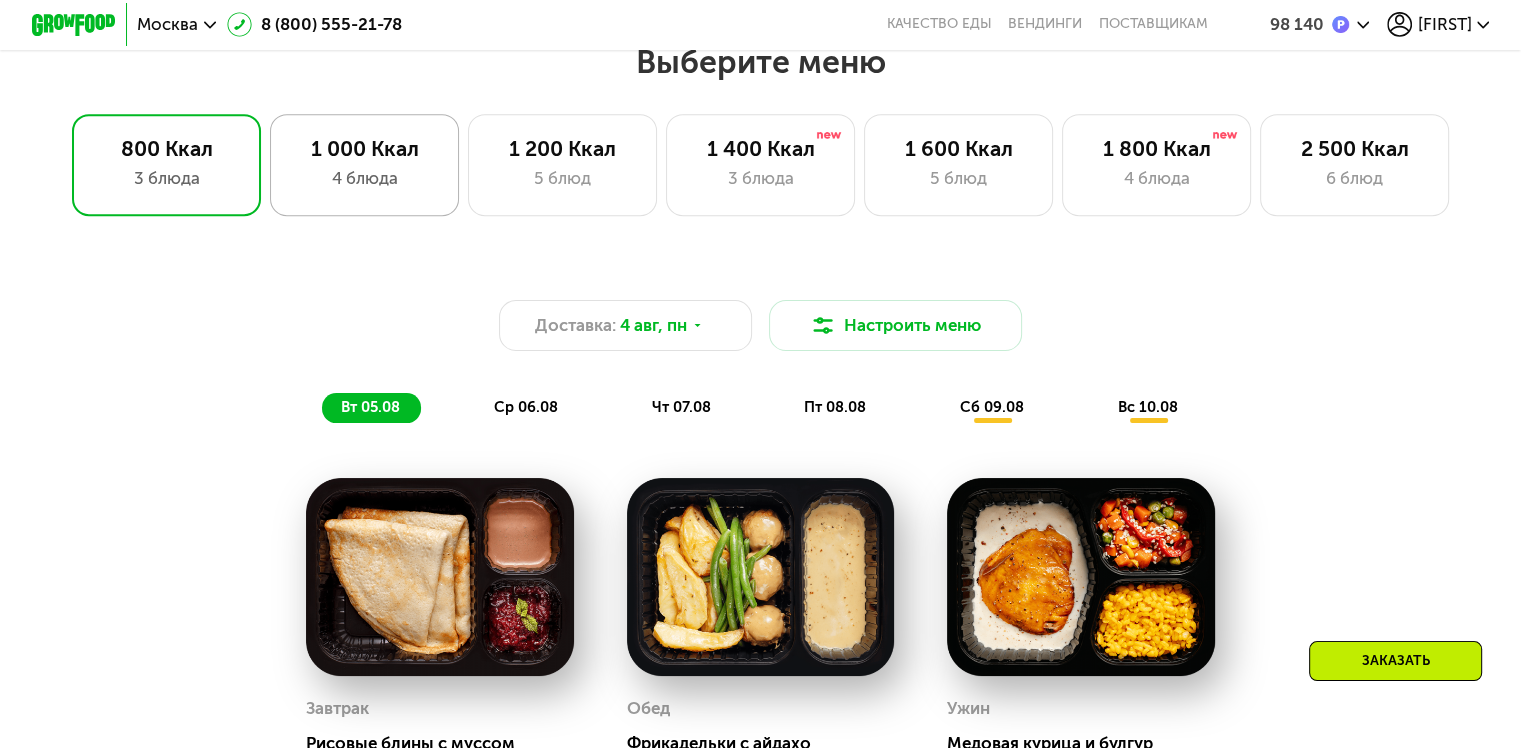 click on "4 блюда" at bounding box center [364, 178] 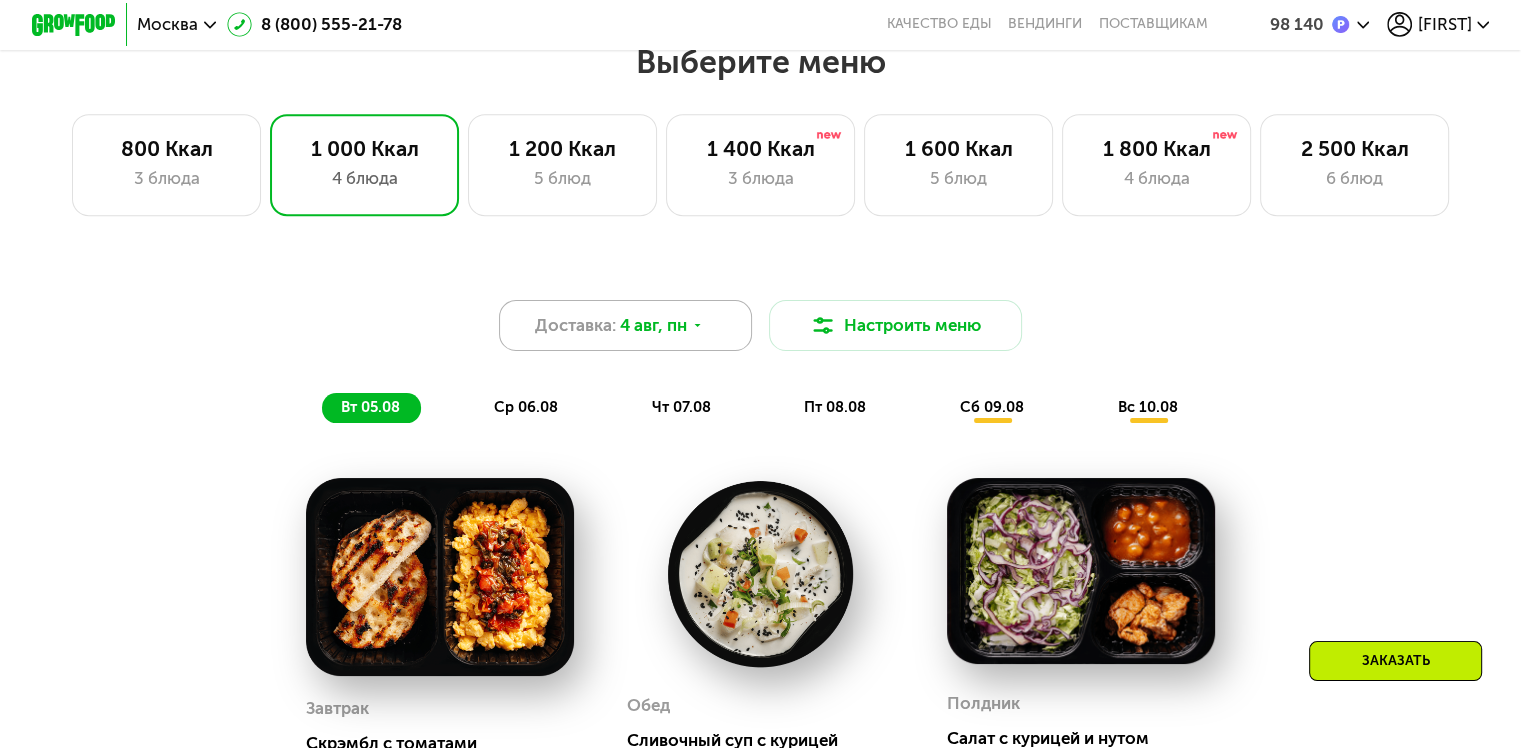 click on "Доставка: 4 авг, пн" at bounding box center [626, 325] 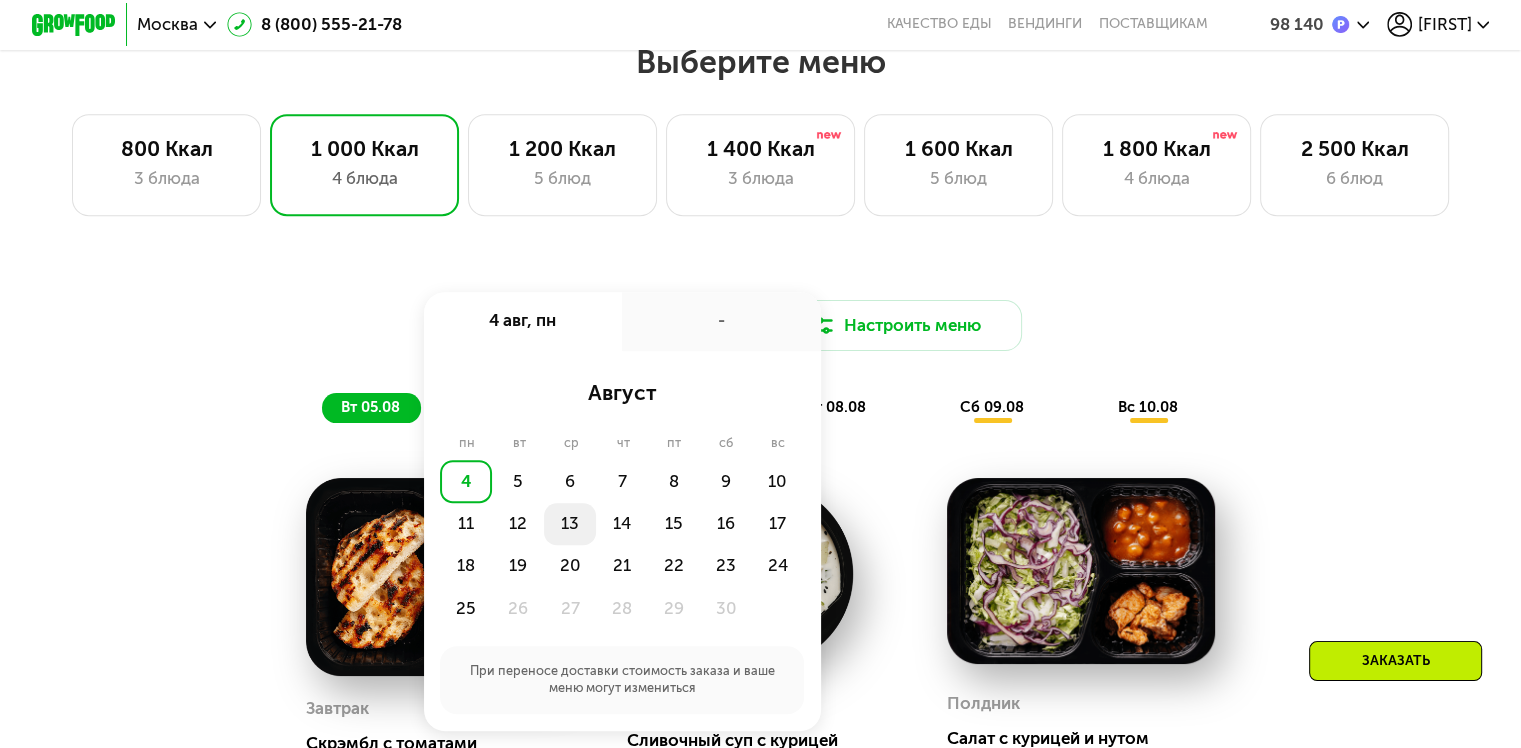 click on "13" 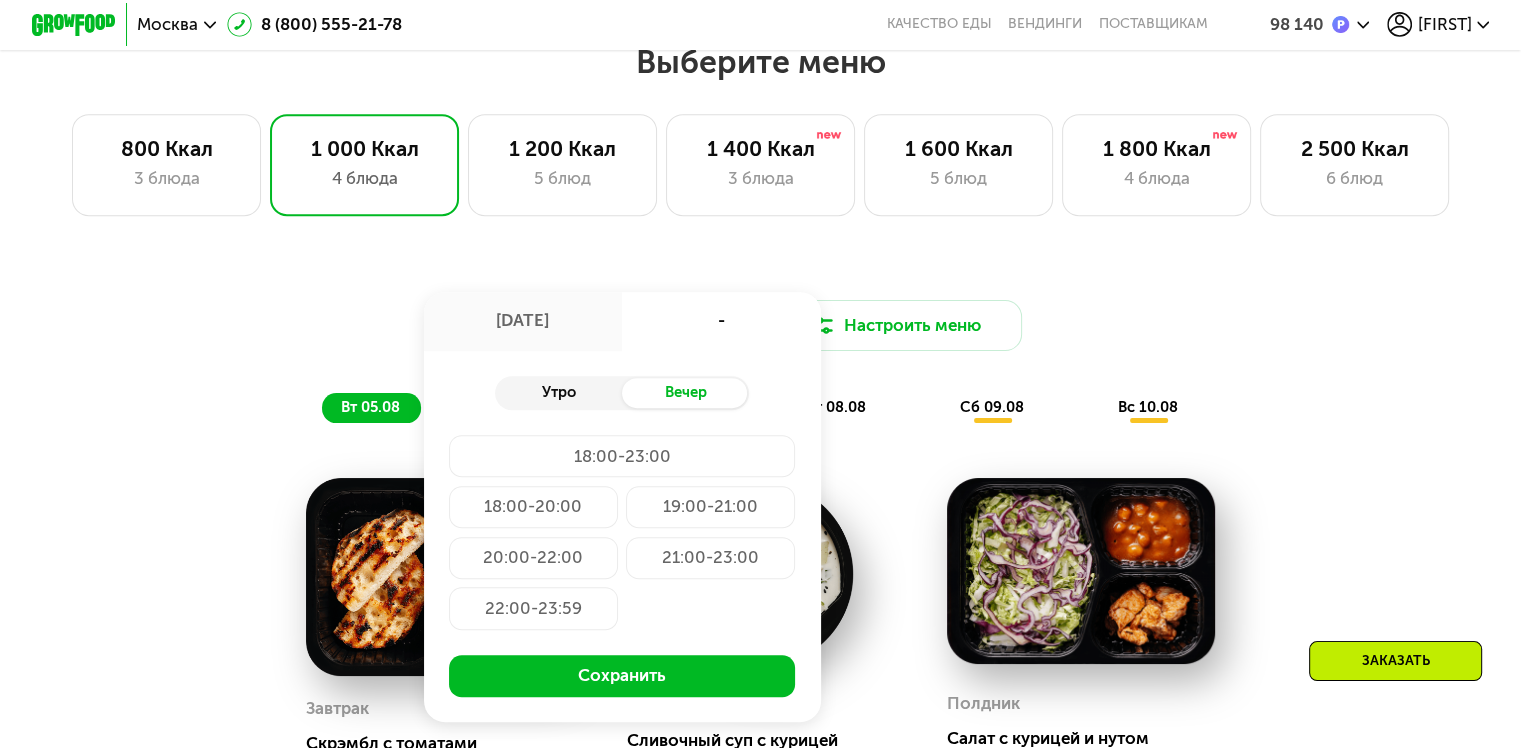 click on "Утро" at bounding box center (558, 393) 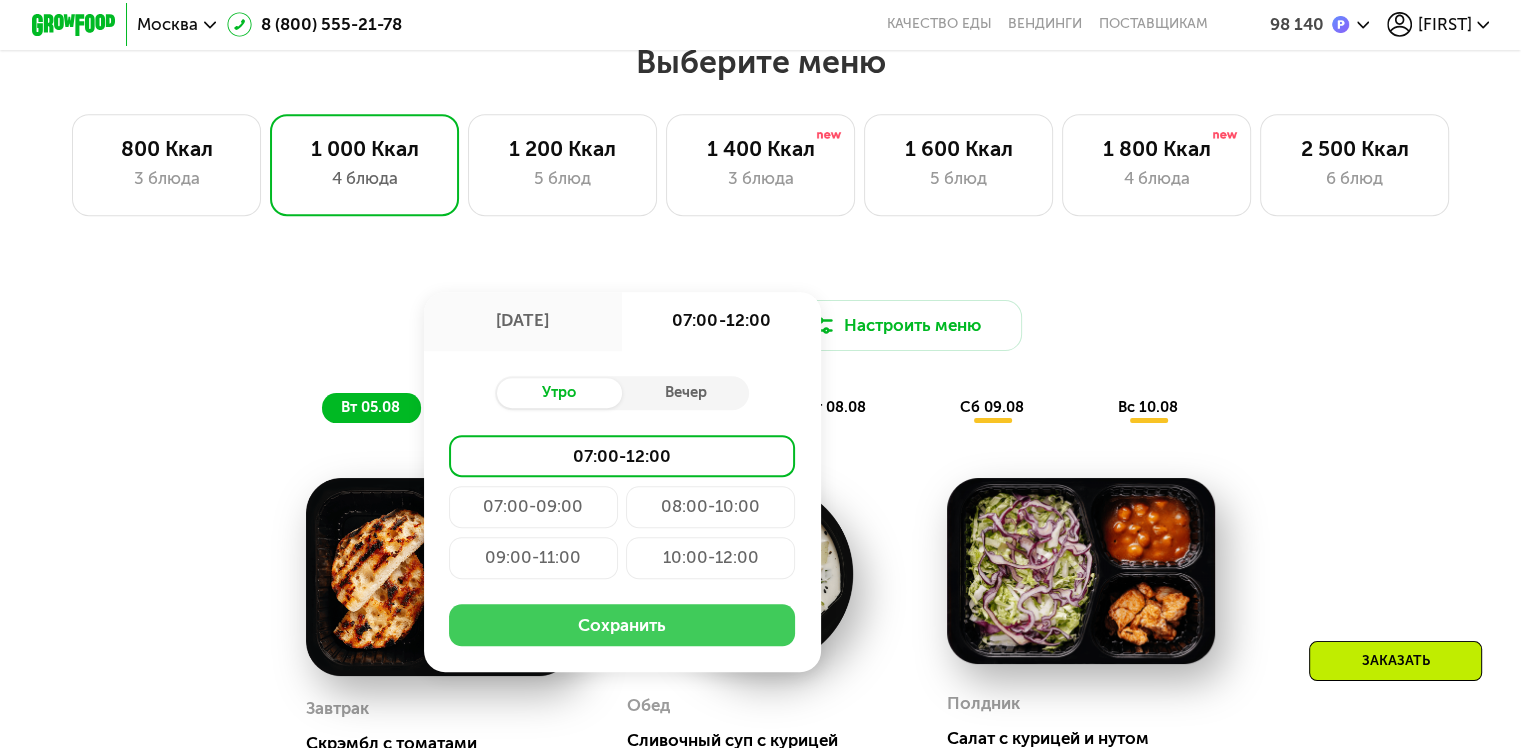 click on "Сохранить" at bounding box center (622, 625) 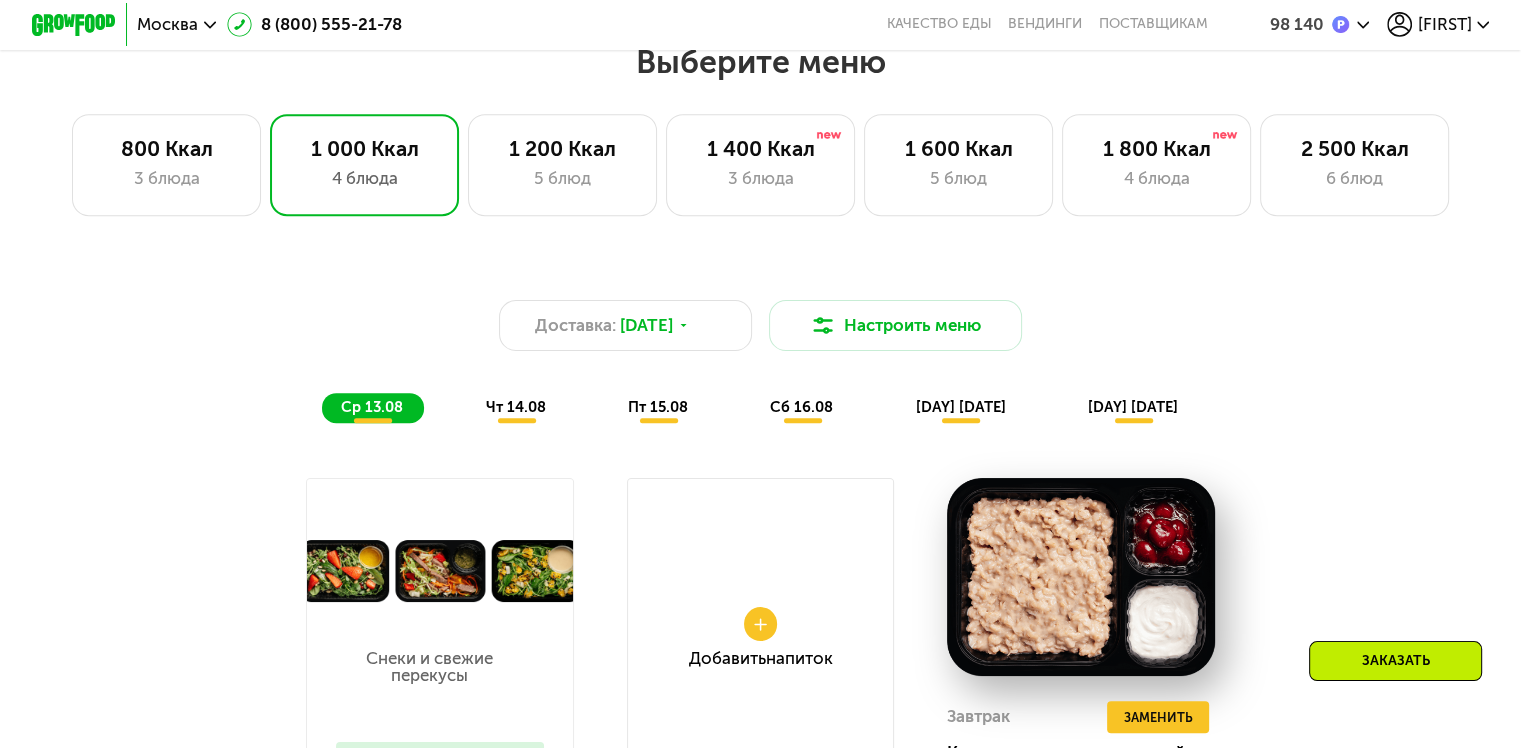 click on "Доставка: 13 авг, ср Настроить меню  ср 13.08 чт 14.08 пт 15.08 сб 16.08 вс 17.08 пн 18.08 Снеки и свежие перекусы  Добавить   Добавить  Напиток Завтрак  Удалить Завтрак  Заменить   Заменить Завтрак Каша с шоколадом и вишней 236 Ккал, 208 гр  Добавить  2й завтрак Обед  Удалить Обед  Заменить   Заменить Обед Говядина с вешенками 311 Ккал, 204 гр Полдник  Удалить Полдник  Заменить   Заменить Полдник Салат из свеклы с огурцами 244 Ккал, 224 гр Ужин  Удалить Ужин  Заменить   Заменить Ужин Кексы с курицей и овощами 282 Ккал, 210 гр  Всего в среду 1073 Ккал 39  Белки  58  Жиры  100  Углеводы   Добавить   Добавить" at bounding box center (760, 872) 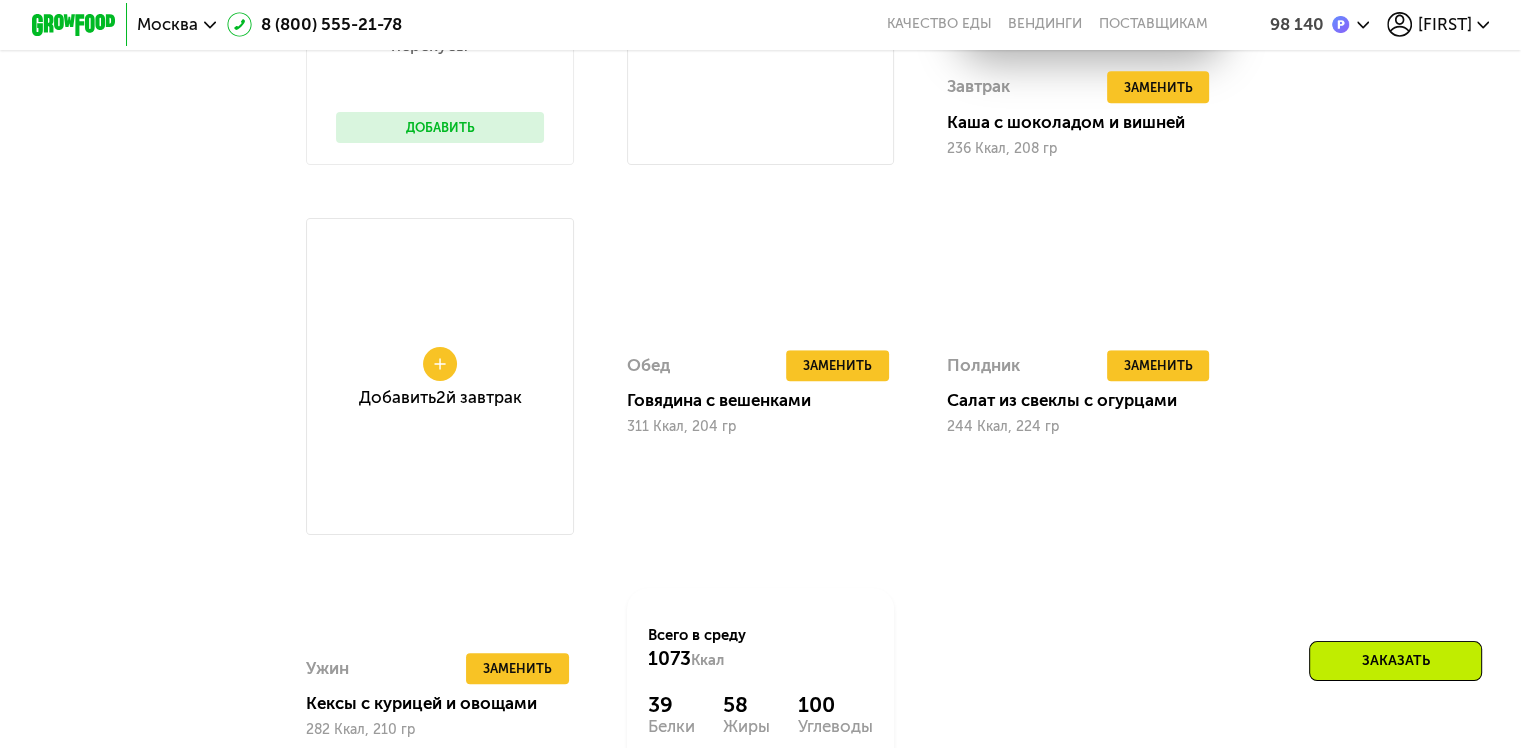 scroll, scrollTop: 1531, scrollLeft: 0, axis: vertical 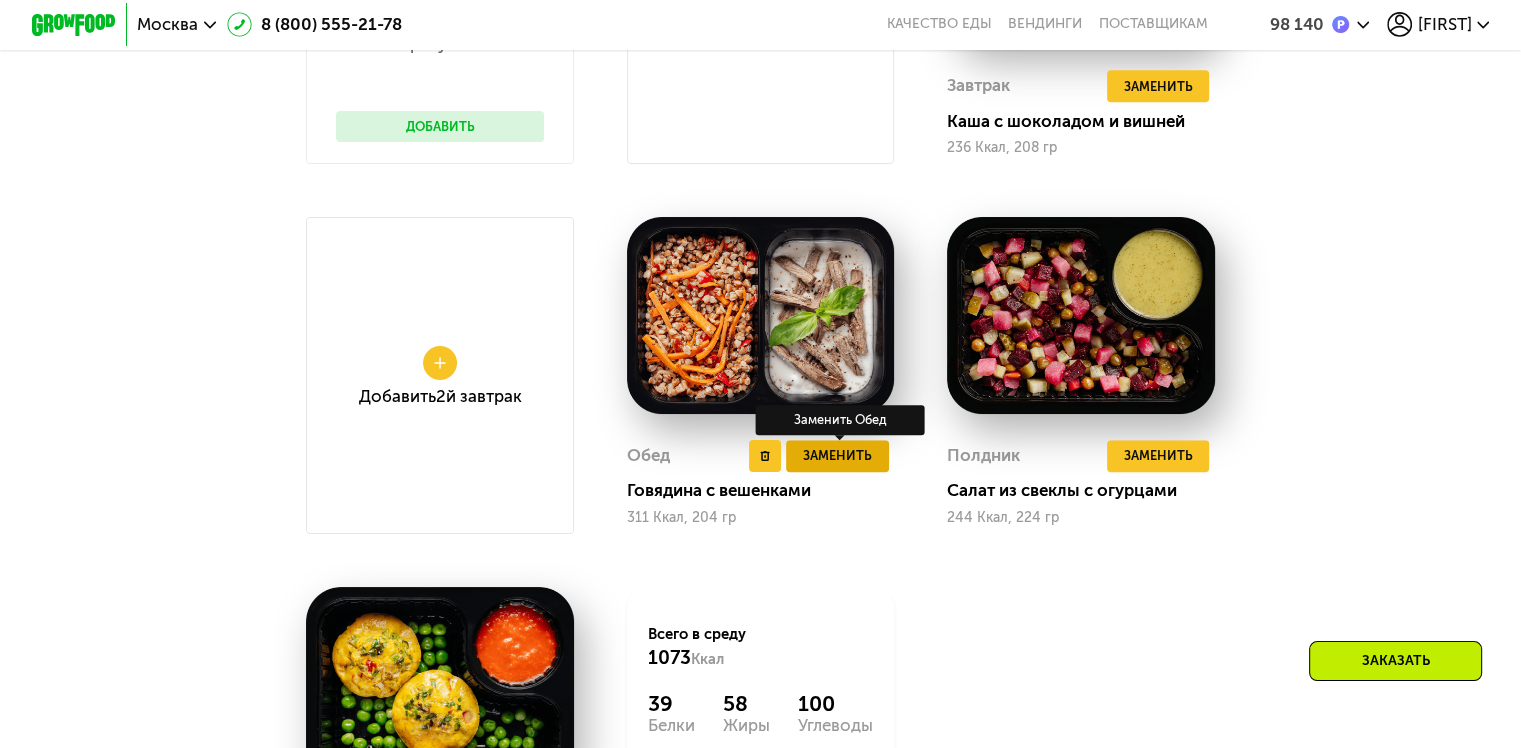 click on "Заменить" at bounding box center [837, 455] 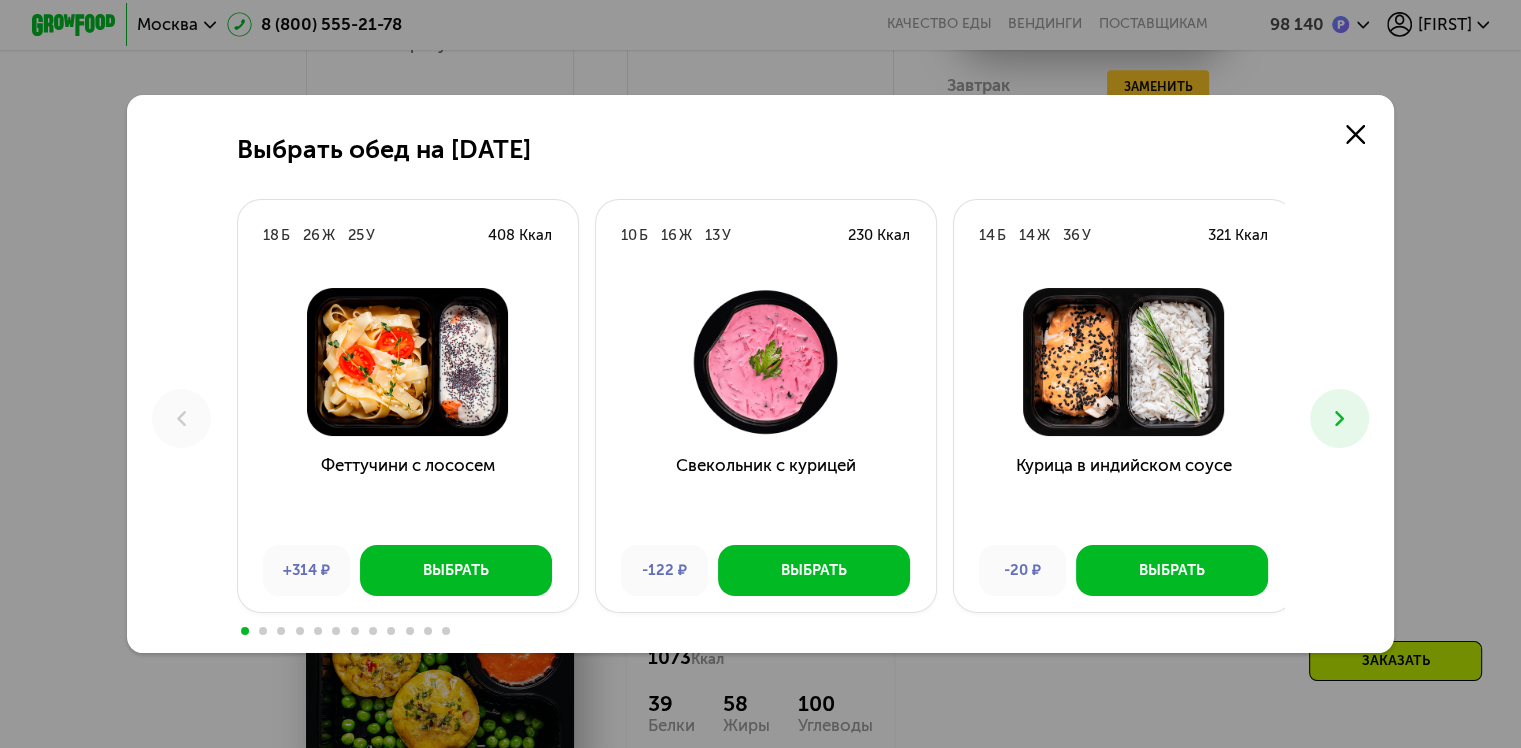 click 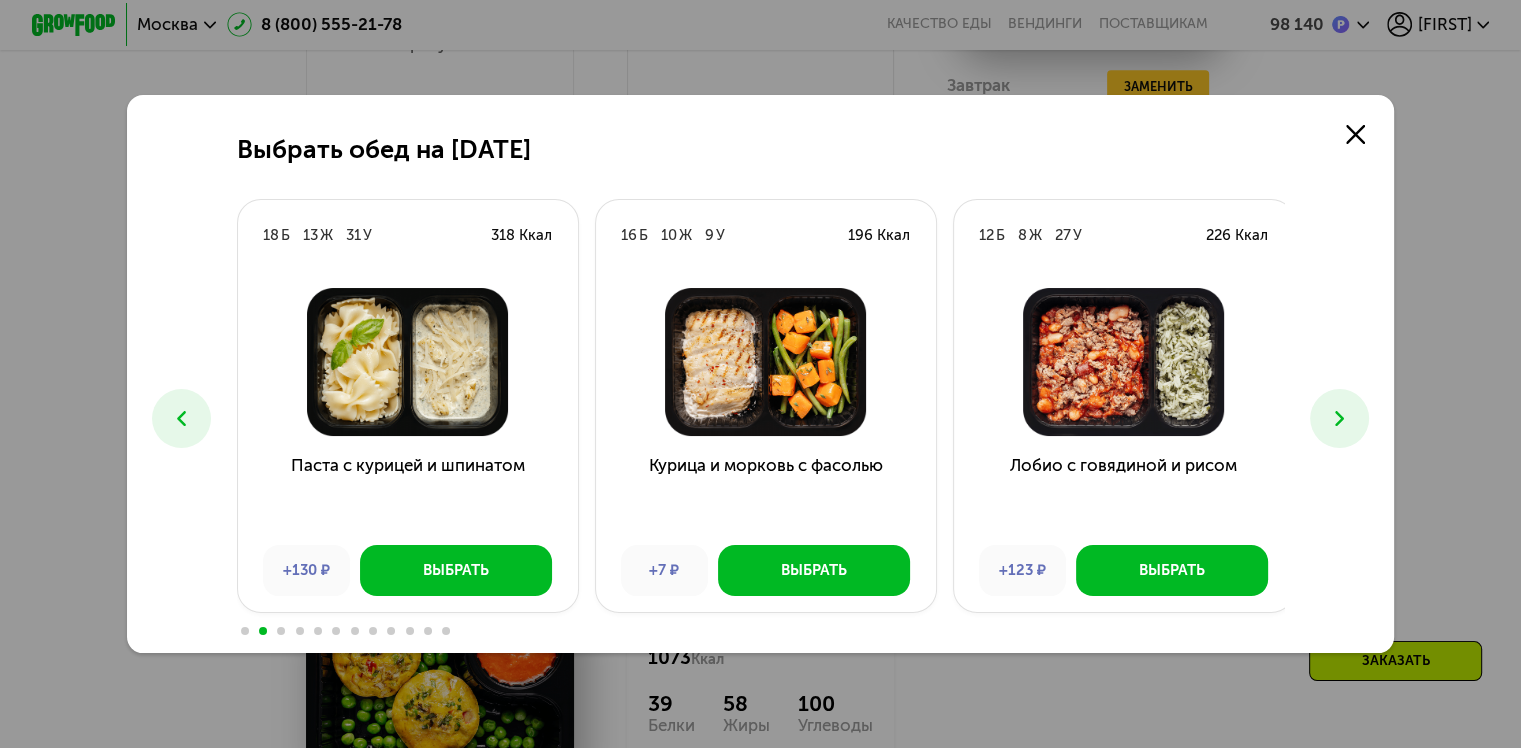 click 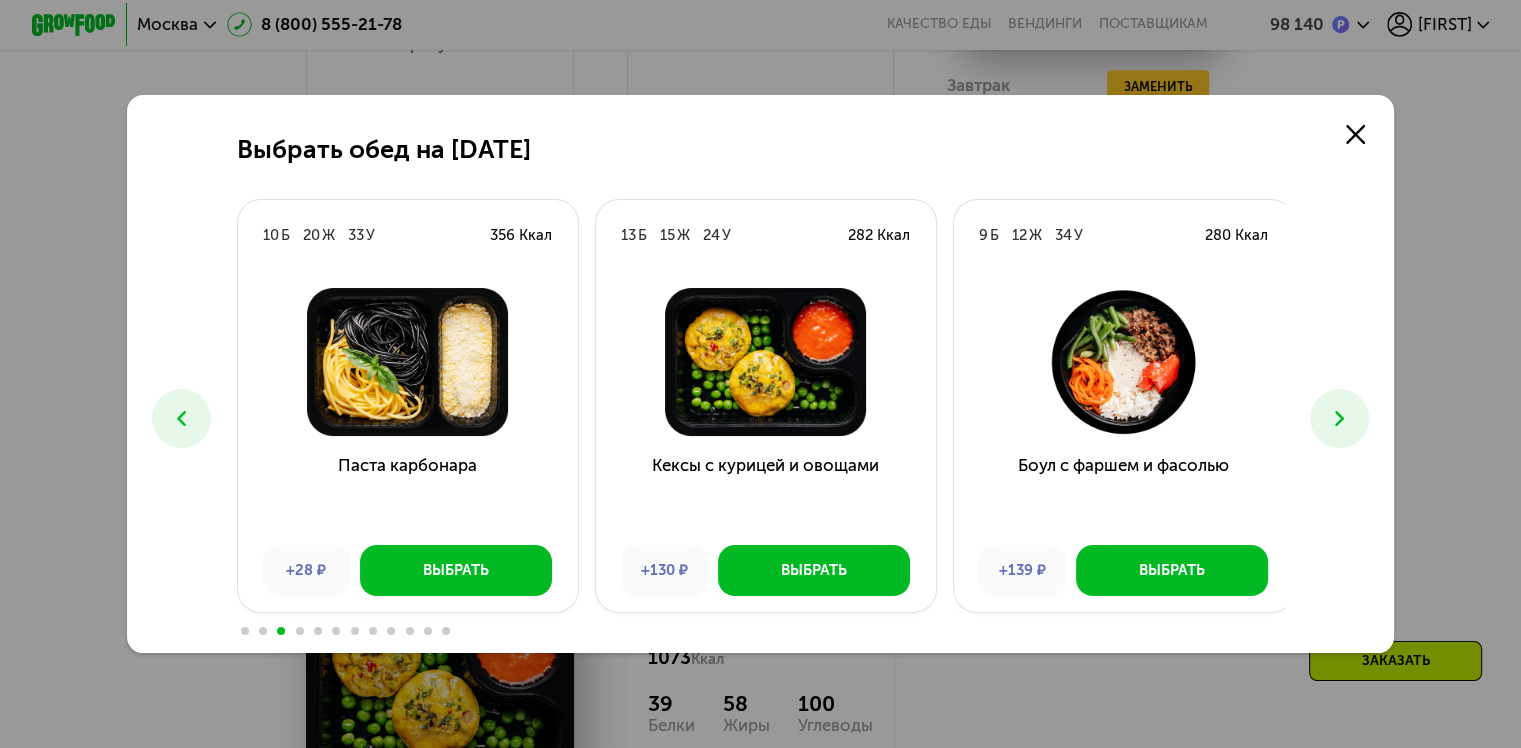 click 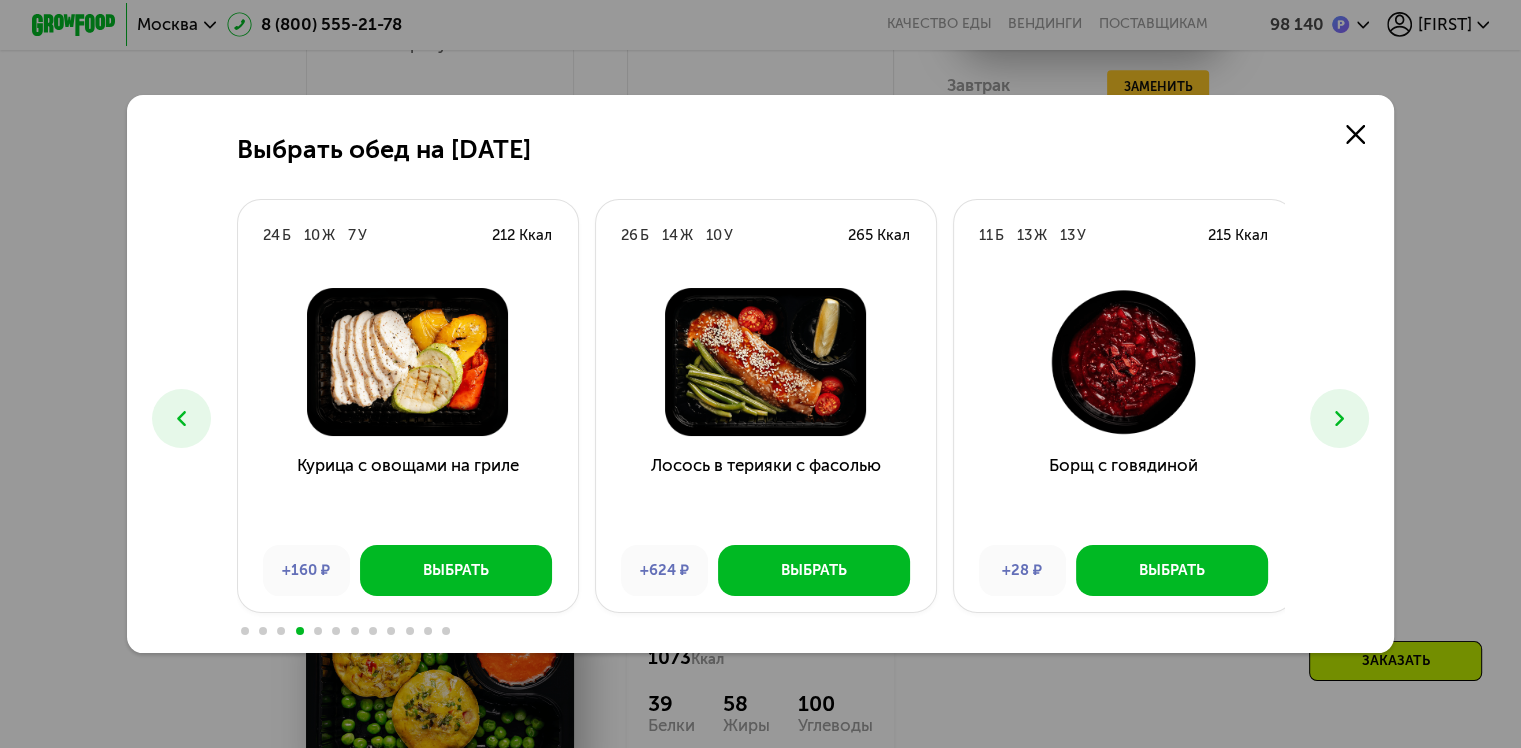 click 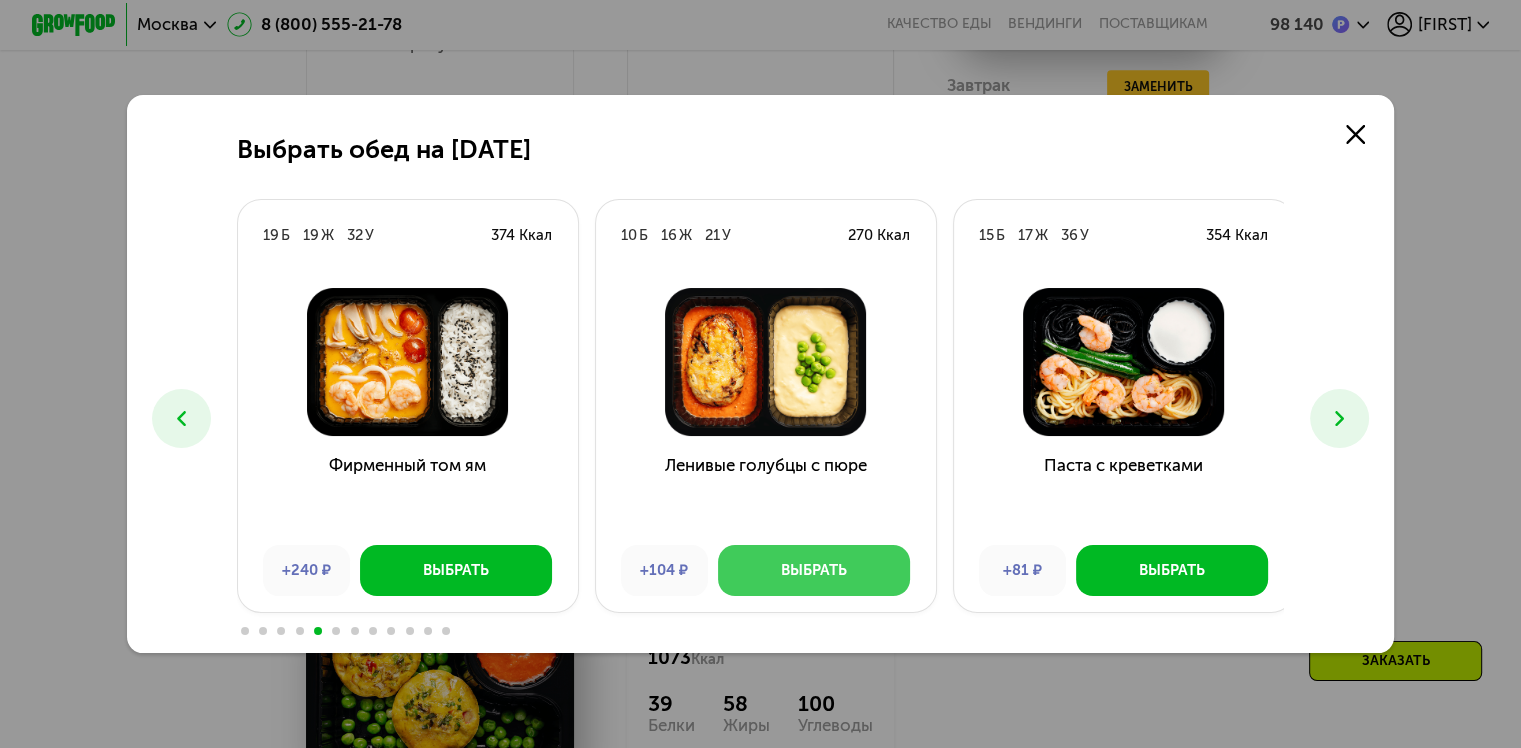 click on "Выбрать" at bounding box center [814, 570] 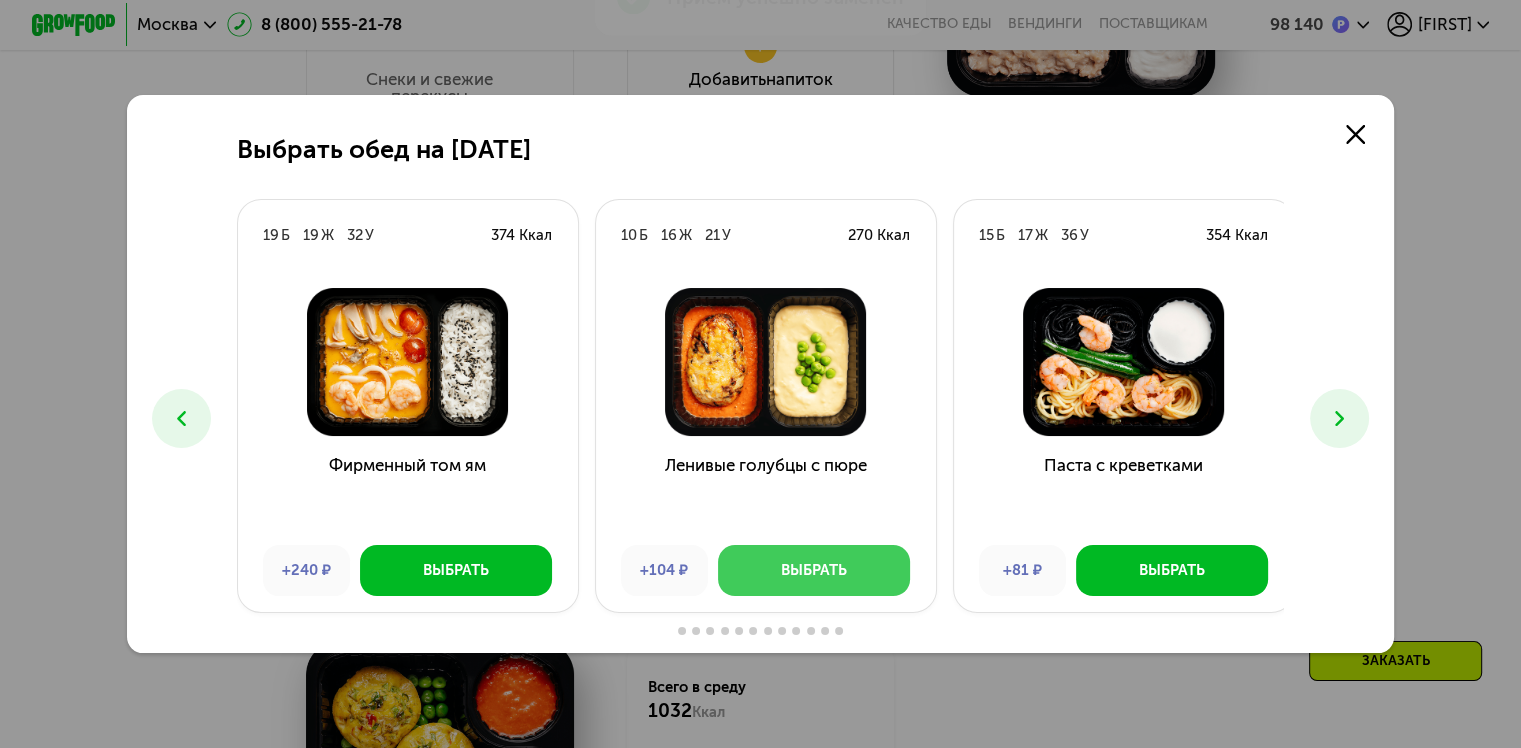 scroll, scrollTop: 1584, scrollLeft: 0, axis: vertical 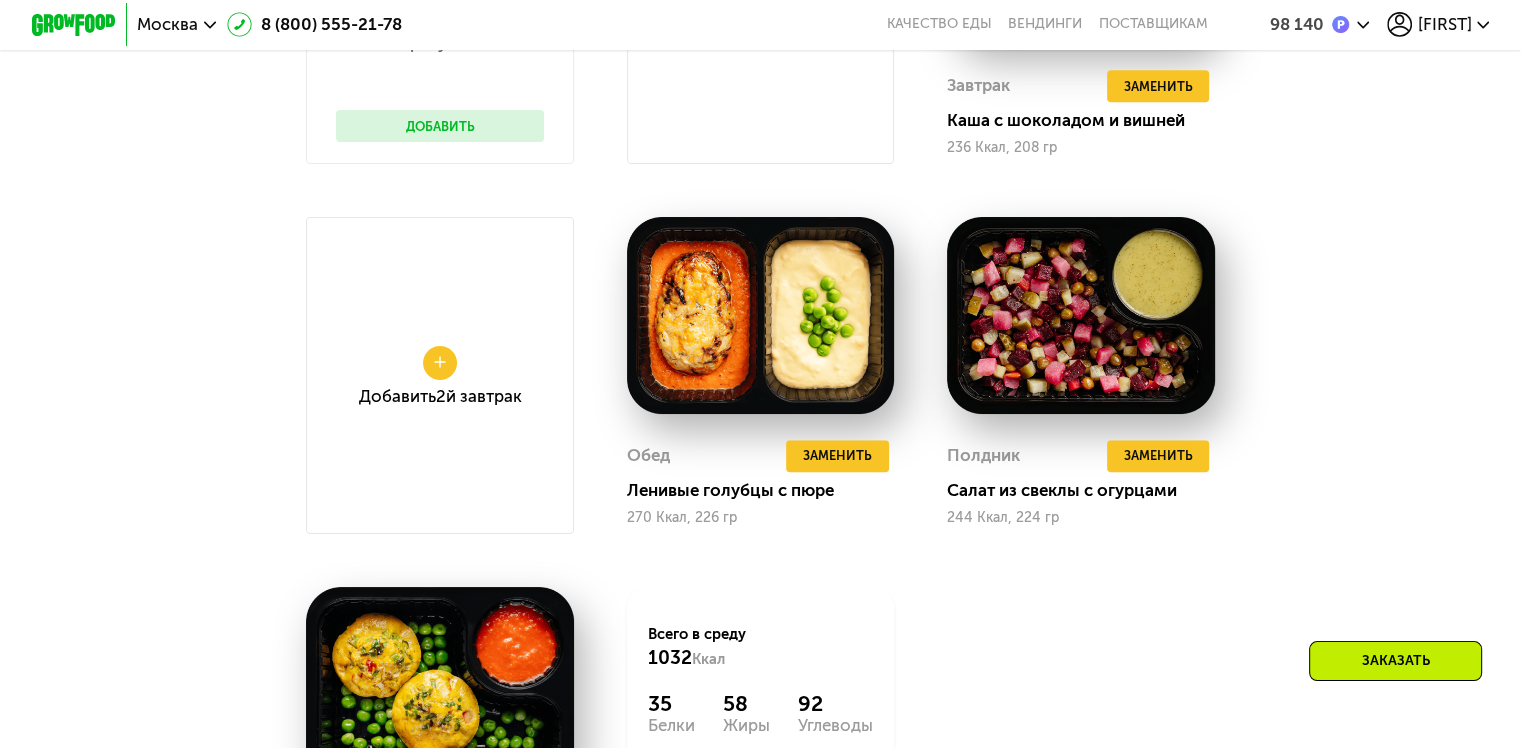 click on "Добавить  2й завтрак" 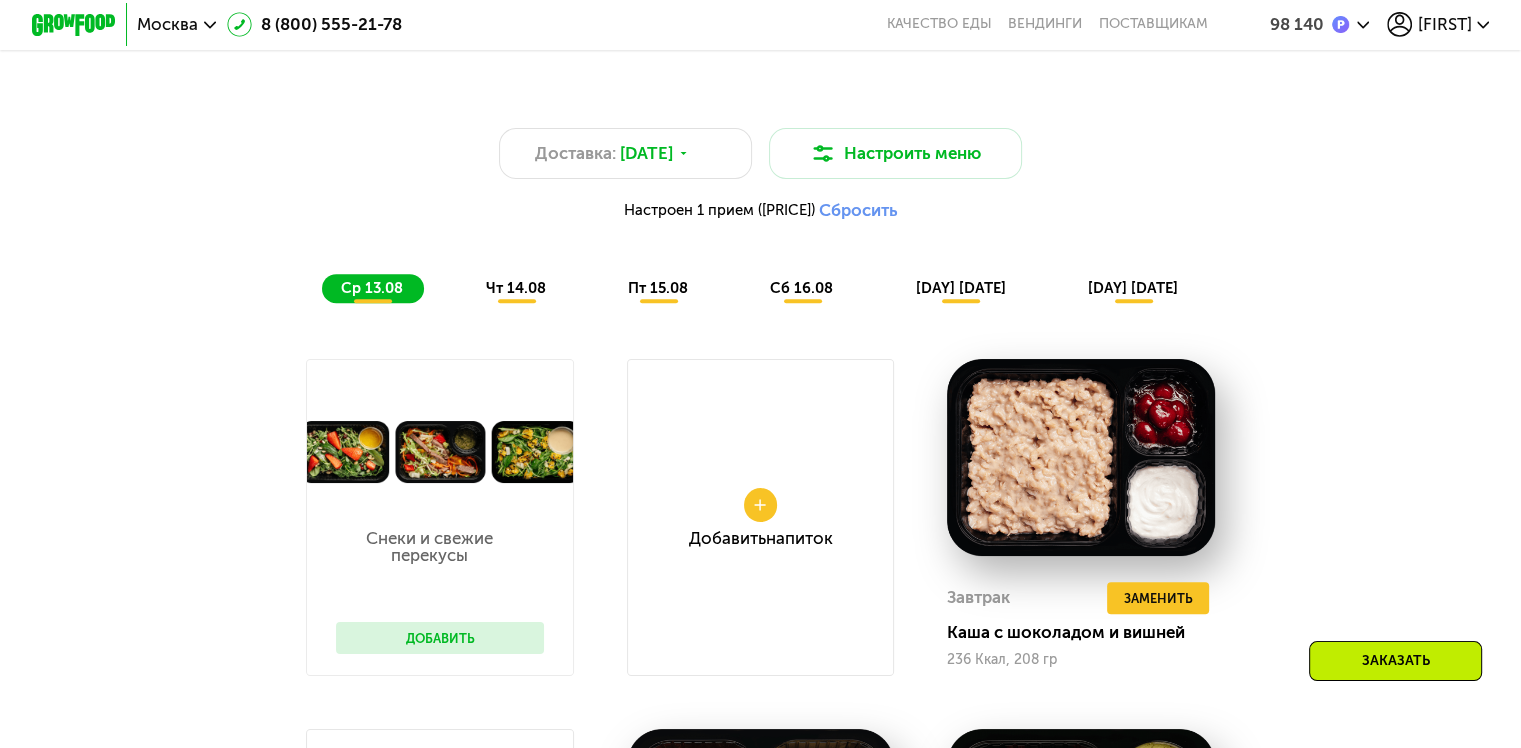 scroll, scrollTop: 1072, scrollLeft: 0, axis: vertical 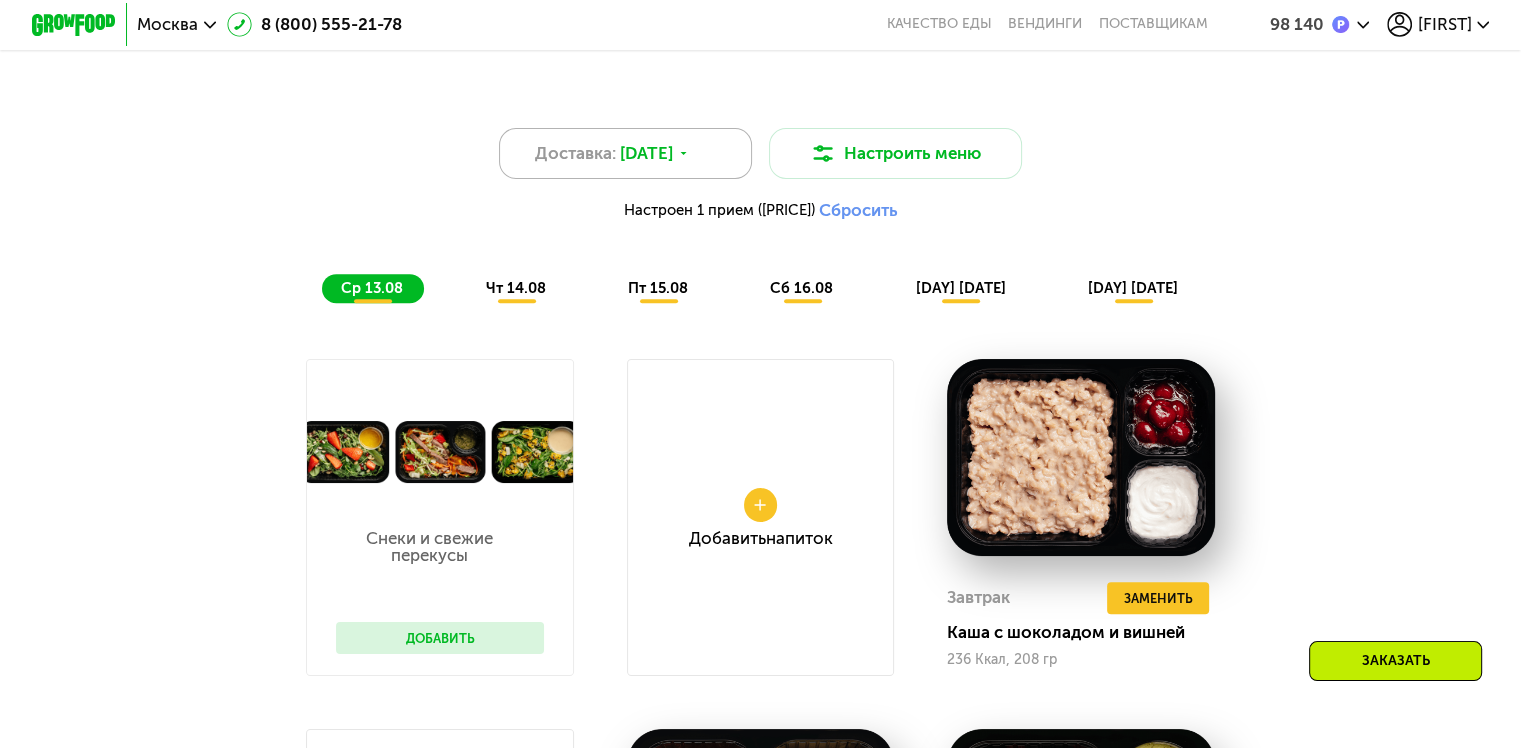 click on "13 авг, ср" at bounding box center (646, 153) 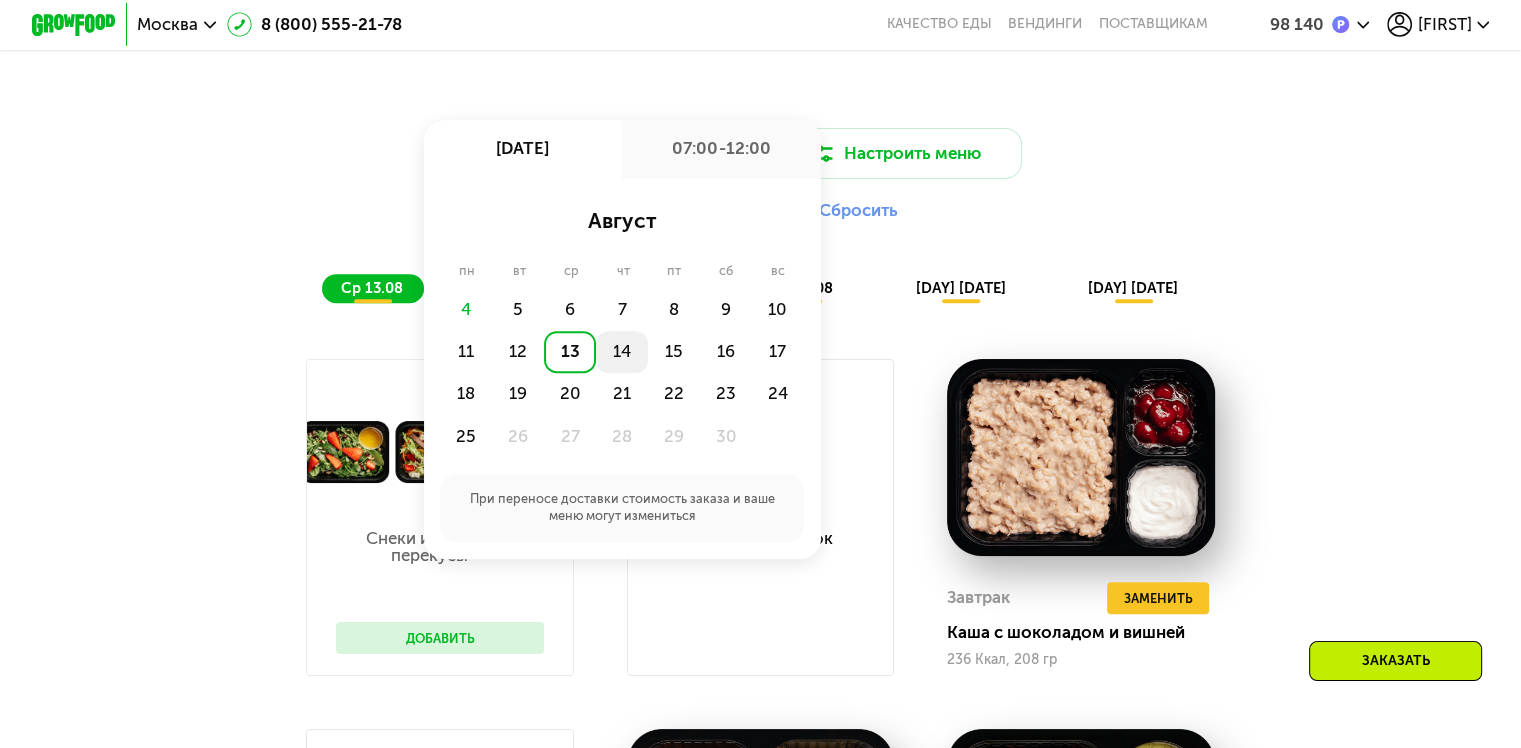 click on "14" 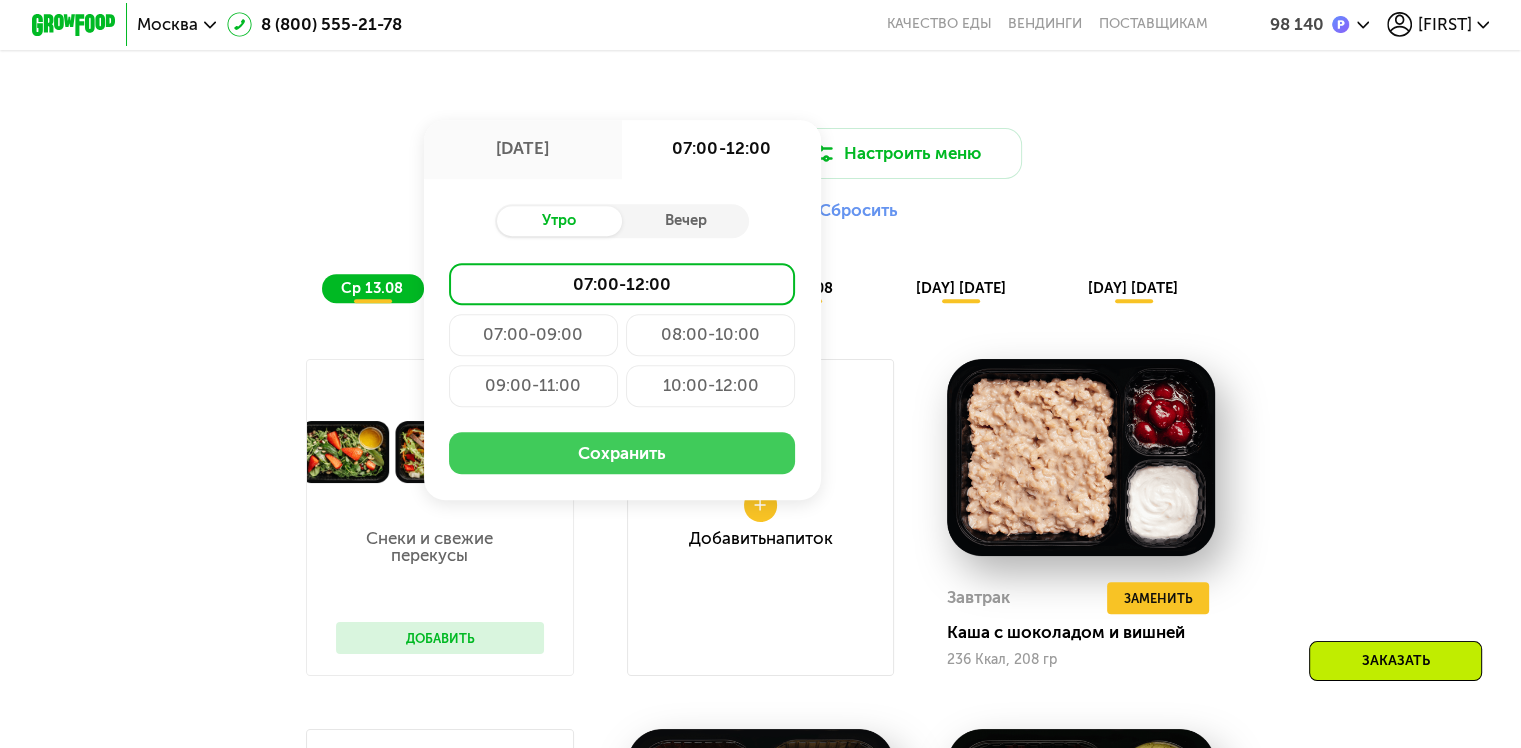 click on "Сохранить" at bounding box center (622, 453) 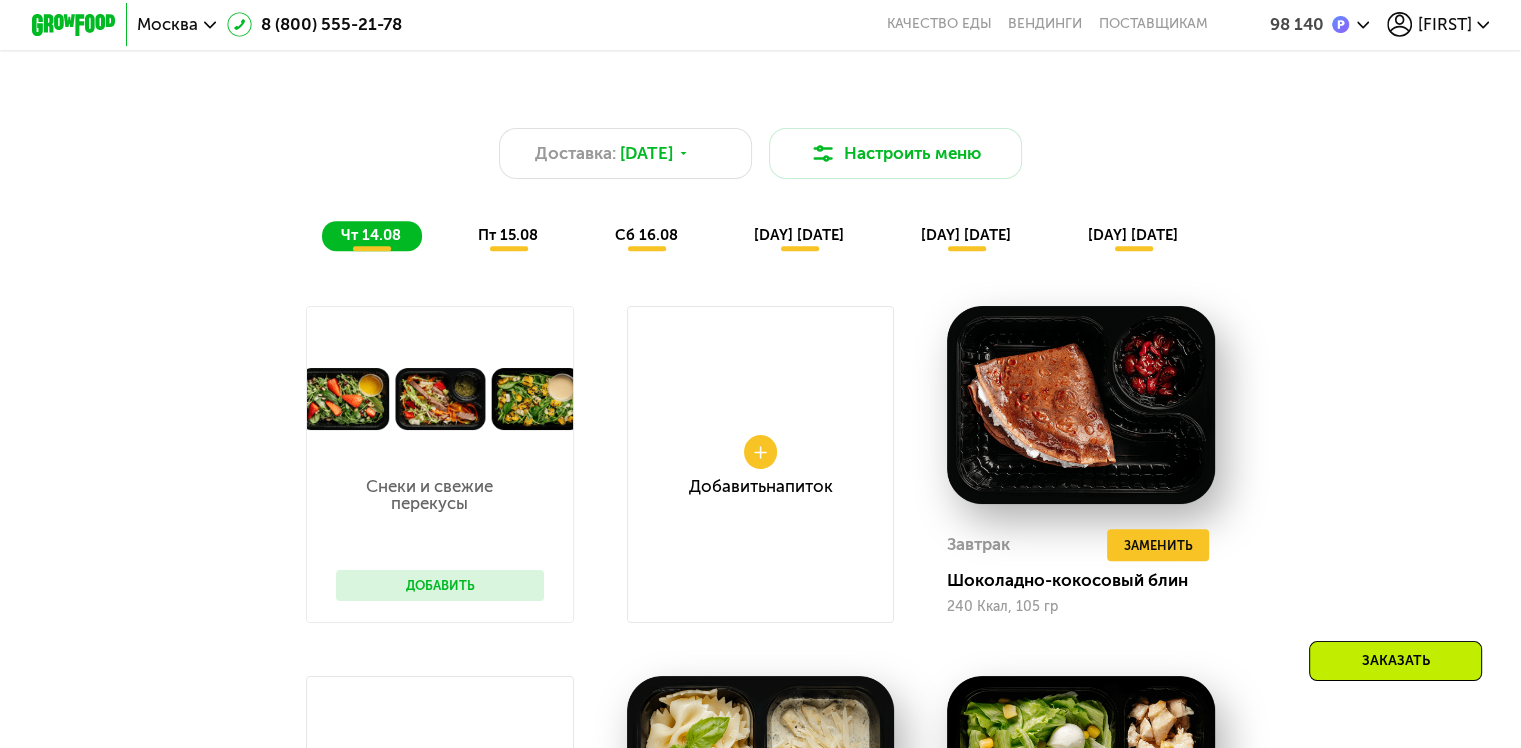 click on "Снеки и свежие перекусы  Добавить" 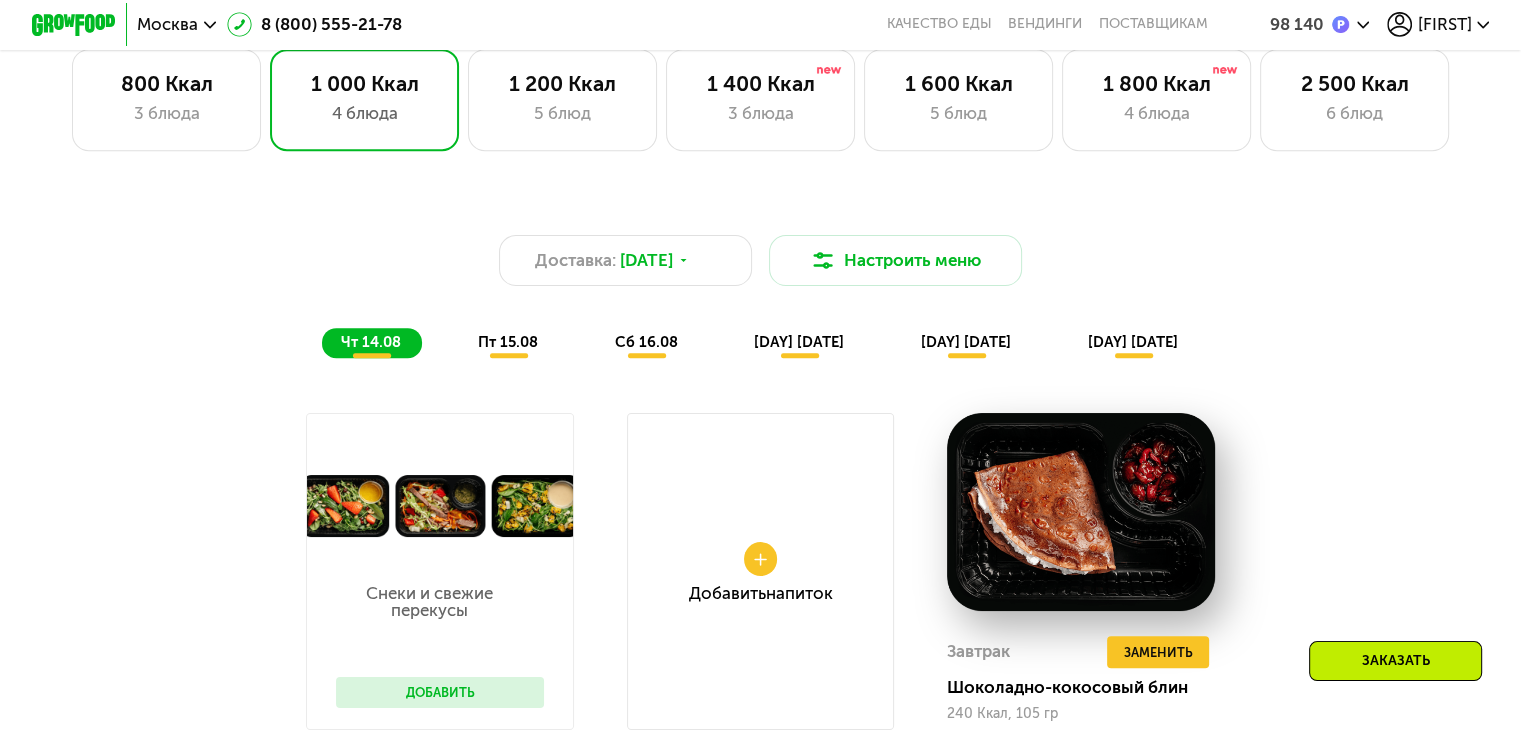 scroll, scrollTop: 964, scrollLeft: 0, axis: vertical 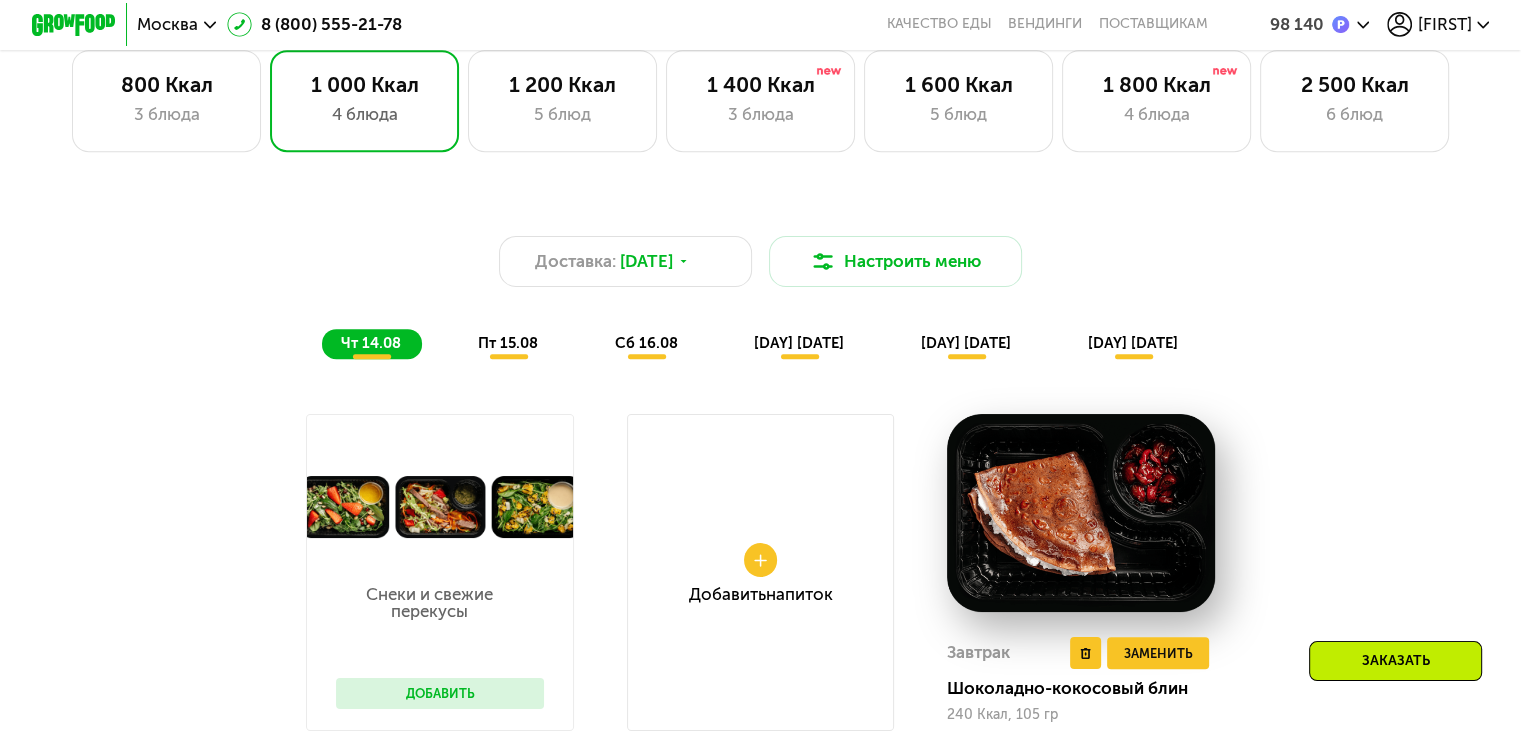click at bounding box center [1081, 512] 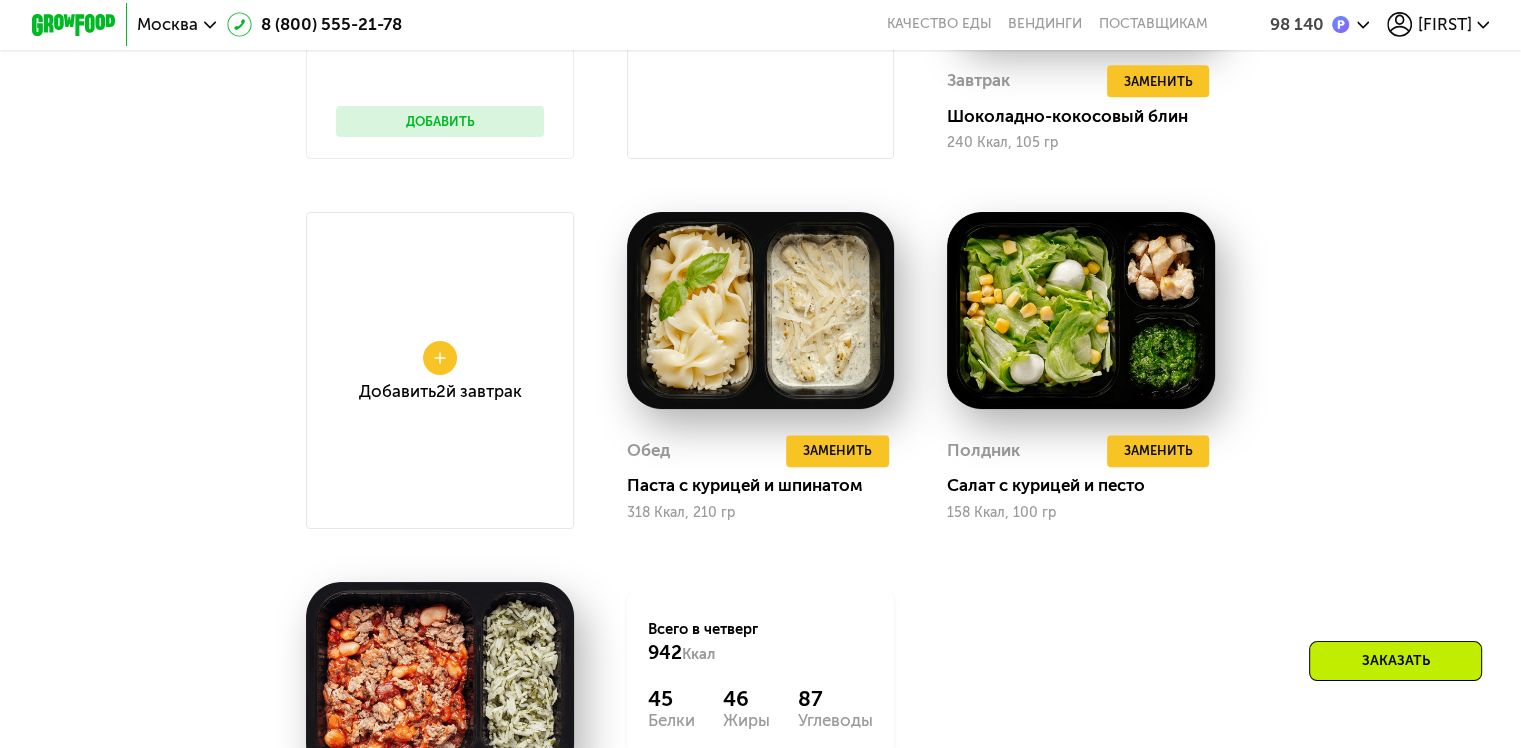 scroll, scrollTop: 1545, scrollLeft: 0, axis: vertical 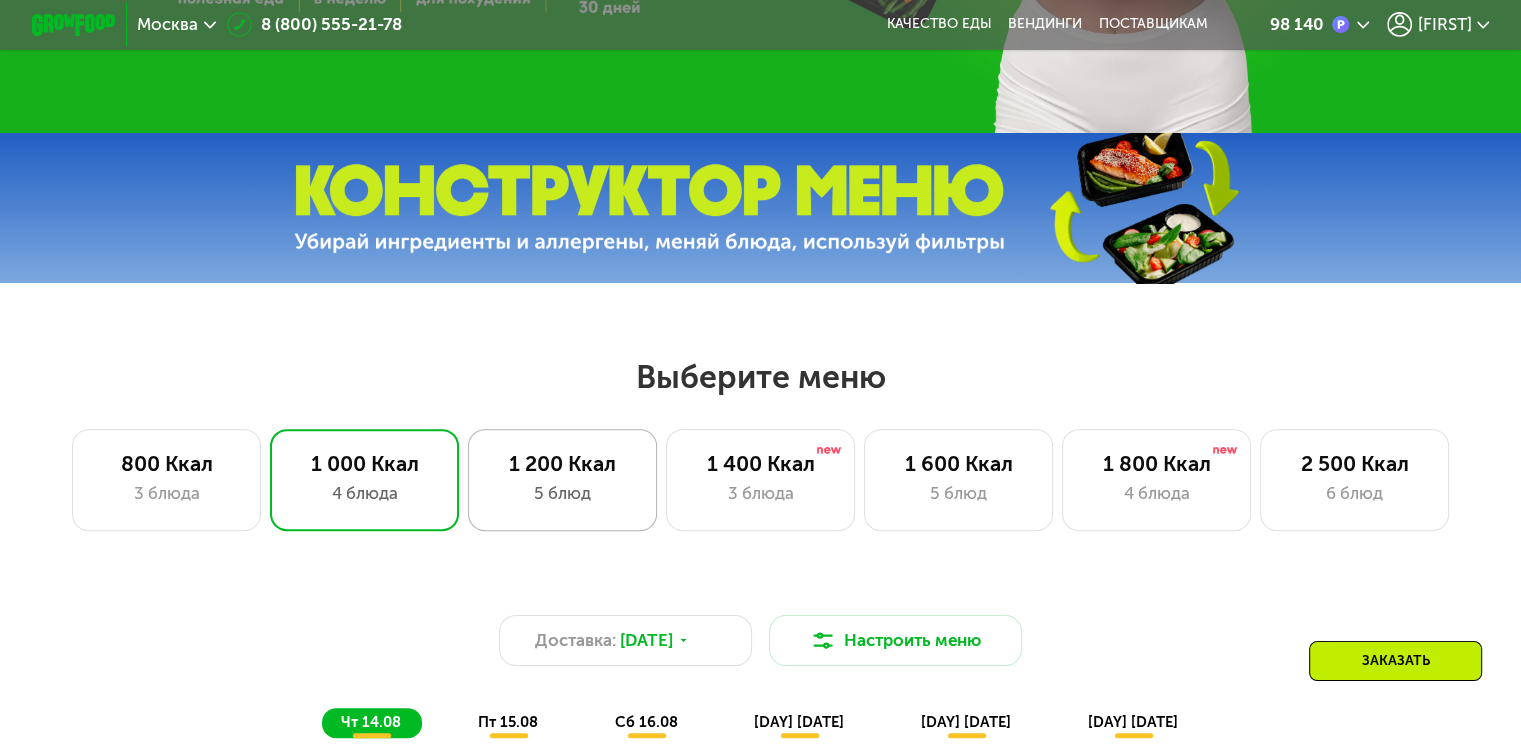 click on "1 200 Ккал 5 блюд" 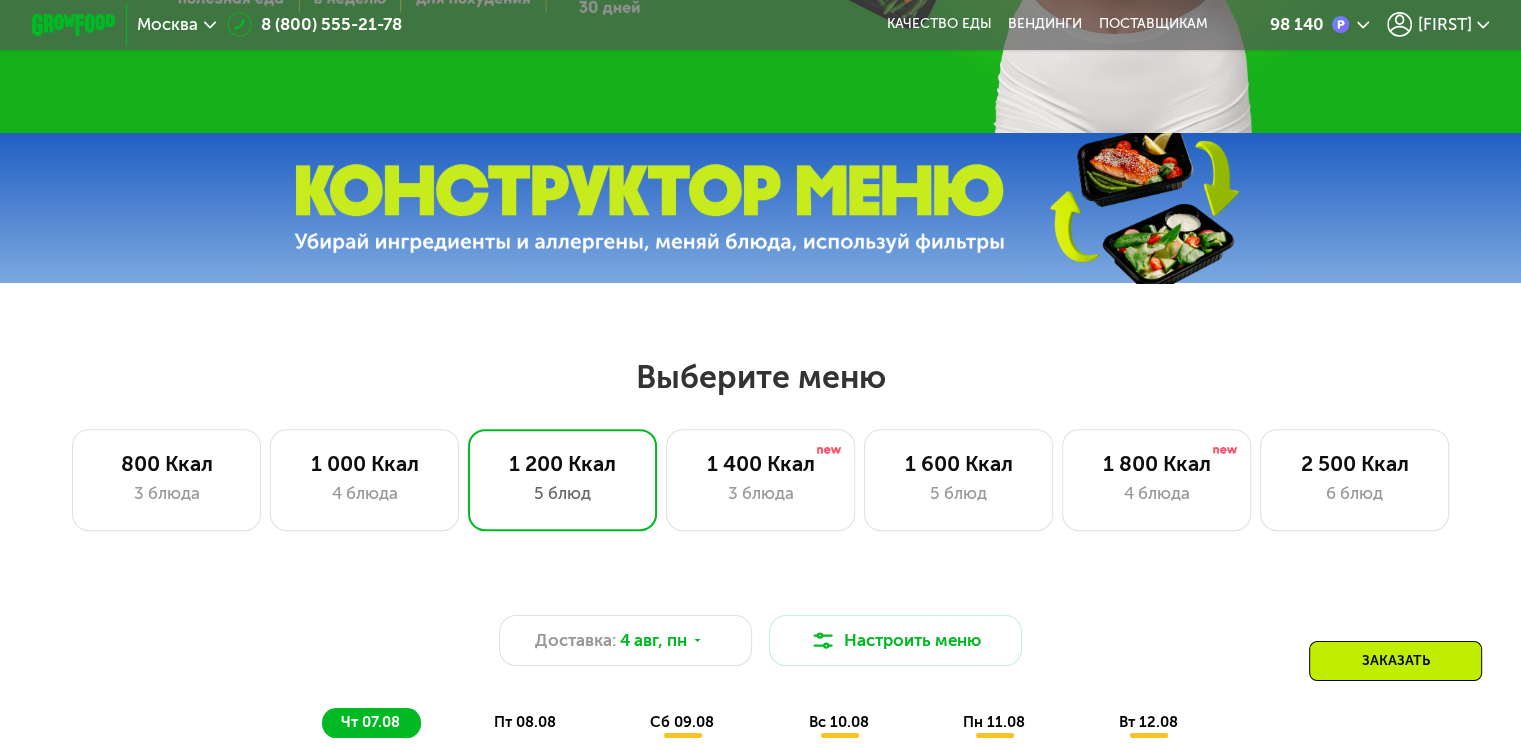 click on "Доставка: 4 авг, пн Настроить меню  чт 07.08 пт 08.08 сб 09.08 вс 10.08 пн 11.08 вт 12.08 Завтрак Сырники со сметаной 335 Ккал, 130 гр 2й завтрак Овощная лазанья  350 Ккал, 215 гр Обед Белая рыба и пюре 274 Ккал, 220 гр Полдник Салат цезарь с креветками 300 Ккал, 185 гр Ужин Бефстроганов и овощи гриль 288 Ккал, 250 гр  Всего в четверг 1547 Ккал 79  Белки  88  Жиры  109  Углеводы  Завтрак Круассан с форелью 409 Ккал, 175 гр 2й завтрак Блины с форелью и сыром 390 Ккал, 160 гр Обед Курица с аджикой и рисом 356 Ккал, 230 гр Полдник Безглютеновый десерт 190 Ккал, 80 гр Ужин Стейк из курицы с овощами 186 Ккал, 250 гр 1531 Ккал 94 81 106 1333" at bounding box center [760, 1011] 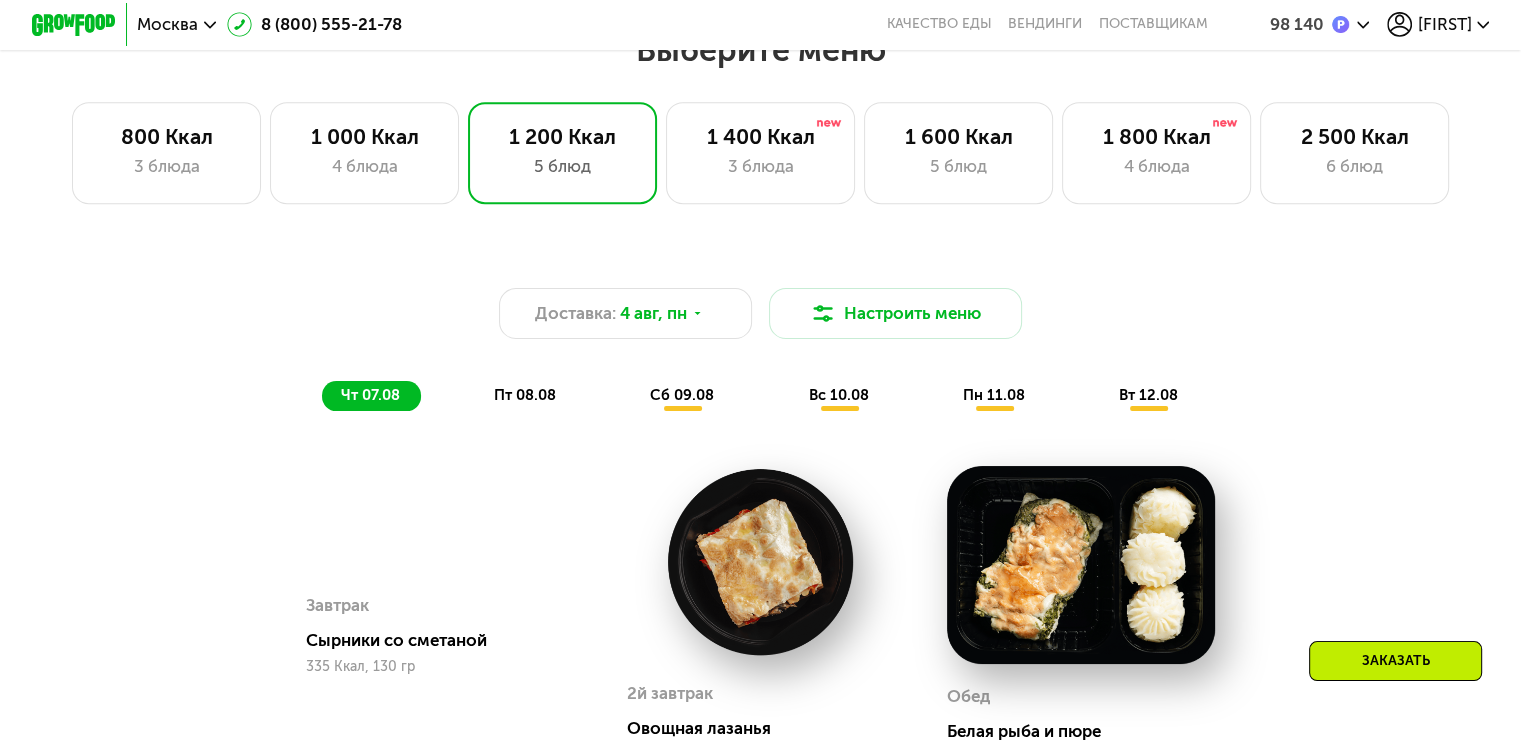 scroll, scrollTop: 924, scrollLeft: 0, axis: vertical 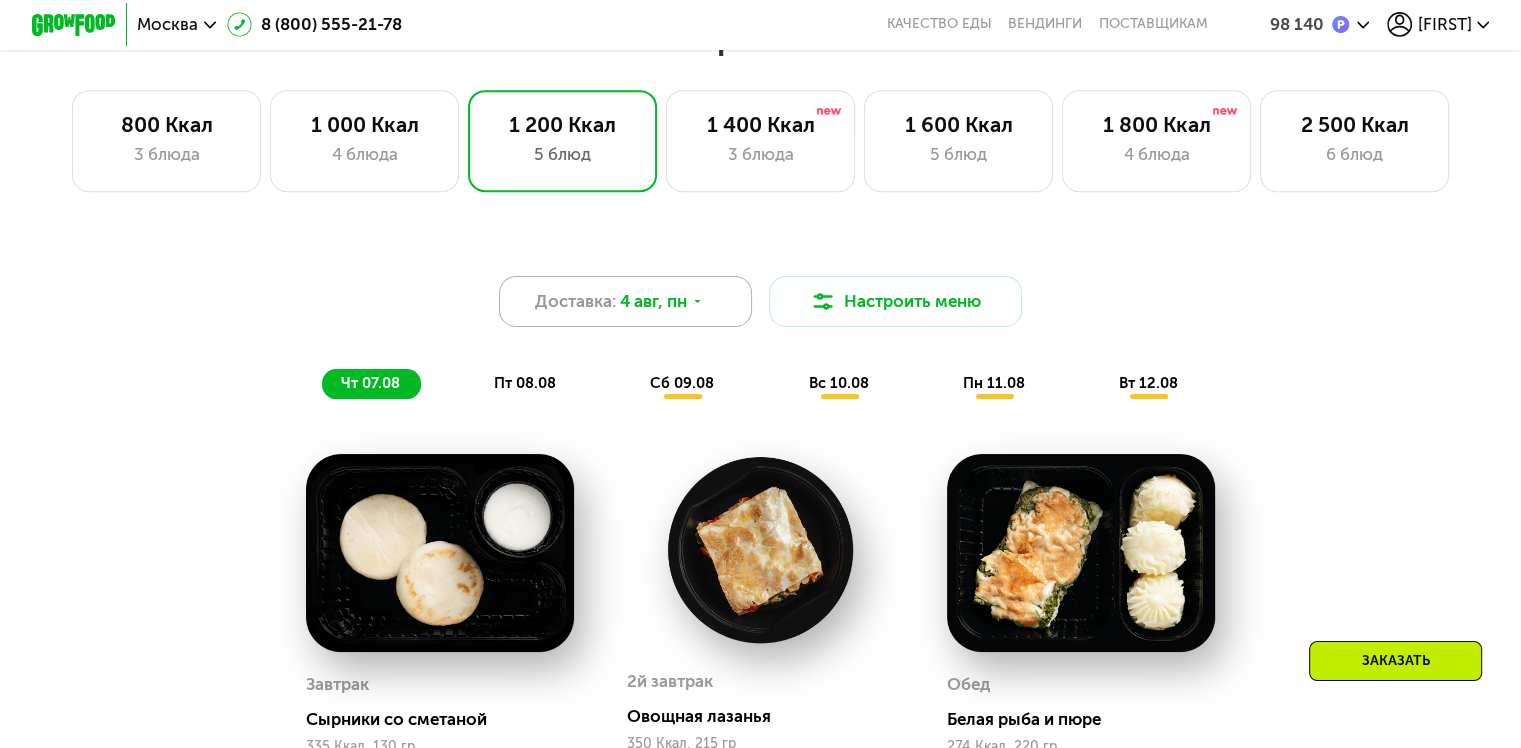 click on "4 авг, пн" at bounding box center [653, 301] 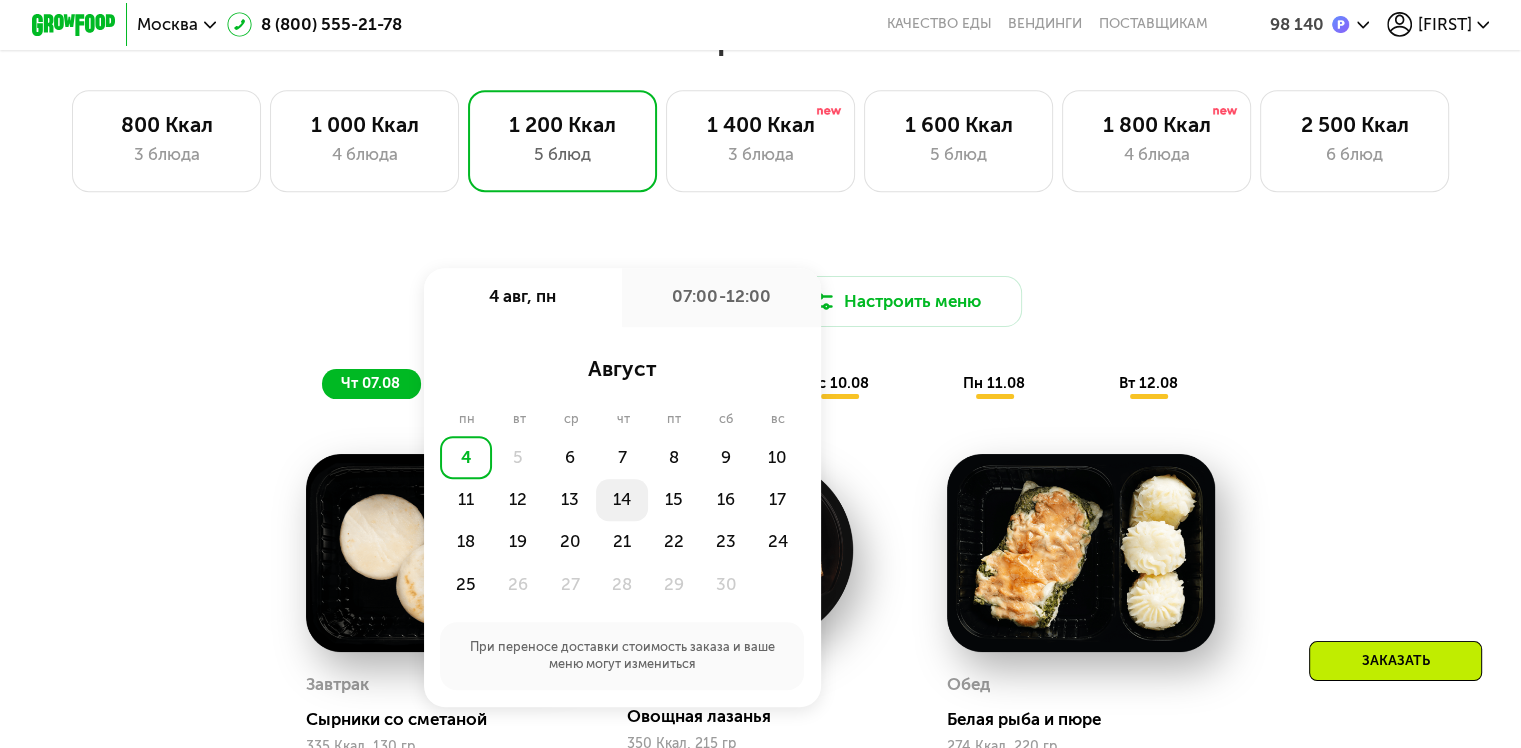 click on "14" 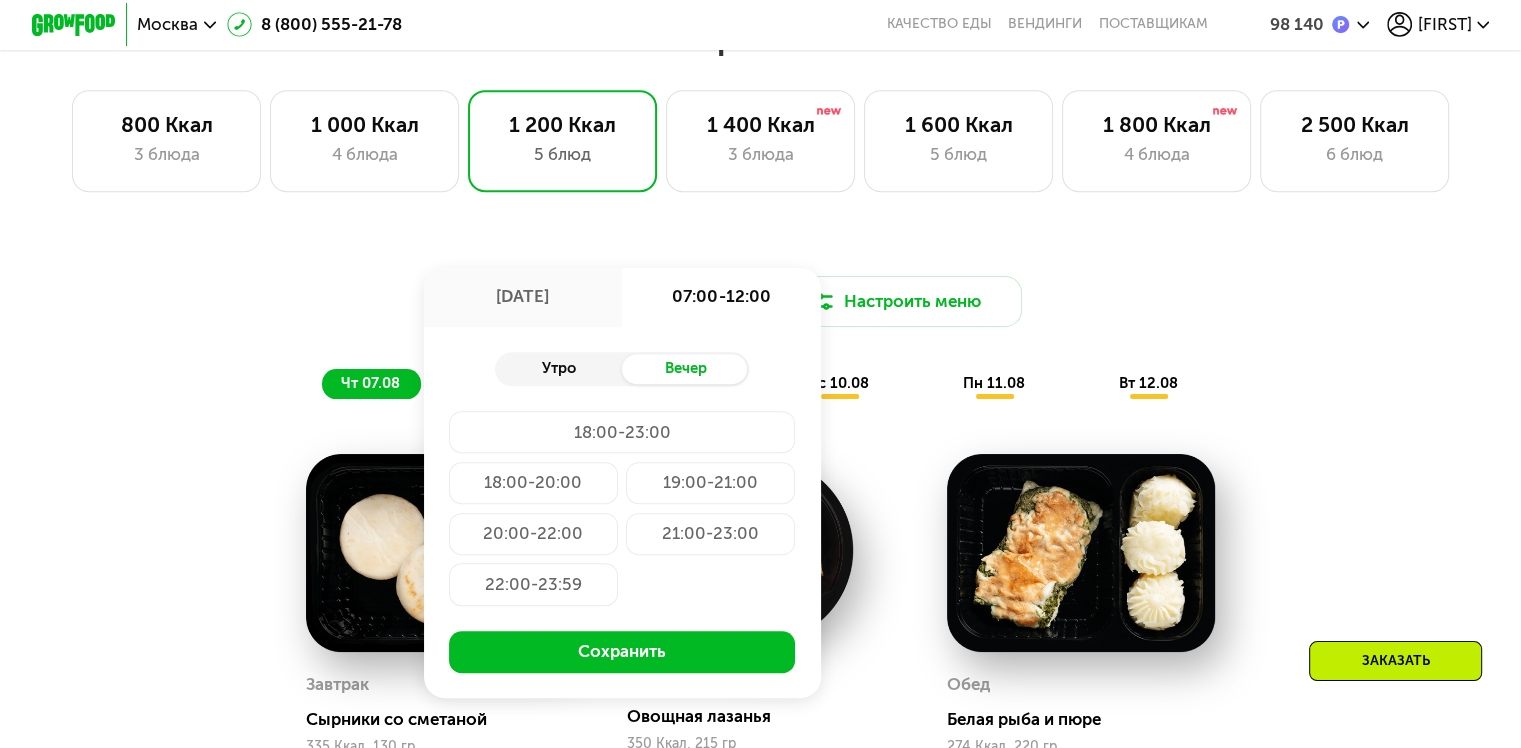 click on "Утро" at bounding box center (558, 369) 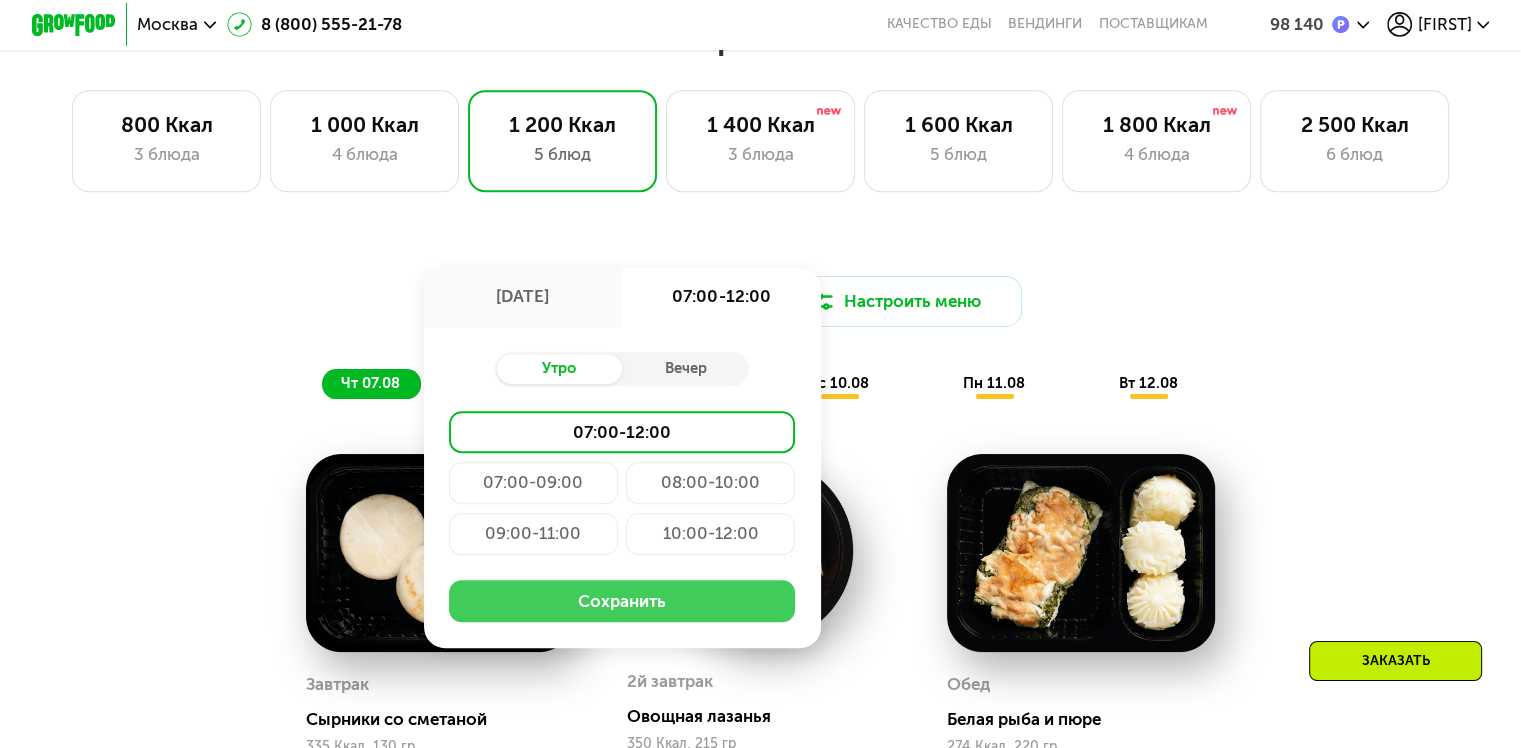 click on "Сохранить" at bounding box center (622, 601) 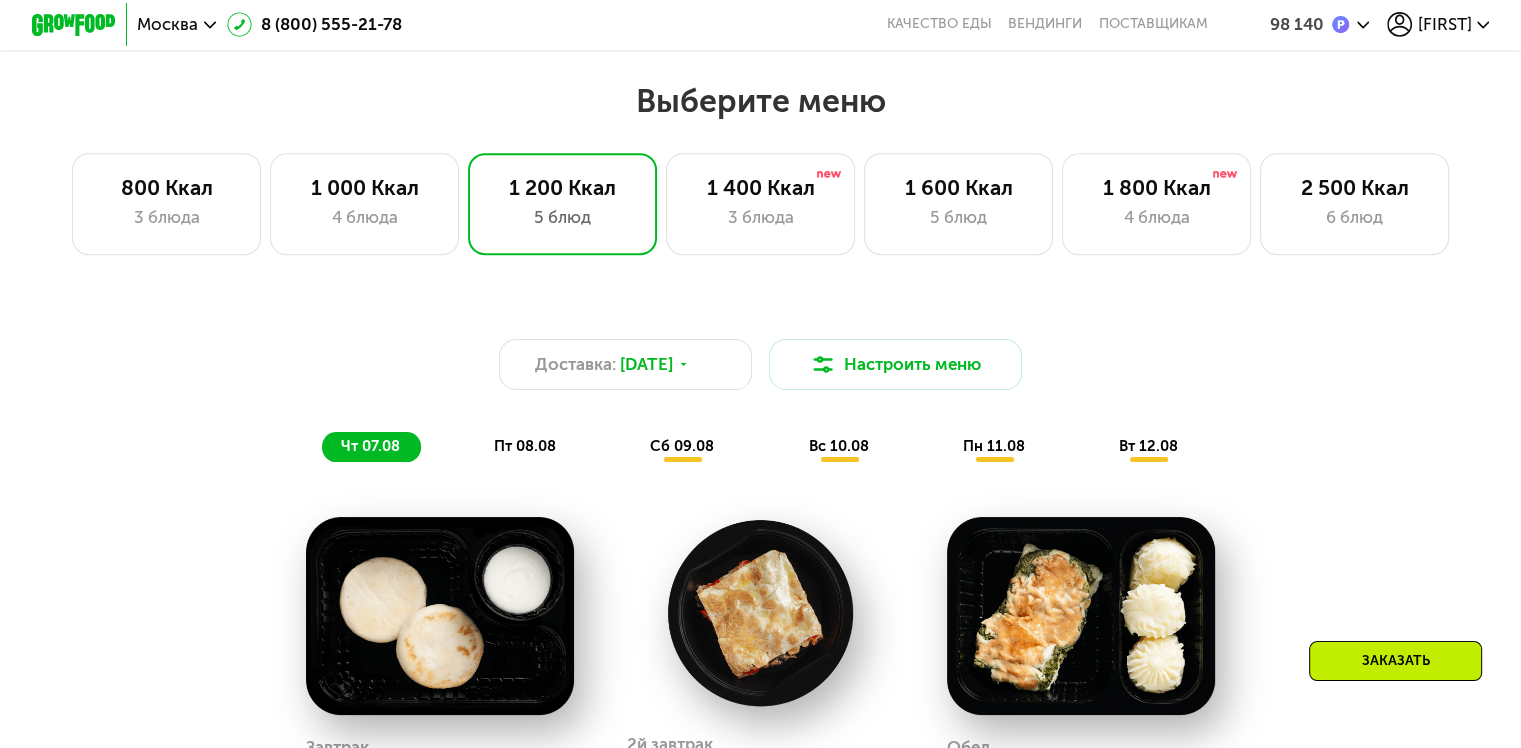scroll, scrollTop: 863, scrollLeft: 0, axis: vertical 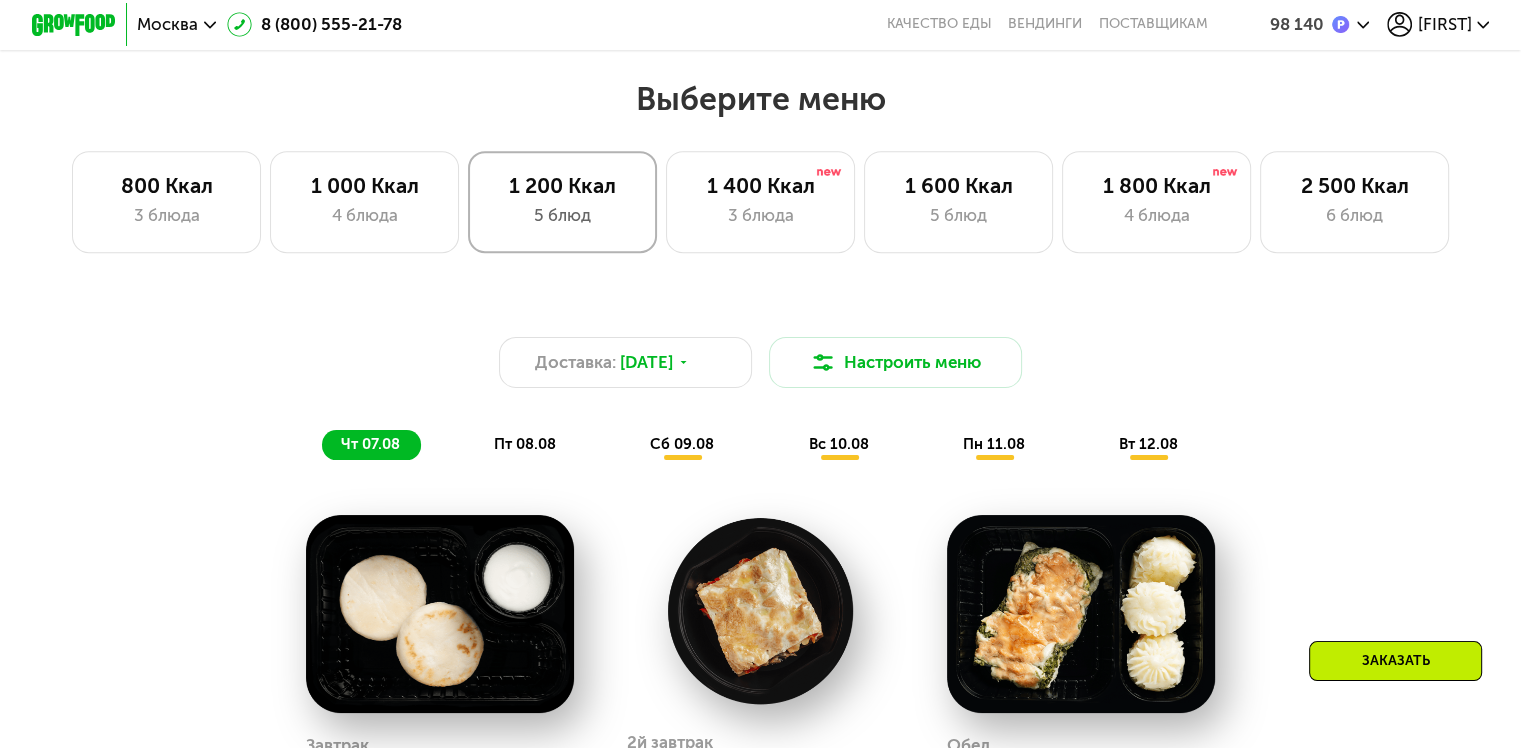 click on "1 200 Ккал 5 блюд" 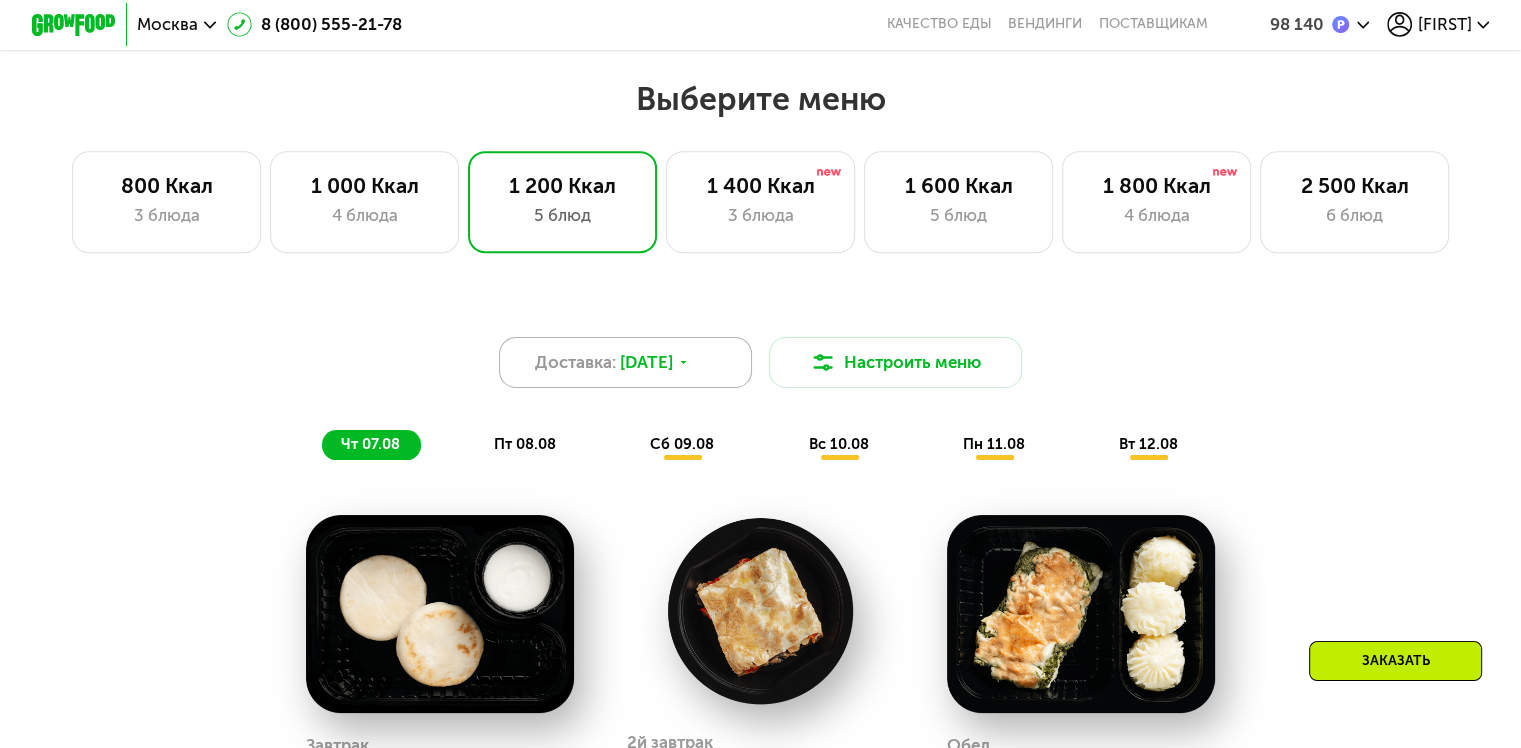 click on "14 авг, чт" at bounding box center [646, 362] 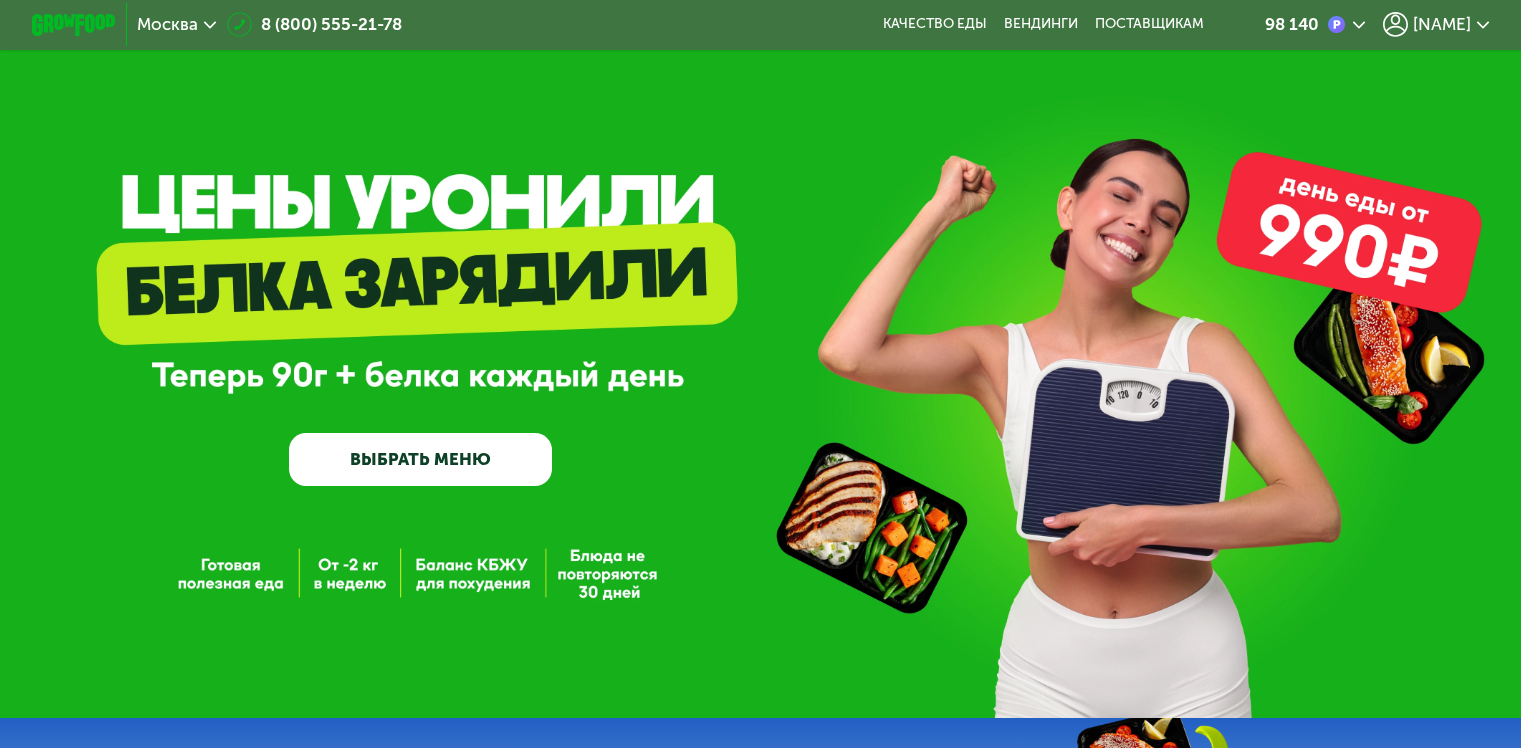 scroll, scrollTop: 0, scrollLeft: 0, axis: both 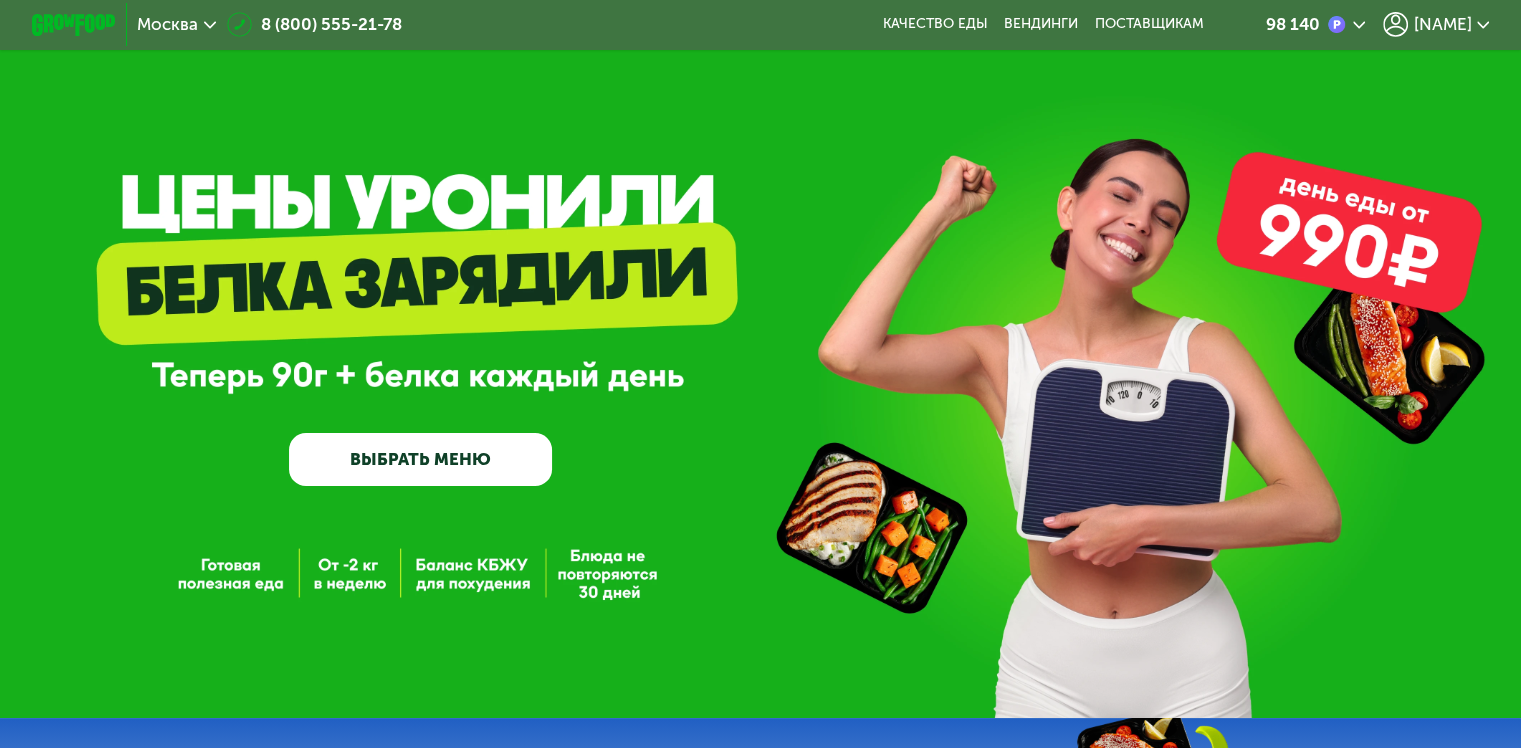 click on "ВЫБРАТЬ МЕНЮ" at bounding box center (420, 459) 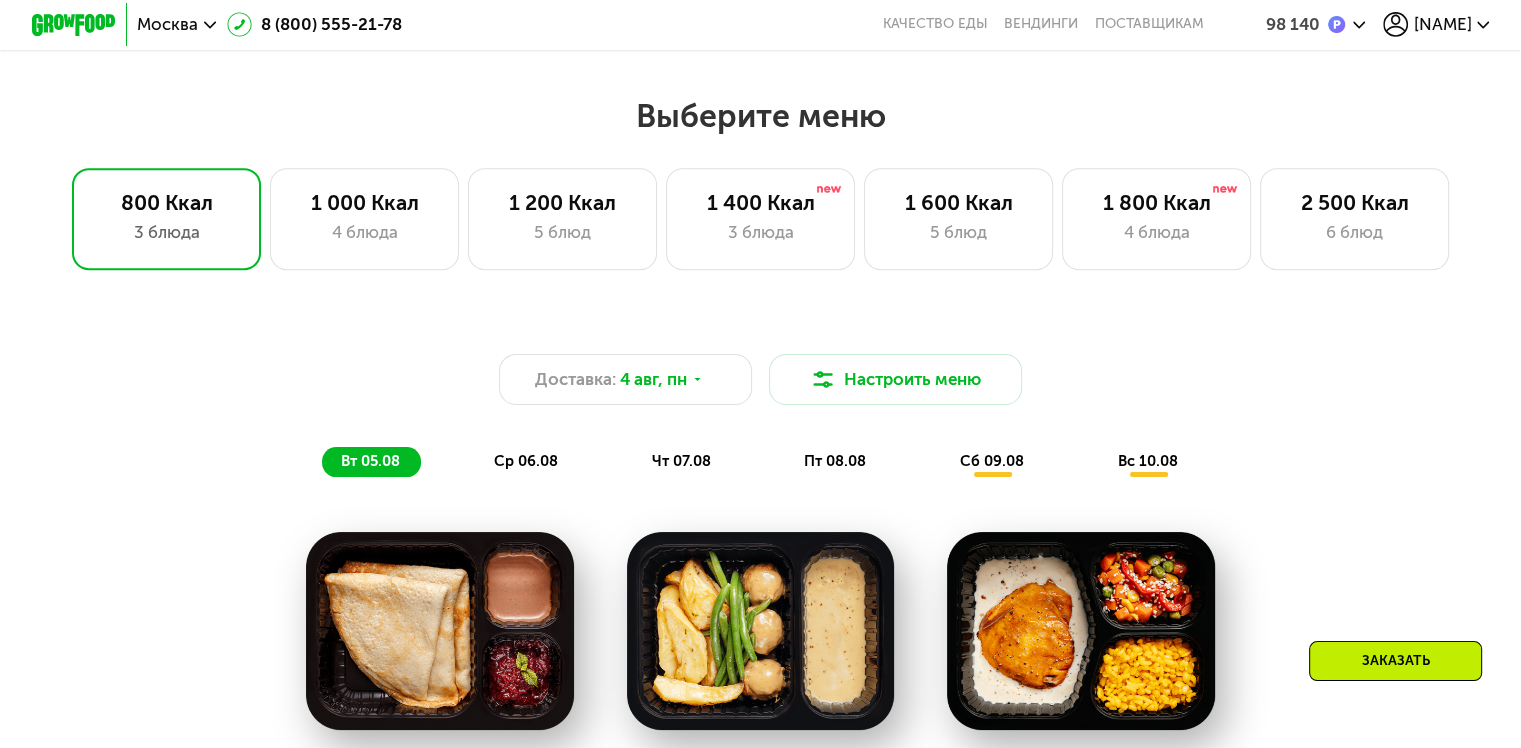 scroll, scrollTop: 844, scrollLeft: 0, axis: vertical 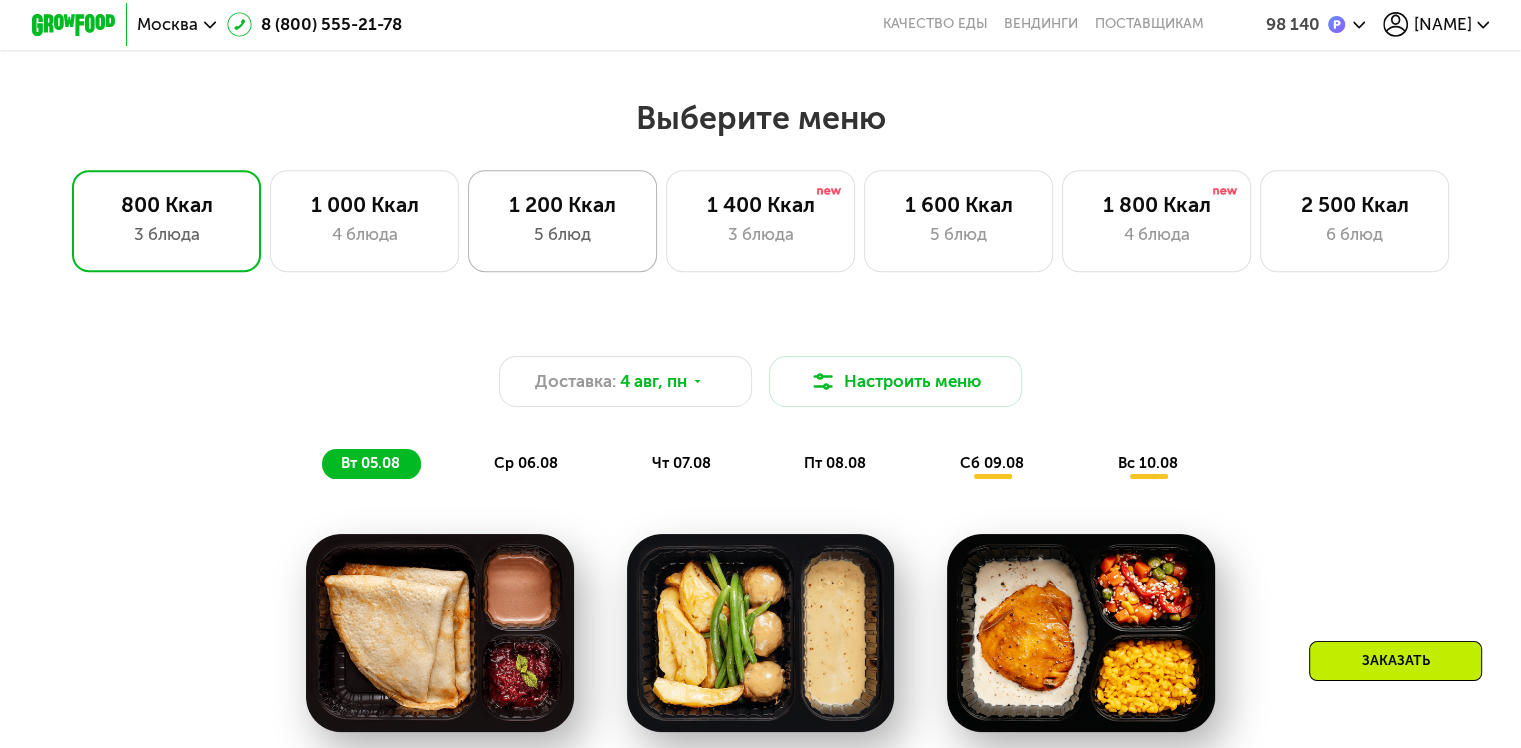 click on "5 блюд" at bounding box center (562, 234) 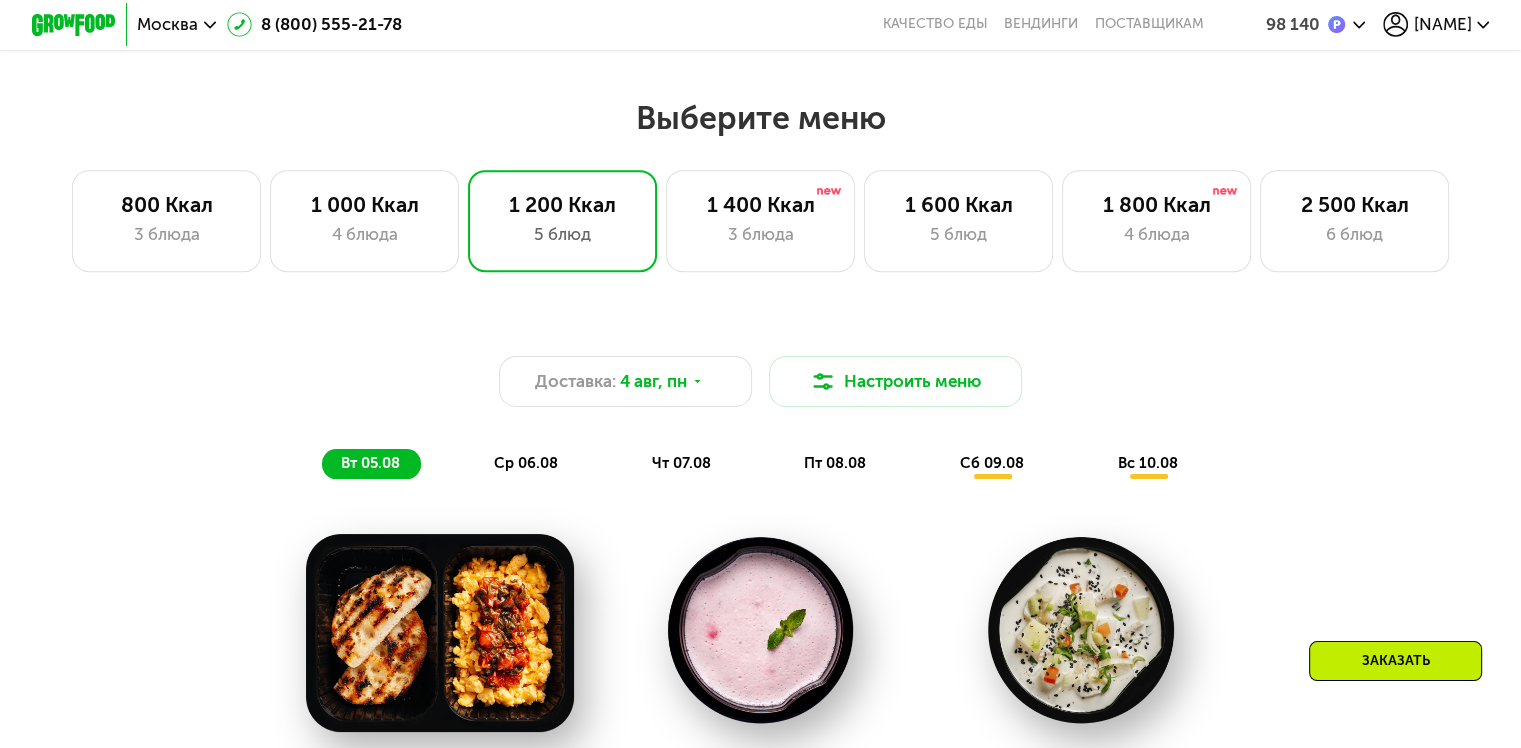 scroll, scrollTop: 1016, scrollLeft: 0, axis: vertical 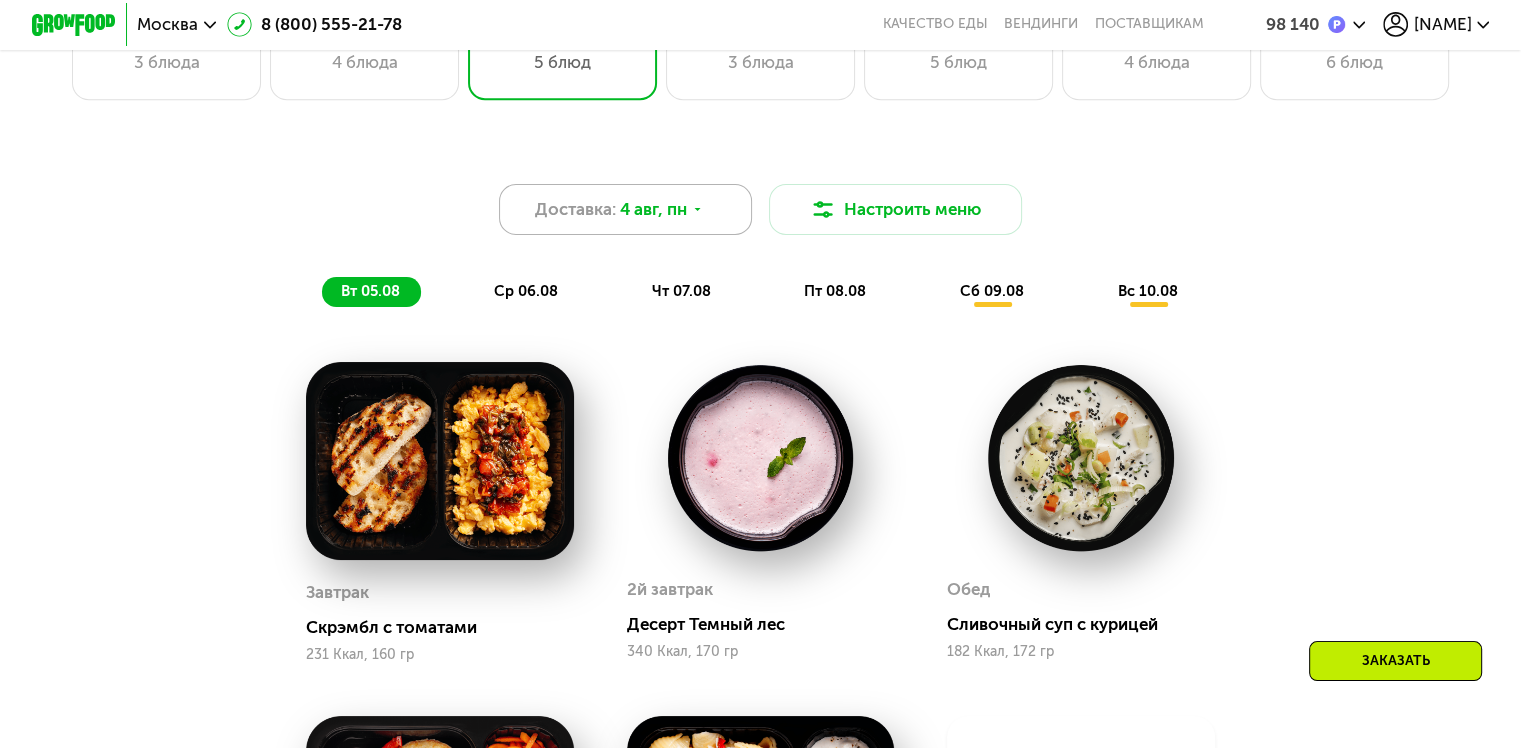 click on "4 авг, пн" at bounding box center (653, 209) 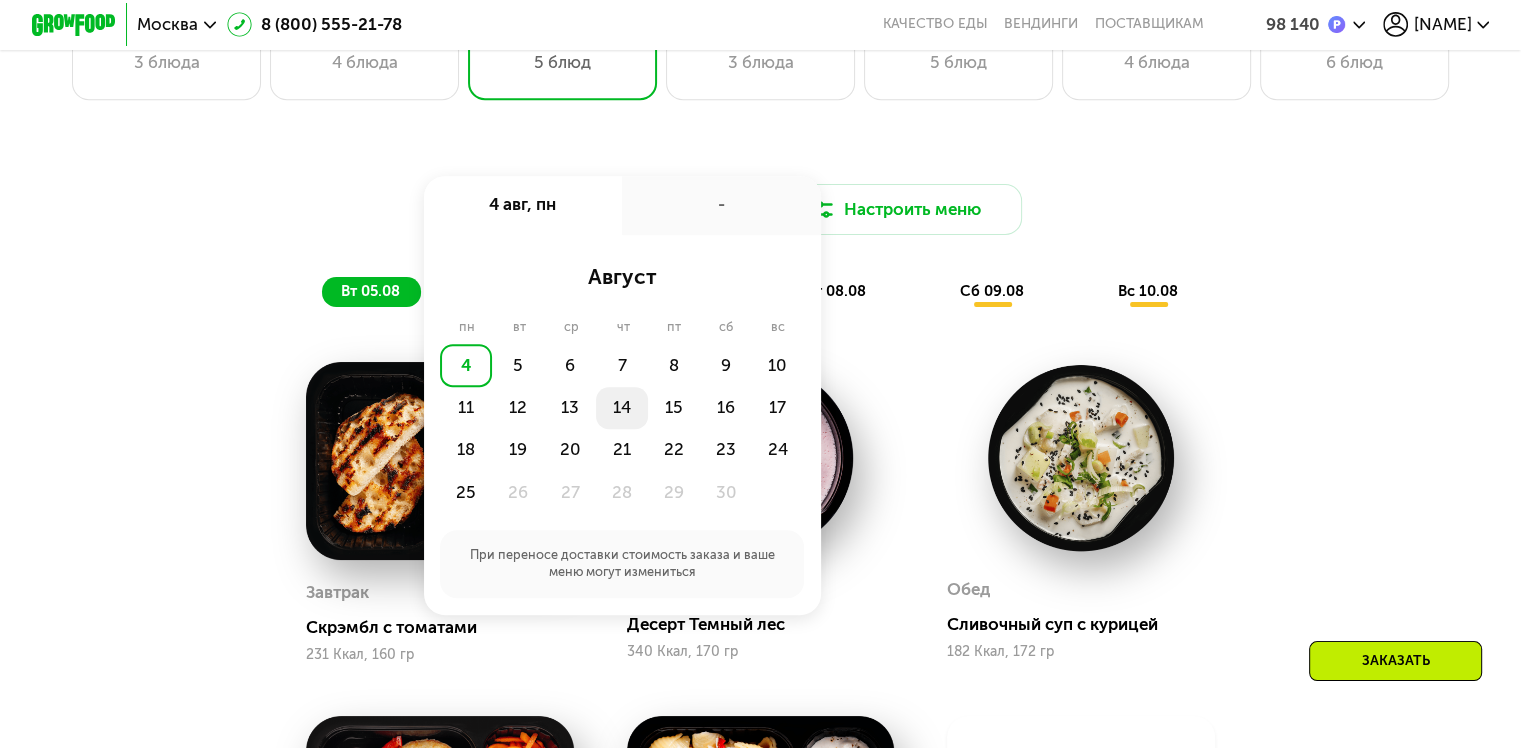 click on "14" 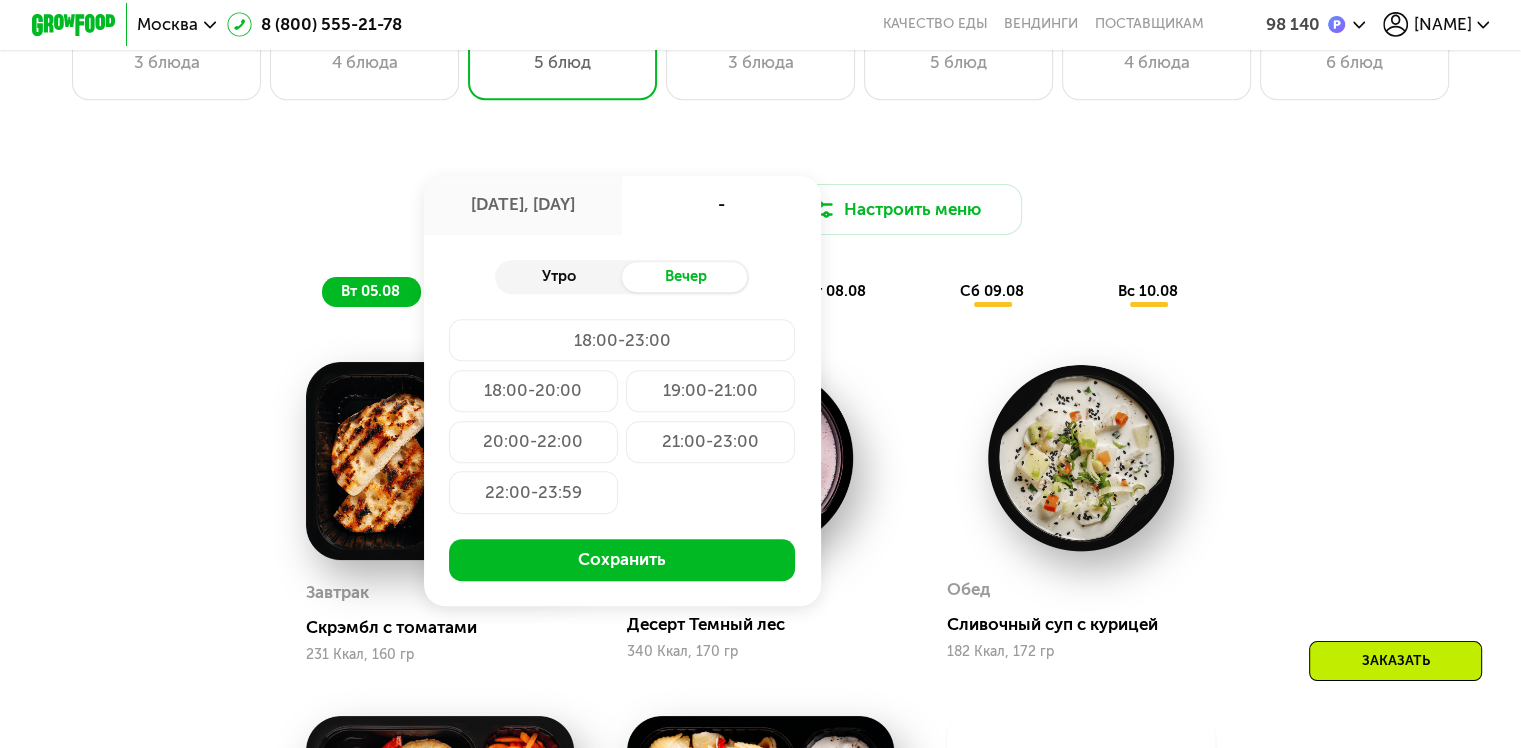 click on "Утро" at bounding box center (558, 277) 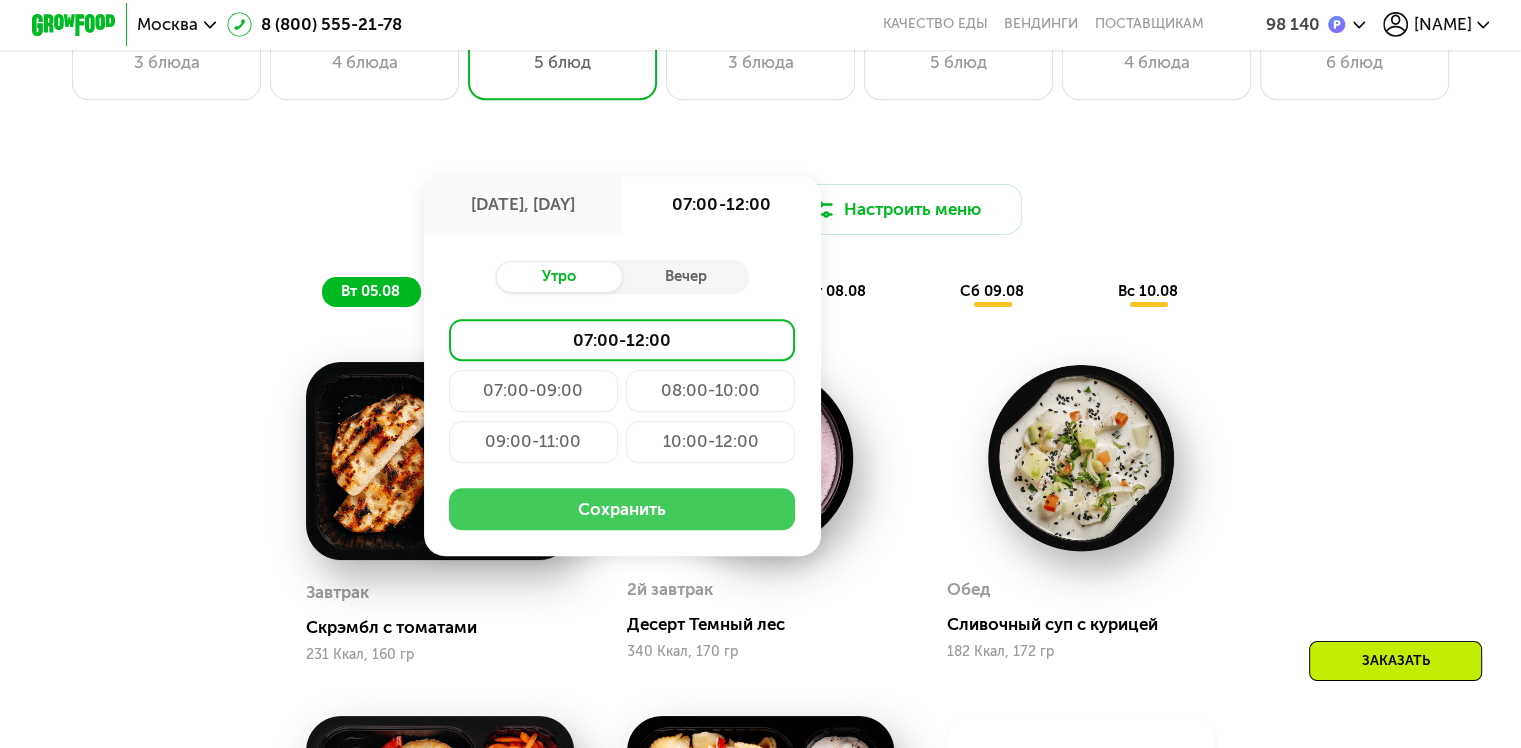 click on "Сохранить" at bounding box center (622, 509) 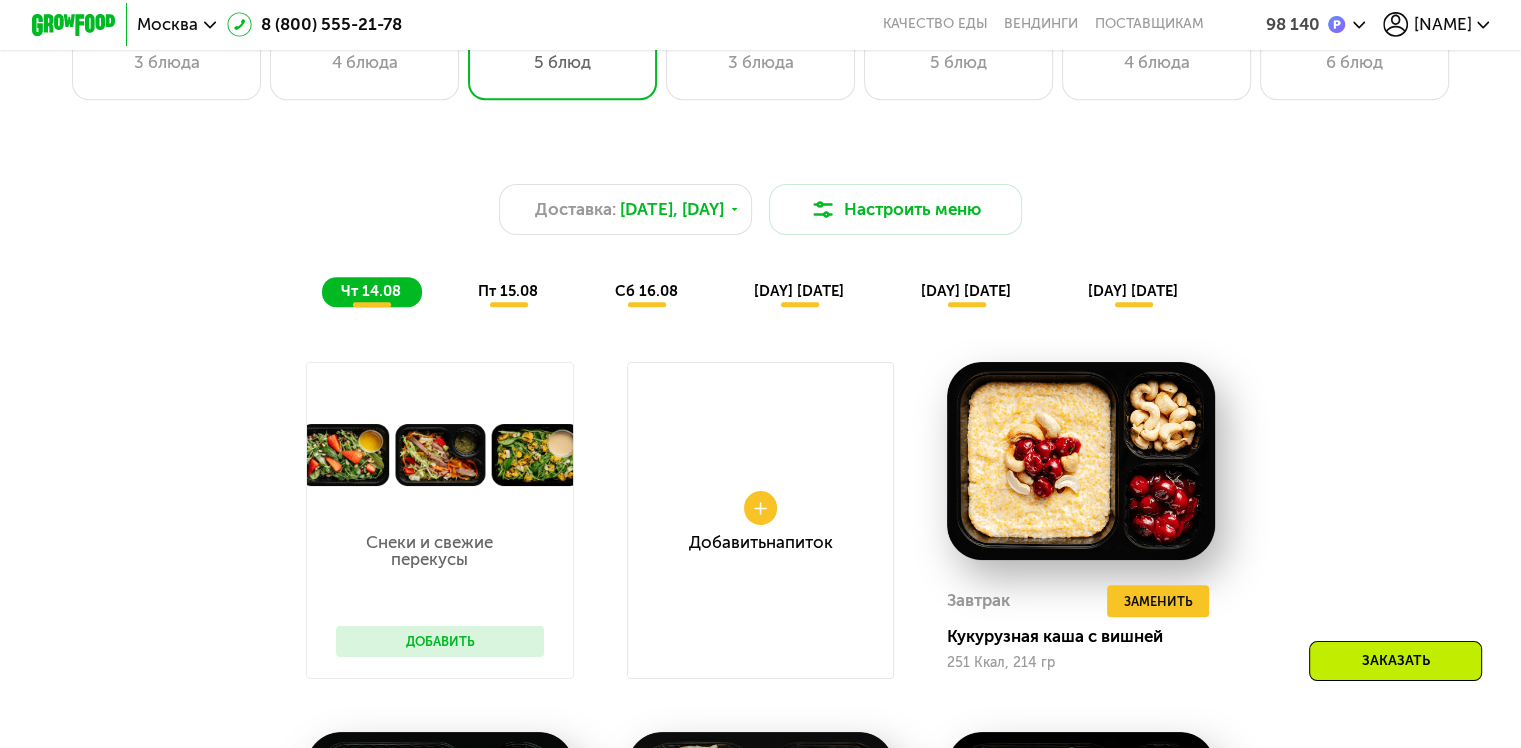 click on "Доставка: [DATE], [DAY] Настроить меню  [DAY] [DATE] [DAY] [DATE] [DAY] [DATE] [DAY] [DATE] [DAY] [DATE] [DAY] [DATE] Снеки и свежие перекусы  Добавить   Добавить  Напиток Завтрак  Удалить Завтрак  Заменить   Заменить Завтрак [DISH] [CALORIES], [GRAMS] 2й завтрак  Удалить 2й завтрак  Заменить   Заменить 2й завтрак [DISH] [CALORIES], [GRAMS] Обед  Удалить Обед  Заменить   Заменить Обед [DISH] [CALORIES], [GRAMS] Полдник  Удалить Полдник  Заменить   Заменить Полдник [DISH] [CALORIES], [GRAMS] Ужин  Удалить Ужин  Заменить   Заменить Ужин [DISH] [CALORIES]" at bounding box center [760, 747] 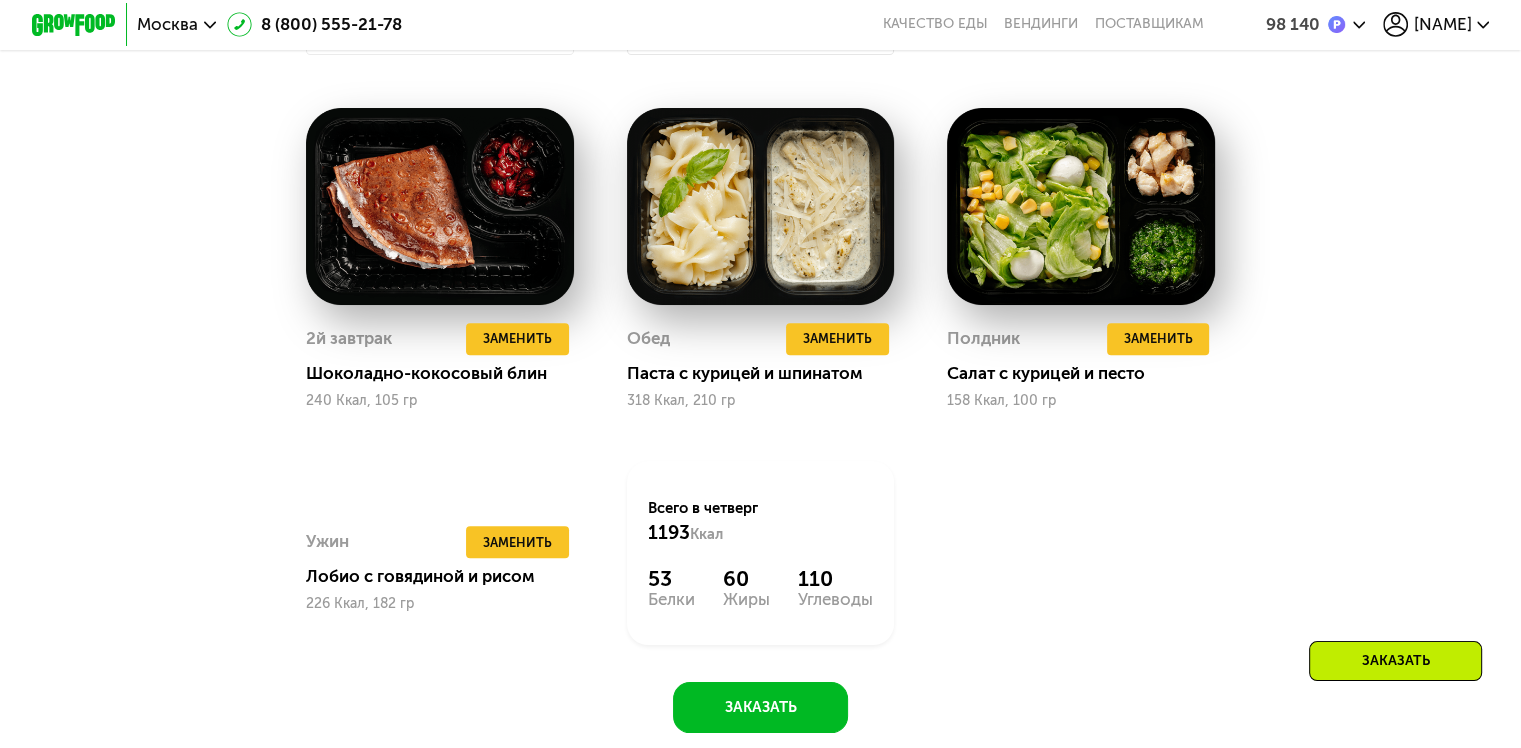 scroll, scrollTop: 1679, scrollLeft: 0, axis: vertical 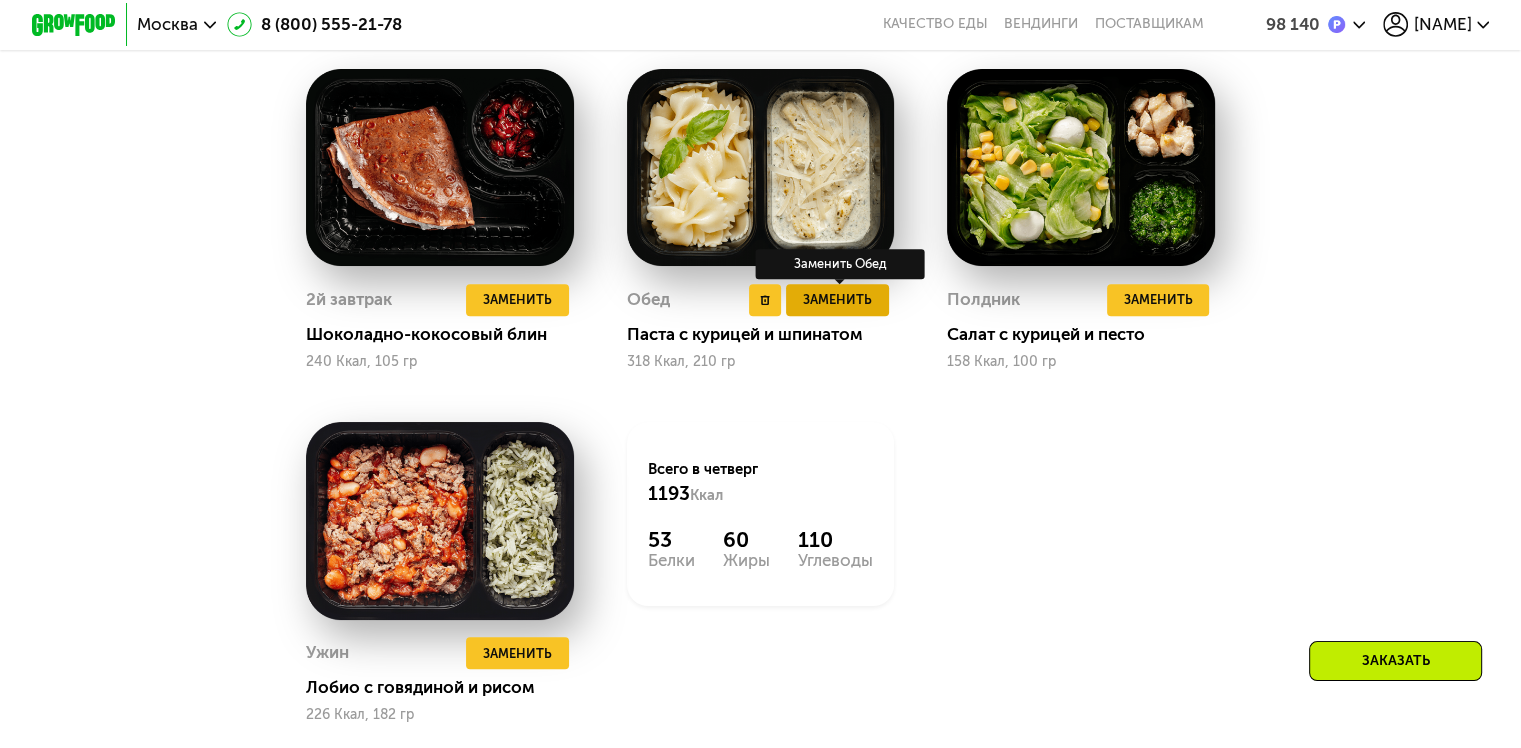 click on "Заменить" at bounding box center [837, 299] 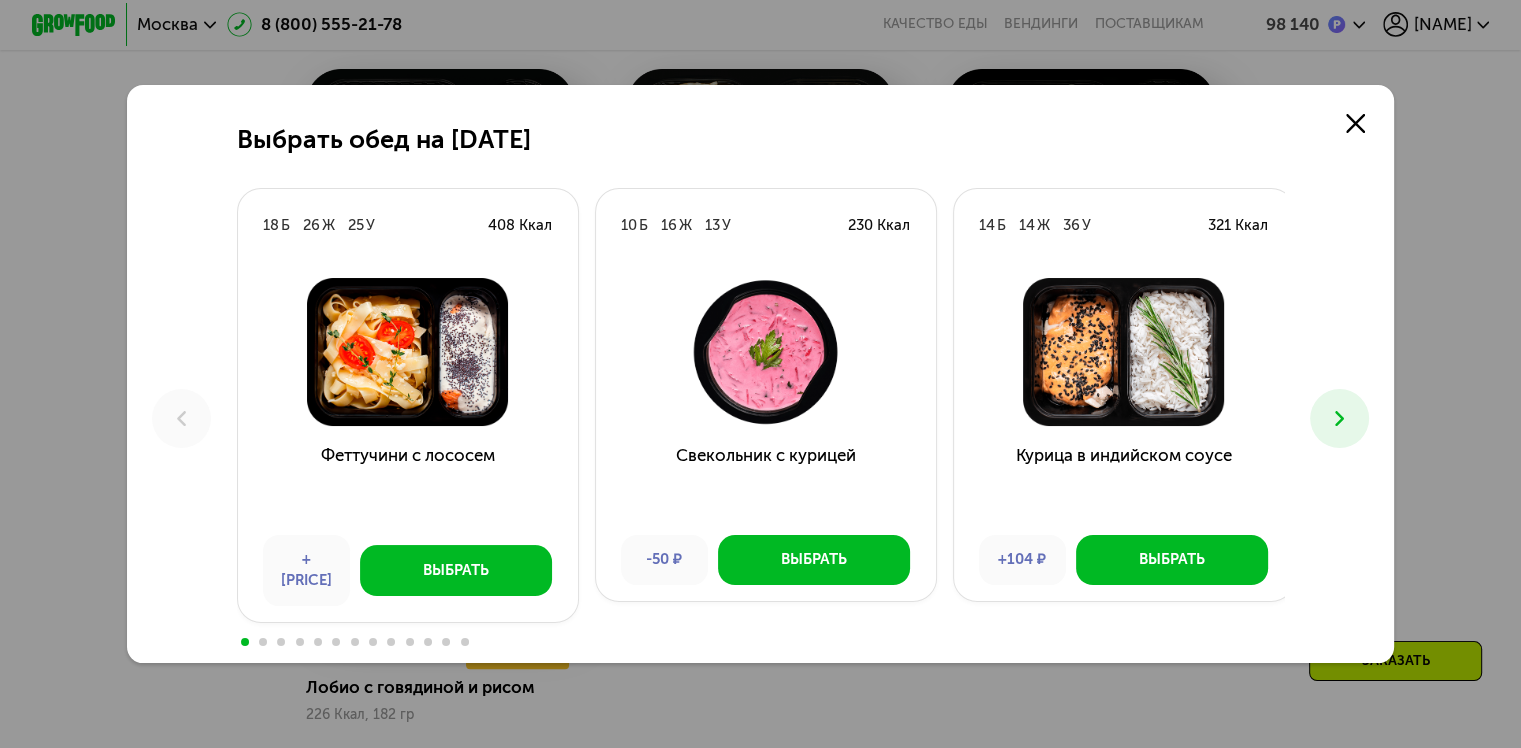click 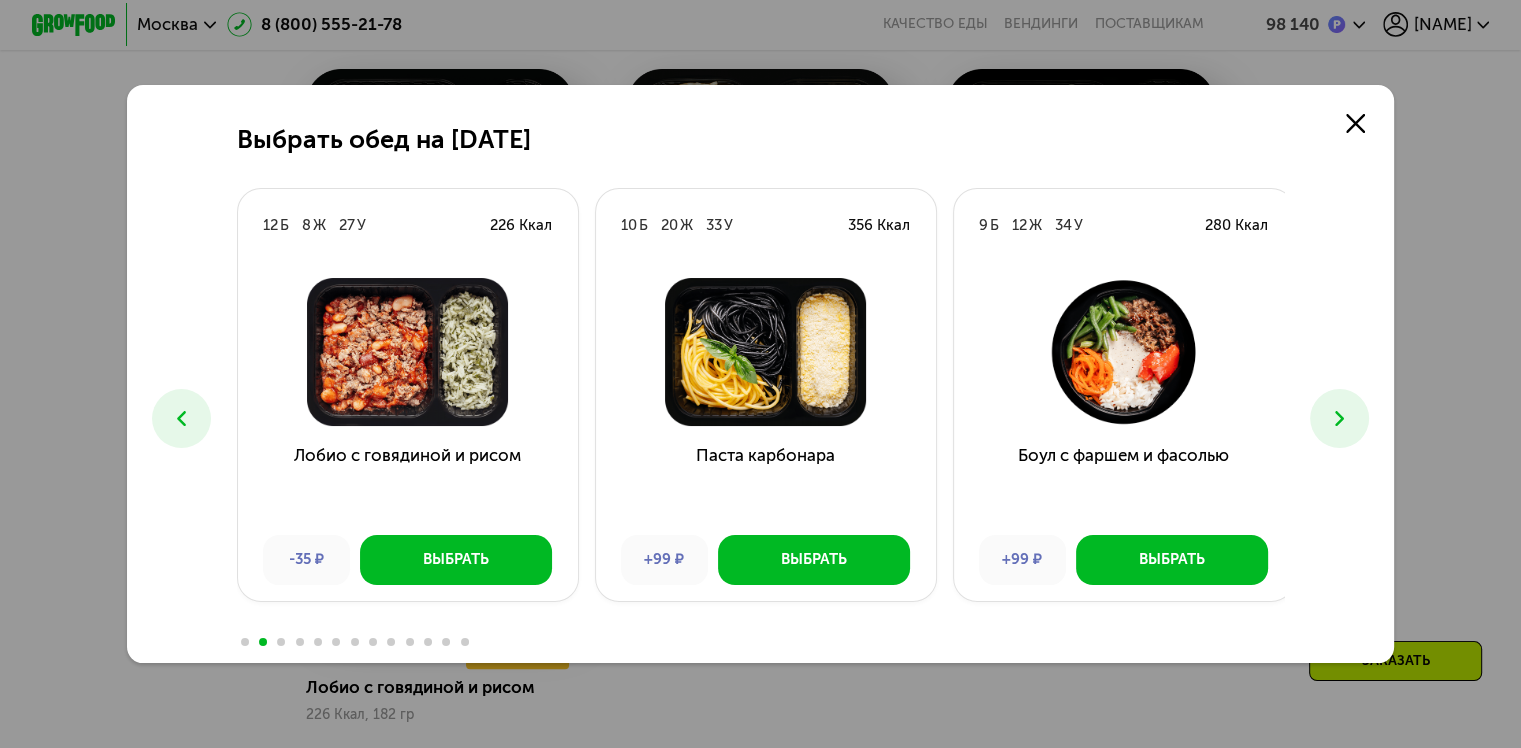 click 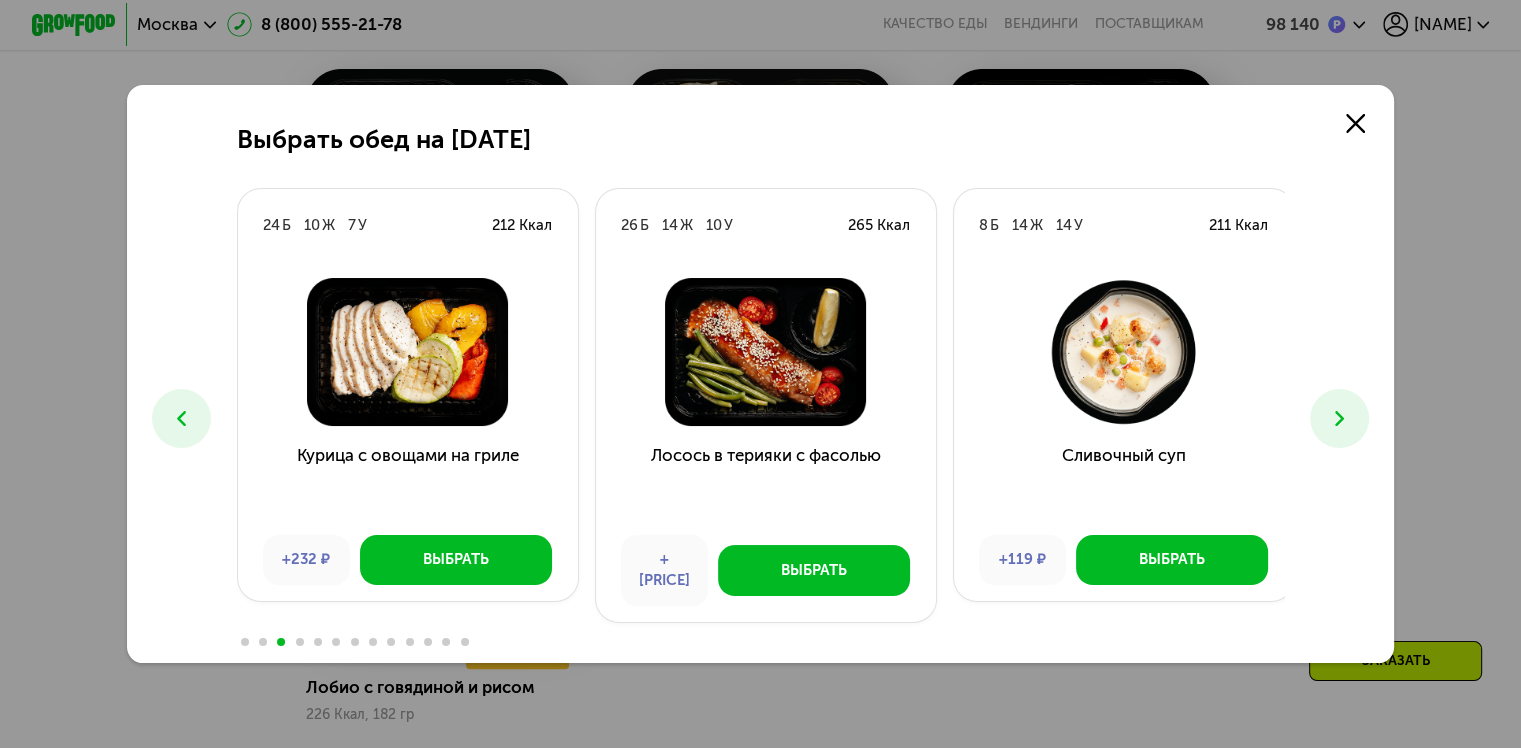 click 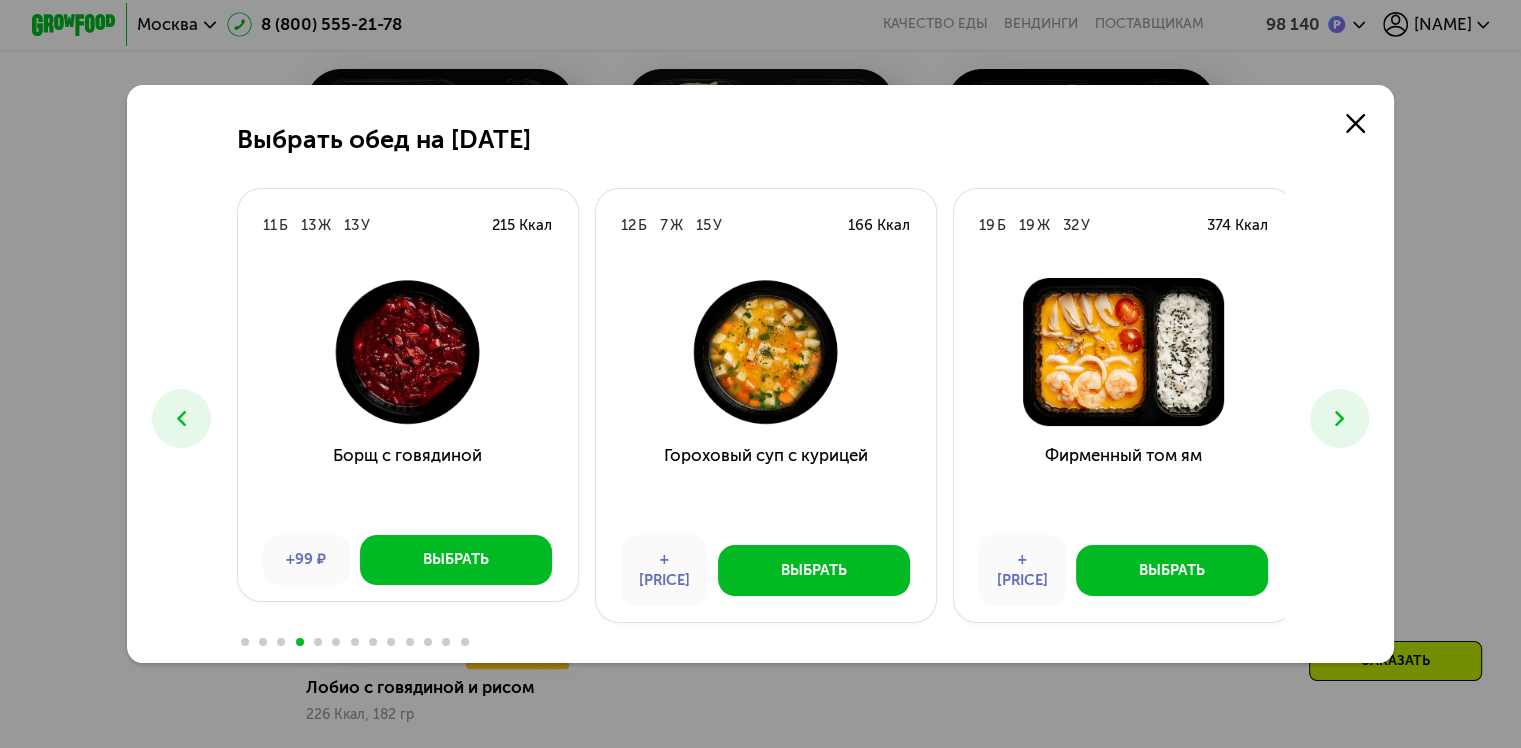 click 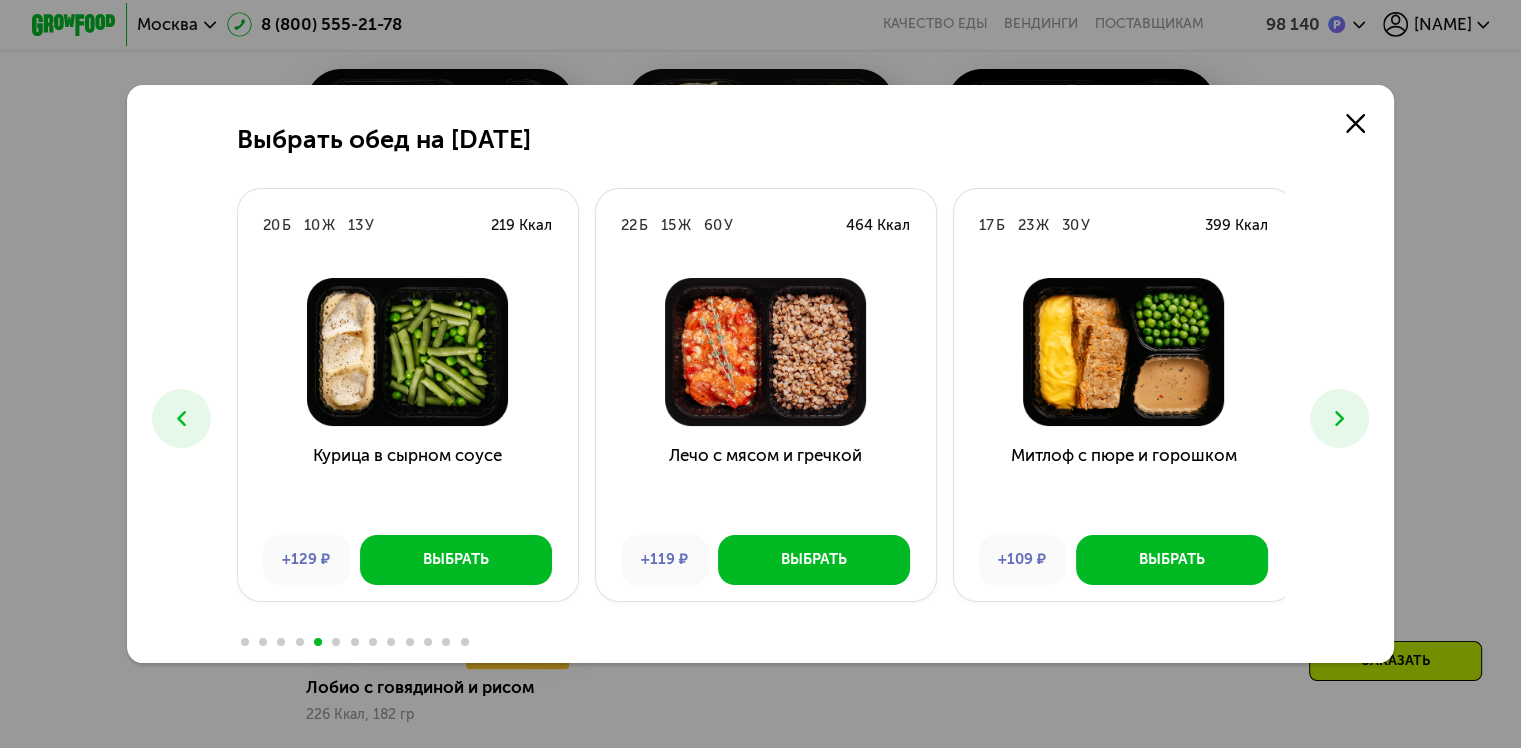 click 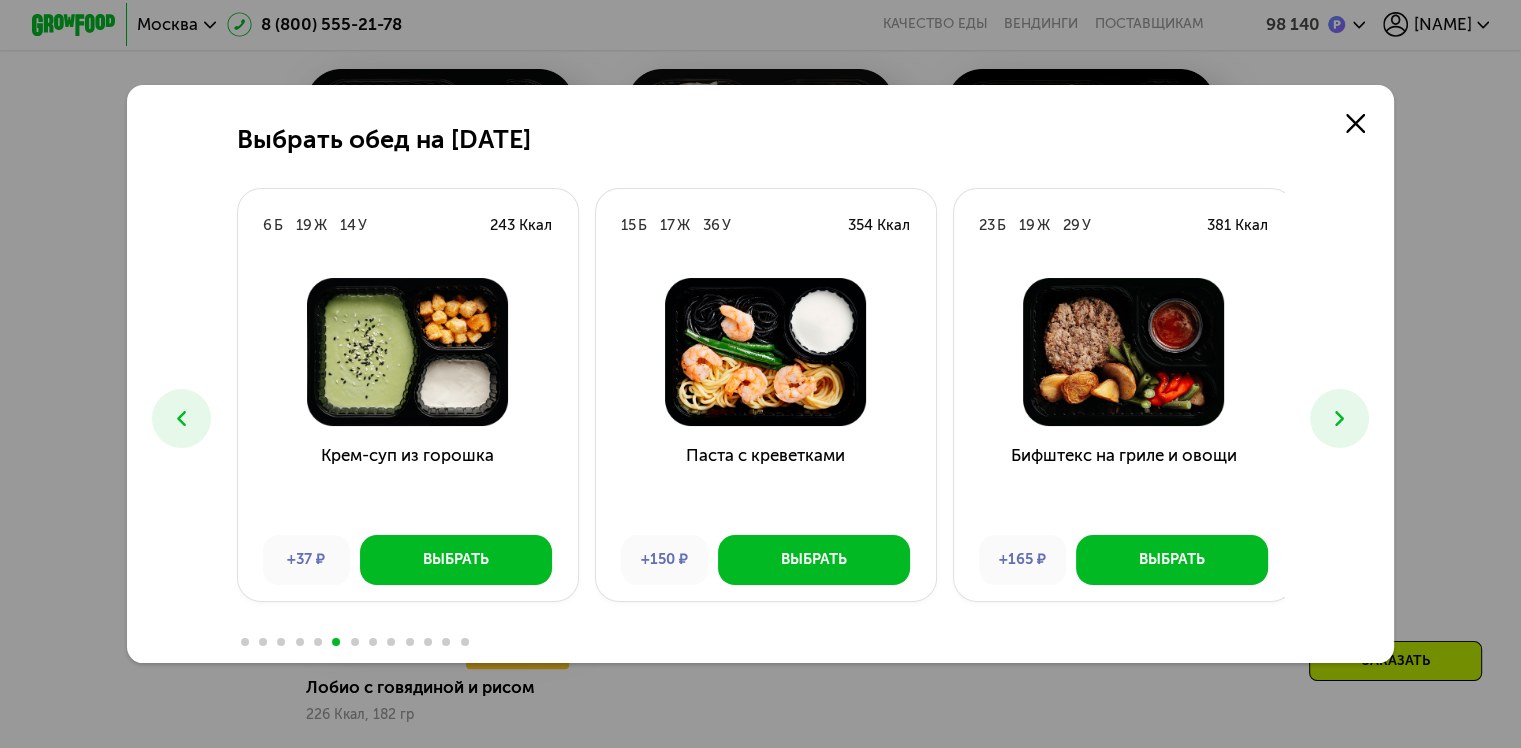 click 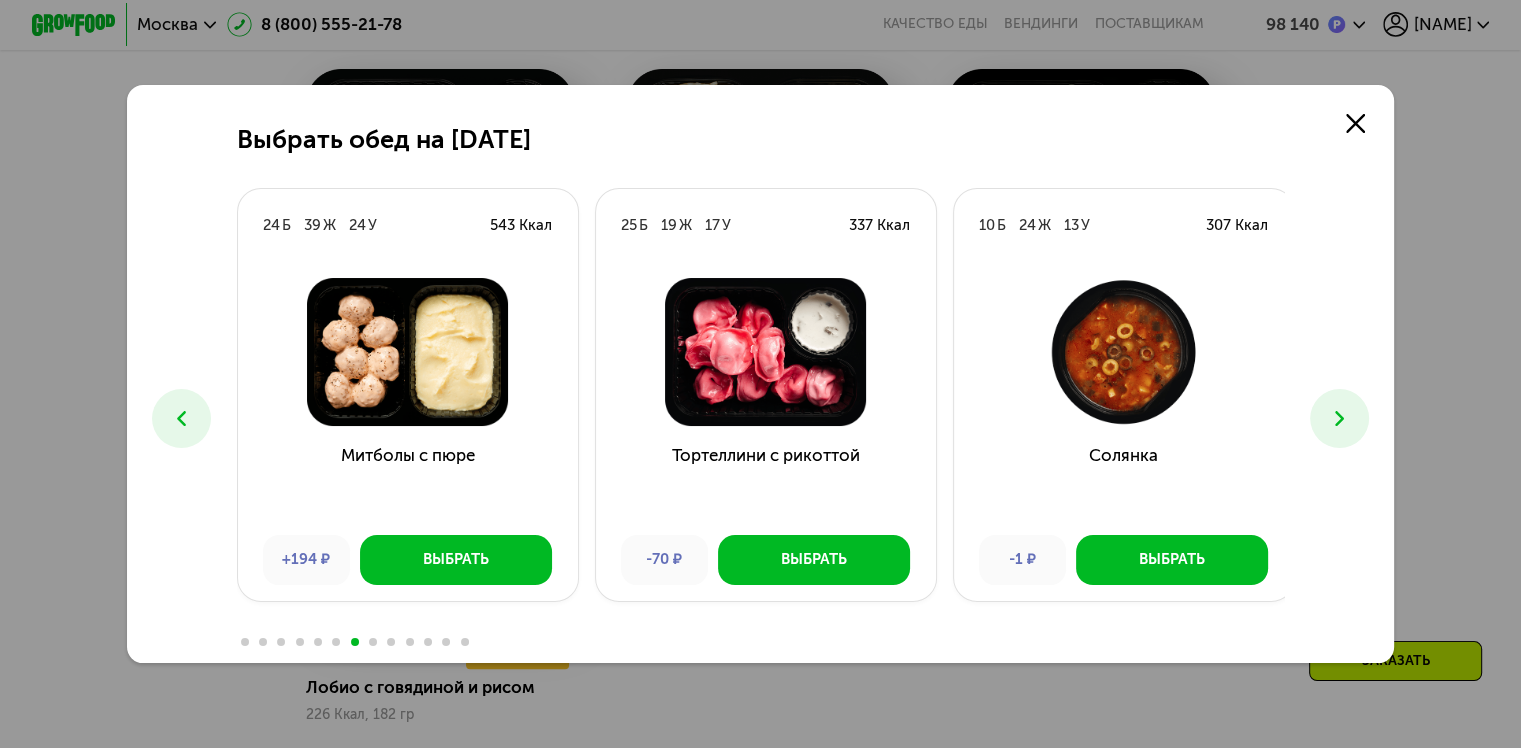 click 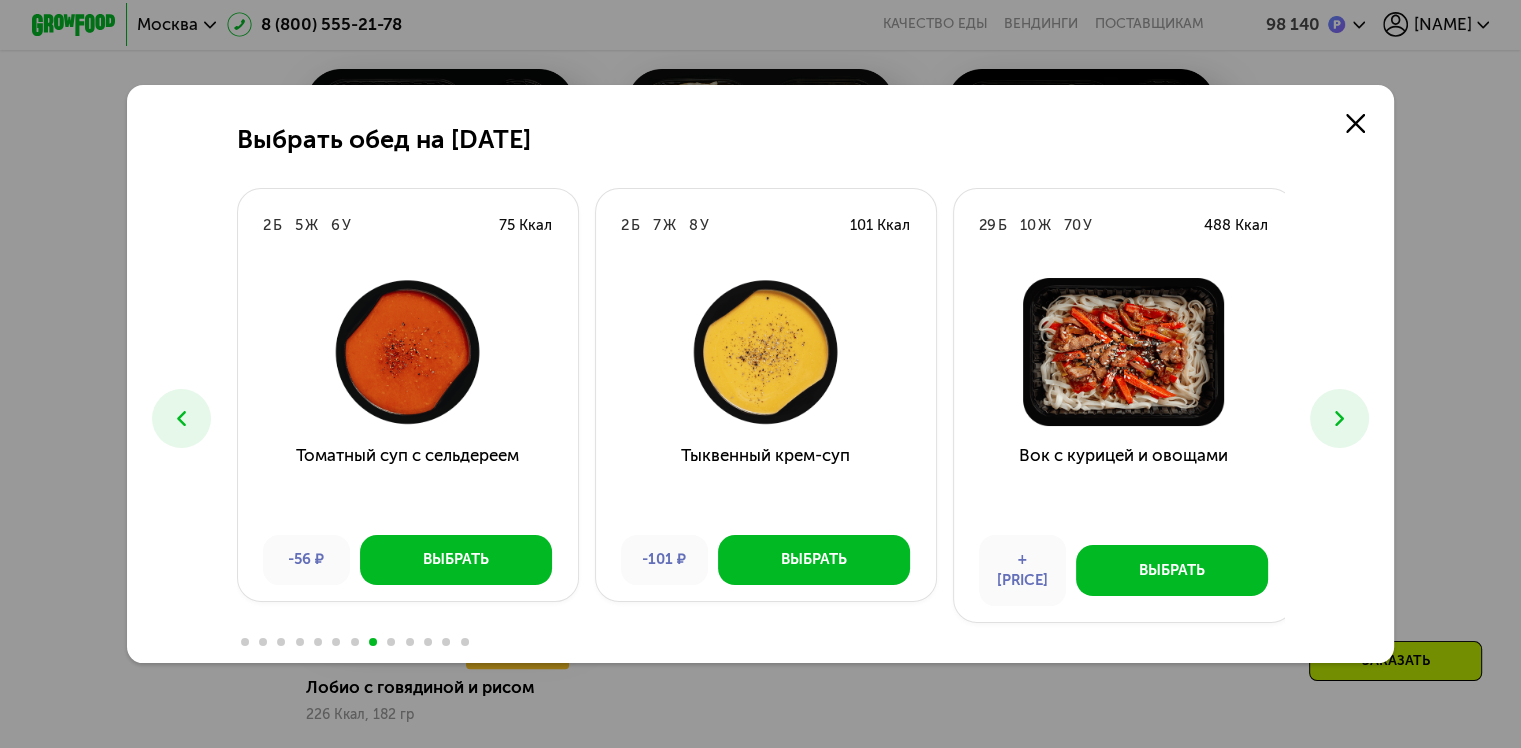 click 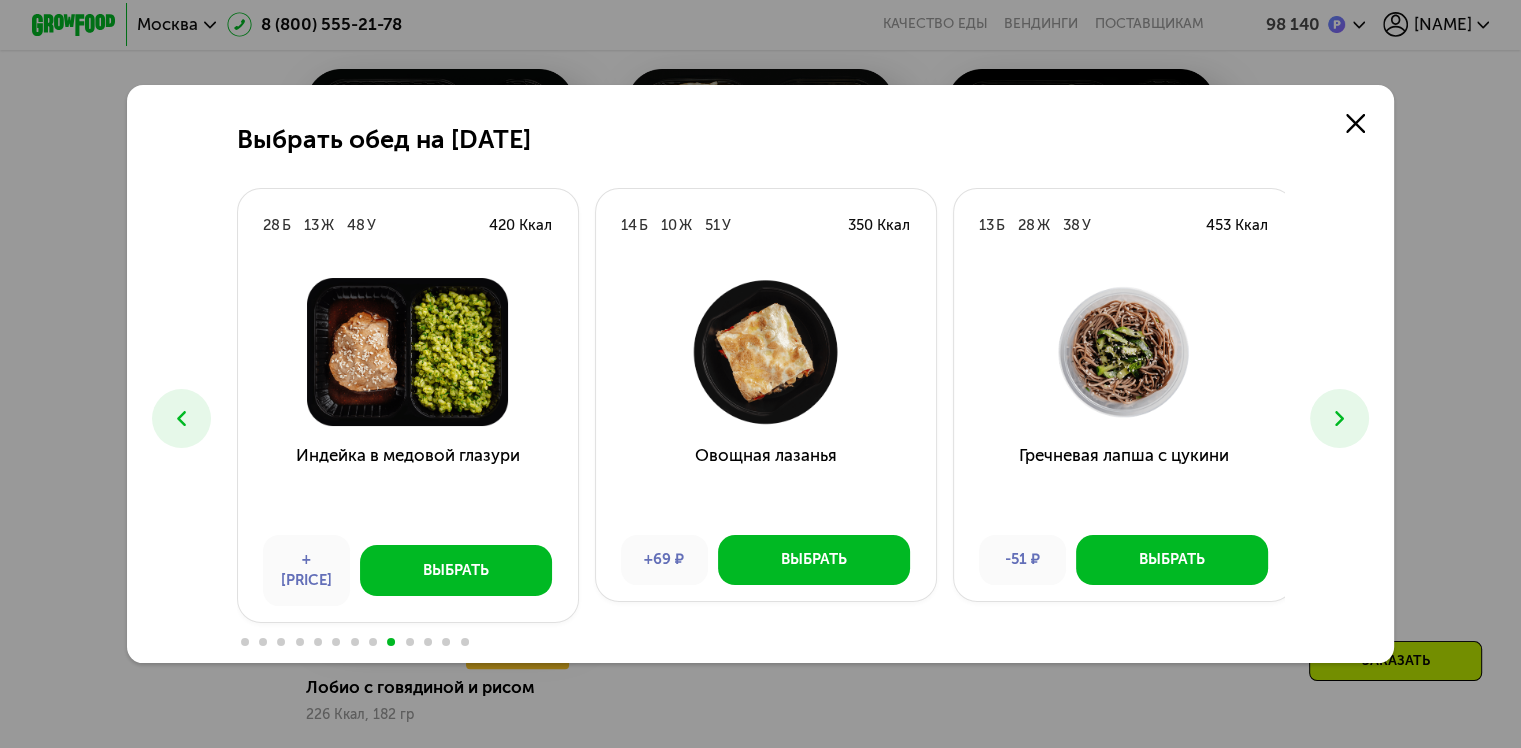 click 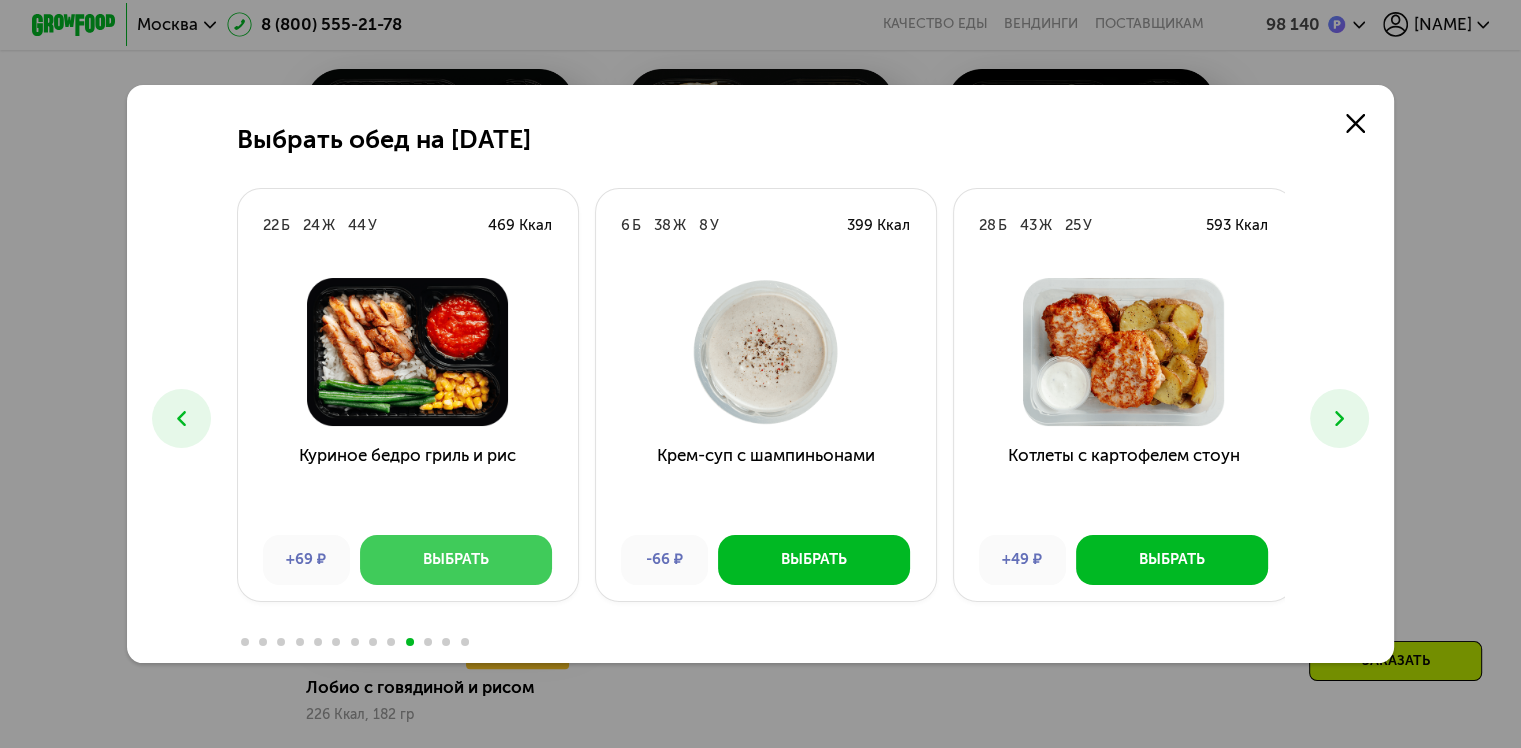 click on "Выбрать" at bounding box center [456, 560] 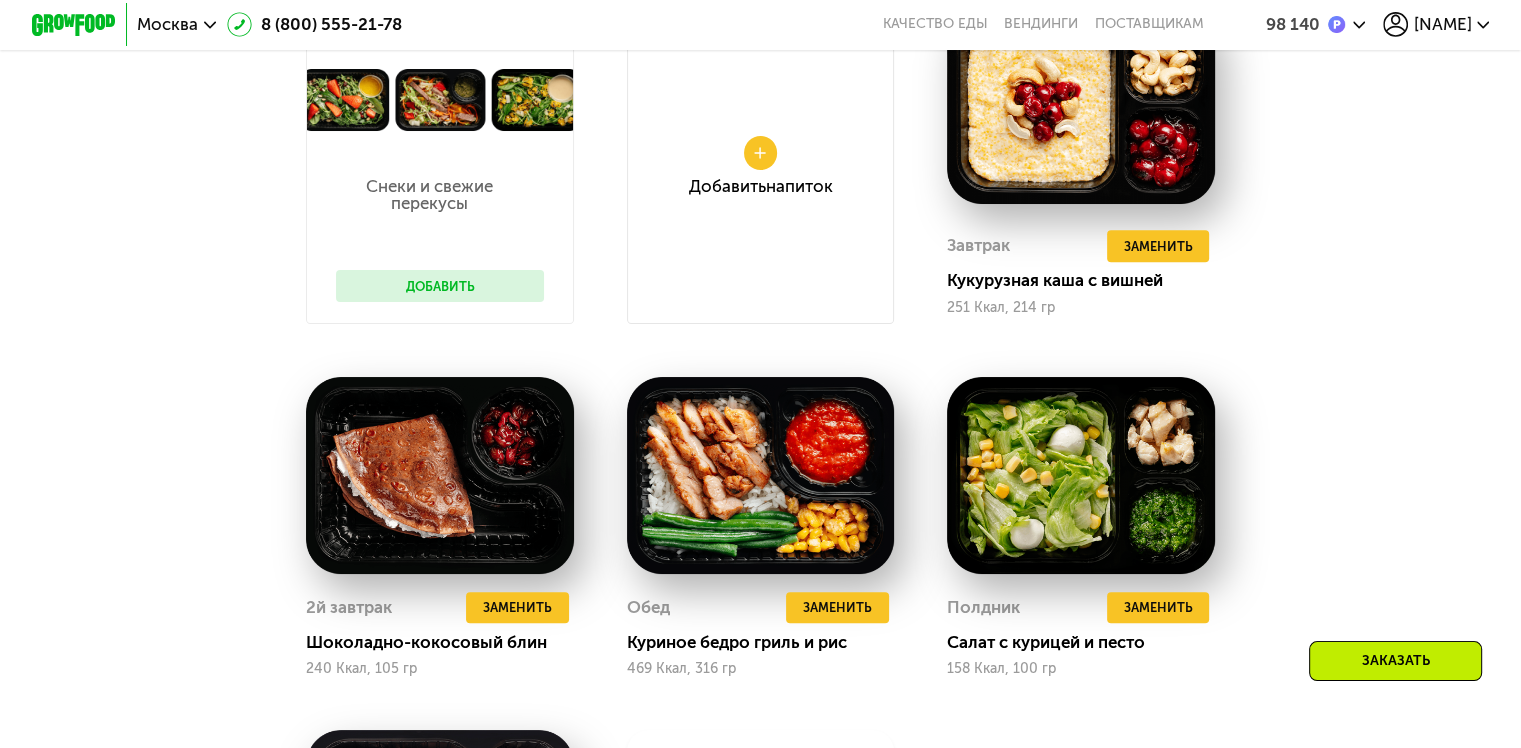 scroll, scrollTop: 1421, scrollLeft: 0, axis: vertical 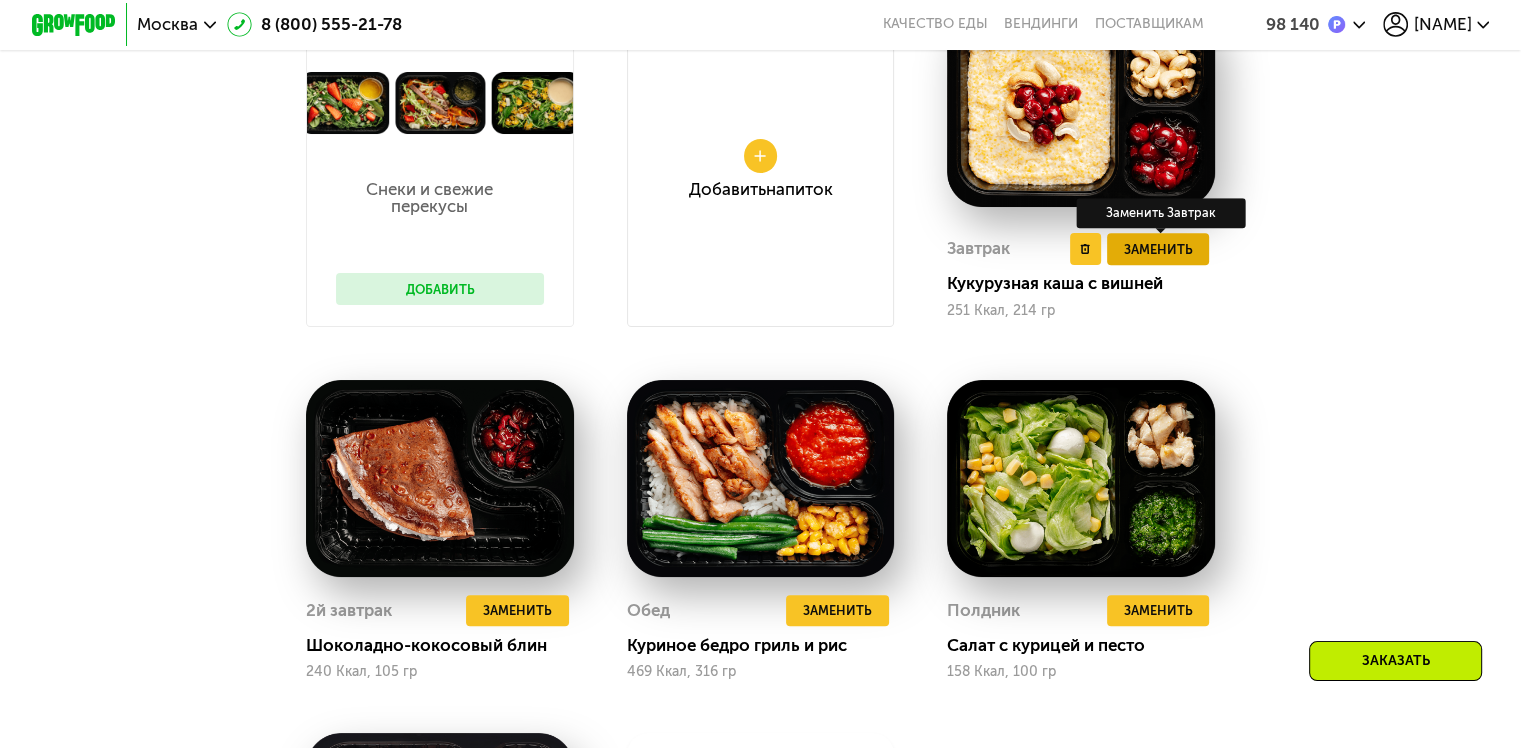 click on "Заменить" at bounding box center (1157, 249) 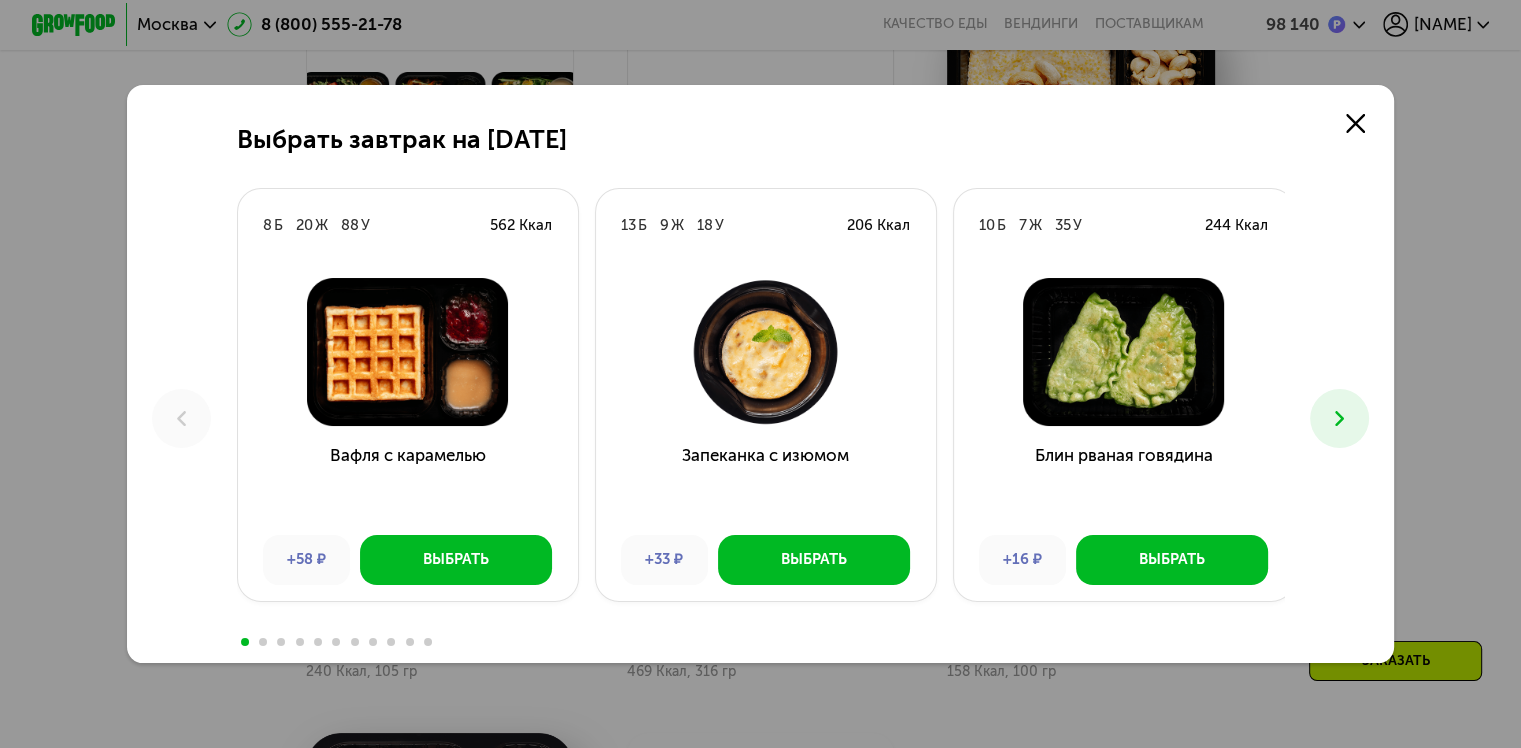 click at bounding box center (1339, 418) 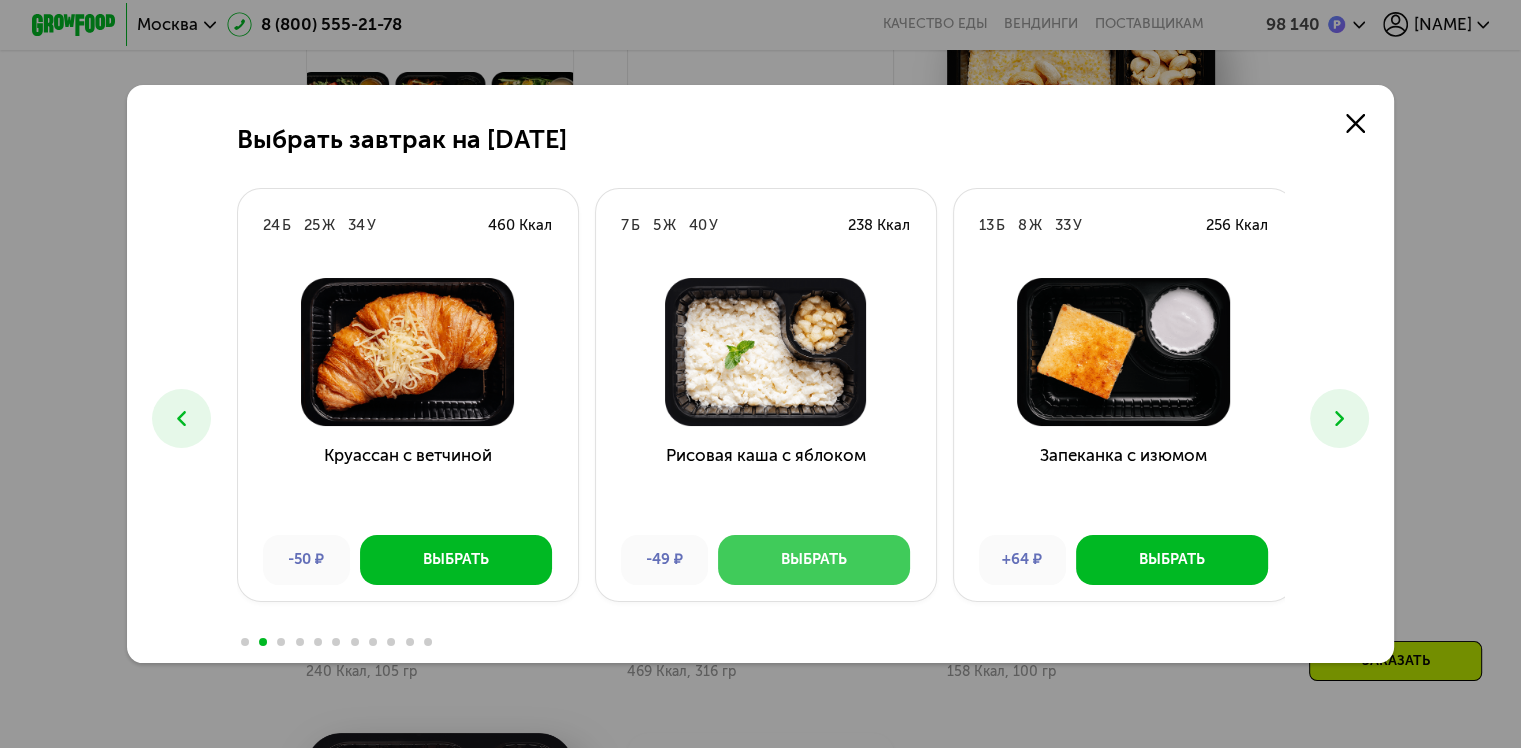 click on "Выбрать" at bounding box center [814, 559] 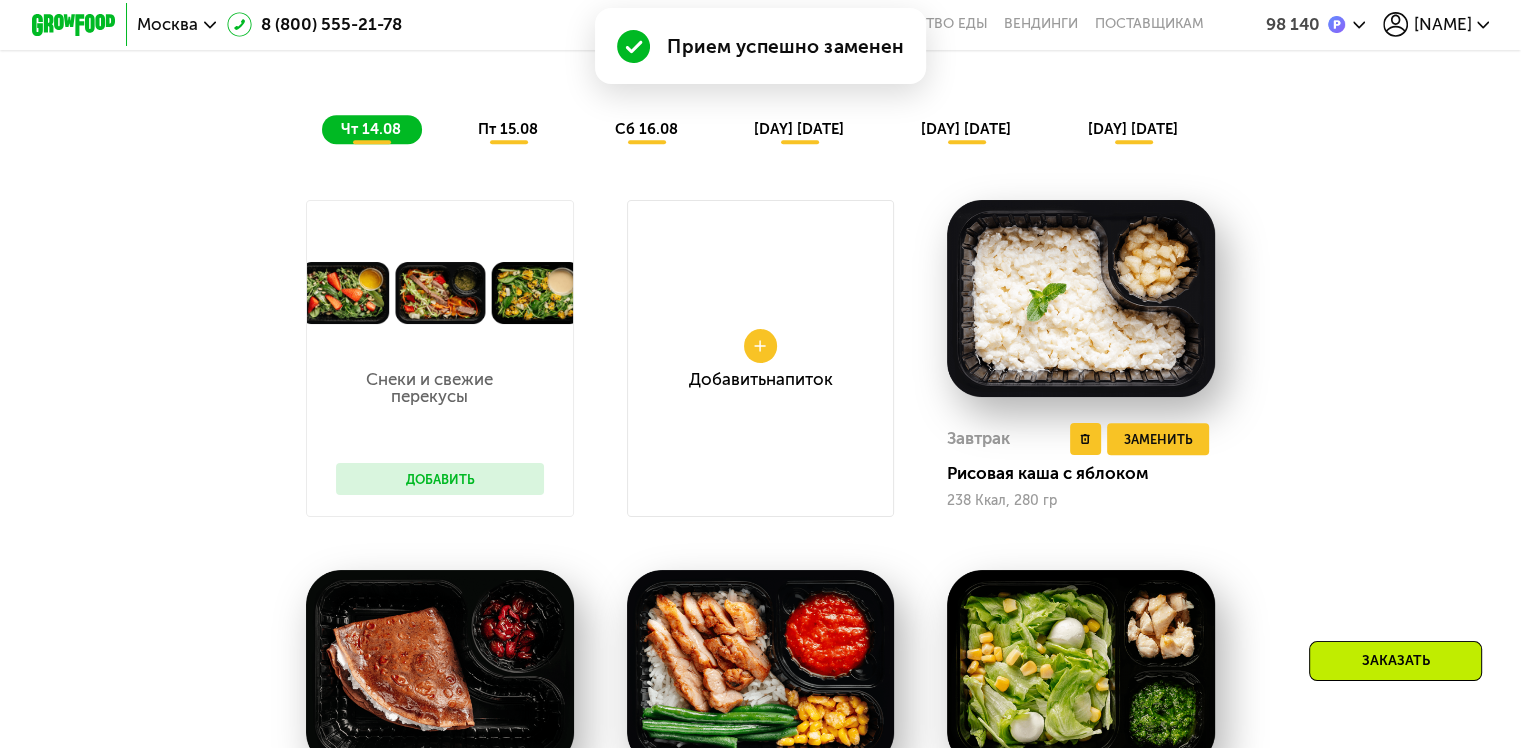 scroll, scrollTop: 1225, scrollLeft: 0, axis: vertical 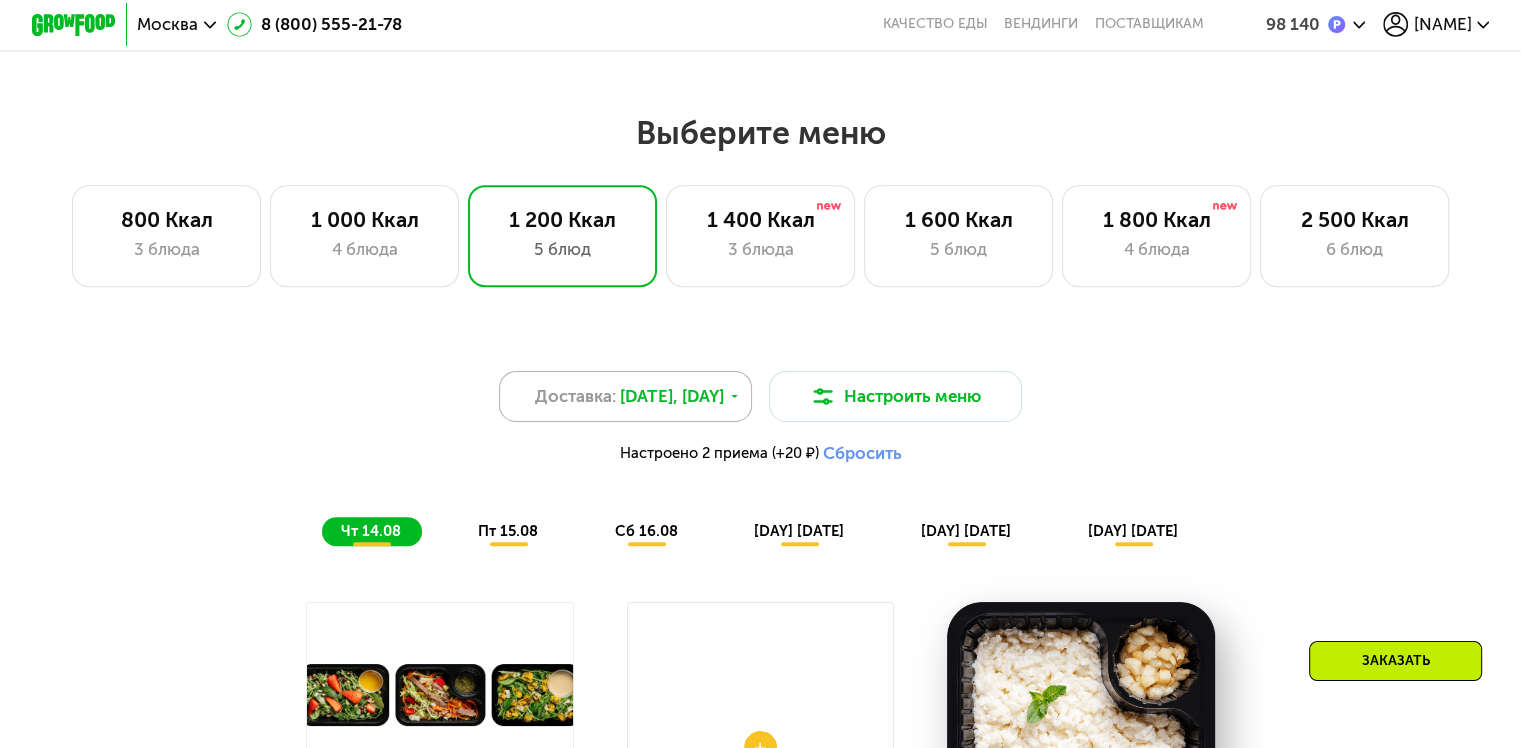 click on "14 авг, чт" at bounding box center [672, 396] 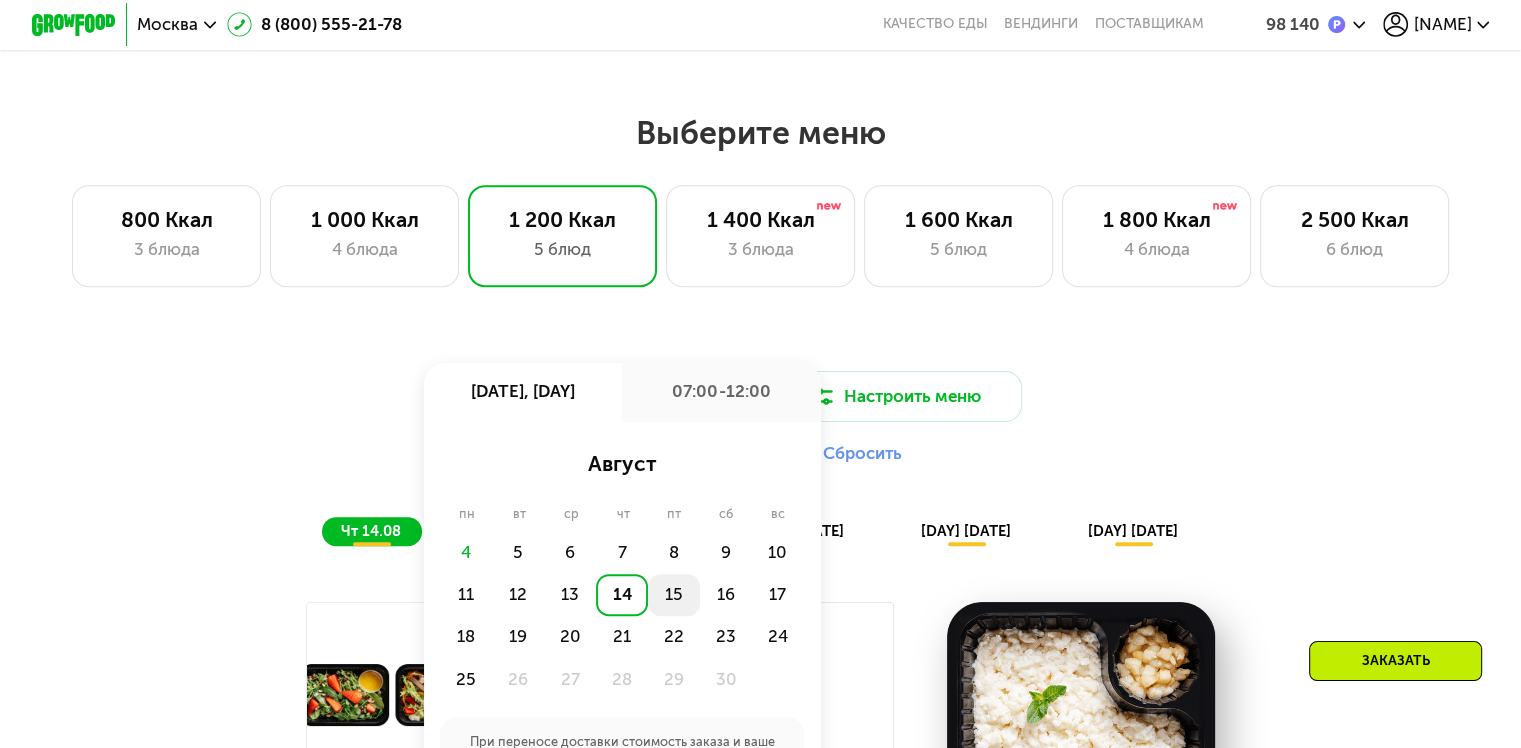 click on "15" 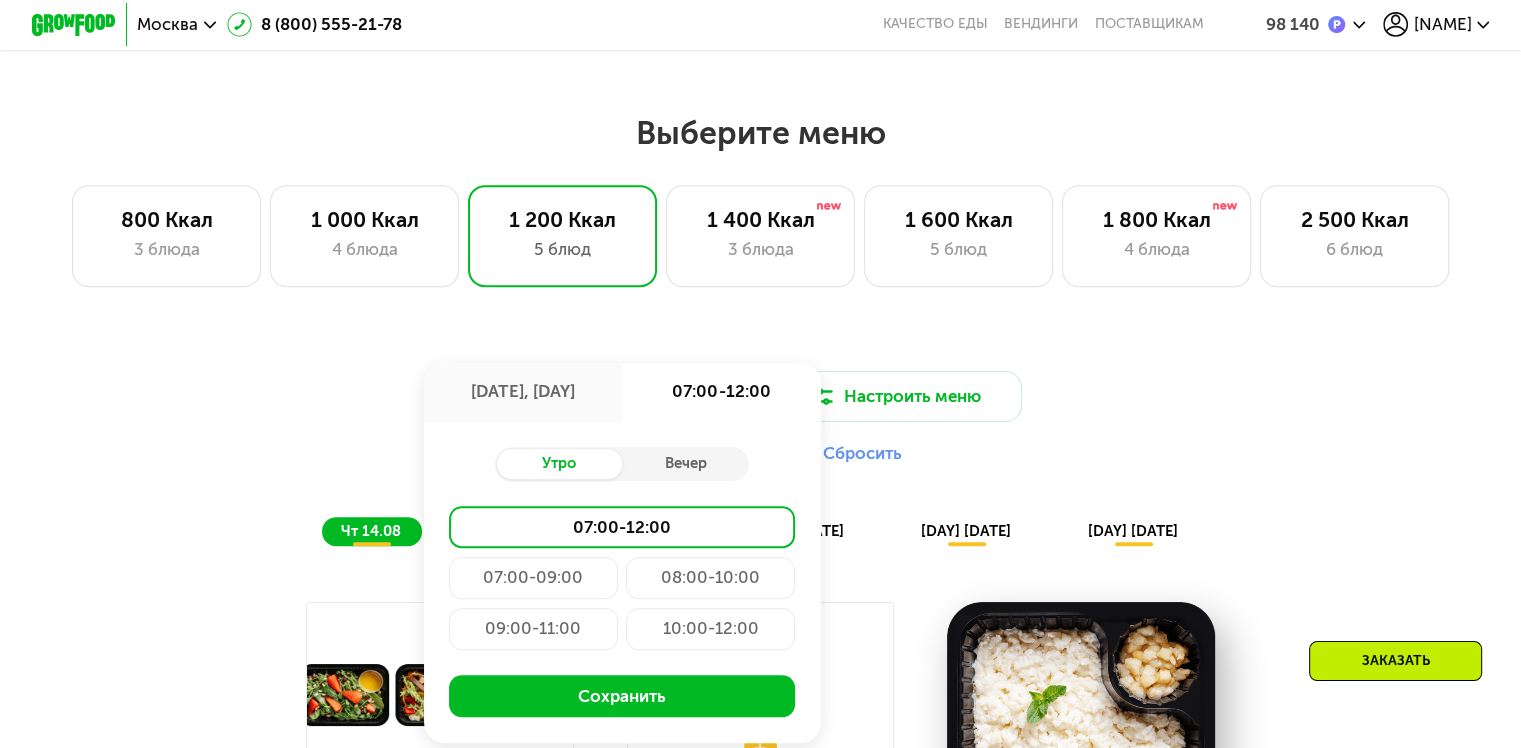 scroll, scrollTop: 896, scrollLeft: 0, axis: vertical 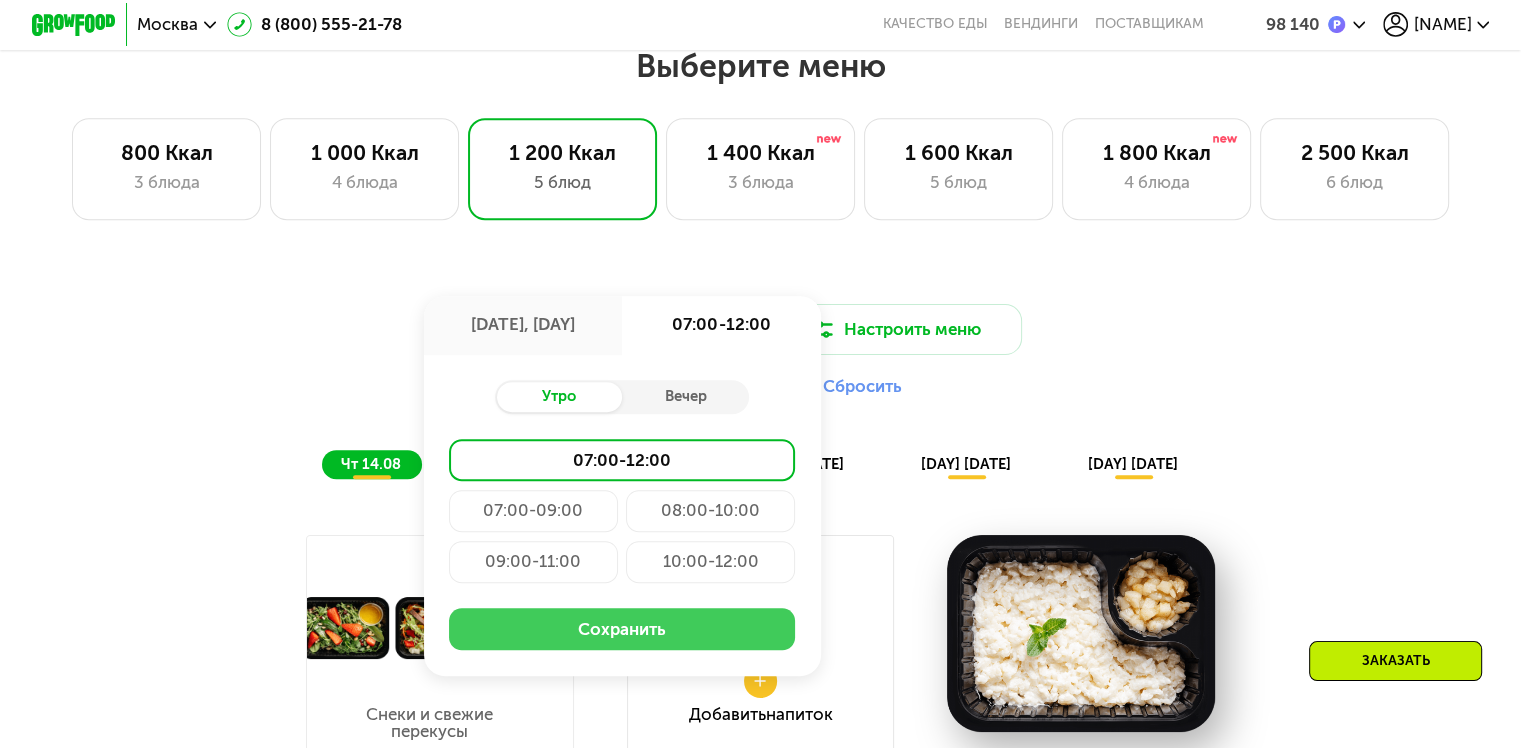click on "Сохранить" at bounding box center [622, 629] 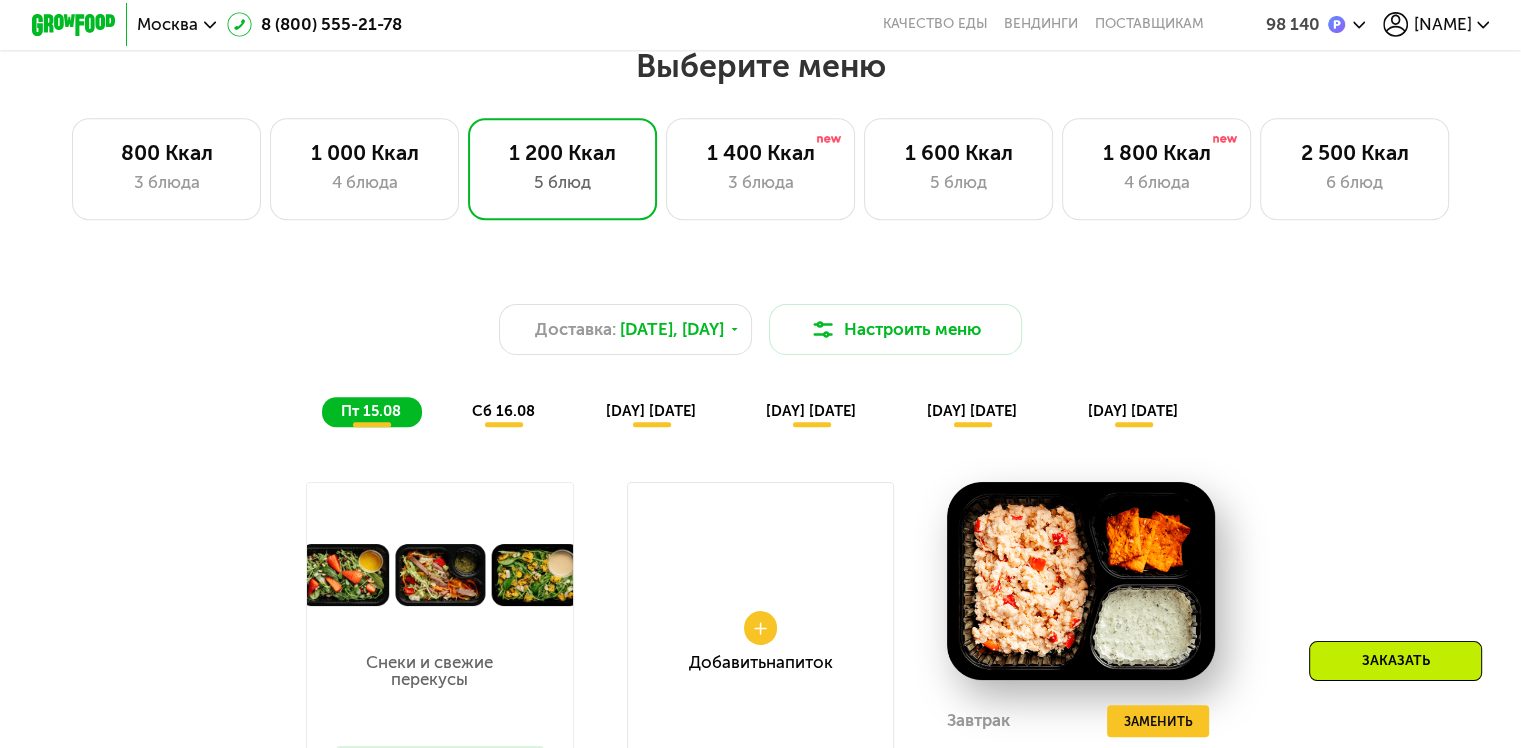 click on "Доставка: 15 авг, пт Настроить меню  пт 15.08 сб 16.08 вс 17.08 пн 18.08 вт 19.08 ср 20.08 Снеки и свежие перекусы  Добавить   Добавить  Напиток Завтрак  Удалить Завтрак  Заменить   Заменить Завтрак Скрэмбл с фетой и хлебцами 264 Ккал, 174 гр 2й завтрак  Удалить 2й завтрак  Заменить   Заменить 2й завтрак Запеканка с изюмом 256 Ккал, 150 гр Обед  Удалить Обед  Заменить   Заменить Обед Крем-суп из горошка 243 Ккал, 200 гр Полдник  Удалить Полдник  Заменить   Заменить Полдник Пряный салат с курицей 166 Ккал, 142 гр Ужин  Удалить Ужин  Заменить   Заменить Ужин Тыквенный кускус и рыба 264 Ккал, 210 гр 1193 61 68" at bounding box center [760, 926] 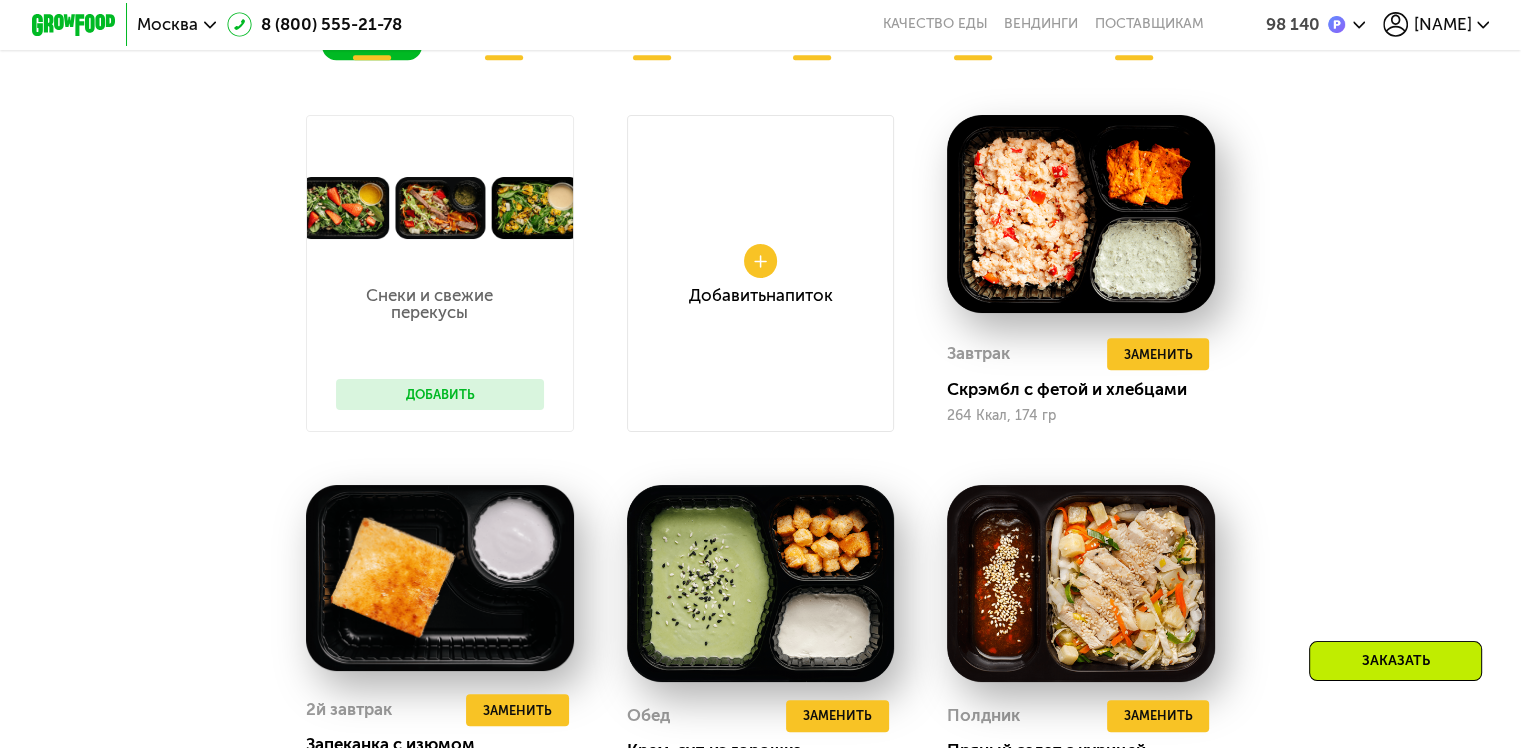 scroll, scrollTop: 1261, scrollLeft: 0, axis: vertical 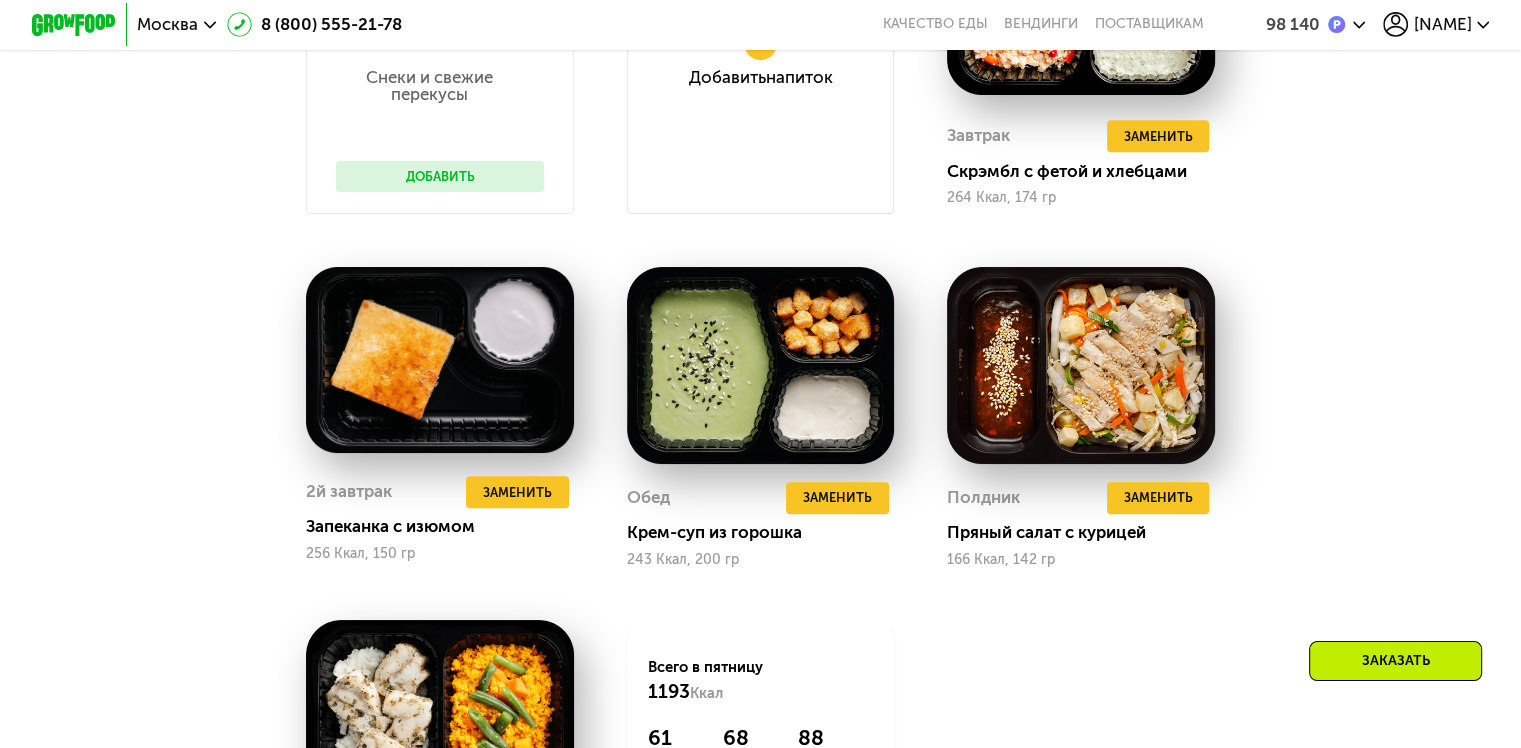 click on "Доставка: 15 авг, пт Настроить меню  пт 15.08 сб 16.08 вс 17.08 пн 18.08 вт 19.08 ср 20.08 Снеки и свежие перекусы  Добавить   Добавить  Напиток Завтрак  Удалить Завтрак  Заменить   Заменить Завтрак Скрэмбл с фетой и хлебцами 264 Ккал, 174 гр 2й завтрак  Удалить 2й завтрак  Заменить   Заменить 2й завтрак Запеканка с изюмом 256 Ккал, 150 гр Обед  Удалить Обед  Заменить   Заменить Обед Крем-суп из горошка 243 Ккал, 200 гр Полдник  Удалить Полдник  Заменить   Заменить Полдник Пряный салат с курицей 166 Ккал, 142 гр Ужин  Удалить Ужин  Заменить   Заменить Ужин Тыквенный кускус и рыба 264 Ккал, 210 гр 1193 61 68" at bounding box center [760, 341] 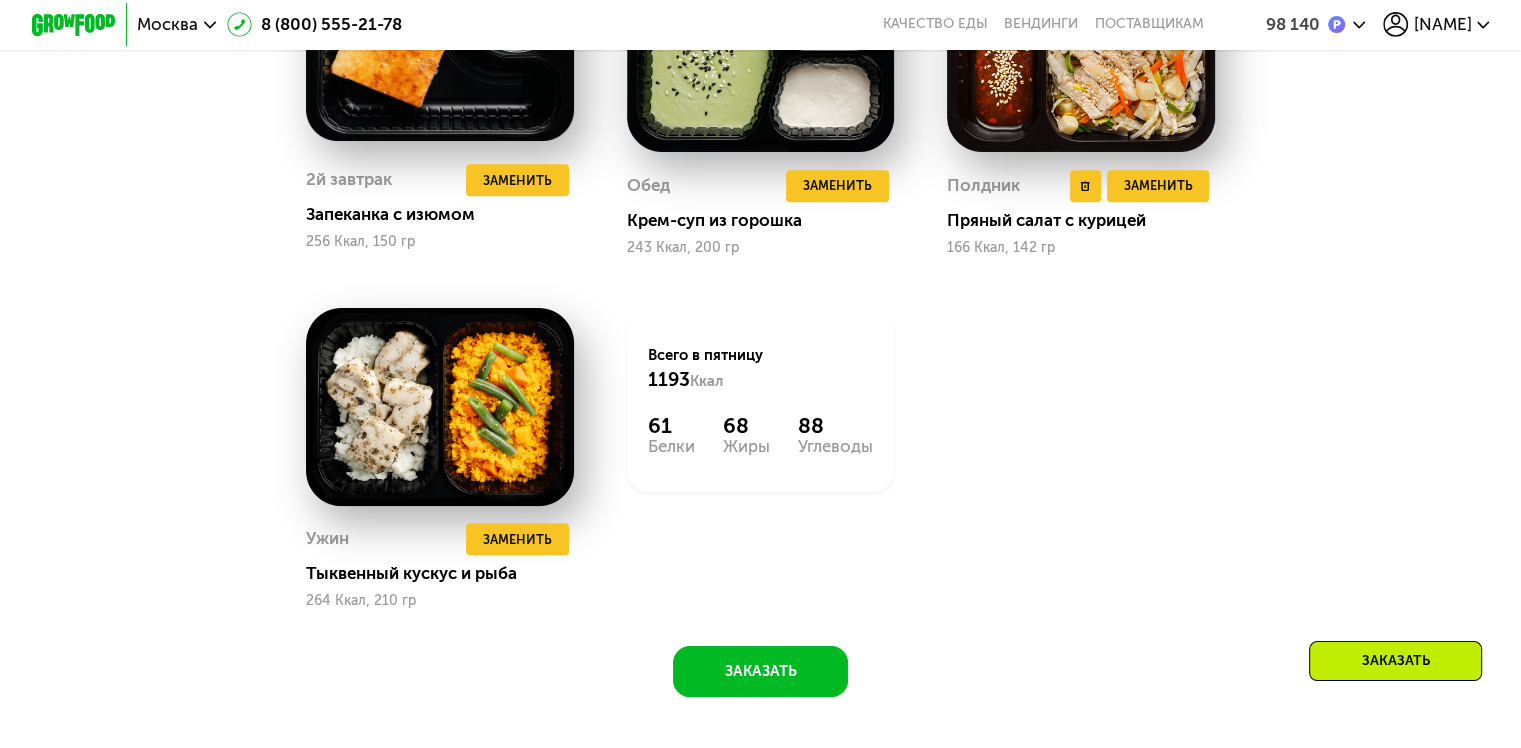 scroll, scrollTop: 1796, scrollLeft: 0, axis: vertical 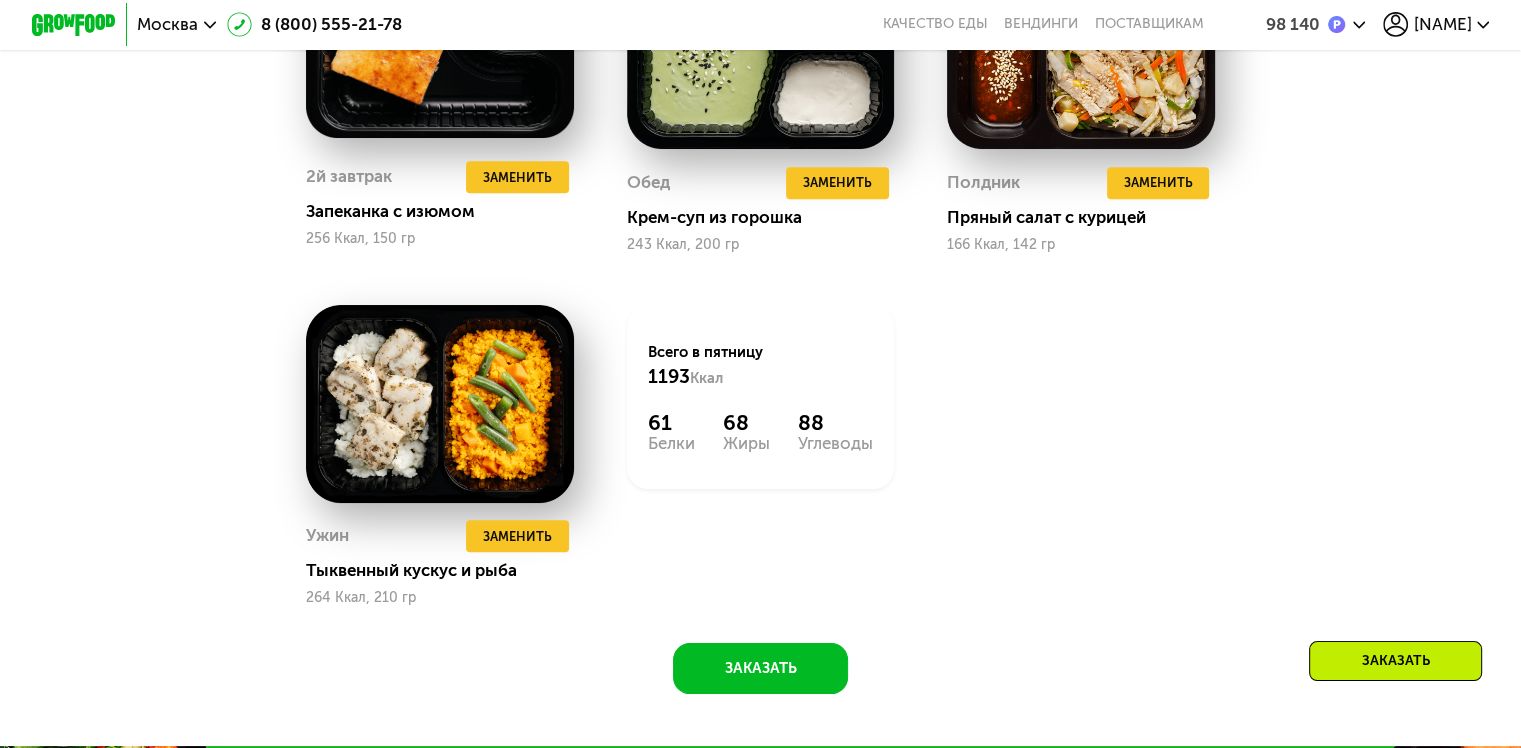 click on "Доставка: 15 авг, пт Настроить меню  пт 15.08 сб 16.08 вс 17.08 пн 18.08 вт 19.08 ср 20.08 Снеки и свежие перекусы  Добавить   Добавить  Напиток Завтрак  Удалить Завтрак  Заменить   Заменить Завтрак Скрэмбл с фетой и хлебцами 264 Ккал, 174 гр 2й завтрак  Удалить 2й завтрак  Заменить   Заменить 2й завтрак Запеканка с изюмом 256 Ккал, 150 гр Обед  Удалить Обед  Заменить   Заменить Обед Крем-суп из горошка 243 Ккал, 200 гр Полдник  Удалить Полдник  Заменить   Заменить Полдник Пряный салат с курицей 166 Ккал, 142 гр Ужин  Удалить Ужин  Заменить   Заменить Ужин Тыквенный кускус и рыба 264 Ккал, 210 гр 1193 61 68" at bounding box center [760, 26] 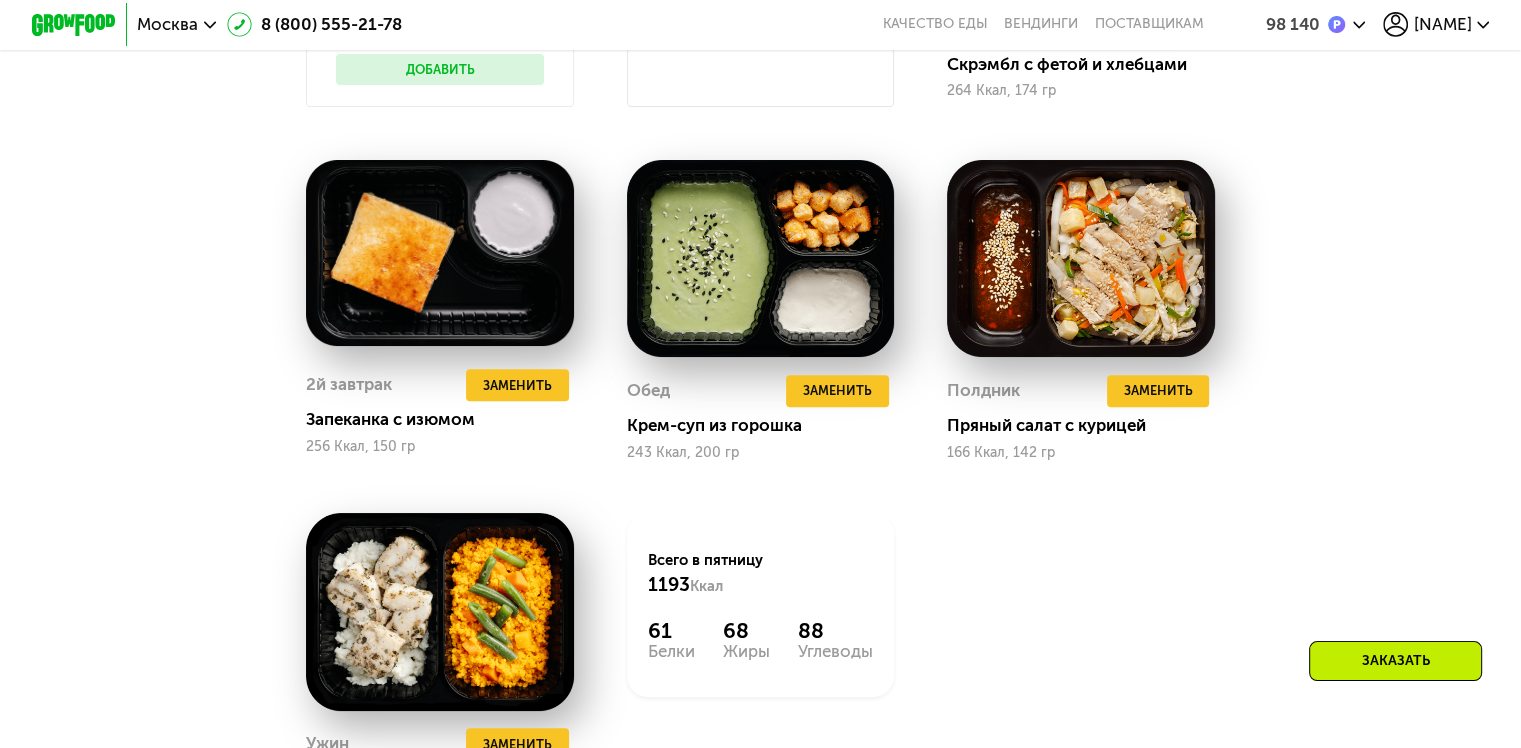 scroll, scrollTop: 1592, scrollLeft: 0, axis: vertical 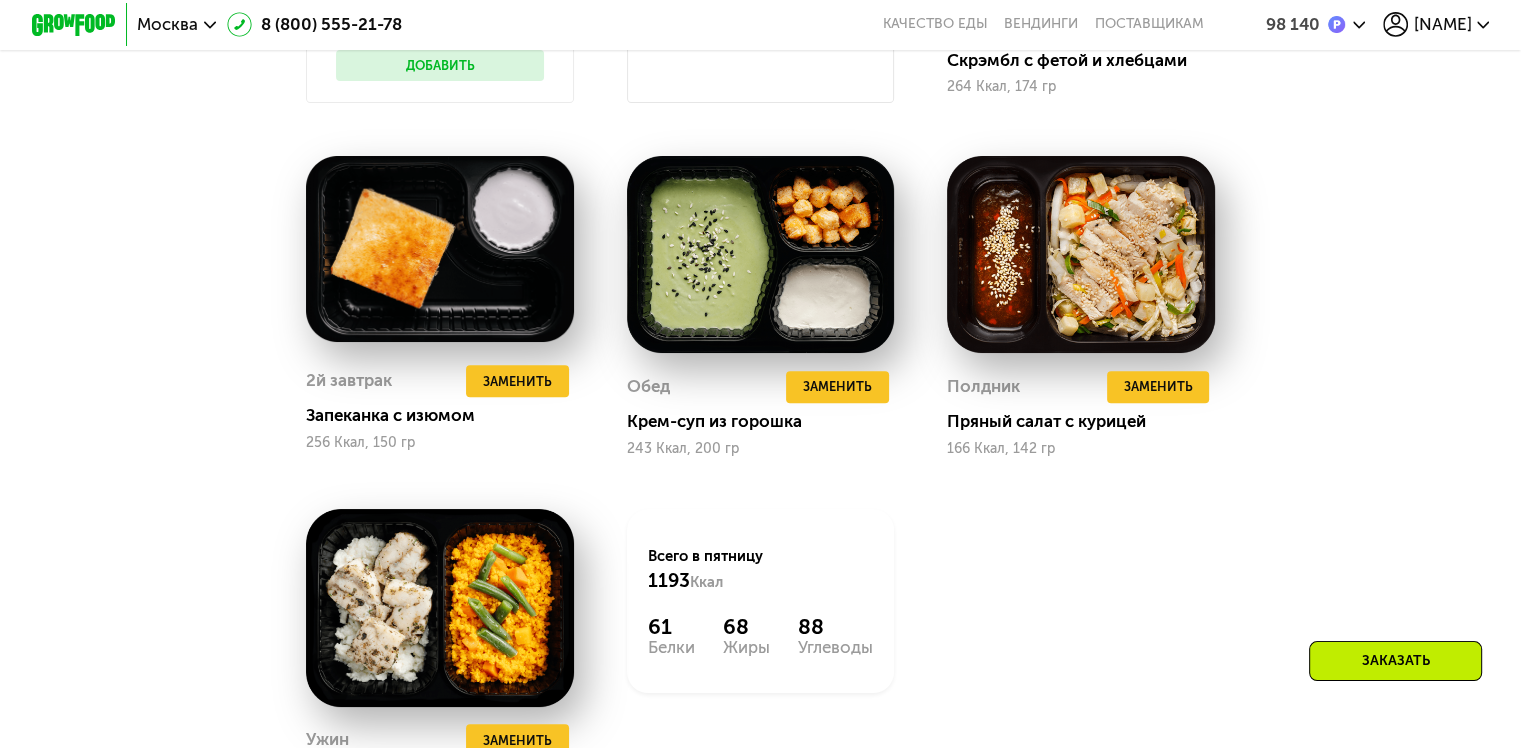 click on "Доставка: 15 авг, пт Настроить меню  пт 15.08 сб 16.08 вс 17.08 пн 18.08 вт 19.08 ср 20.08 Снеки и свежие перекусы  Добавить   Добавить  Напиток Завтрак  Удалить Завтрак  Заменить   Заменить Завтрак Скрэмбл с фетой и хлебцами 264 Ккал, 174 гр 2й завтрак  Удалить 2й завтрак  Заменить   Заменить 2й завтрак Запеканка с изюмом 256 Ккал, 150 гр Обед  Удалить Обед  Заменить   Заменить Обед Крем-суп из горошка 243 Ккал, 200 гр Полдник  Удалить Полдник  Заменить   Заменить Полдник Пряный салат с курицей 166 Ккал, 142 гр Ужин  Удалить Ужин  Заменить   Заменить Ужин Тыквенный кускус и рыба 264 Ккал, 210 гр 1193 61 68" at bounding box center [760, 248] 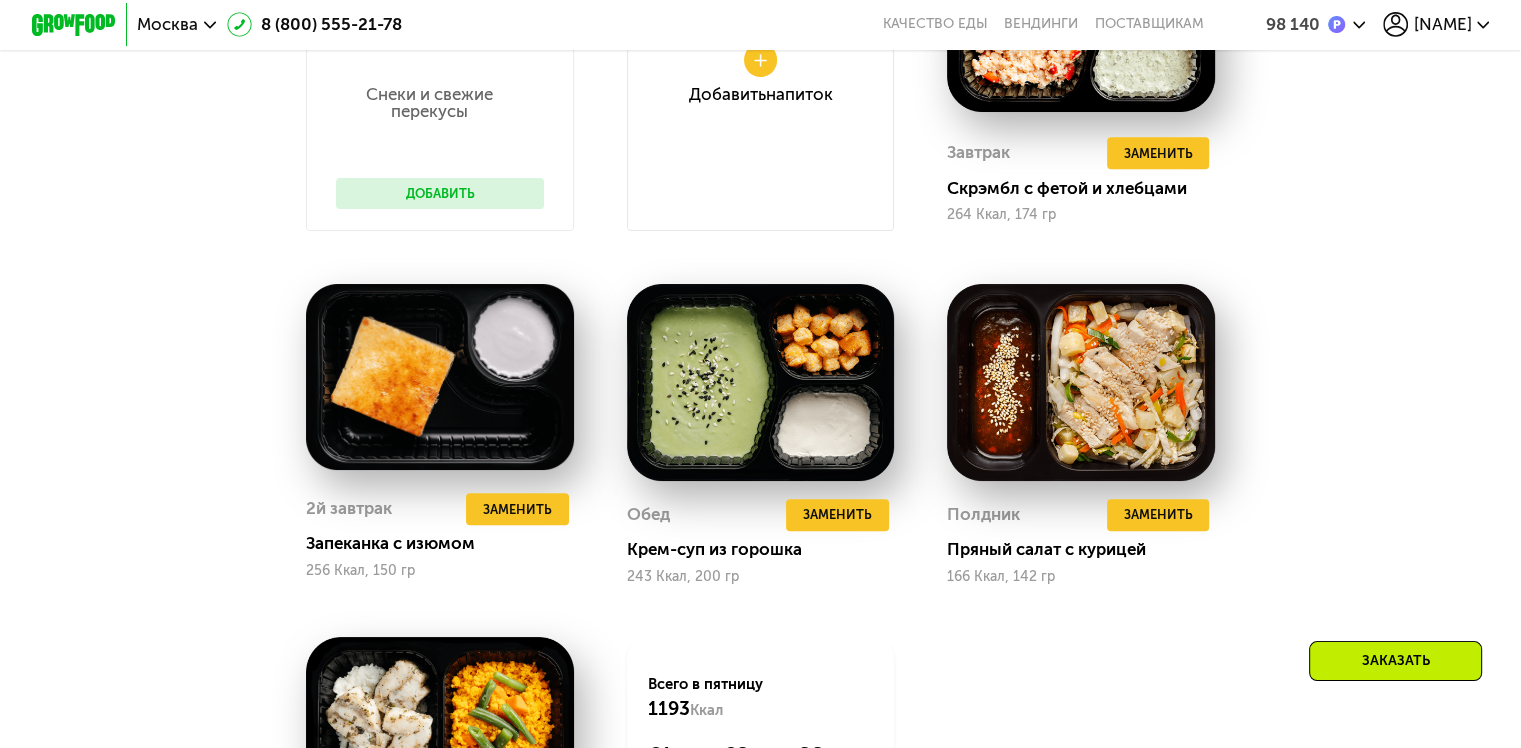 scroll, scrollTop: 1471, scrollLeft: 0, axis: vertical 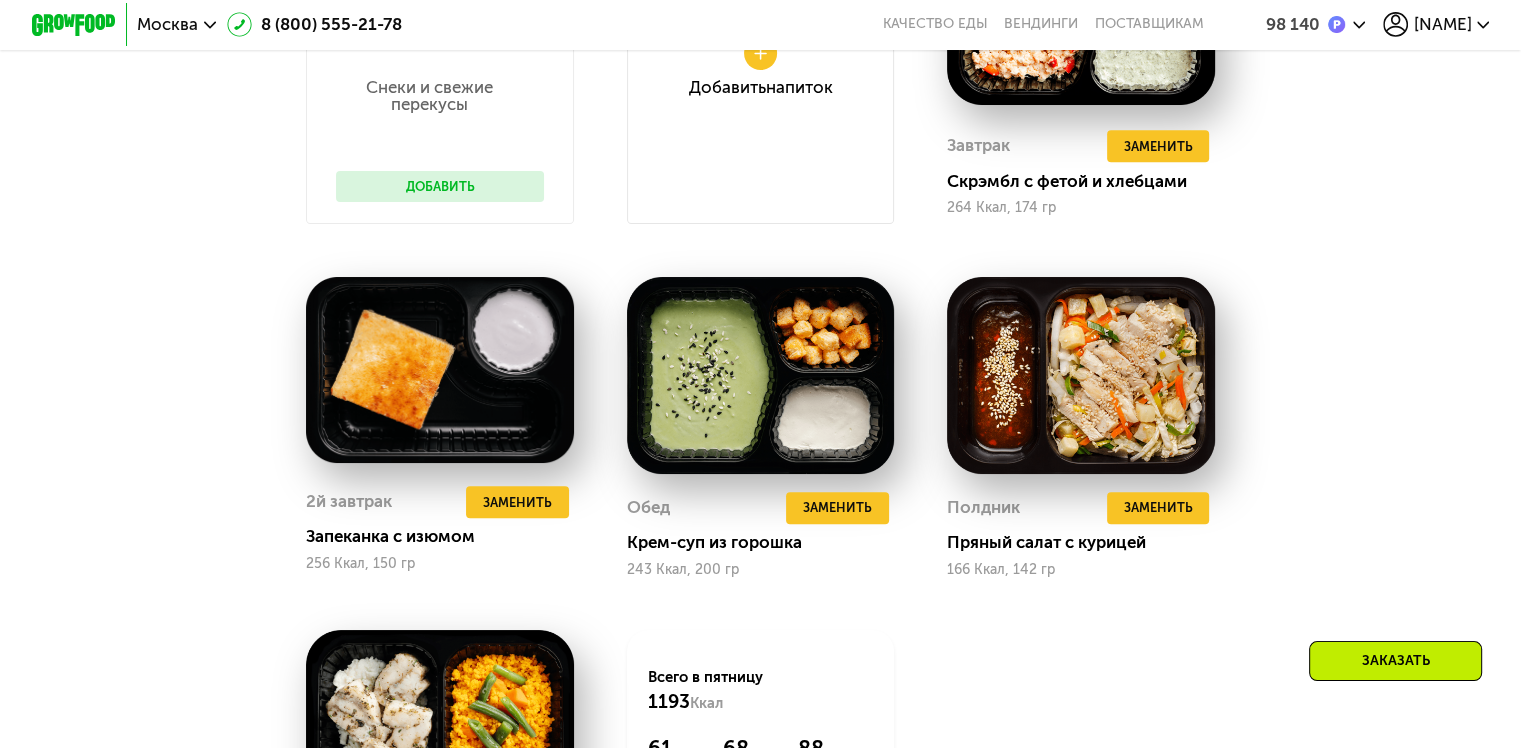click on "Доставка: 15 авг, пт Настроить меню  пт 15.08 сб 16.08 вс 17.08 пн 18.08 вт 19.08 ср 20.08 Снеки и свежие перекусы  Добавить   Добавить  Напиток Завтрак  Удалить Завтрак  Заменить   Заменить Завтрак Скрэмбл с фетой и хлебцами 264 Ккал, 174 гр 2й завтрак  Удалить 2й завтрак  Заменить   Заменить 2й завтрак Запеканка с изюмом 256 Ккал, 150 гр Обед  Удалить Обед  Заменить   Заменить Обед Крем-суп из горошка 243 Ккал, 200 гр Полдник  Удалить Полдник  Заменить   Заменить Полдник Пряный салат с курицей 166 Ккал, 142 гр Ужин  Удалить Ужин  Заменить   Заменить Ужин Тыквенный кускус и рыба 264 Ккал, 210 гр 1193 61 68" at bounding box center (760, 351) 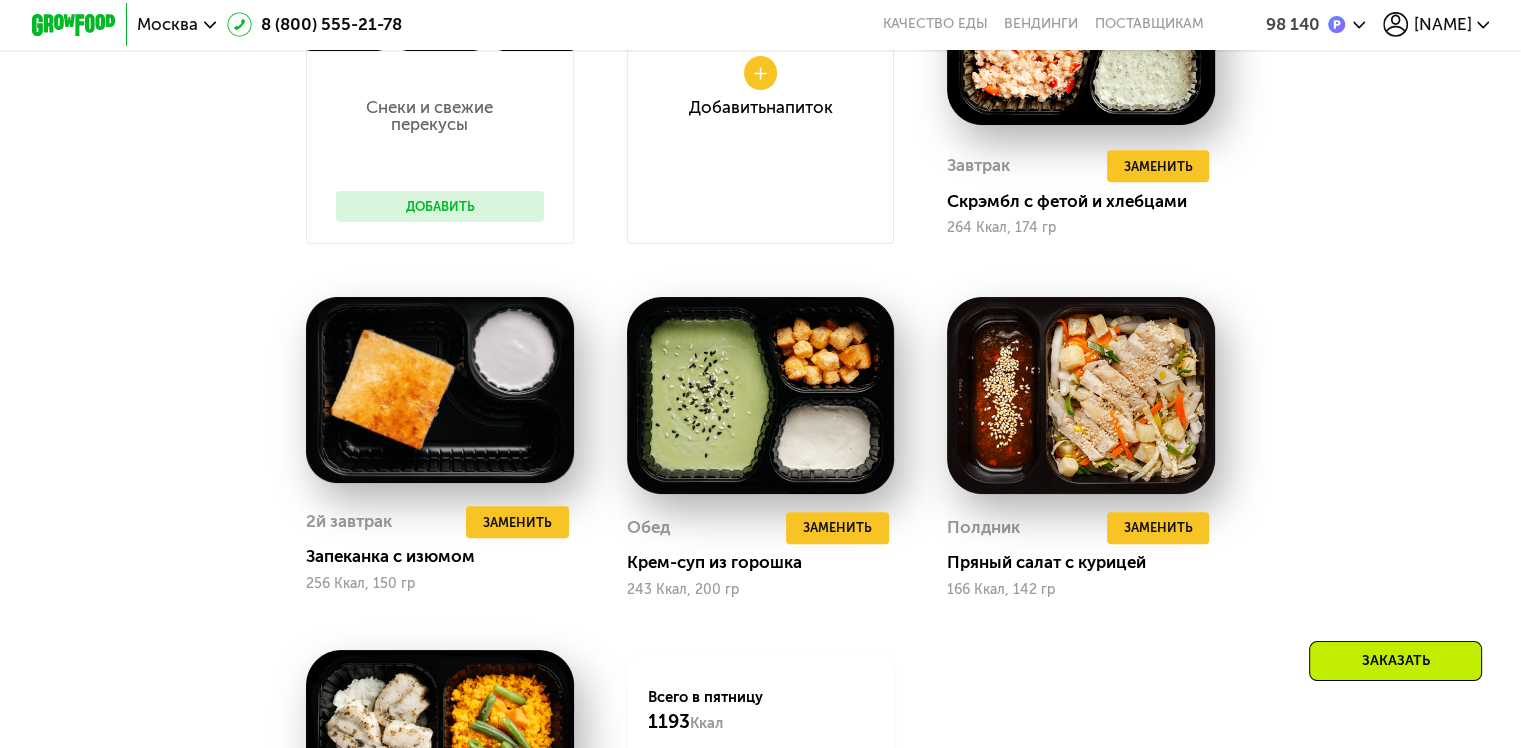 scroll, scrollTop: 1455, scrollLeft: 0, axis: vertical 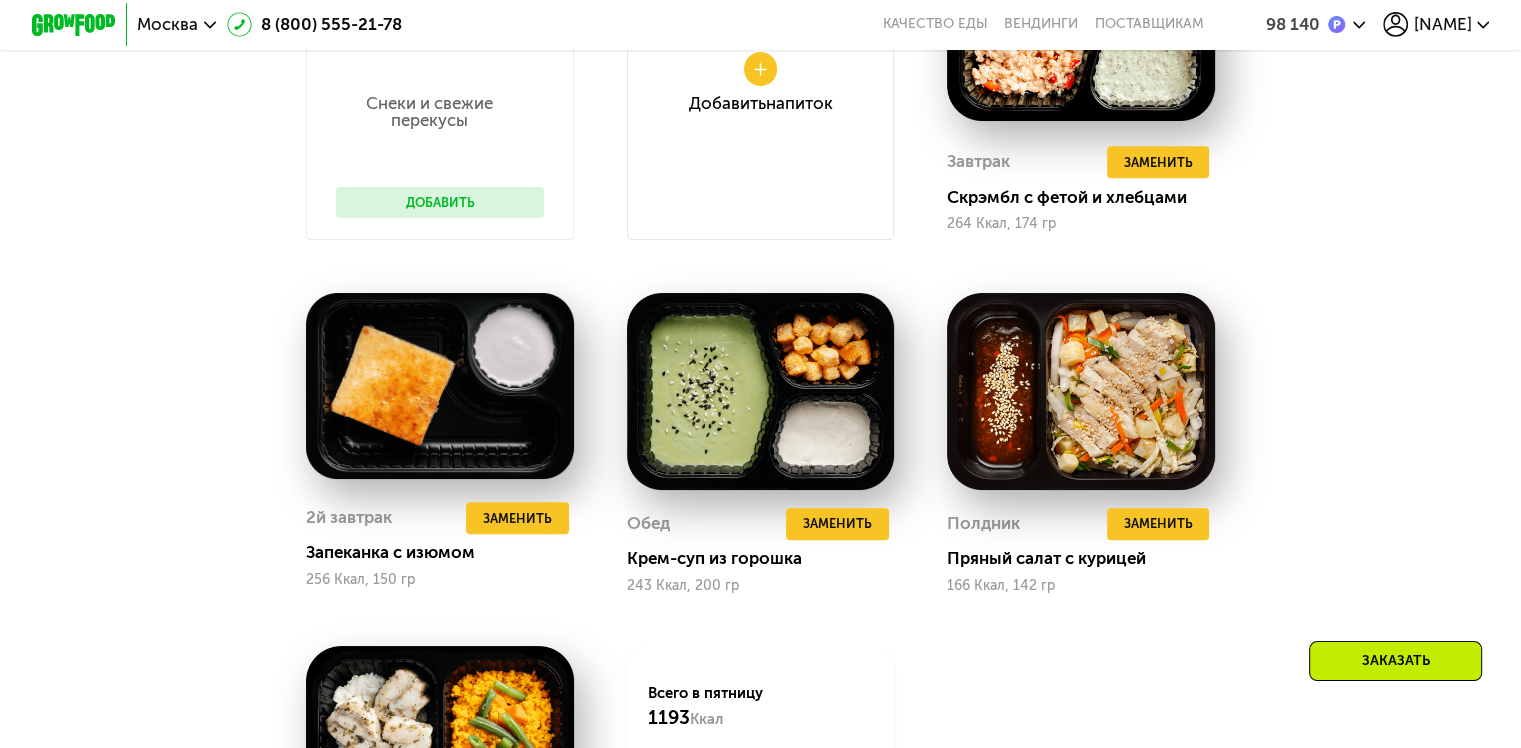 click on "Доставка: 15 авг, пт Настроить меню  пт 15.08 сб 16.08 вс 17.08 пн 18.08 вт 19.08 ср 20.08 Снеки и свежие перекусы  Добавить   Добавить  Напиток Завтрак  Удалить Завтрак  Заменить   Заменить Завтрак Скрэмбл с фетой и хлебцами 264 Ккал, 174 гр 2й завтрак  Удалить 2й завтрак  Заменить   Заменить 2й завтрак Запеканка с изюмом 256 Ккал, 150 гр Обед  Удалить Обед  Заменить   Заменить Обед Крем-суп из горошка 243 Ккал, 200 гр Полдник  Удалить Полдник  Заменить   Заменить Полдник Пряный салат с курицей 166 Ккал, 142 гр Ужин  Удалить Ужин  Заменить   Заменить Ужин Тыквенный кускус и рыба 264 Ккал, 210 гр 1193 61 68" at bounding box center [760, 367] 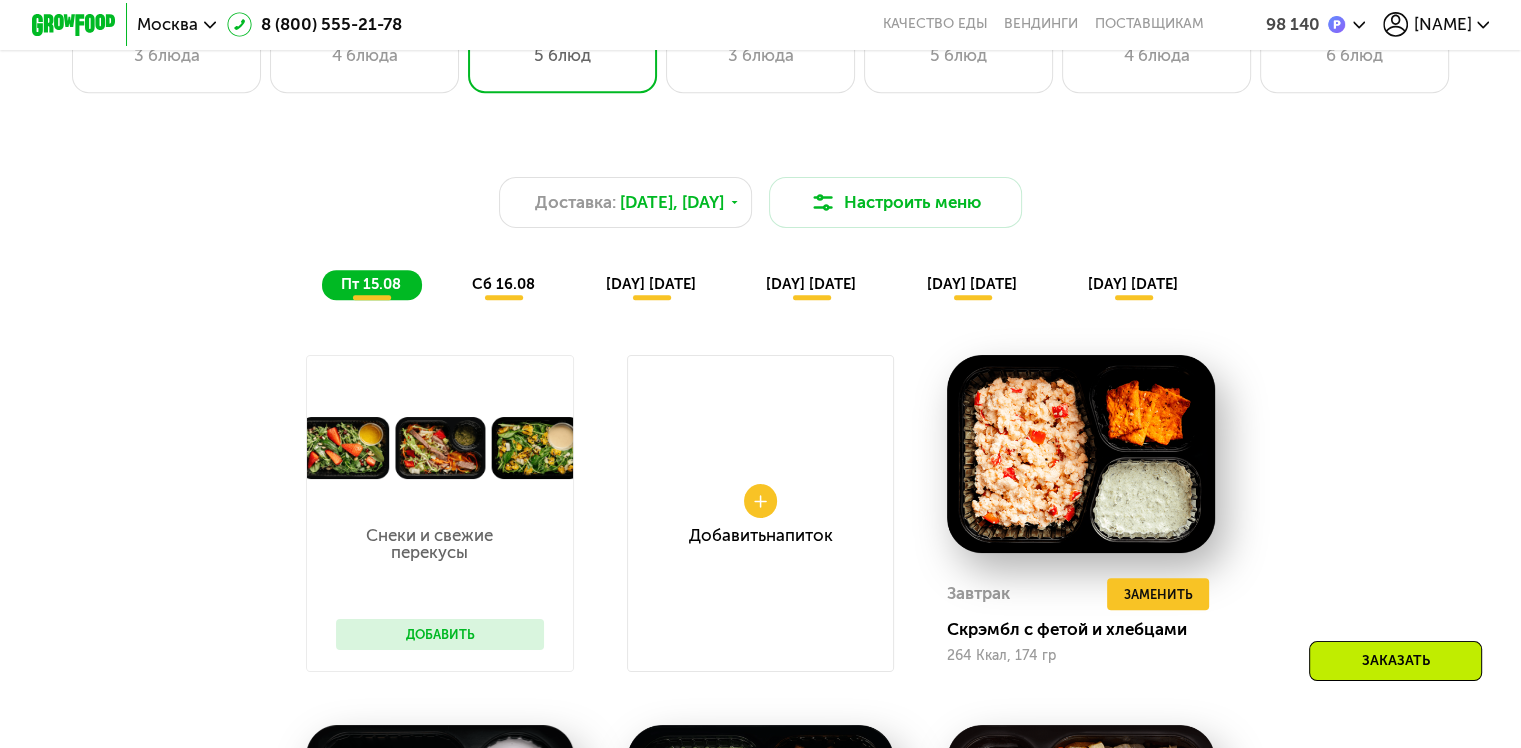 scroll, scrollTop: 1020, scrollLeft: 0, axis: vertical 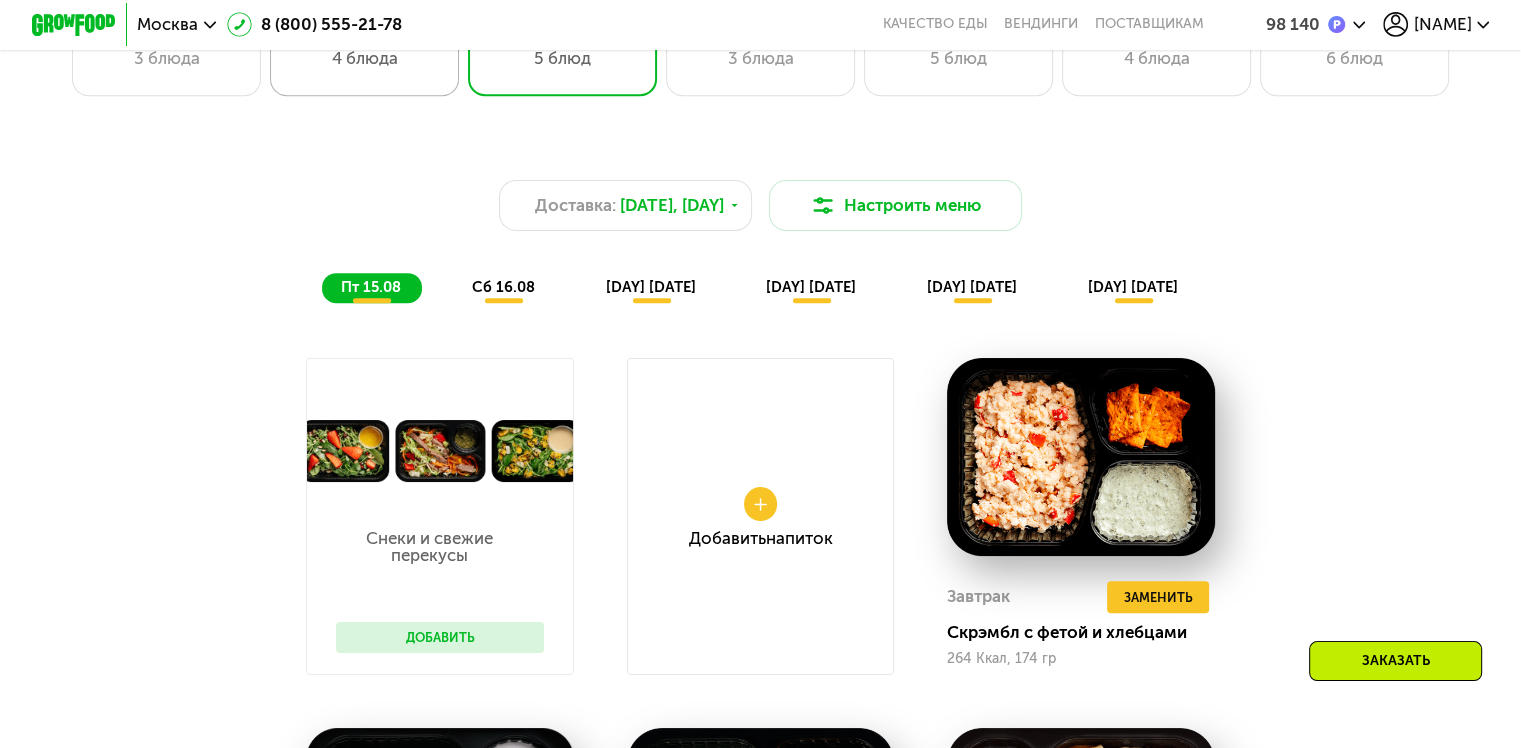 click on "1 000 Ккал 4 блюда" 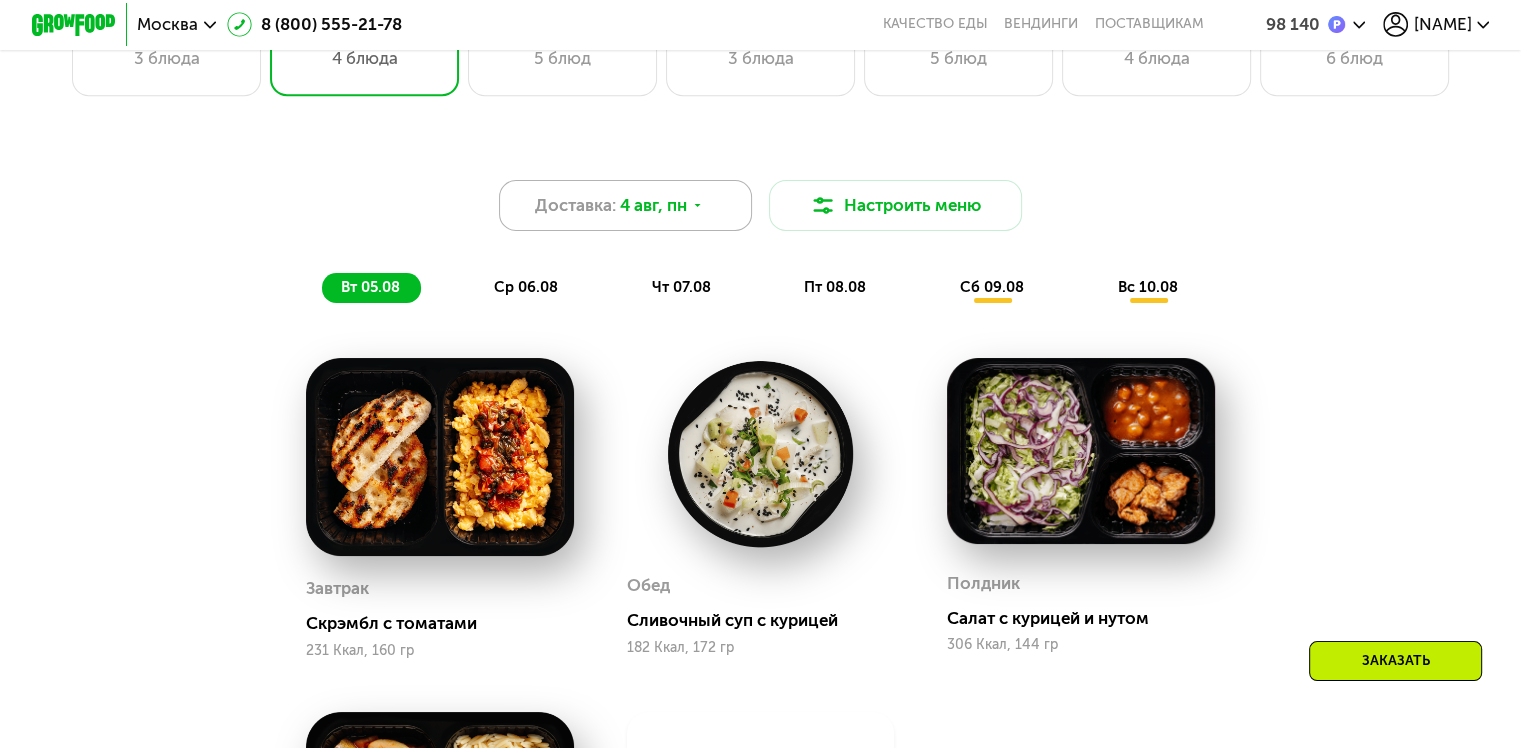 click on "4 авг, пн" at bounding box center (653, 205) 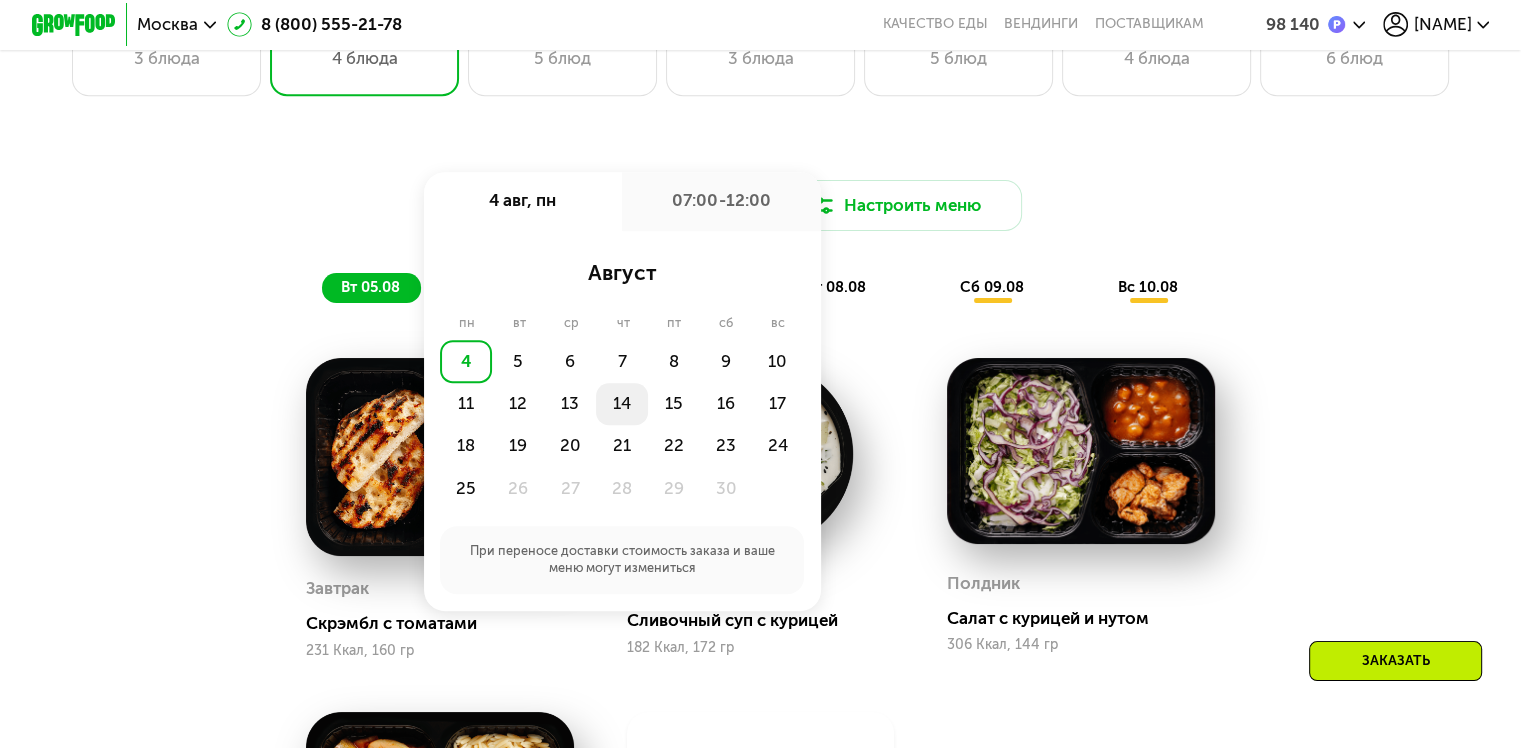 click on "14" 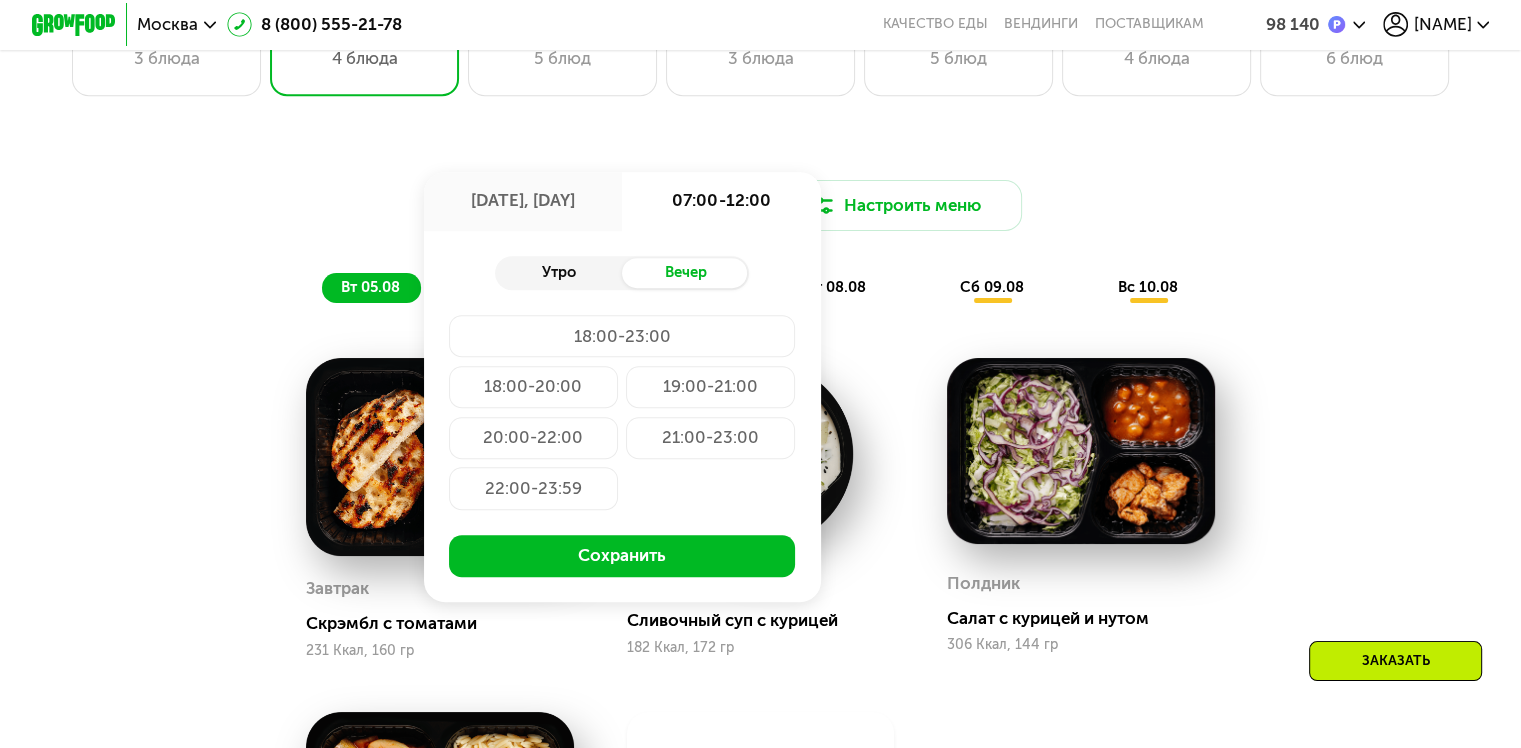click on "Утро" at bounding box center [558, 273] 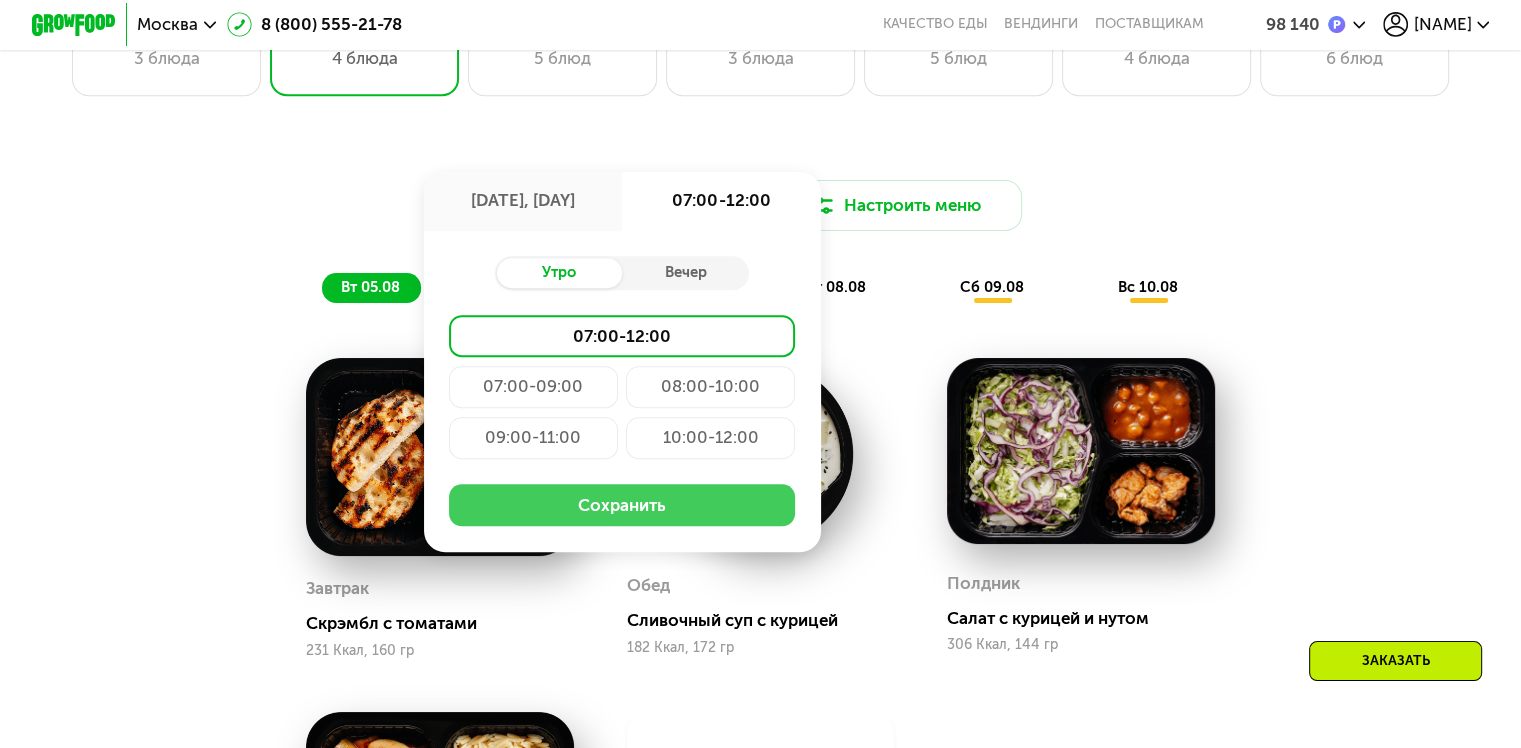 click on "Сохранить" at bounding box center (622, 505) 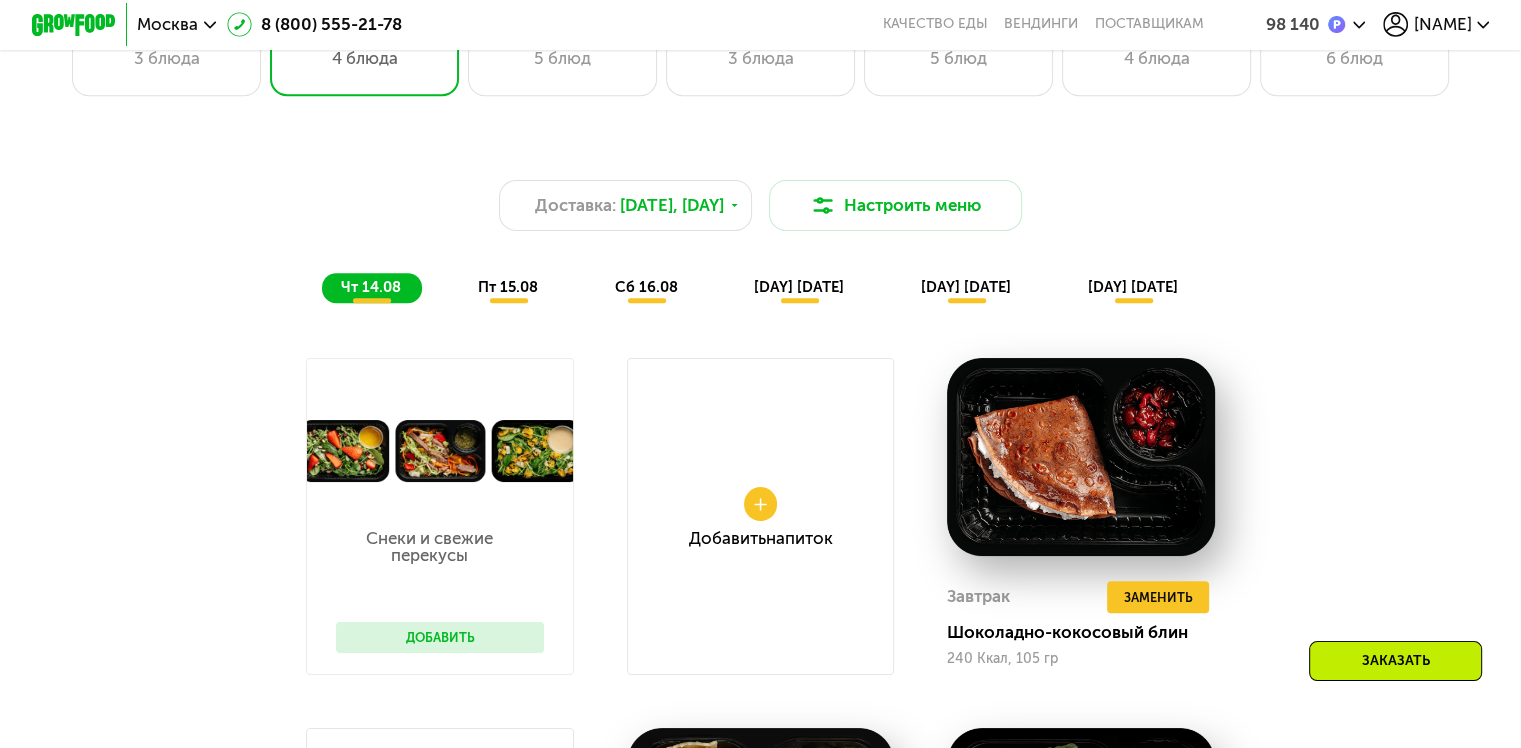 click on "Доставка: 14 авг, чт Настроить меню  чт 14.08 пт 15.08 сб 16.08 вс 17.08 пн 18.08 вт 19.08 Снеки и свежие перекусы  Добавить   Добавить  Напиток Завтрак  Удалить Завтрак  Заменить   Заменить Завтрак Шоколадно-кокосовый блин 240 Ккал, 105 гр  Добавить  2й завтрак Обед  Удалить Обед  Заменить   Заменить Обед Паста с курицей и шпинатом 318 Ккал, 210 гр Полдник  Удалить Полдник  Заменить   Заменить Полдник Салат с курицей и песто 158 Ккал, 100 гр Ужин  Удалить Ужин  Заменить   Заменить Ужин Лобио с говядиной и рисом 226 Ккал, 182 гр  Всего в четверг 942 Ккал 45  Белки  46  Жиры  87  Углеводы   Добавить  Обед 950" at bounding box center [760, 828] 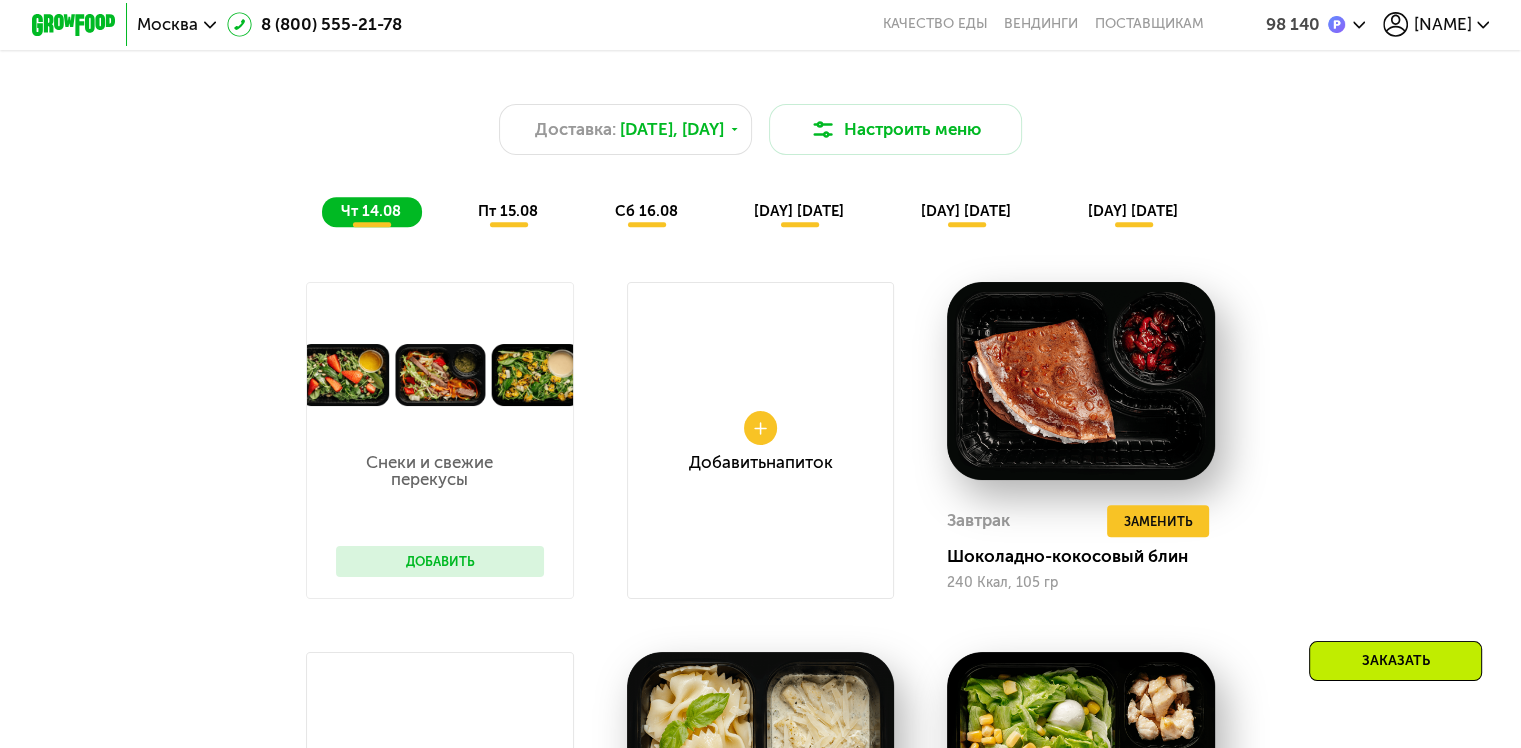 scroll, scrollTop: 1092, scrollLeft: 0, axis: vertical 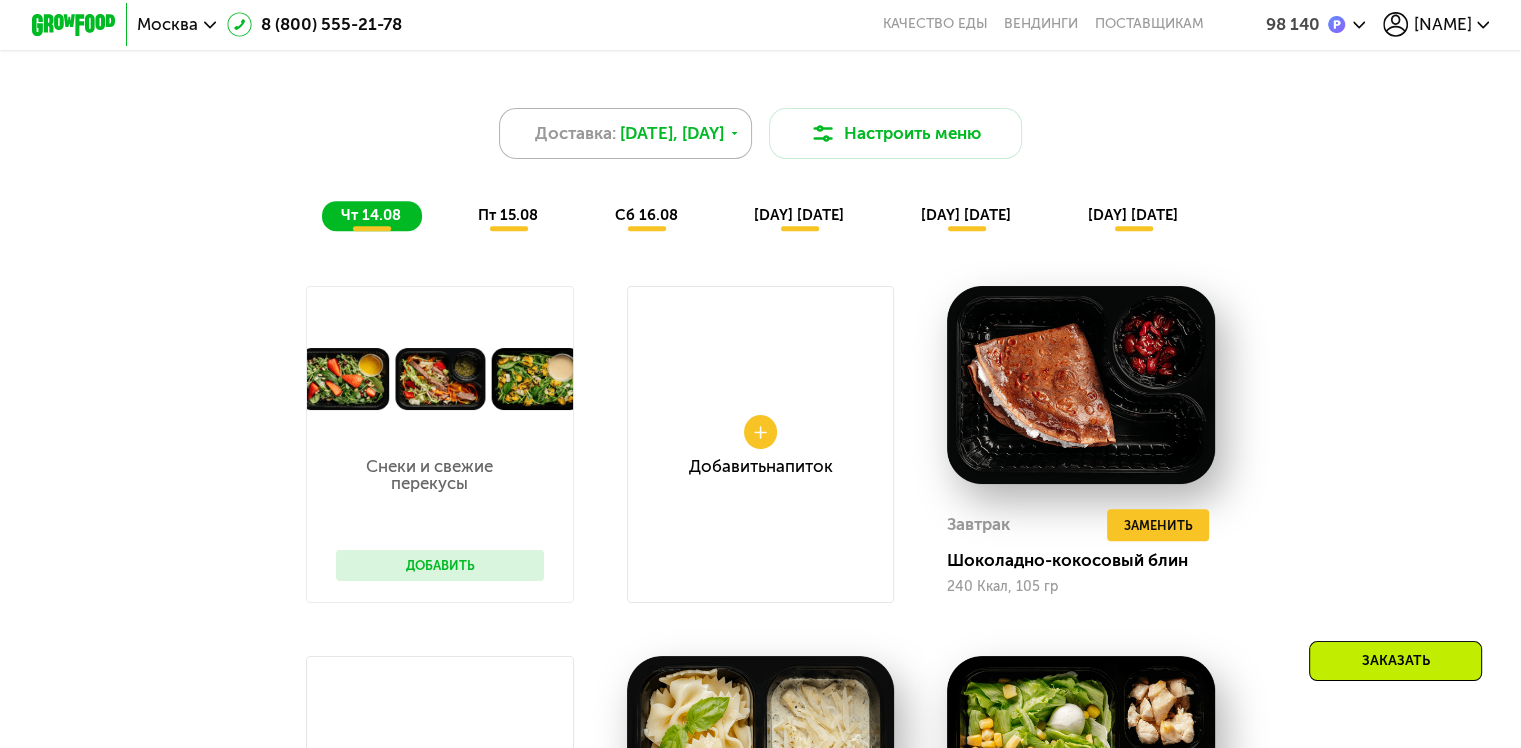 click on "14 авг, чт" at bounding box center [672, 133] 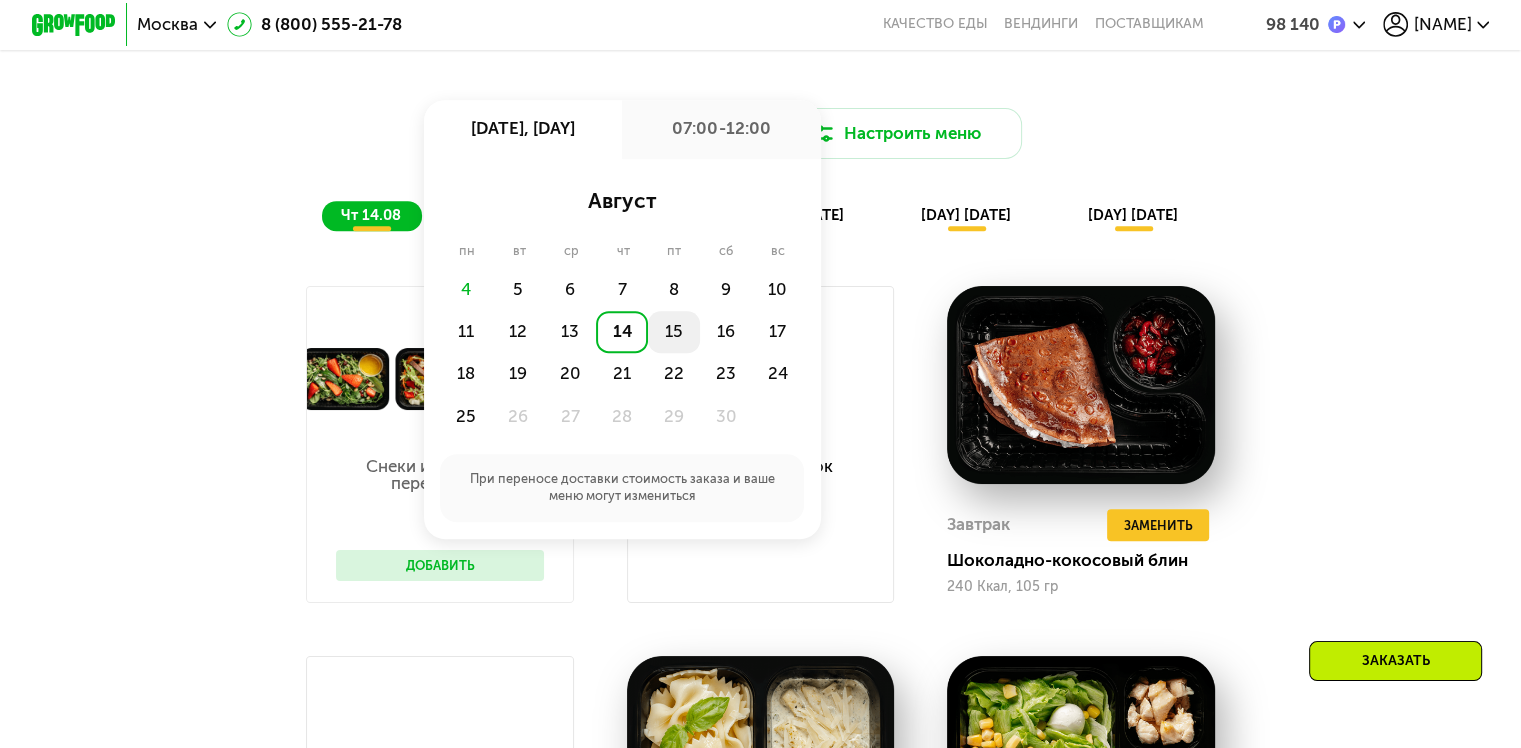 click on "15" 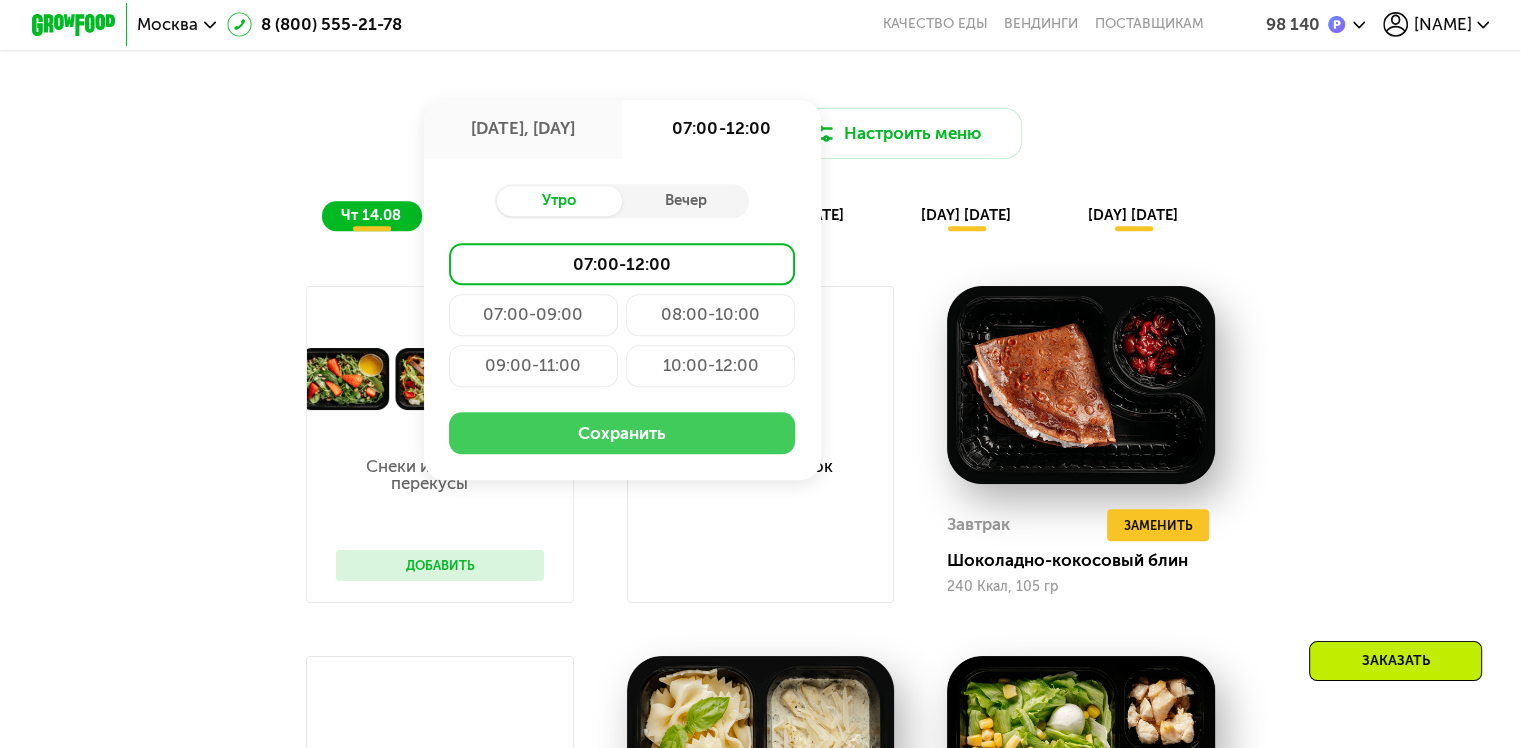 click on "Сохранить" at bounding box center [622, 433] 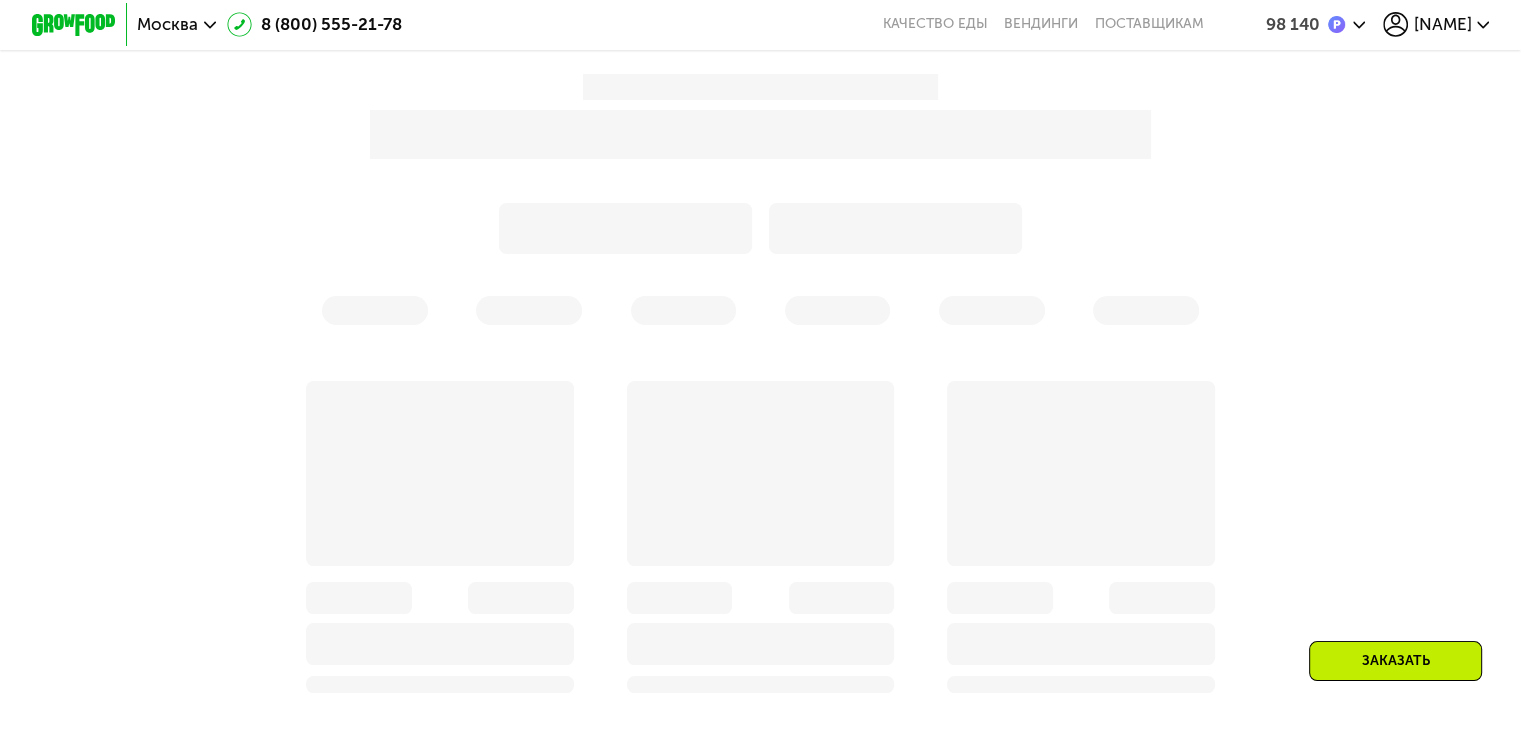 click on "Заказать" at bounding box center (760, 606) 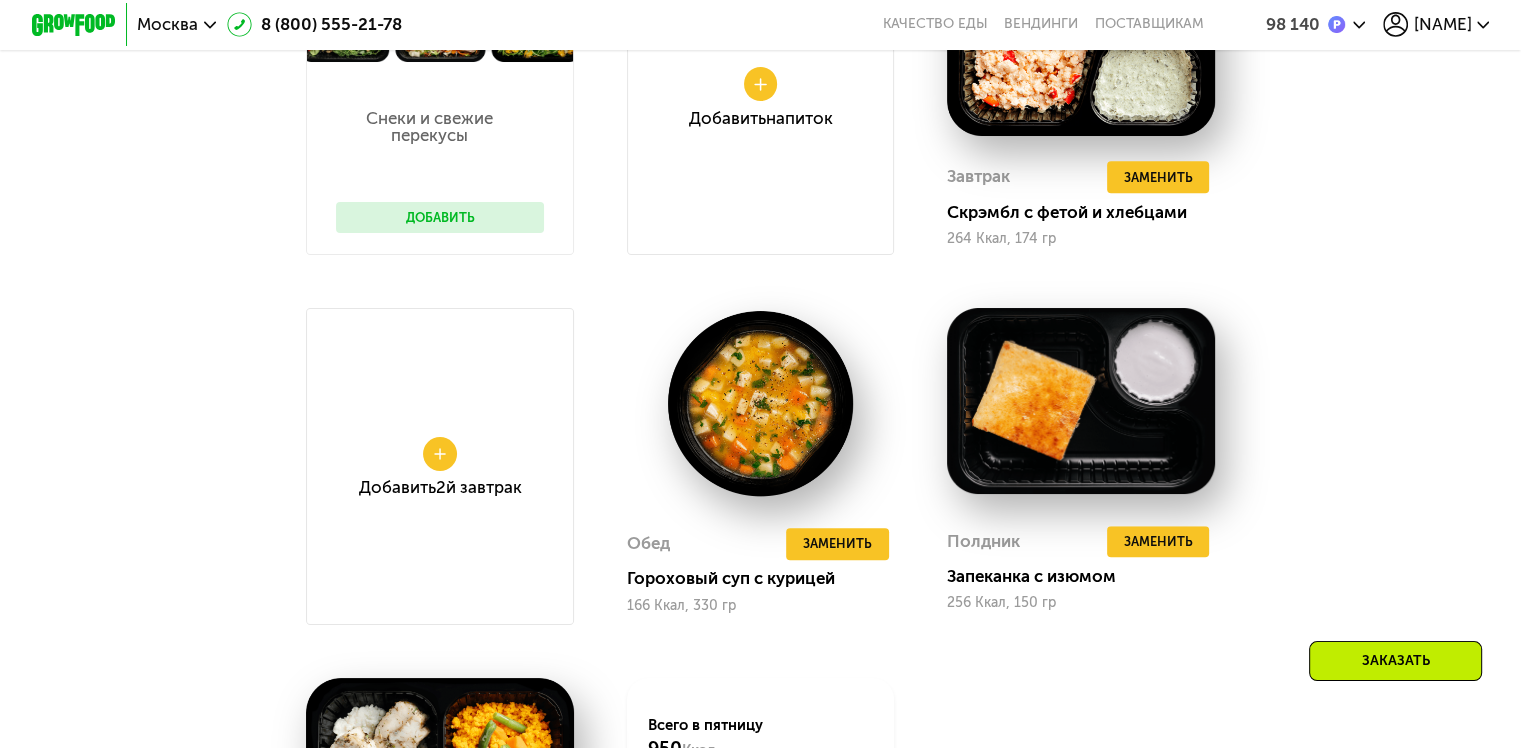 scroll, scrollTop: 1428, scrollLeft: 0, axis: vertical 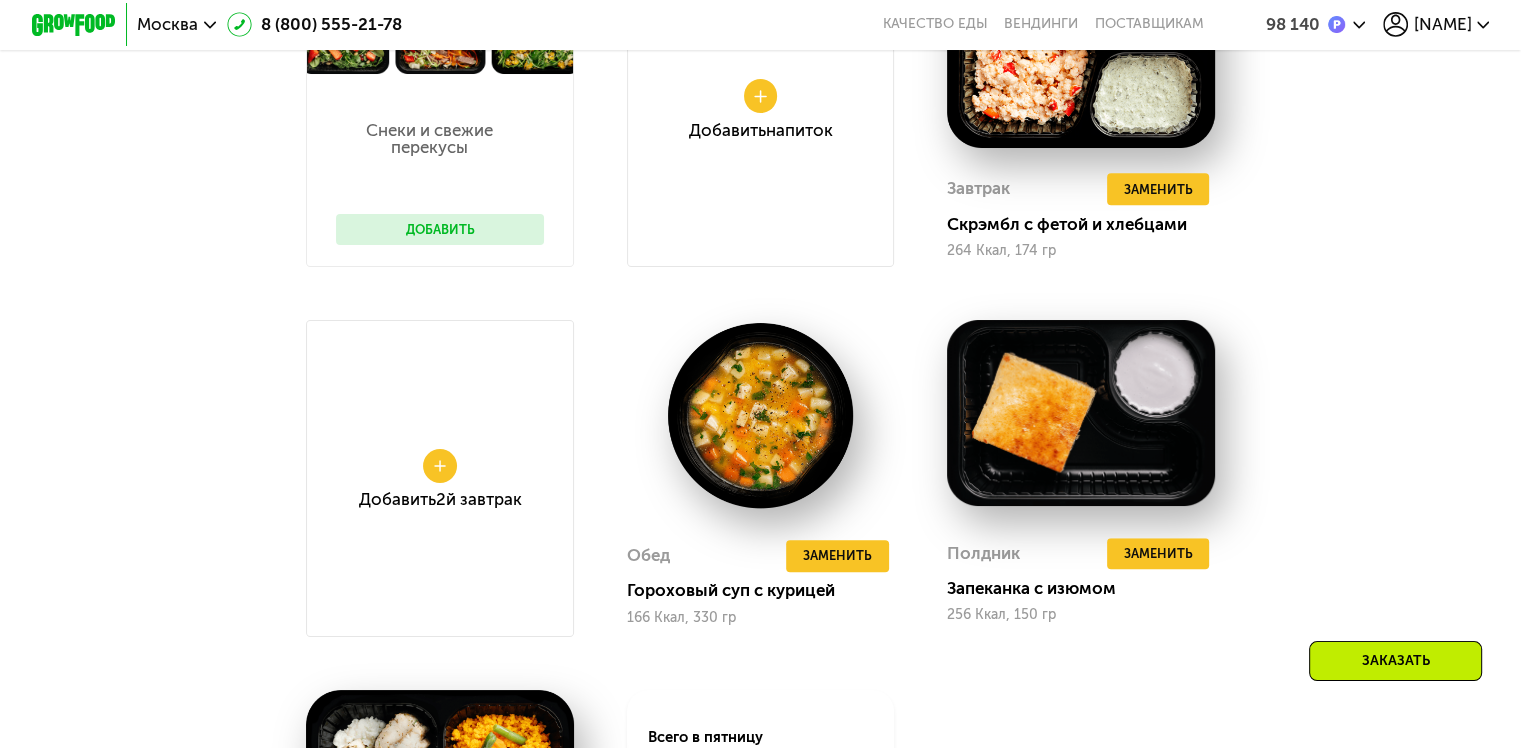 click on "Доставка: 15 авг, пт Настроить меню  пт 15.08 сб 16.08 вс 17.08 пн 18.08 вт 19.08 ср 20.08 Снеки и свежие перекусы  Добавить   Добавить  Напиток Завтрак  Удалить Завтрак  Заменить   Заменить Завтрак Скрэмбл с фетой и хлебцами 264 Ккал, 174 гр  Добавить  2й завтрак Обед  Удалить Обед  Заменить   Заменить Обед Гороховый суп с курицей 166 Ккал, 330 гр Полдник  Удалить Полдник  Заменить   Заменить Полдник Запеканка с изюмом 256 Ккал, 150 гр Ужин  Удалить Ужин  Заменить   Заменить Ужин Тыквенный кускус и рыба 264 Ккал, 210 гр  Всего в пятницу 950 Ккал 57  Белки  45  Жиры  81  Углеводы  Снеки и свежие перекусы" at bounding box center (760, 402) 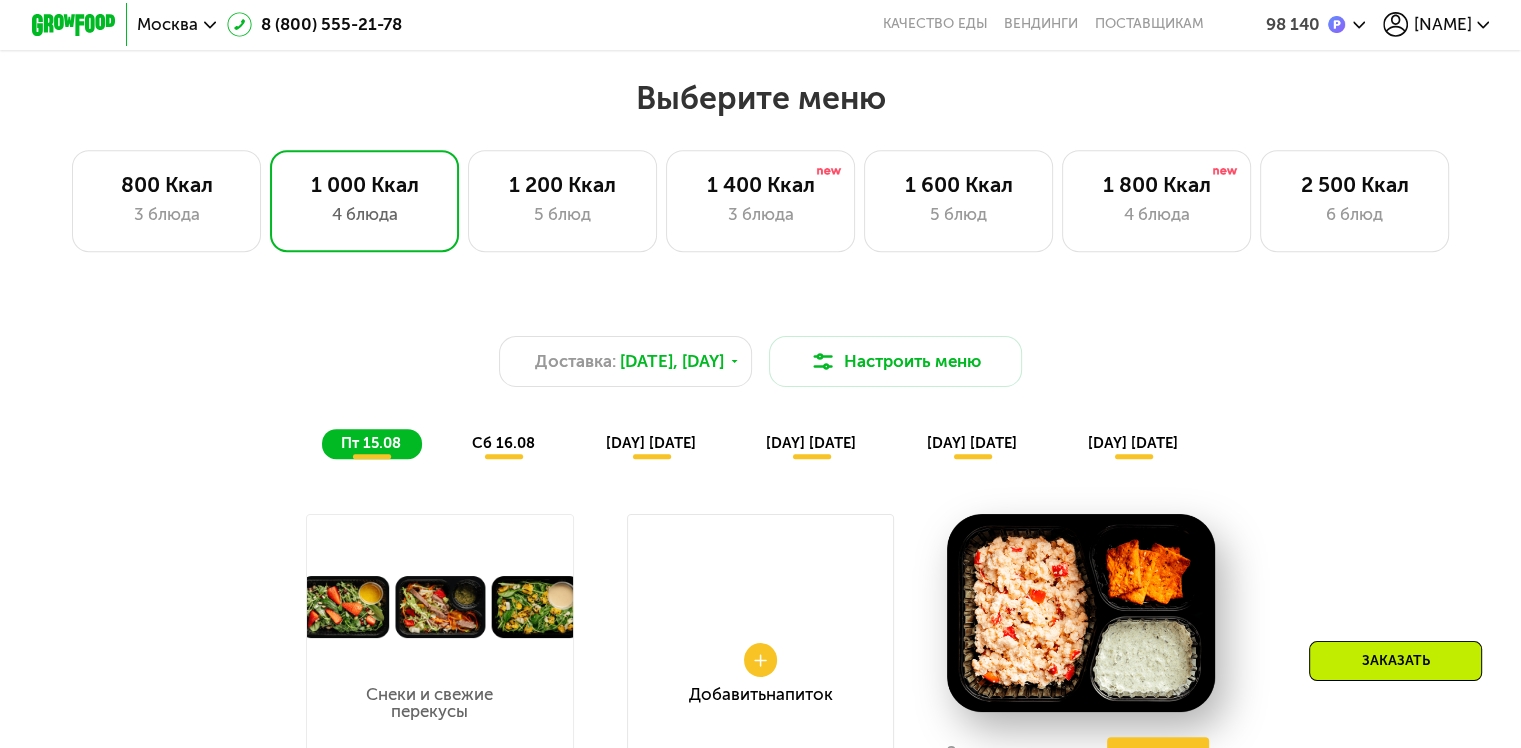 scroll, scrollTop: 863, scrollLeft: 0, axis: vertical 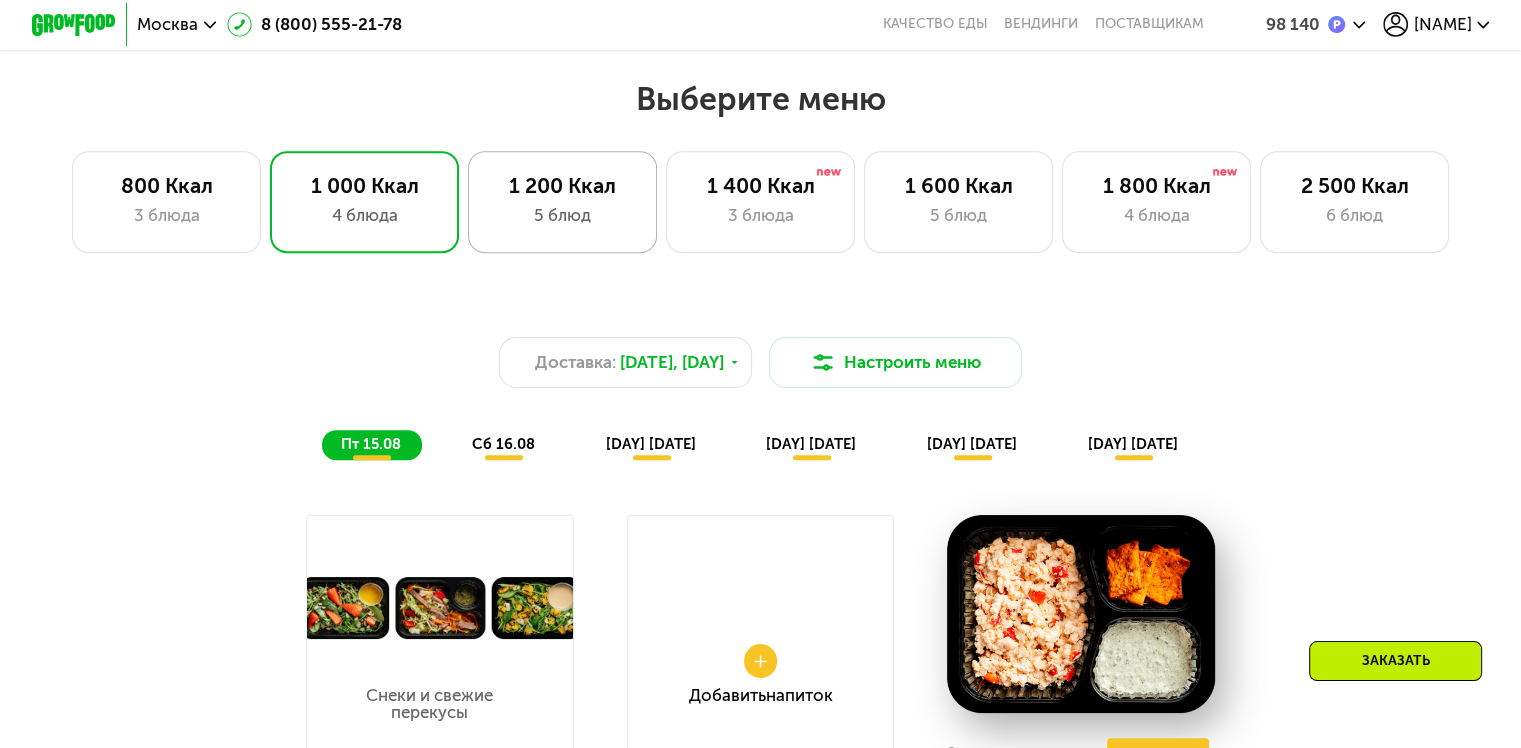 click on "5 блюд" at bounding box center (562, 215) 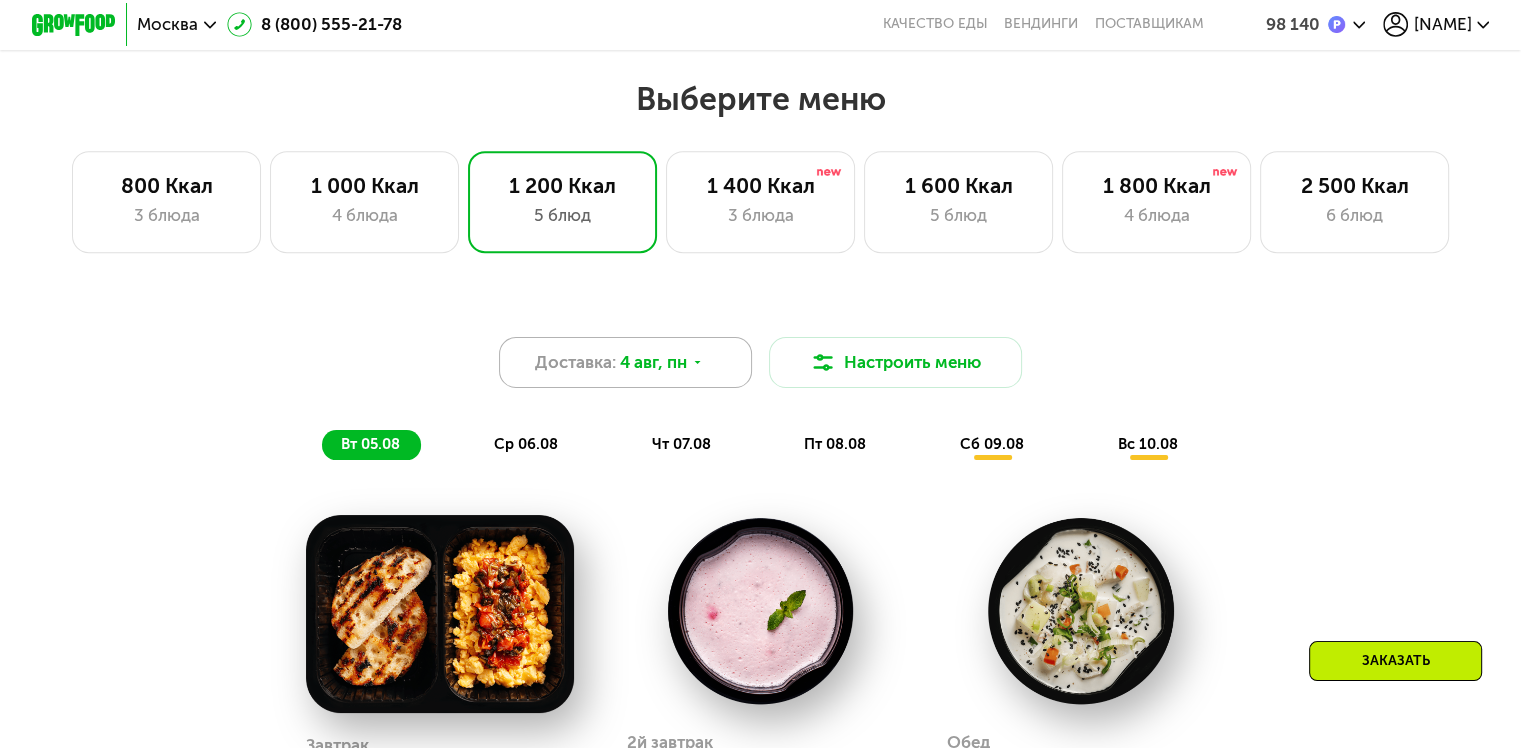 click on "Доставка: 4 авг, пн" at bounding box center [626, 362] 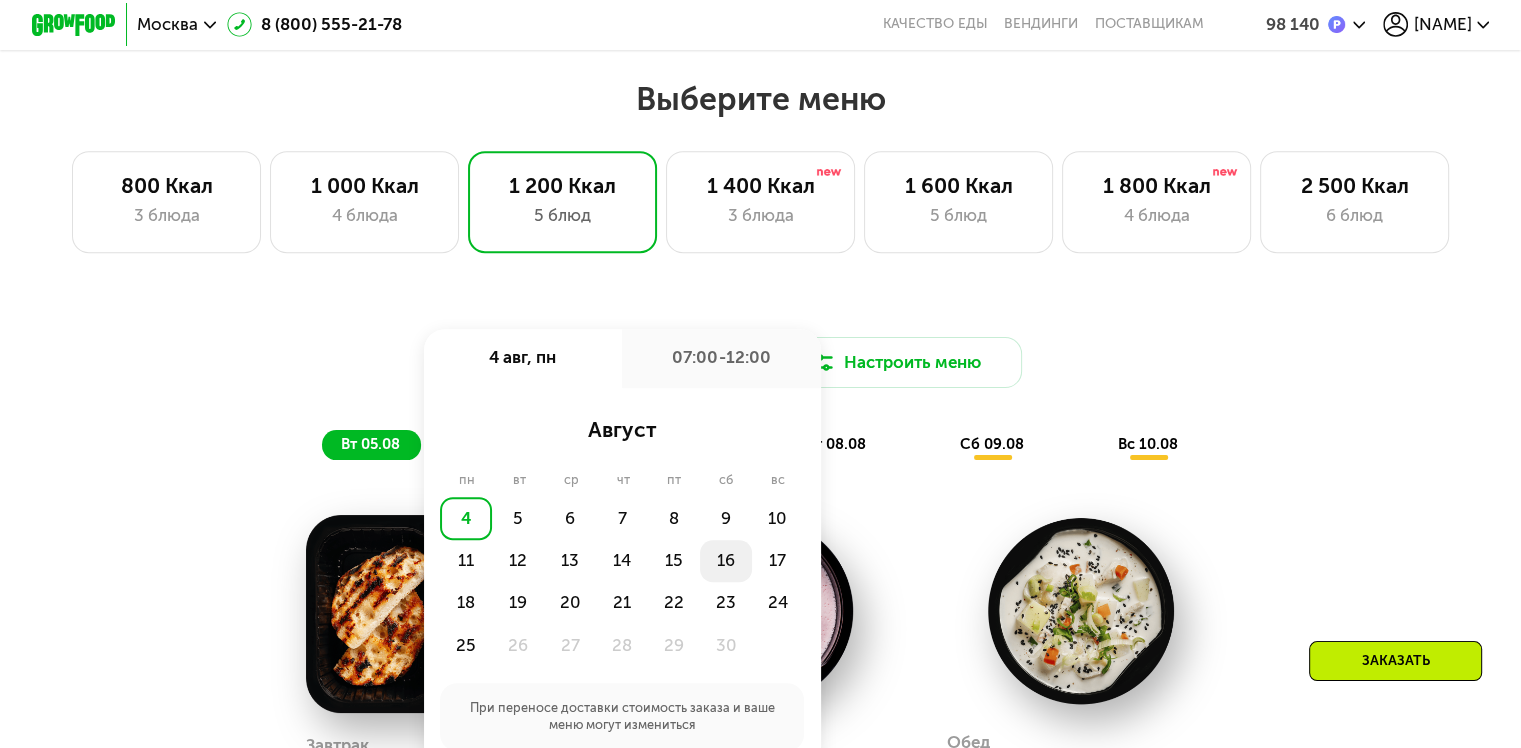 click on "16" 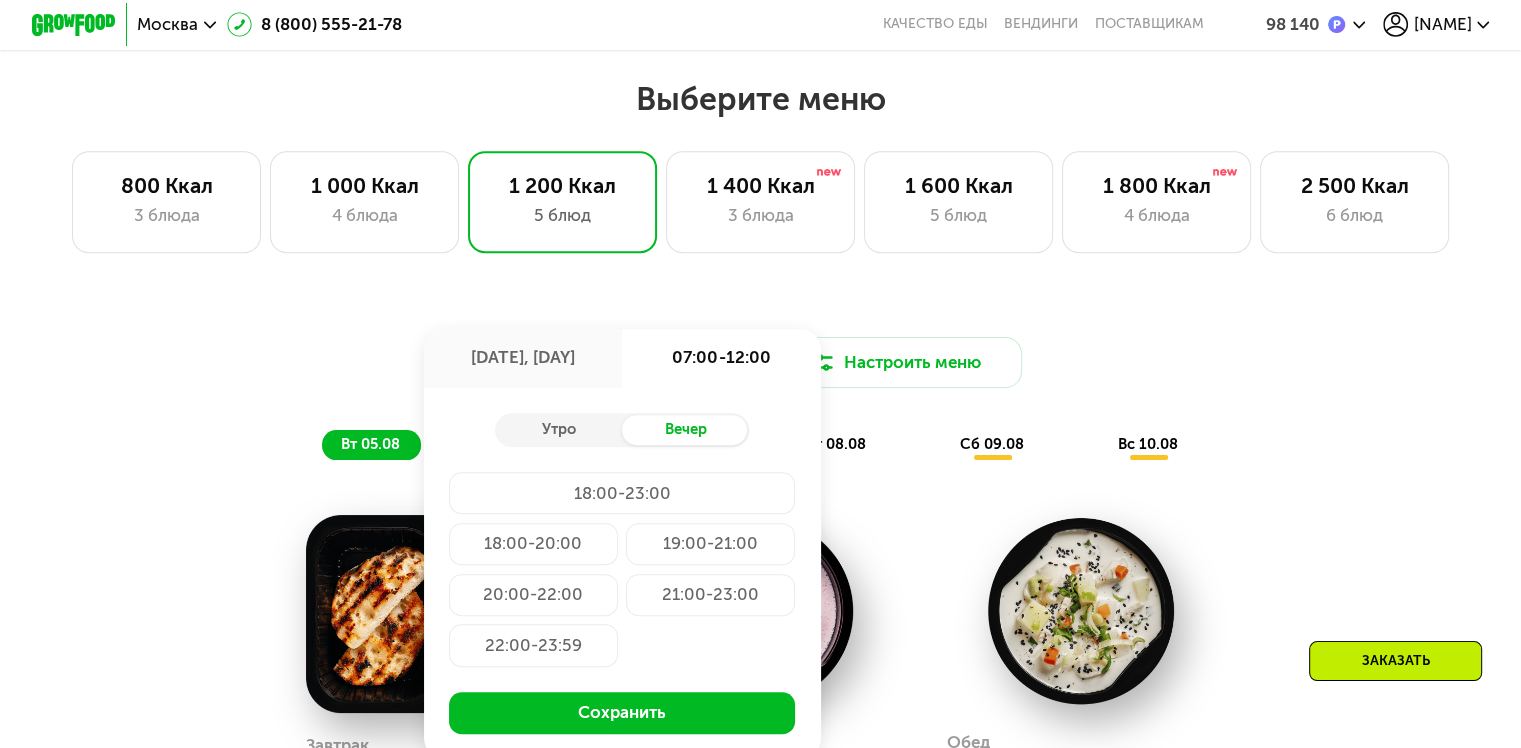 click on "Утро  Вечер 18:00-23:00 18:00-20:00 19:00-21:00 20:00-22:00 21:00-23:00 22:00-23:59 Сохранить" at bounding box center (622, 574) 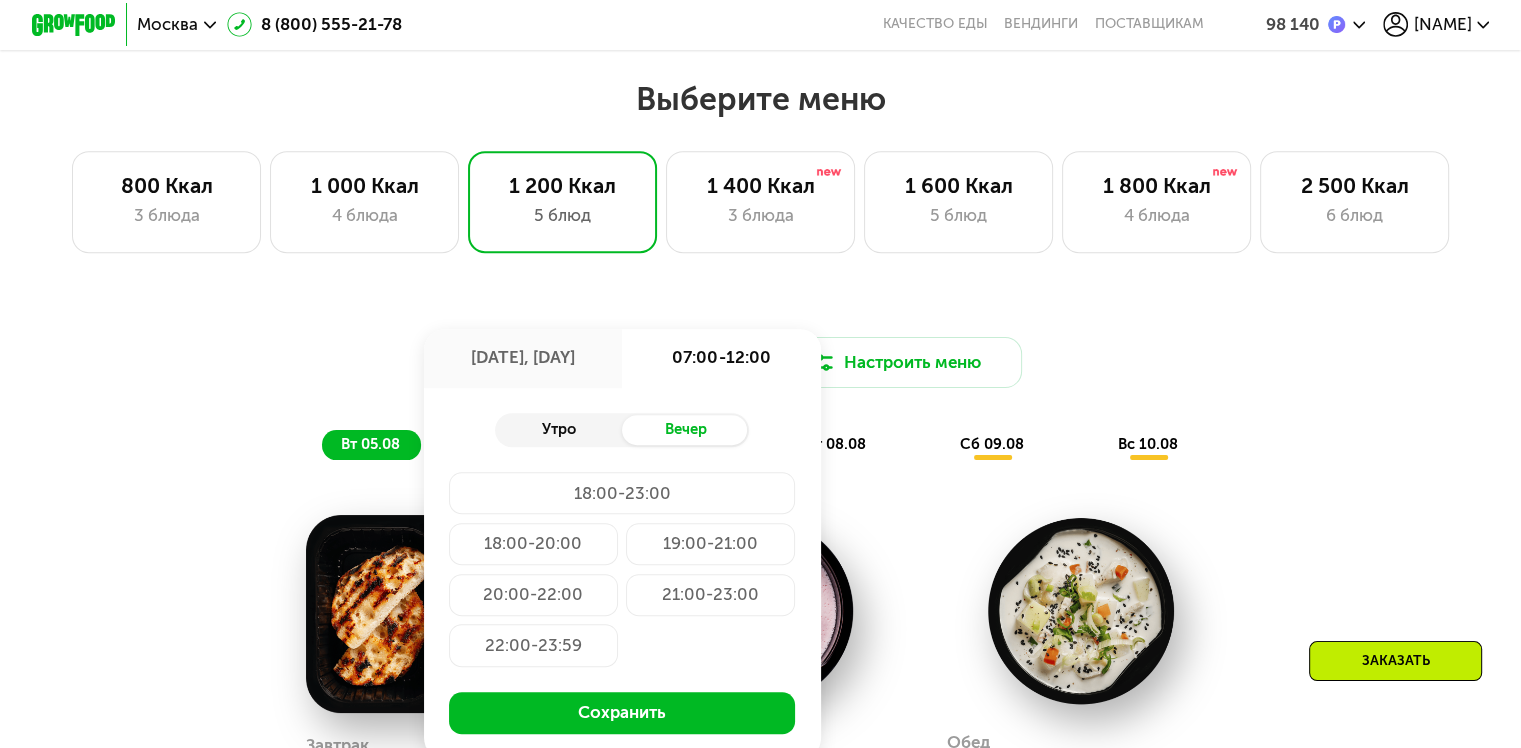 click on "Утро" at bounding box center (558, 430) 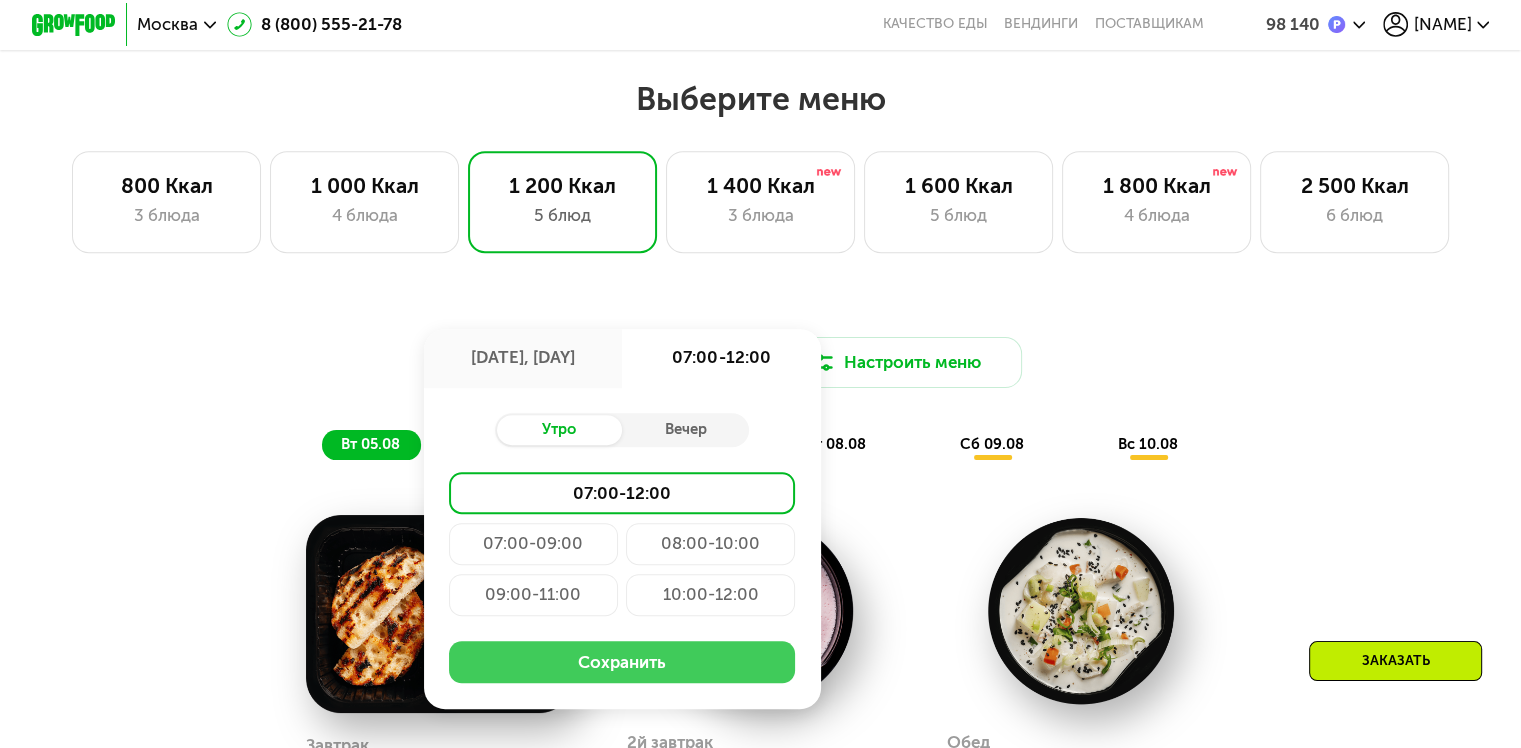 click on "Сохранить" at bounding box center (622, 662) 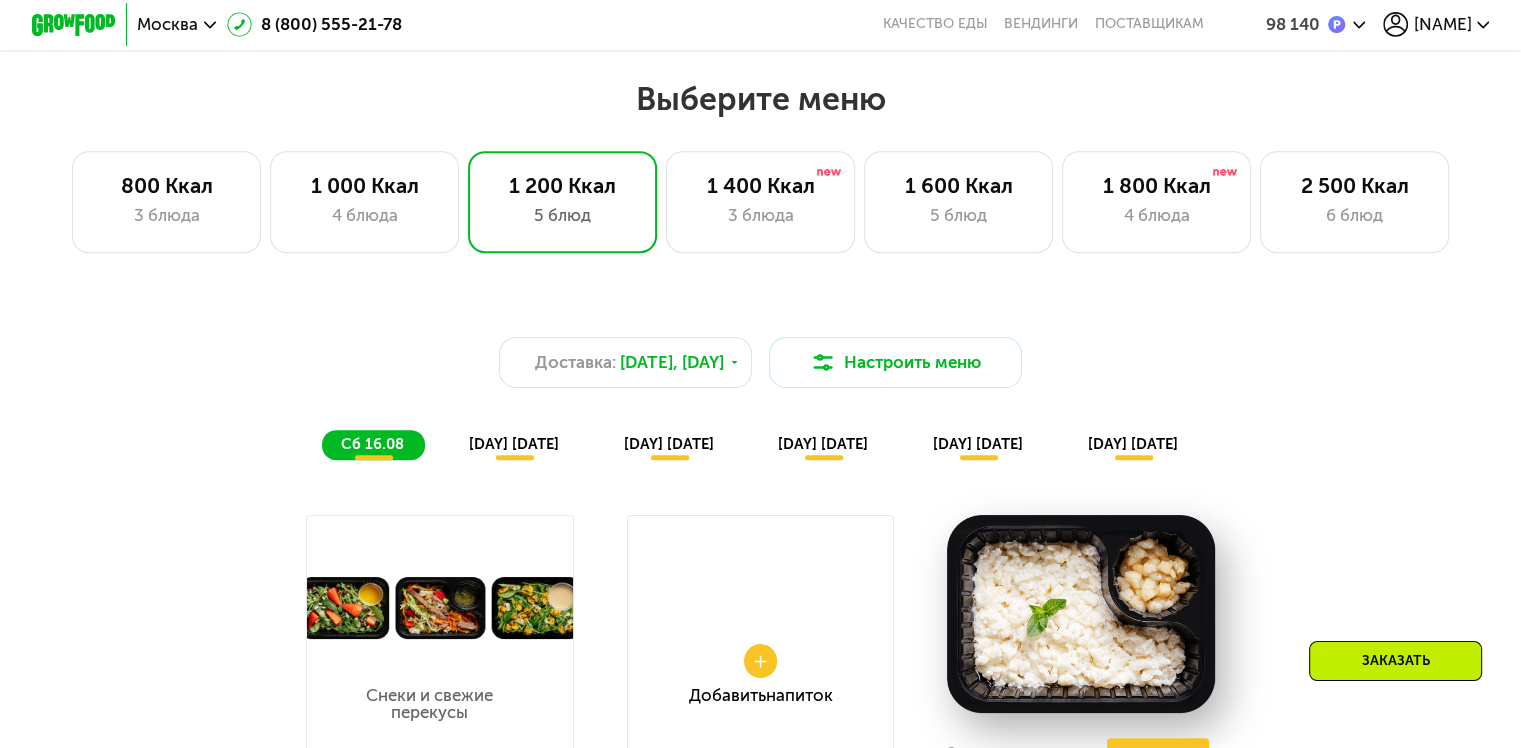 click on "Доставка: 16 авг, сб Настроить меню  сб 16.08 вс 17.08 пн 18.08 вт 19.08 ср 20.08 чт 21.08 Снеки и свежие перекусы  Добавить   Добавить  Напиток Завтрак  Удалить Завтрак  Заменить   Заменить Завтрак Рисовая каша с яблоком 238 Ккал, 280 гр 2й завтрак  Удалить 2й завтрак  Заменить   Заменить 2й завтрак Томатный блинчик с грибами 262 Ккал, 130 гр Обед  Удалить Обед  Заменить   Заменить Обед Феттучини с говядиной 230 Ккал, 170 гр Полдник  Удалить Полдник  Заменить   Заменить Полдник Запеченный ананас и мусс 155 Ккал, 150 гр Ужин  Удалить Ужин  Заменить   Заменить Ужин Курица в горчичном соусе 1150 Ккал" at bounding box center [760, 959] 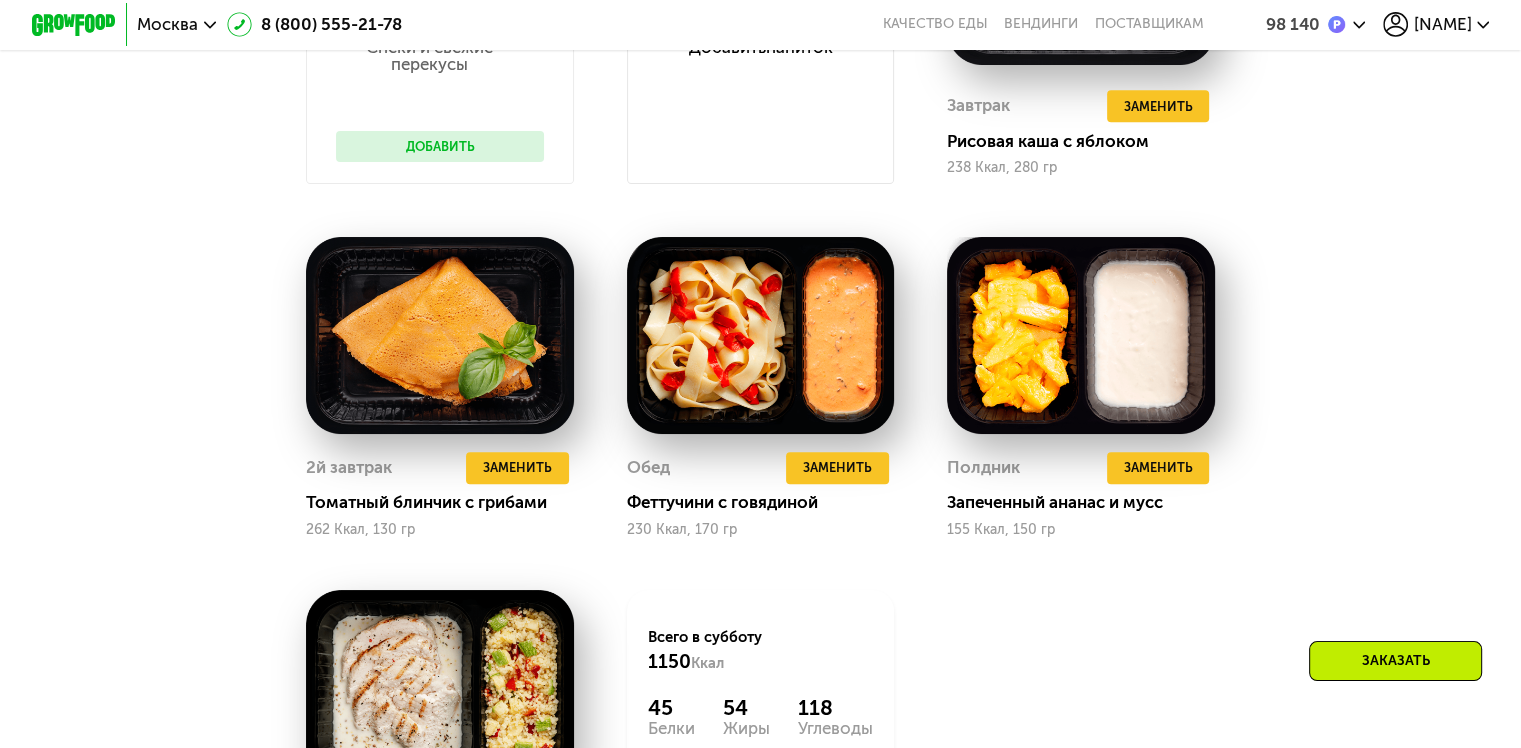 scroll, scrollTop: 1507, scrollLeft: 0, axis: vertical 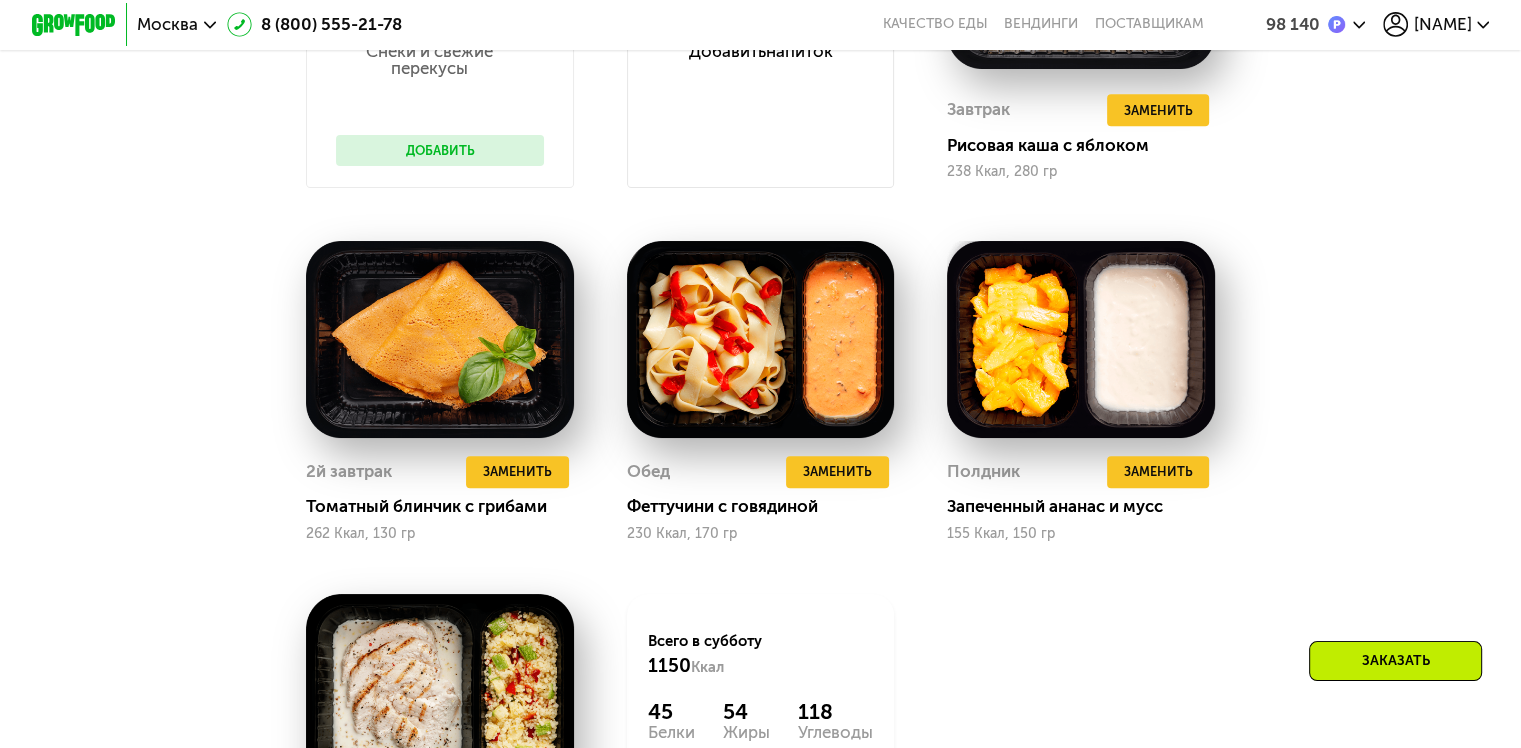 click on "Доставка: 16 авг, сб Настроить меню  сб 16.08 вс 17.08 пн 18.08 вт 19.08 ср 20.08 чт 21.08 Снеки и свежие перекусы  Добавить   Добавить  Напиток Завтрак  Удалить Завтрак  Заменить   Заменить Завтрак Рисовая каша с яблоком 238 Ккал, 280 гр 2й завтрак  Удалить 2й завтрак  Заменить   Заменить 2й завтрак Томатный блинчик с грибами 262 Ккал, 130 гр Обед  Удалить Обед  Заменить   Заменить Обед Феттучини с говядиной 230 Ккал, 170 гр Полдник  Удалить Полдник  Заменить   Заменить Полдник Запеченный ананас и мусс 155 Ккал, 150 гр Ужин  Удалить Ужин  Заменить   Заменить Ужин Курица в горчичном соусе 1150 Ккал" at bounding box center [760, 315] 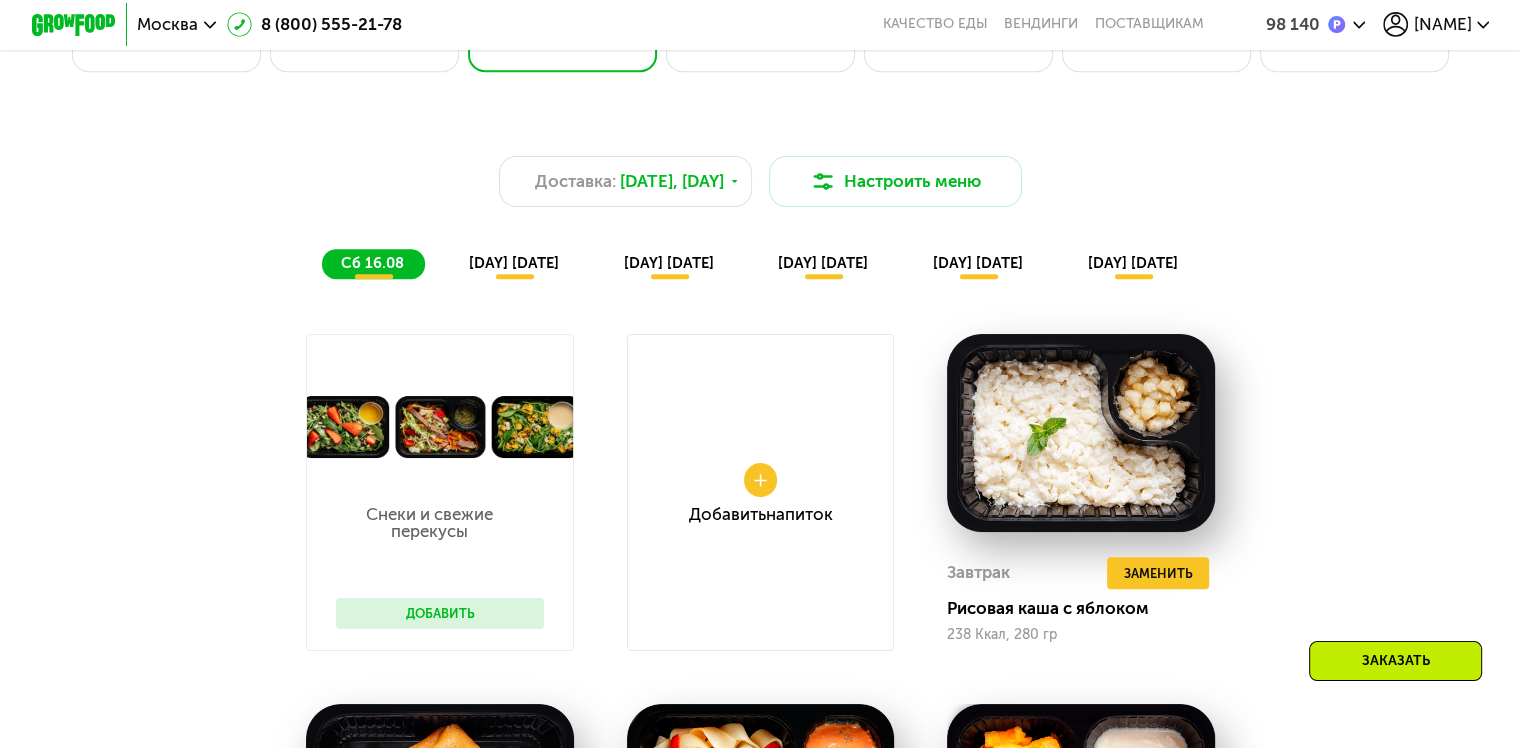 scroll, scrollTop: 1032, scrollLeft: 0, axis: vertical 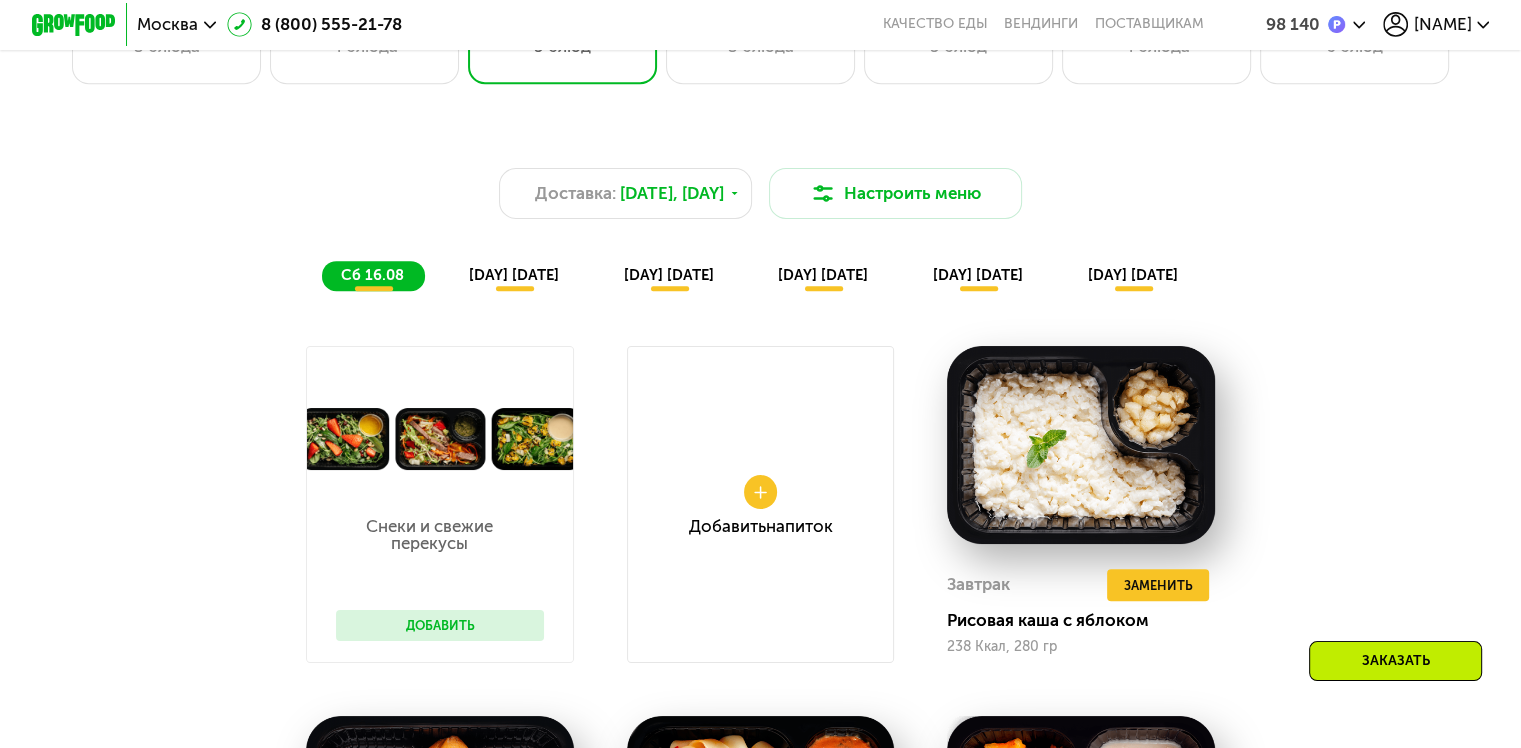 click on "Доставка: 16 авг, сб Настроить меню  сб 16.08 вс 17.08 пн 18.08 вт 19.08 ср 20.08 чт 21.08 Снеки и свежие перекусы  Добавить   Добавить  Напиток Завтрак  Удалить Завтрак  Заменить   Заменить Завтрак Рисовая каша с яблоком 238 Ккал, 280 гр 2й завтрак  Удалить 2й завтрак  Заменить   Заменить 2й завтрак Томатный блинчик с грибами 262 Ккал, 130 гр Обед  Удалить Обед  Заменить   Заменить Обед Феттучини с говядиной 230 Ккал, 170 гр Полдник  Удалить Полдник  Заменить   Заменить Полдник Запеченный ананас и мусс 155 Ккал, 150 гр Ужин  Удалить Ужин  Заменить   Заменить Ужин Курица в горчичном соусе 1150 Ккал" at bounding box center [760, 808] 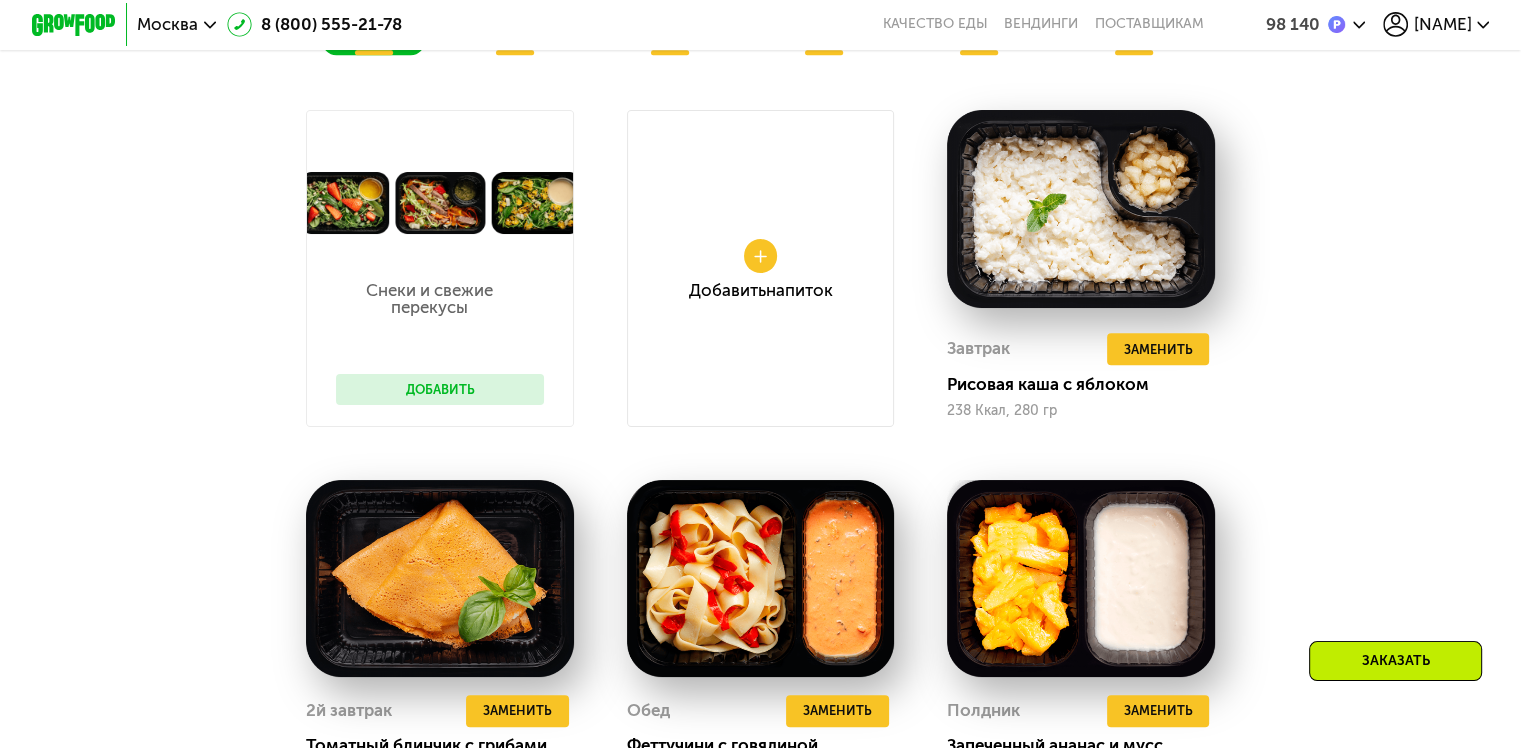scroll, scrollTop: 1269, scrollLeft: 0, axis: vertical 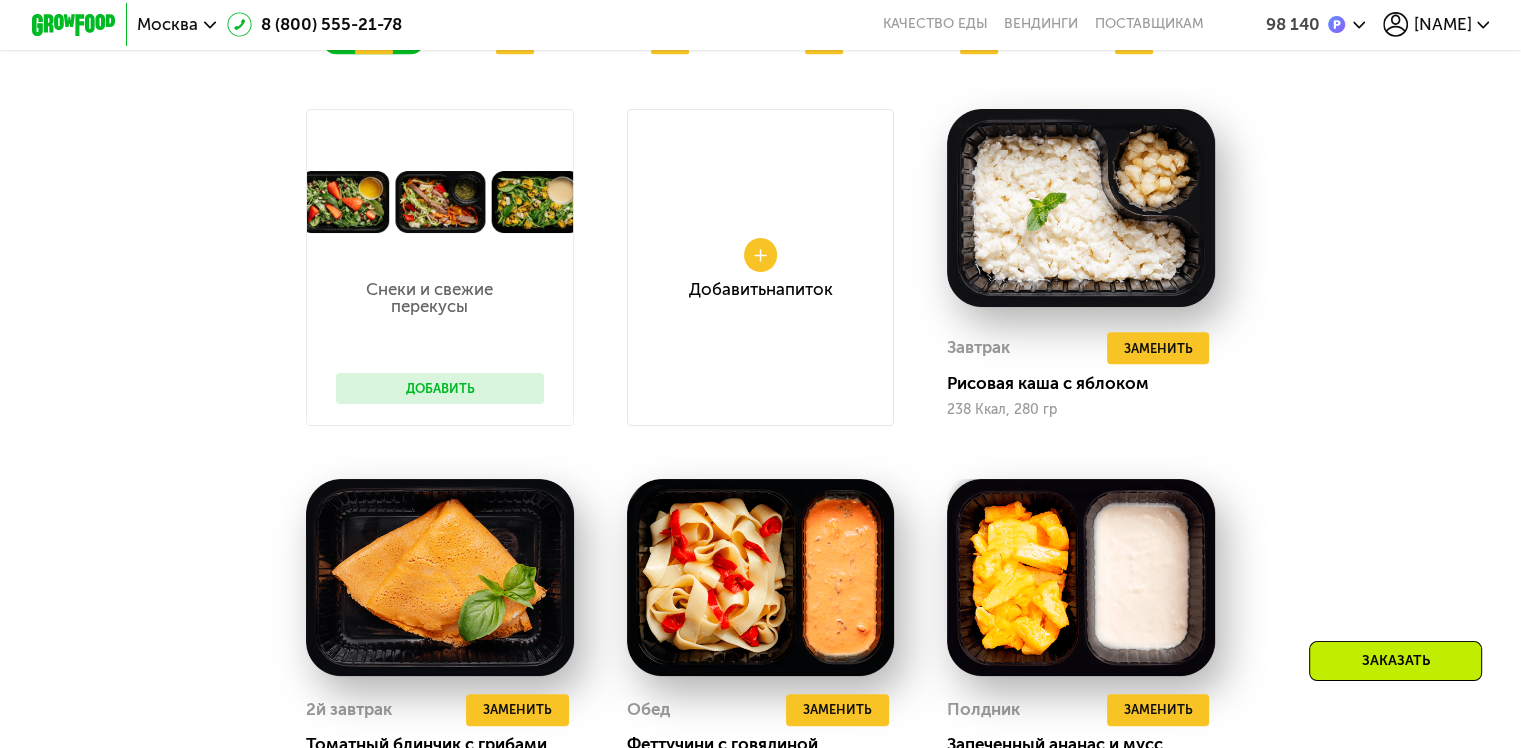 click on "Доставка: 16 авг, сб Настроить меню  сб 16.08 вс 17.08 пн 18.08 вт 19.08 ср 20.08 чт 21.08 Снеки и свежие перекусы  Добавить   Добавить  Напиток Завтрак  Удалить Завтрак  Заменить   Заменить Завтрак Рисовая каша с яблоком 238 Ккал, 280 гр 2й завтрак  Удалить 2й завтрак  Заменить   Заменить 2й завтрак Томатный блинчик с грибами 262 Ккал, 130 гр Обед  Удалить Обед  Заменить   Заменить Обед Феттучини с говядиной 230 Ккал, 170 гр Полдник  Удалить Полдник  Заменить   Заменить Полдник Запеченный ананас и мусс 155 Ккал, 150 гр Ужин  Удалить Ужин  Заменить   Заменить Ужин Курица в горчичном соусе 1150 Ккал" at bounding box center (760, 553) 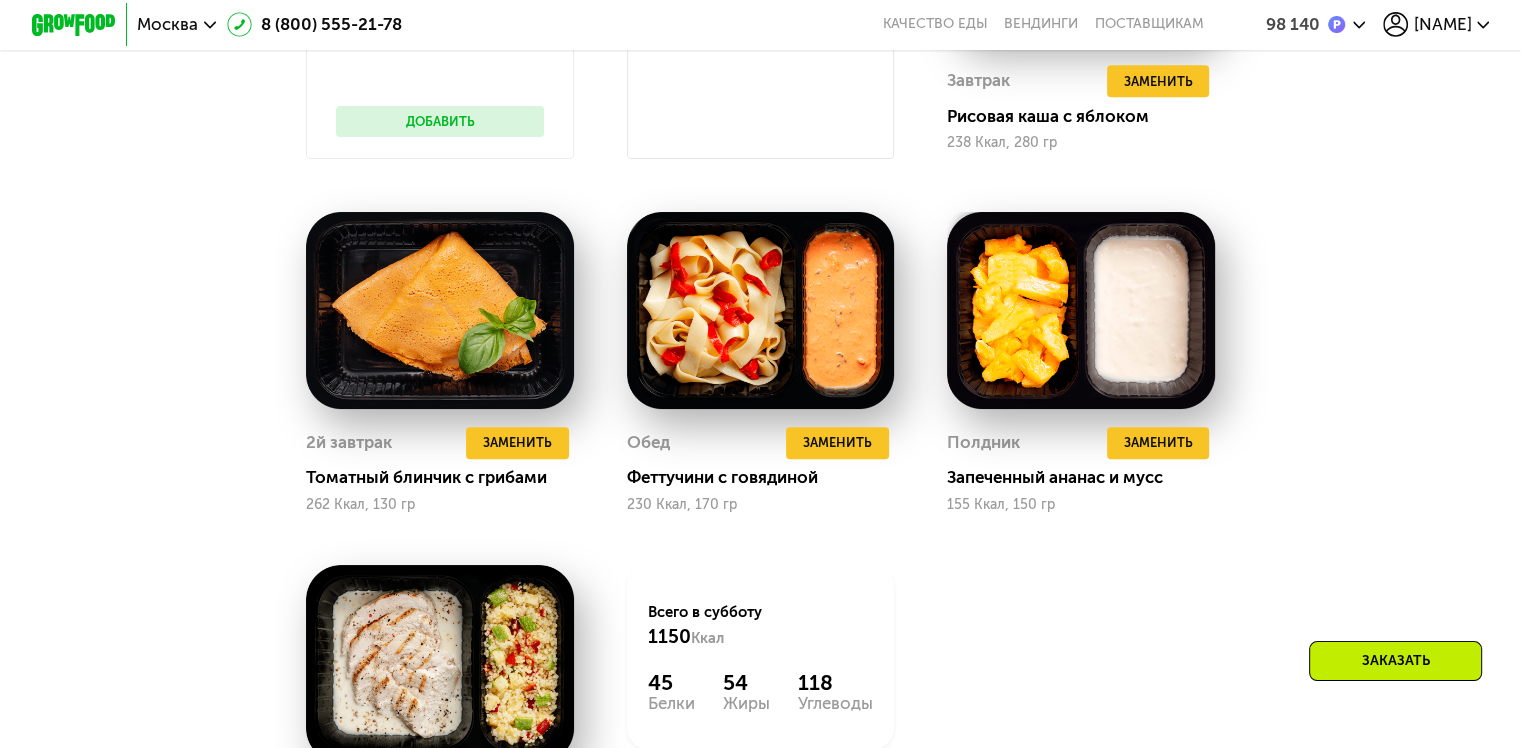 scroll, scrollTop: 1537, scrollLeft: 0, axis: vertical 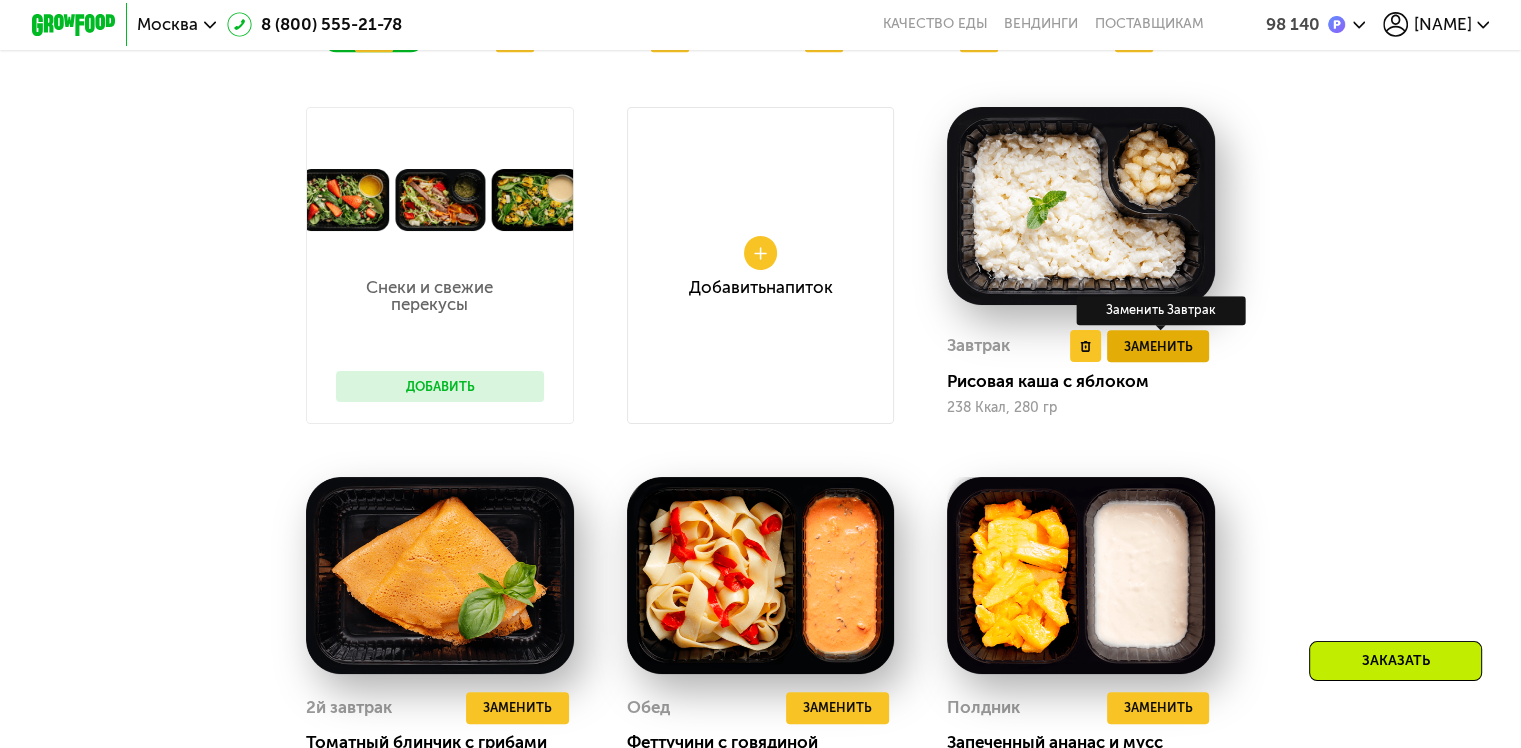 click on "Заменить" at bounding box center [1157, 346] 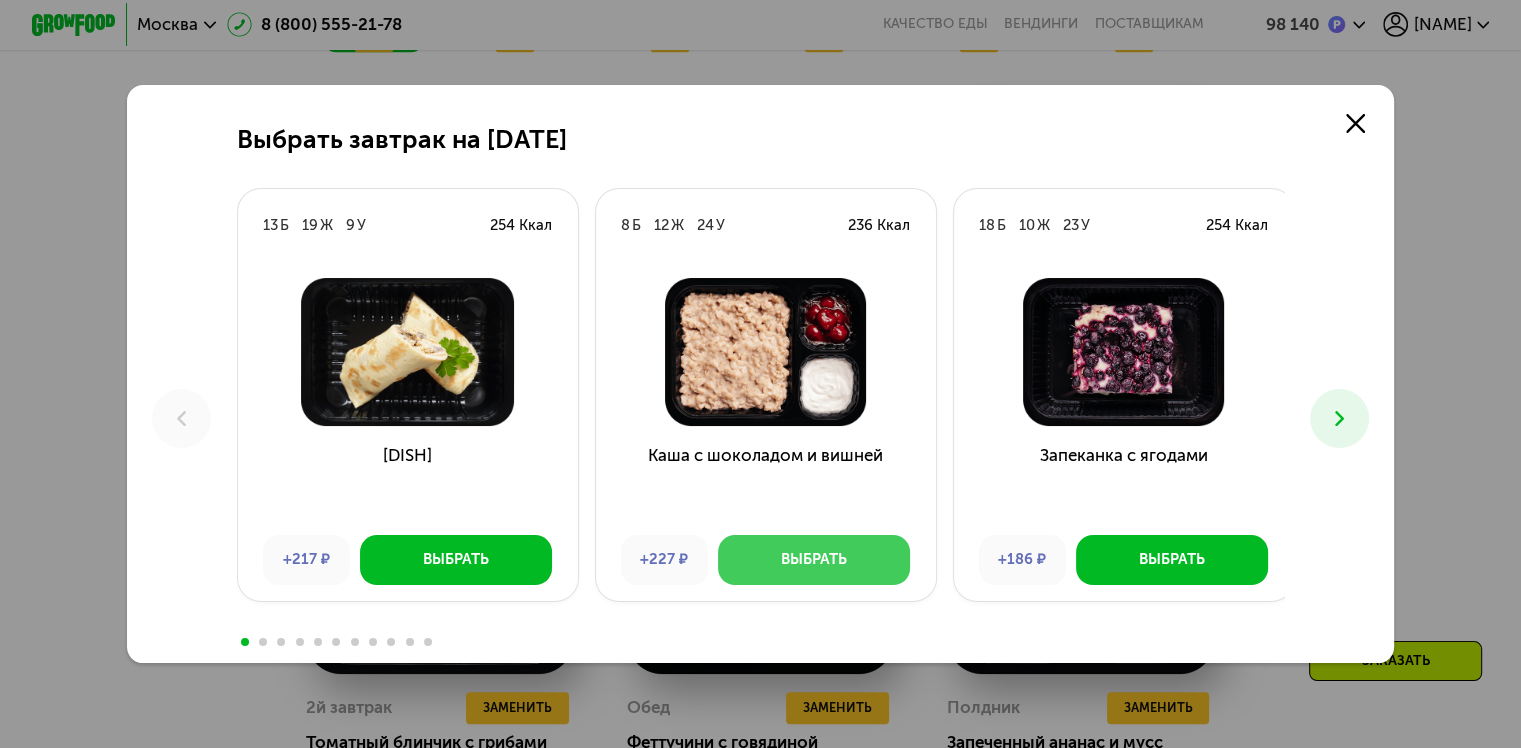 click on "Выбрать" at bounding box center (814, 559) 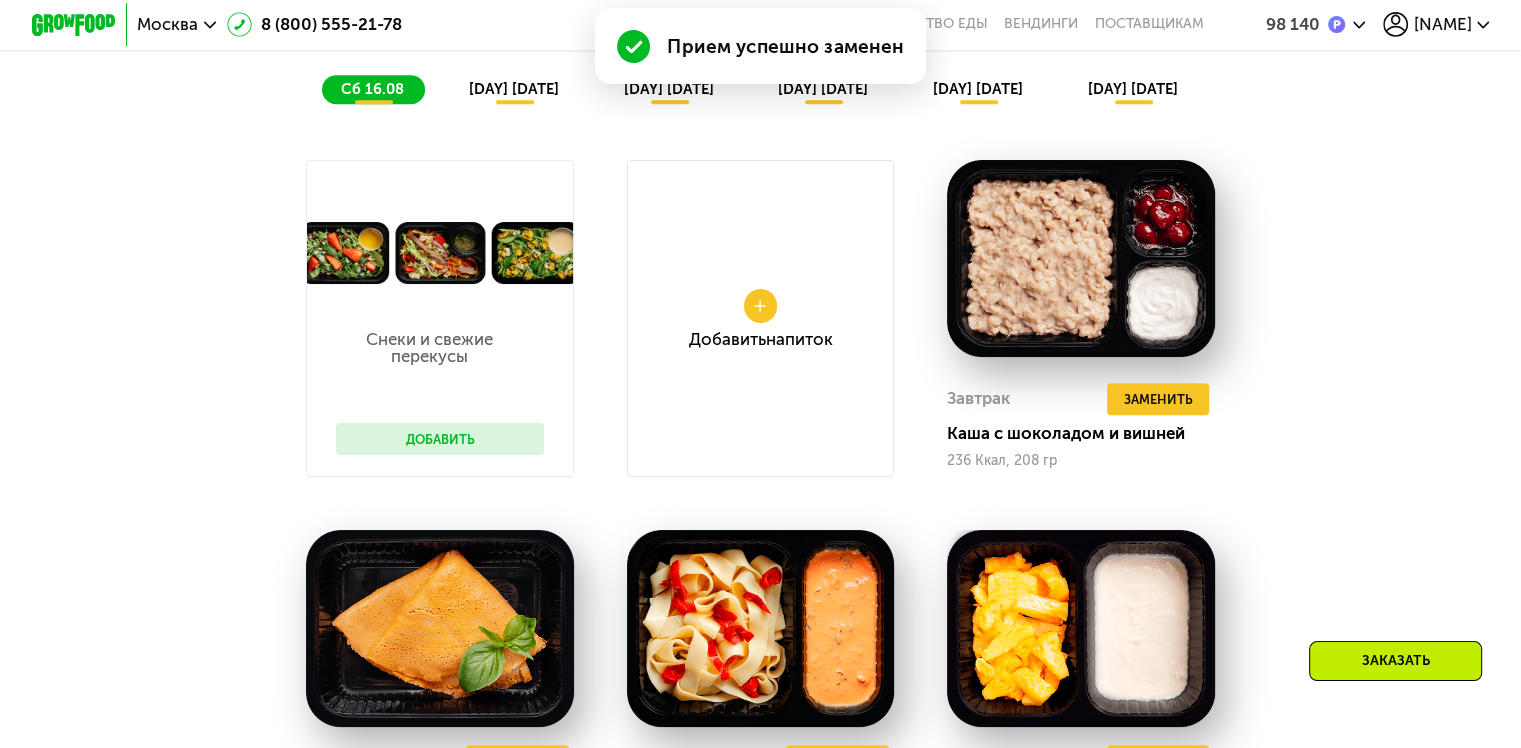 scroll, scrollTop: 1324, scrollLeft: 0, axis: vertical 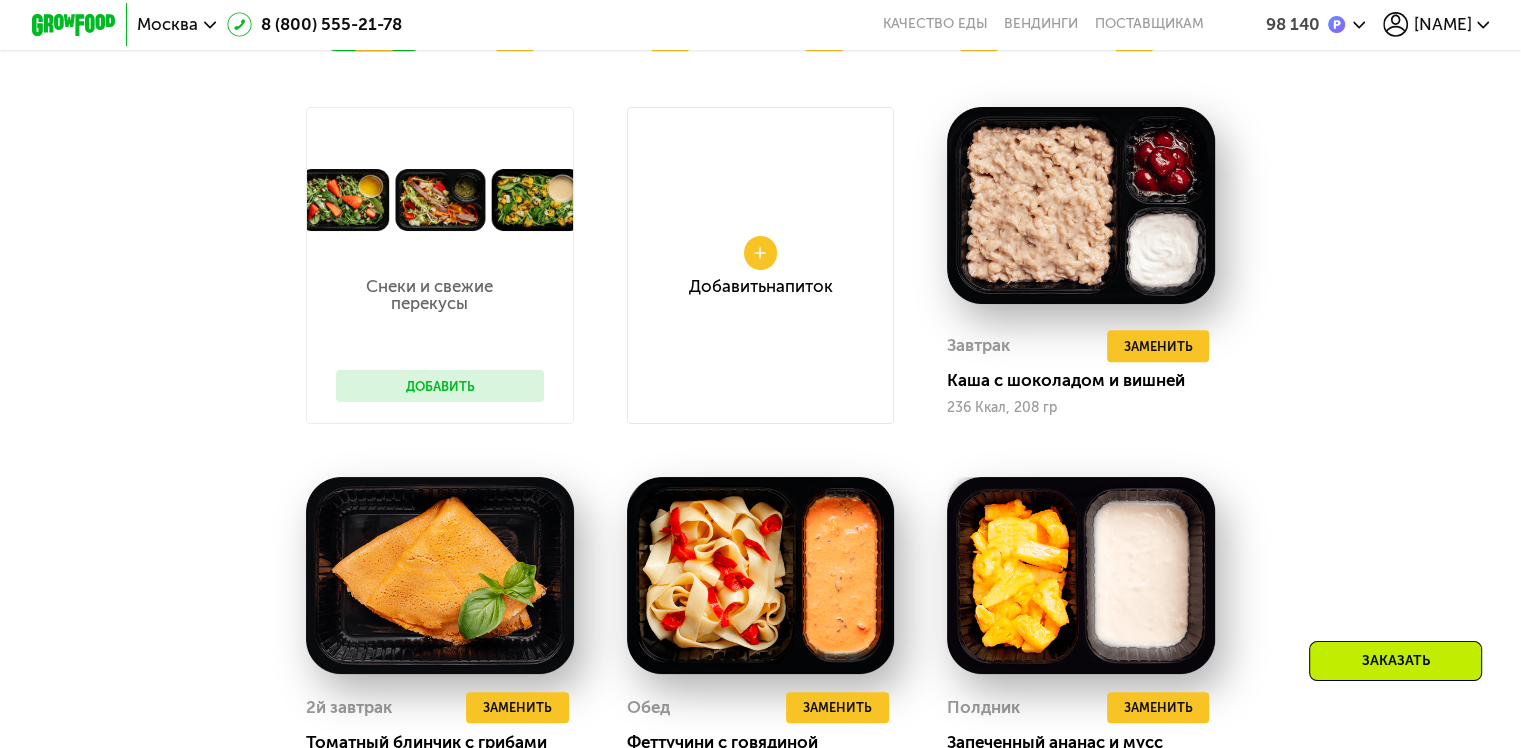 click on "Доставка: 16 авг, сб Настроить меню   Настроен 1 прием (+227 ₽)     Сбросить  сб 16.08 вс 17.08 пн 18.08 вт 19.08 ср 20.08 чт 21.08 Снеки и свежие перекусы  Добавить   Добавить  Напиток Завтрак  Удалить Завтрак  Заменить   Заменить Завтрак Каша с шоколадом и вишней 236 Ккал, 208 гр 2й завтрак  Удалить 2й завтрак  Заменить   Заменить 2й завтрак Томатный блинчик с грибами 262 Ккал, 130 гр Обед  Удалить Обед  Заменить   Заменить Обед Феттучини с говядиной 230 Ккал, 170 гр Полдник  Удалить Полдник  Заменить   Заменить Полдник Запеченный ананас и мусс 155 Ккал, 150 гр Ужин  Удалить Ужин  Заменить  1148 Ккал 46" at bounding box center (760, 524) 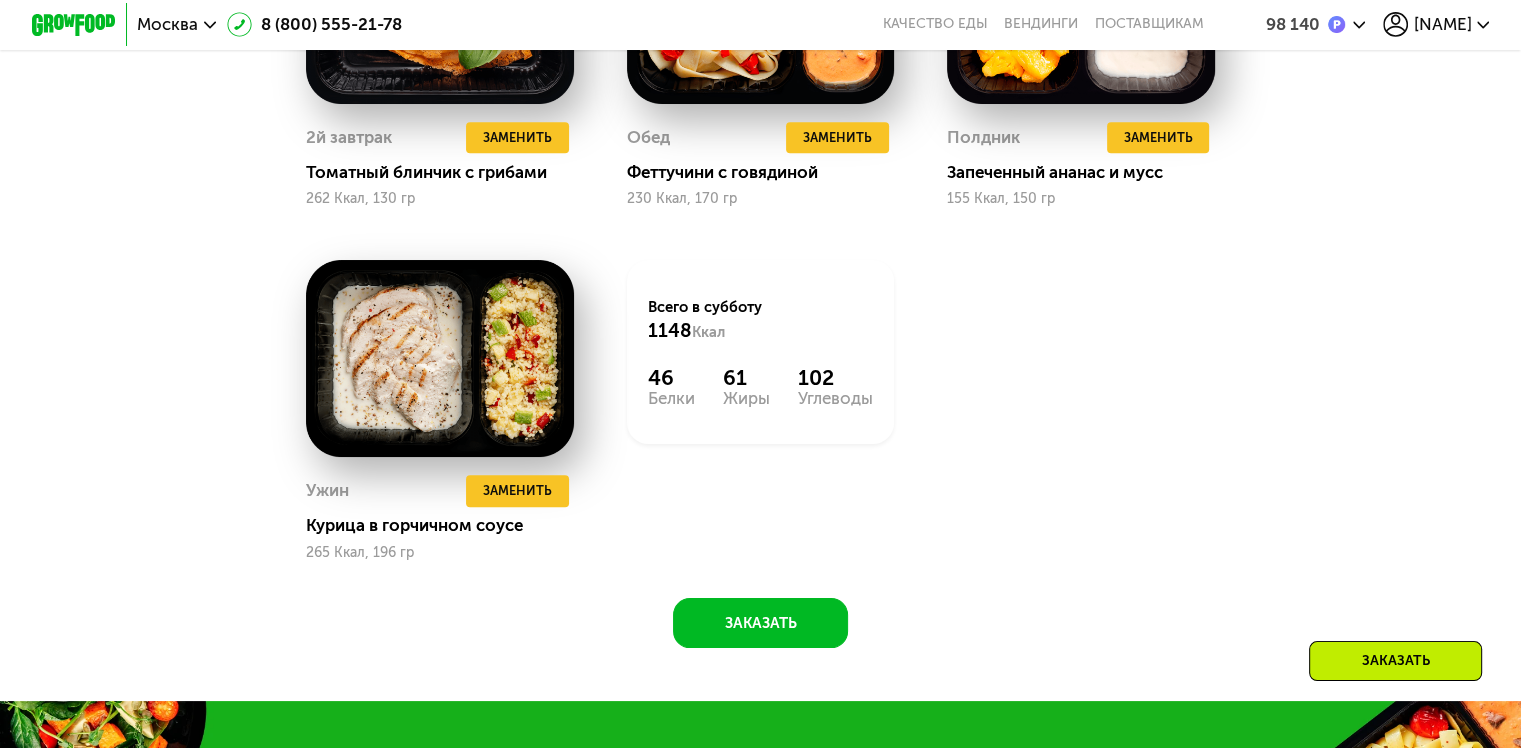 scroll, scrollTop: 1895, scrollLeft: 0, axis: vertical 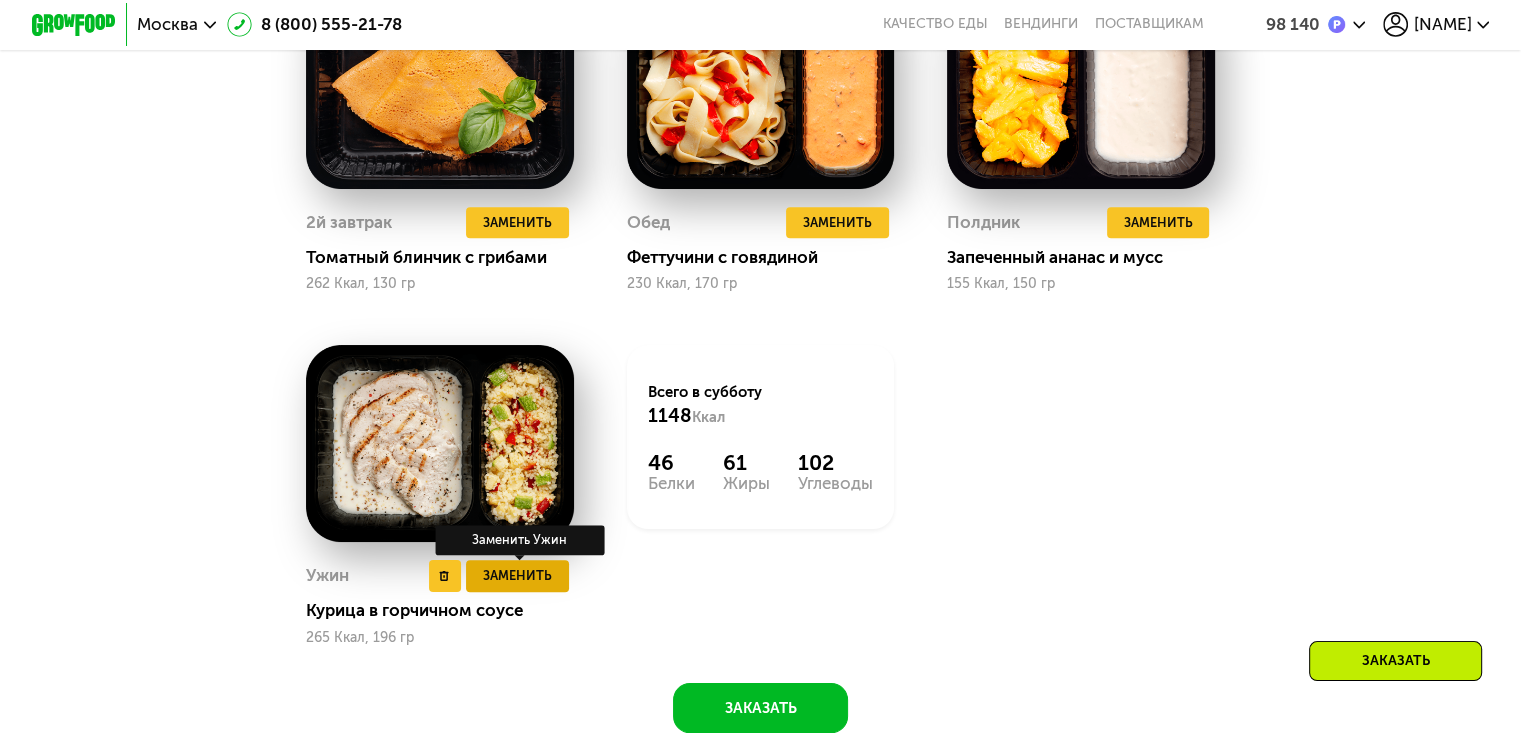 click on "Заменить" at bounding box center [517, 575] 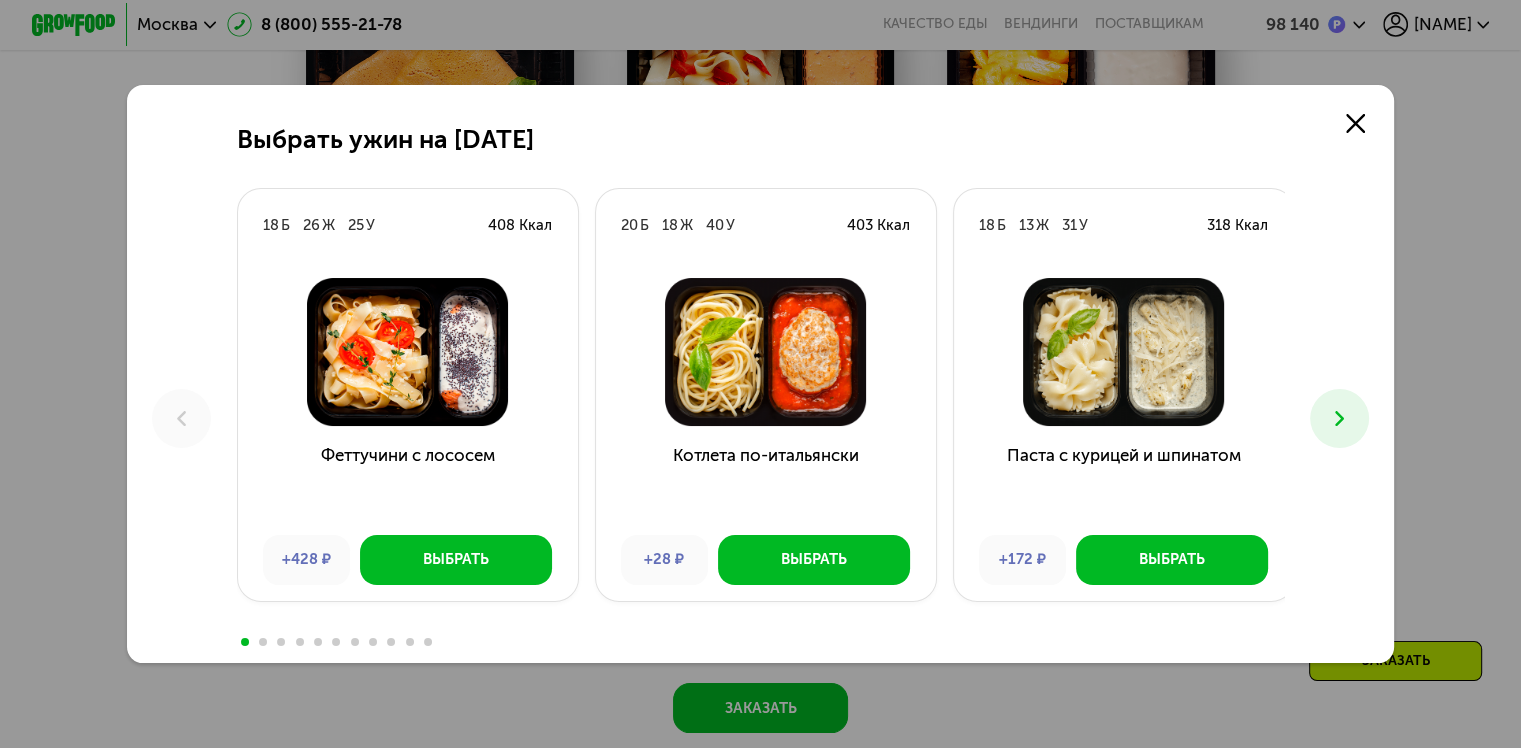 click 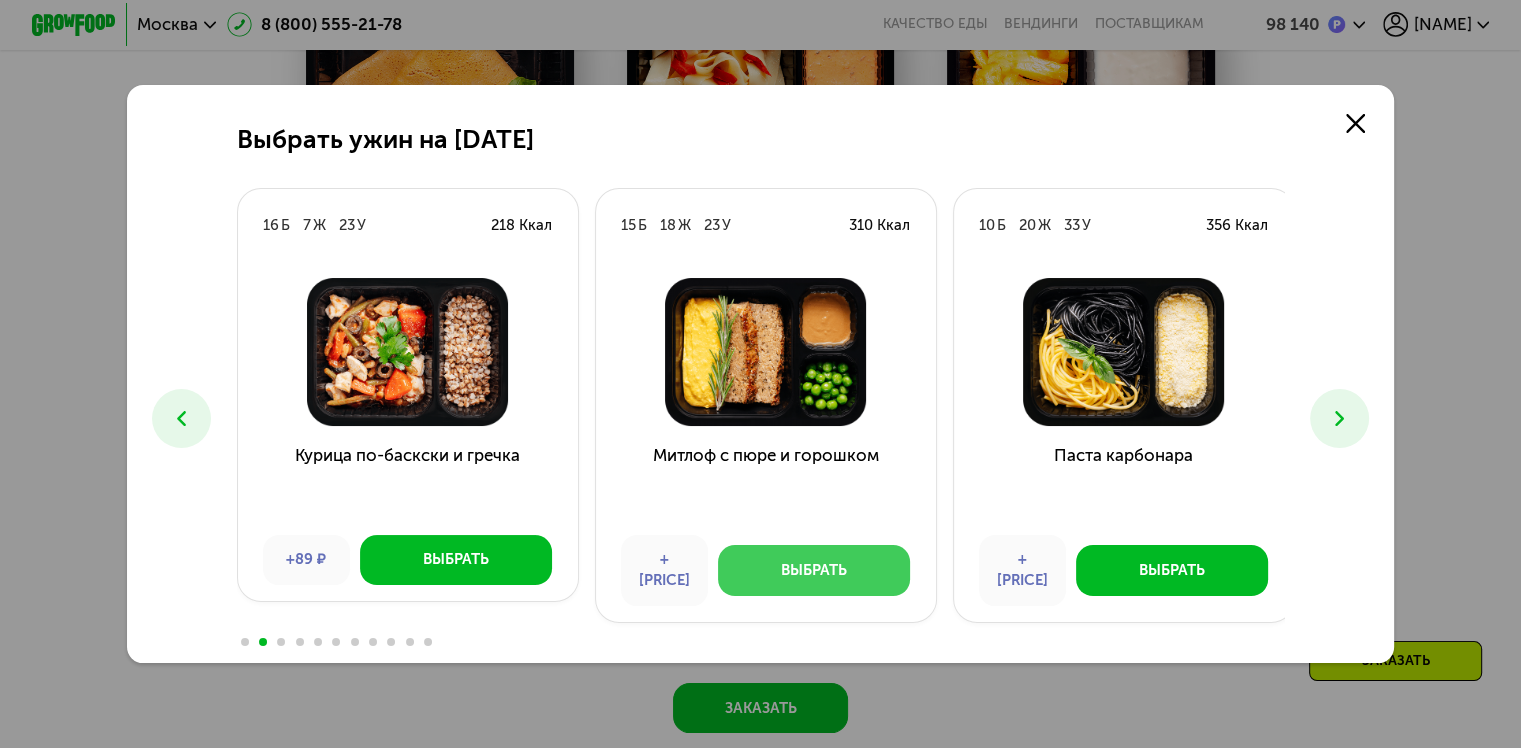 click on "Выбрать" at bounding box center (814, 570) 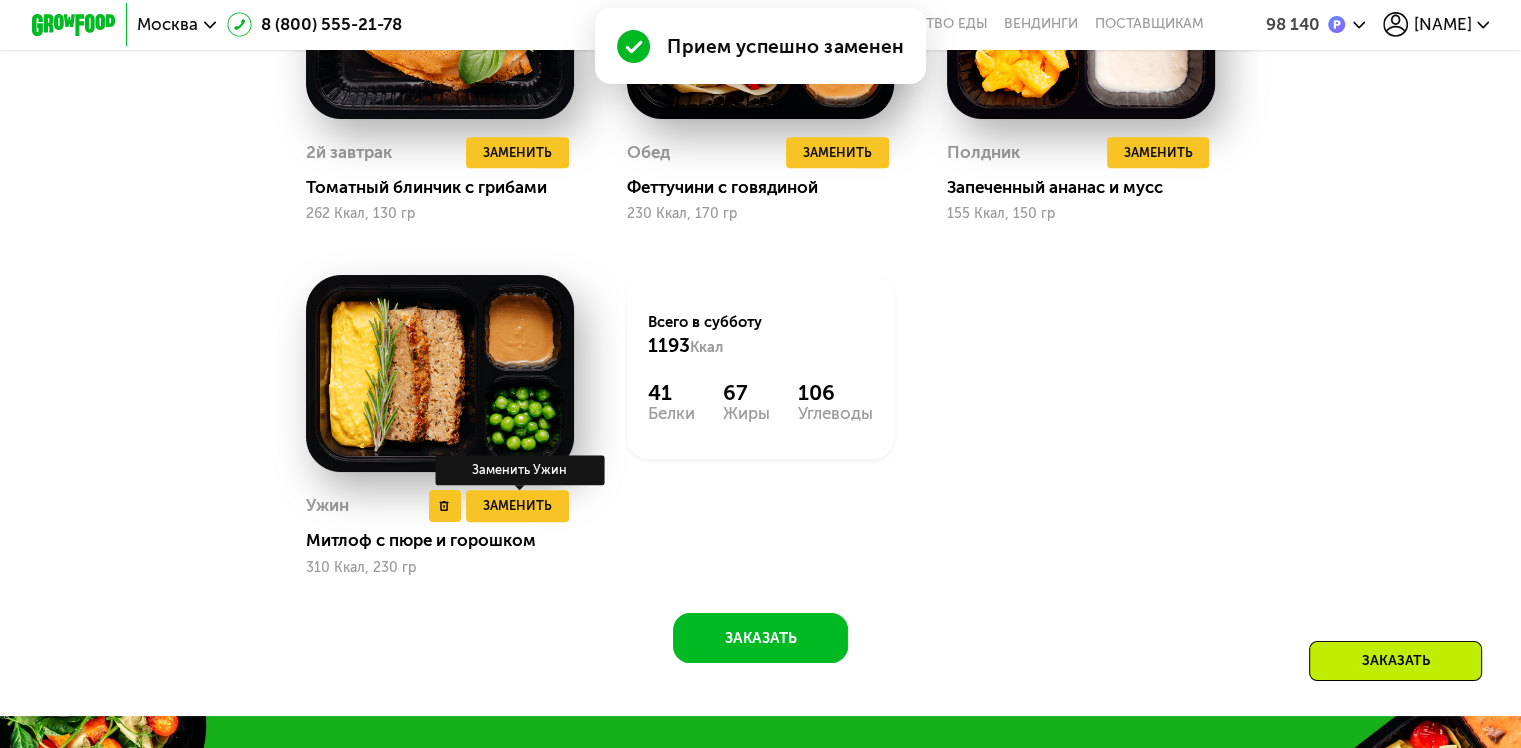 scroll, scrollTop: 1880, scrollLeft: 0, axis: vertical 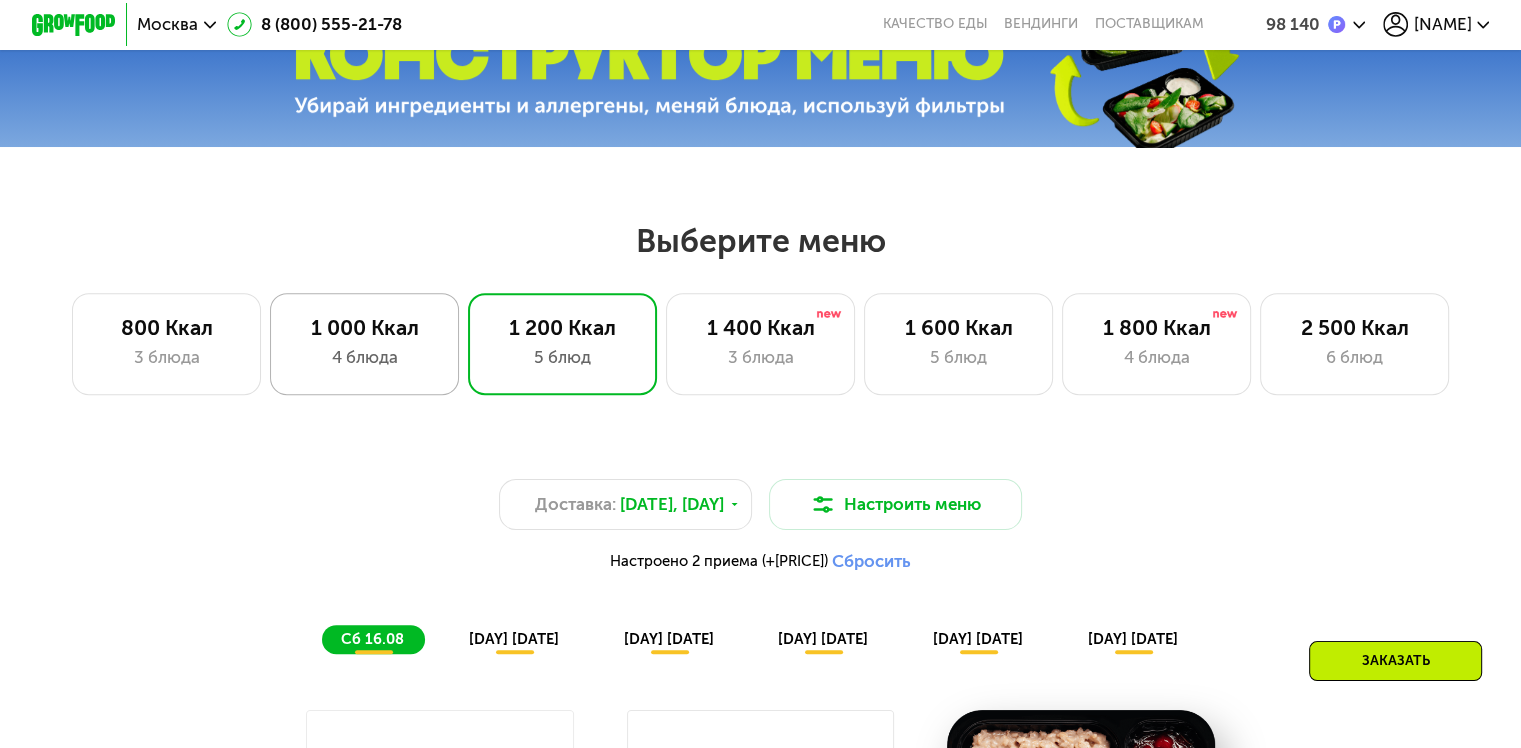 click on "1 000 Ккал" at bounding box center [364, 327] 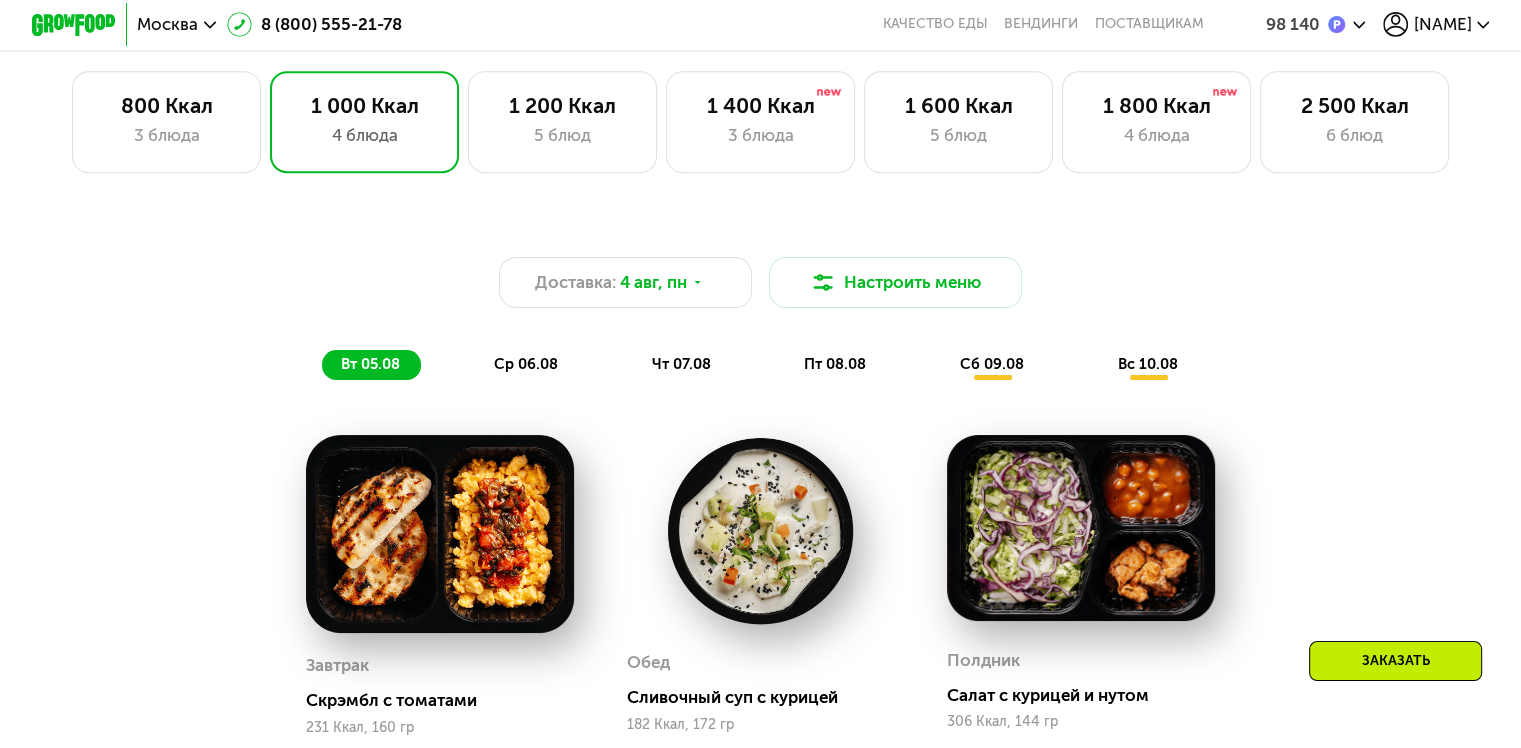 scroll, scrollTop: 944, scrollLeft: 0, axis: vertical 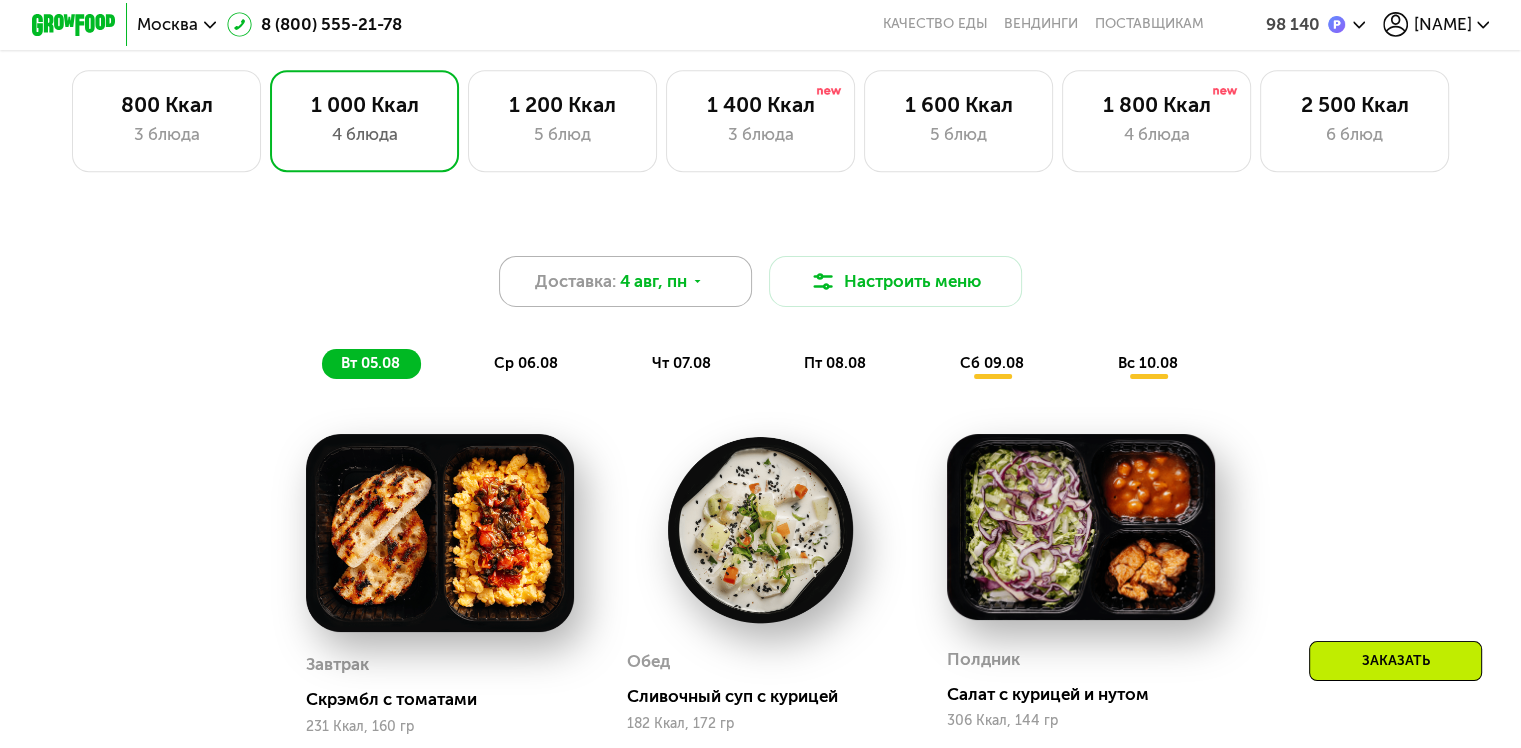 click on "4 авг, пн" at bounding box center (653, 281) 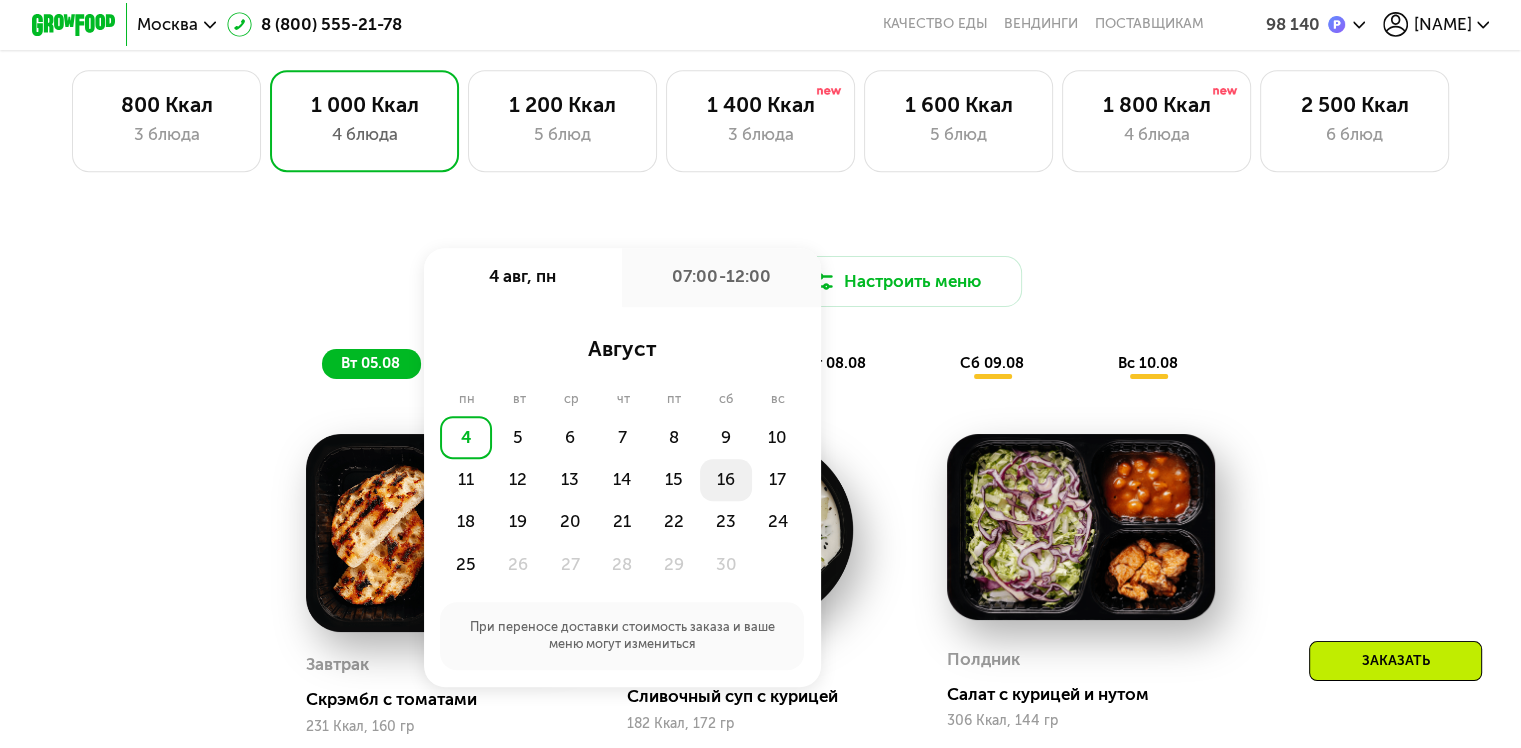 click on "16" 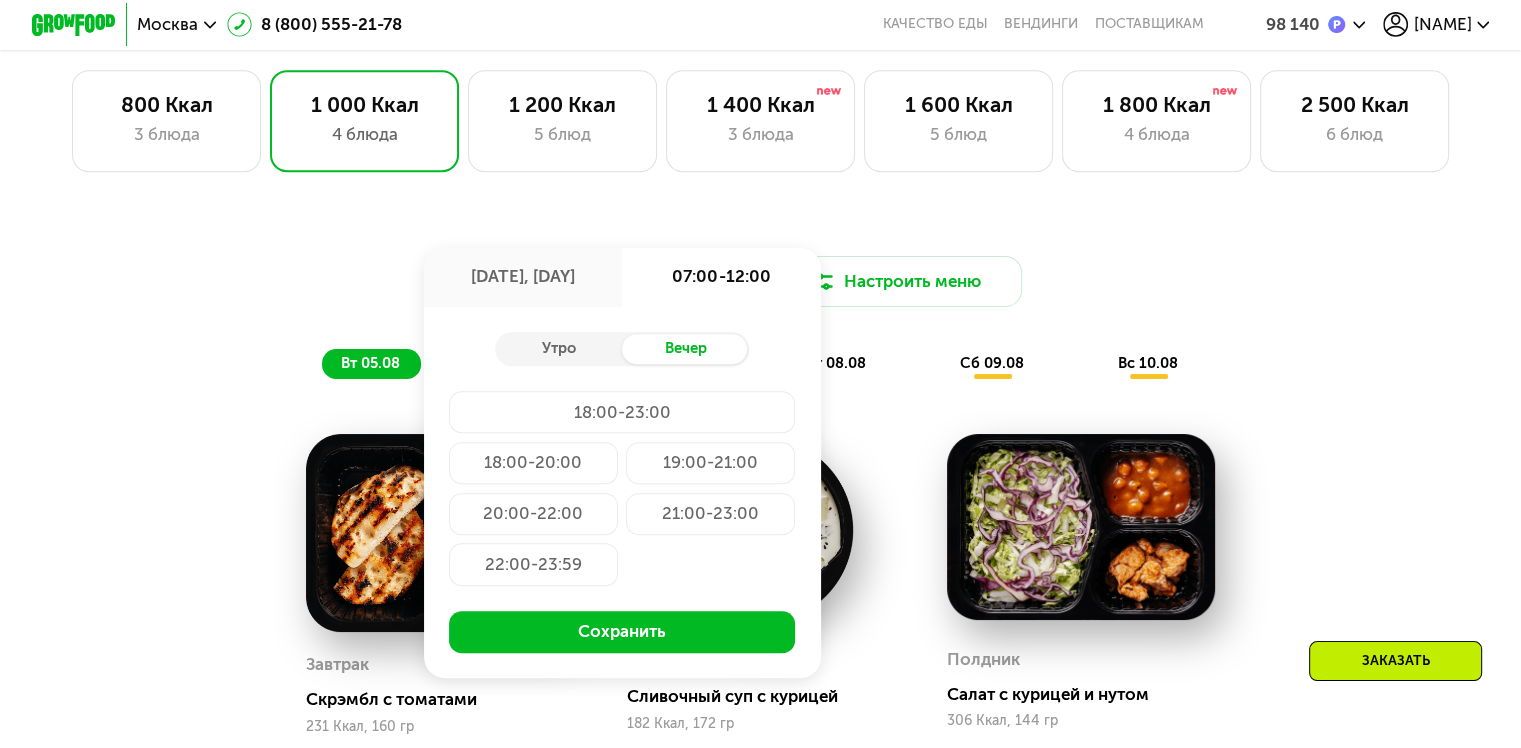 click on "Утро  Вечер 18:00-23:00 18:00-20:00 19:00-21:00 20:00-22:00 21:00-23:00 22:00-23:59 Сохранить" at bounding box center (622, 493) 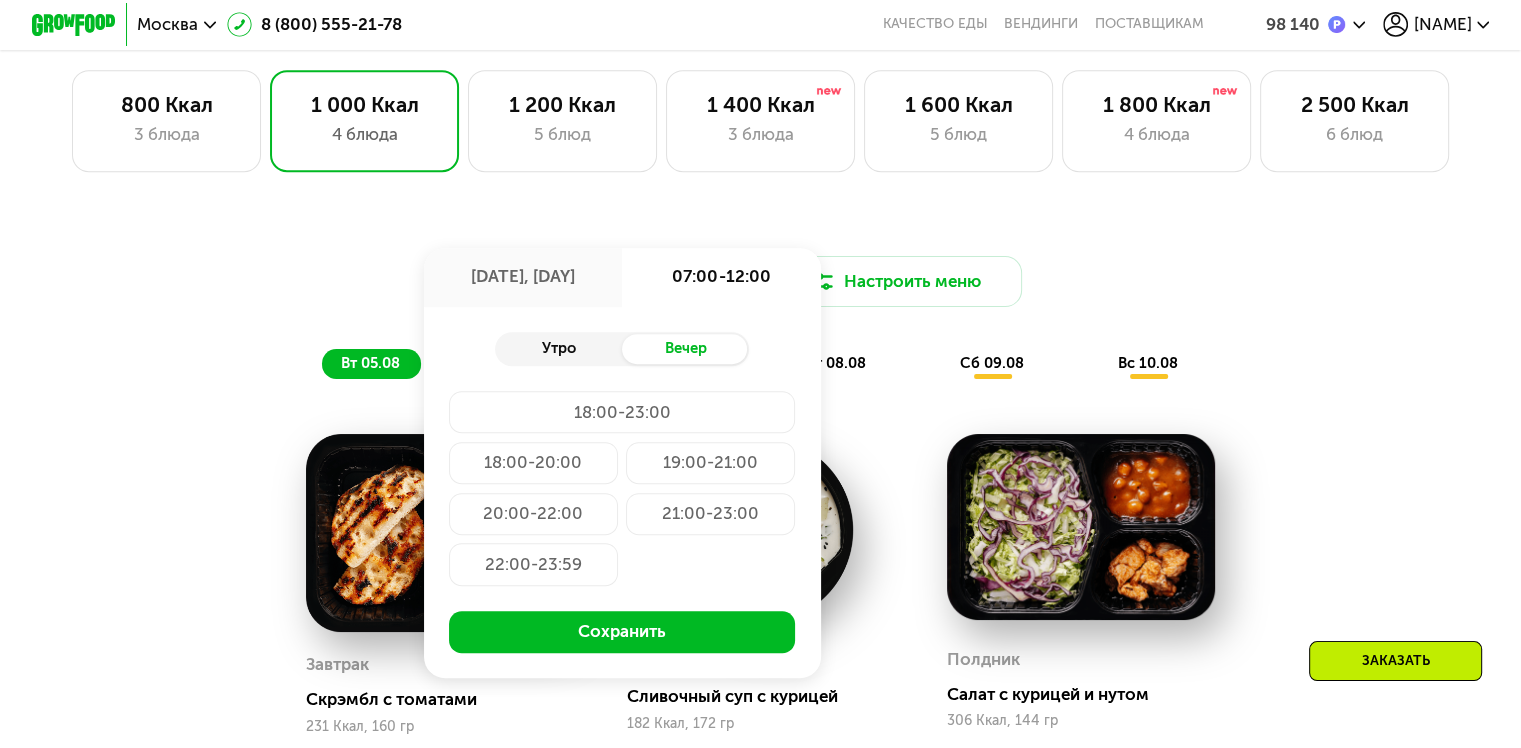 click on "Утро" at bounding box center (558, 349) 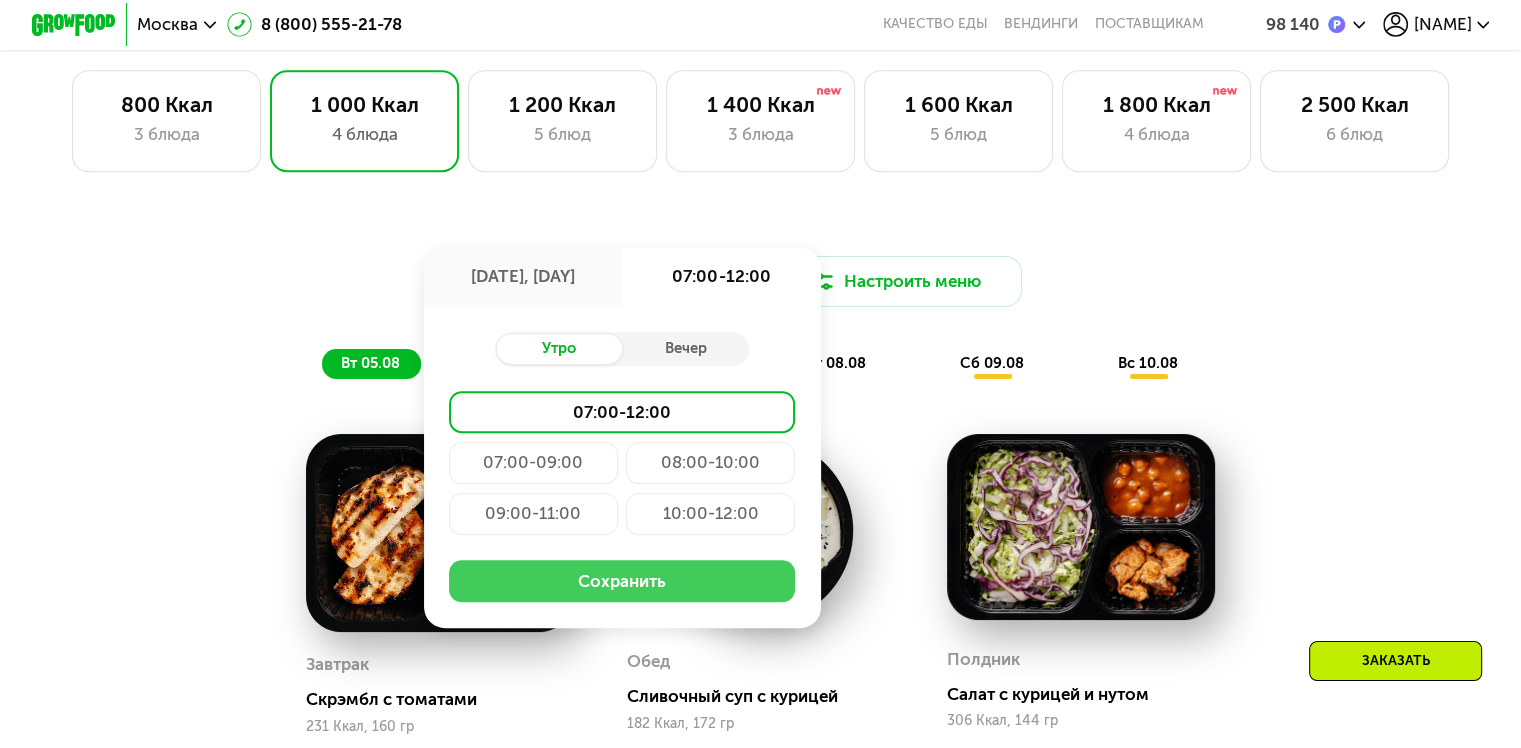 click on "Сохранить" at bounding box center (622, 581) 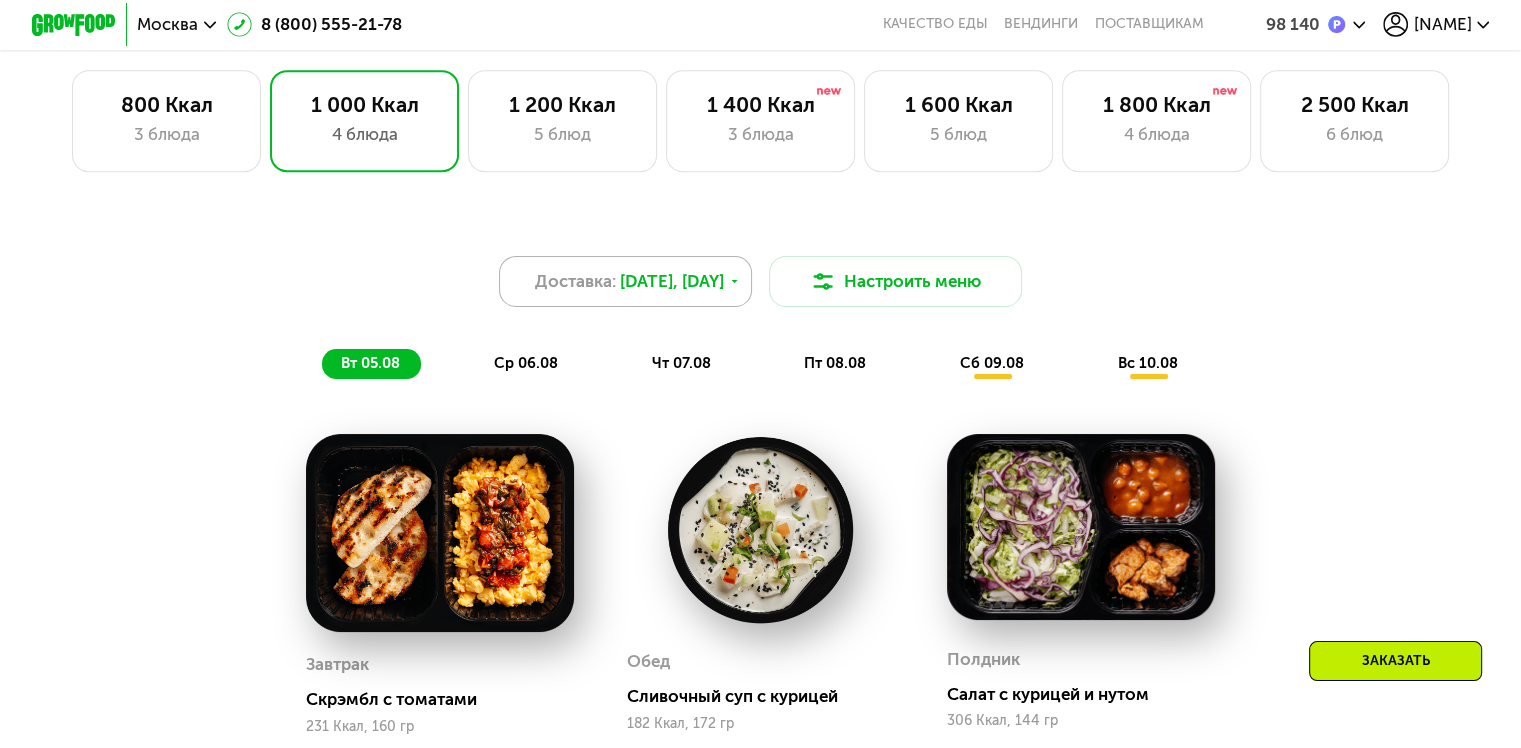 click on "16 авг, сб" at bounding box center [672, 281] 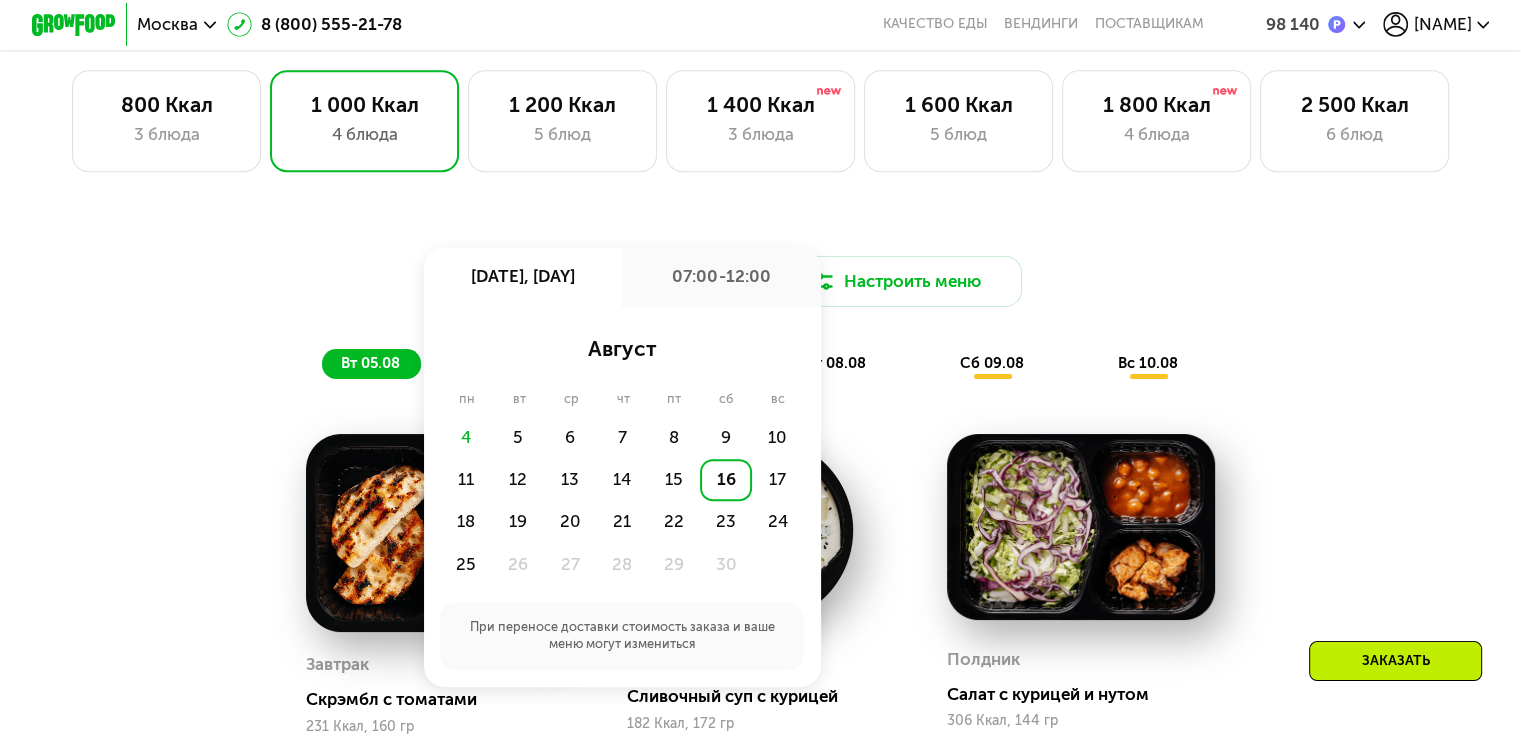 click on "16" 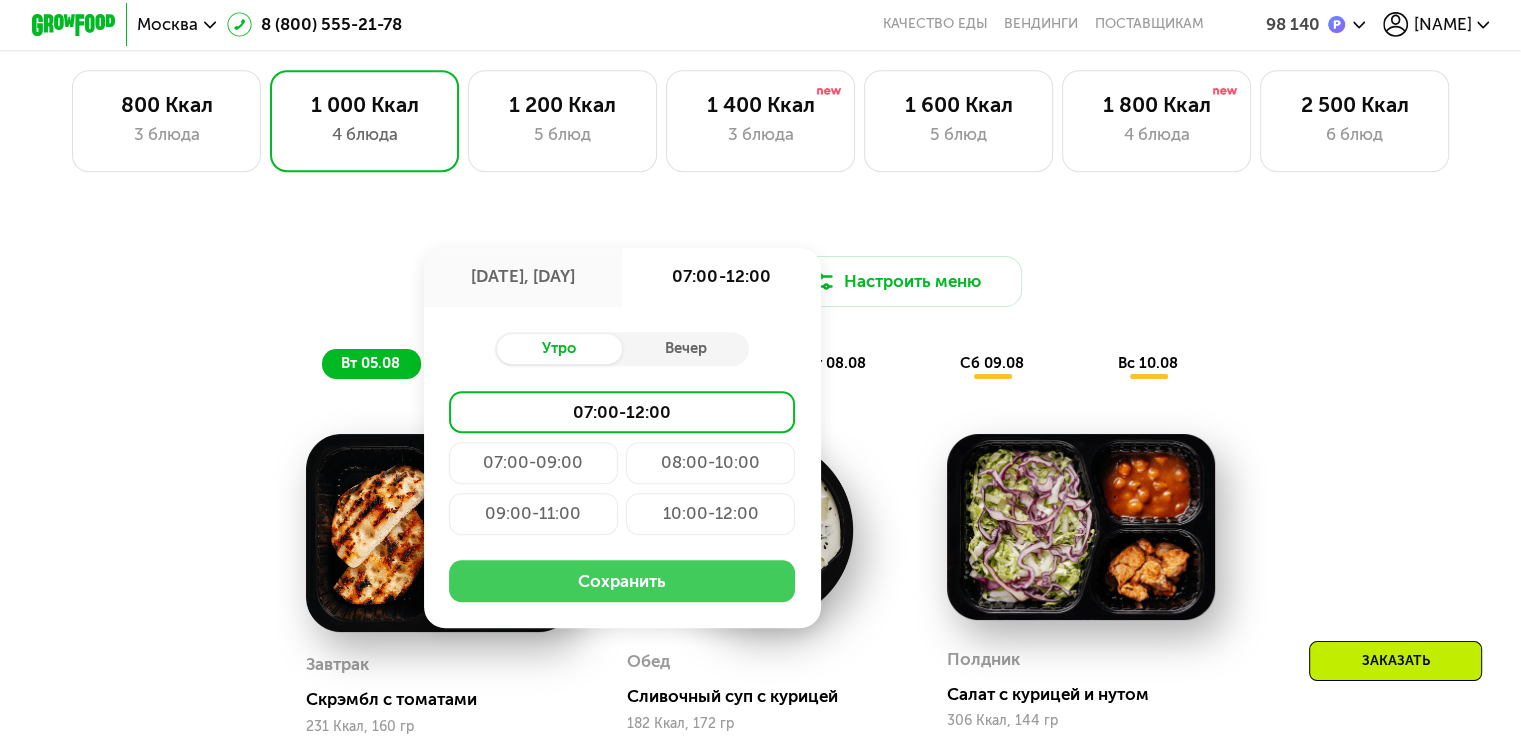 click on "Сохранить" at bounding box center [622, 581] 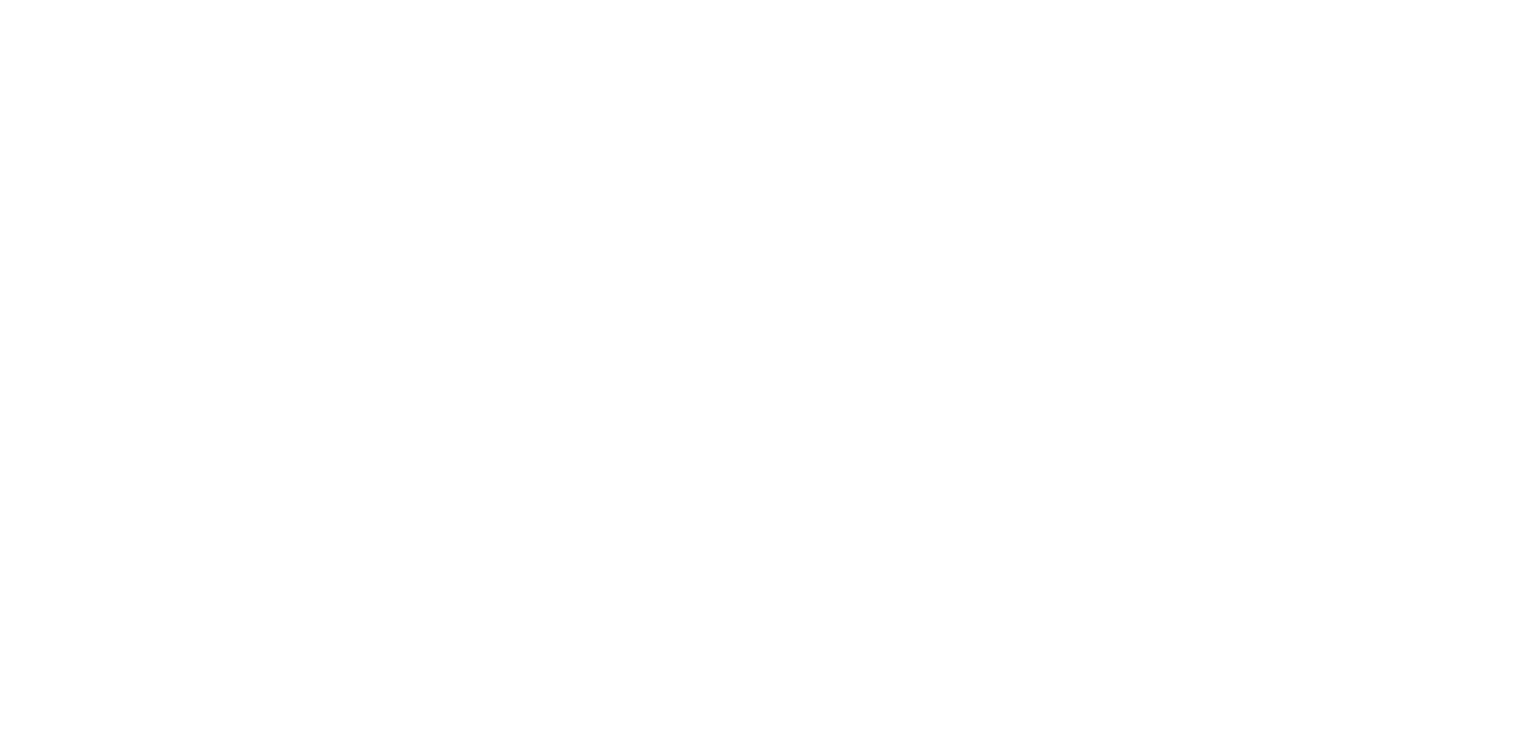 scroll, scrollTop: 0, scrollLeft: 0, axis: both 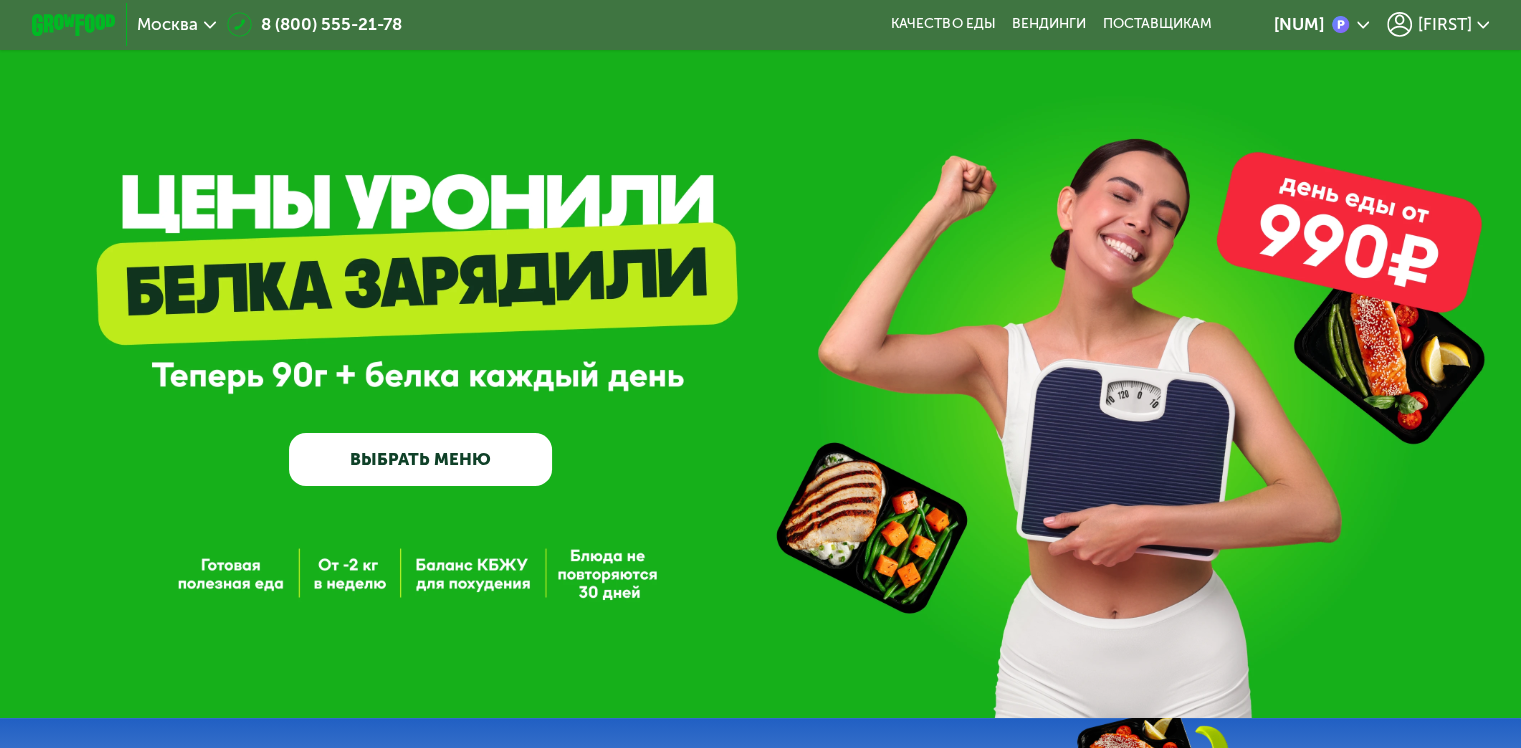 click on "ВЫБРАТЬ МЕНЮ" at bounding box center (420, 459) 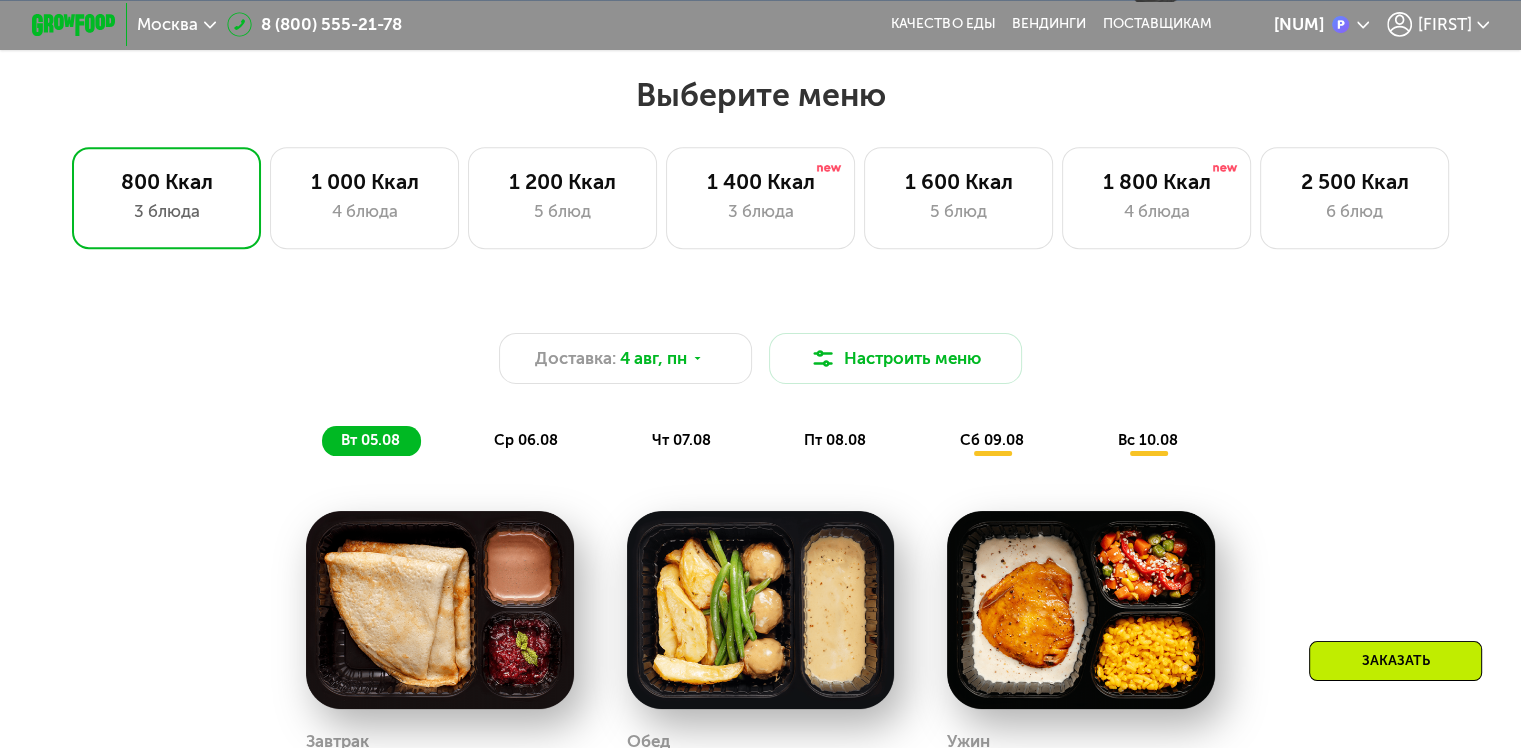 scroll, scrollTop: 900, scrollLeft: 0, axis: vertical 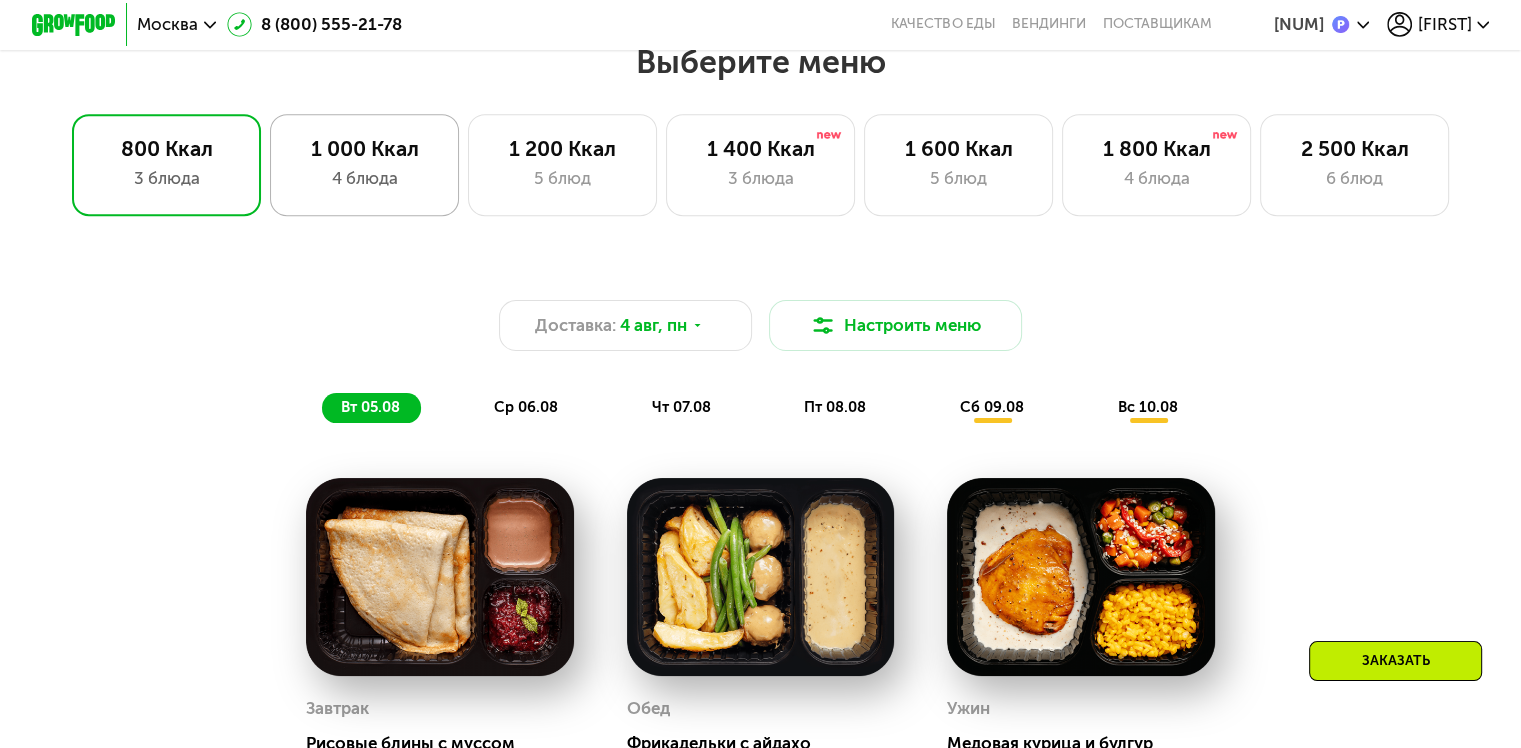 click on "1 000 Ккал" at bounding box center [364, 148] 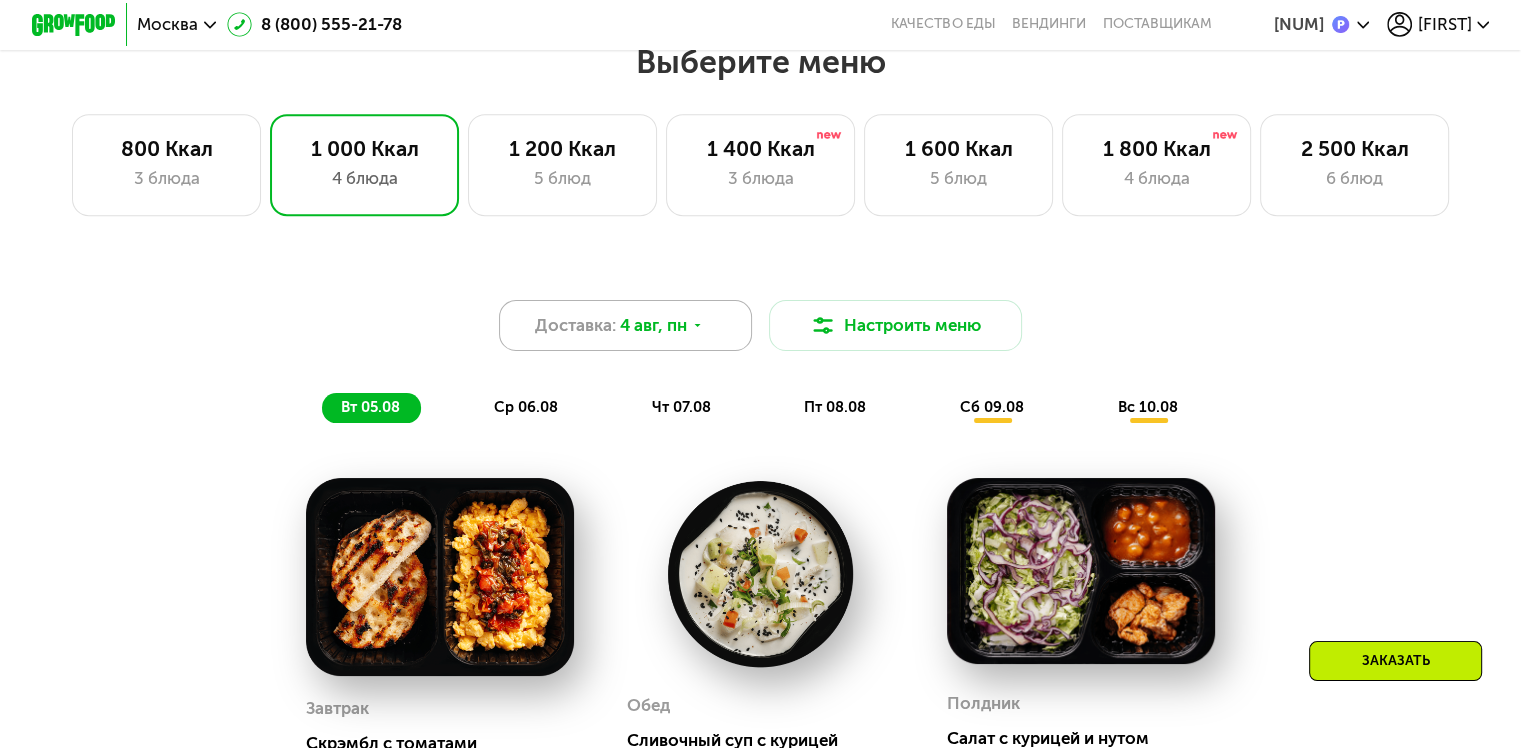 click on "4 авг, пн" at bounding box center (653, 325) 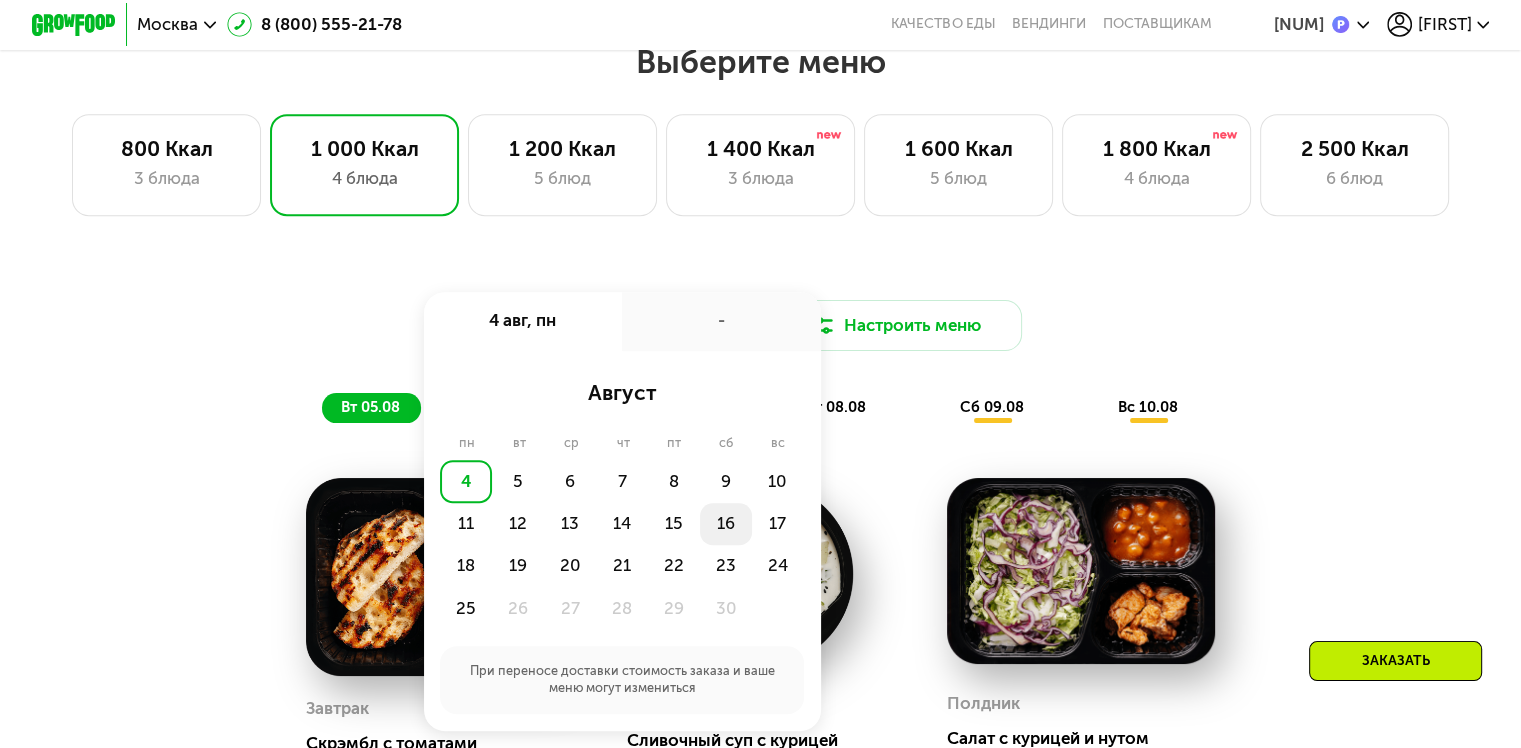 click on "16" 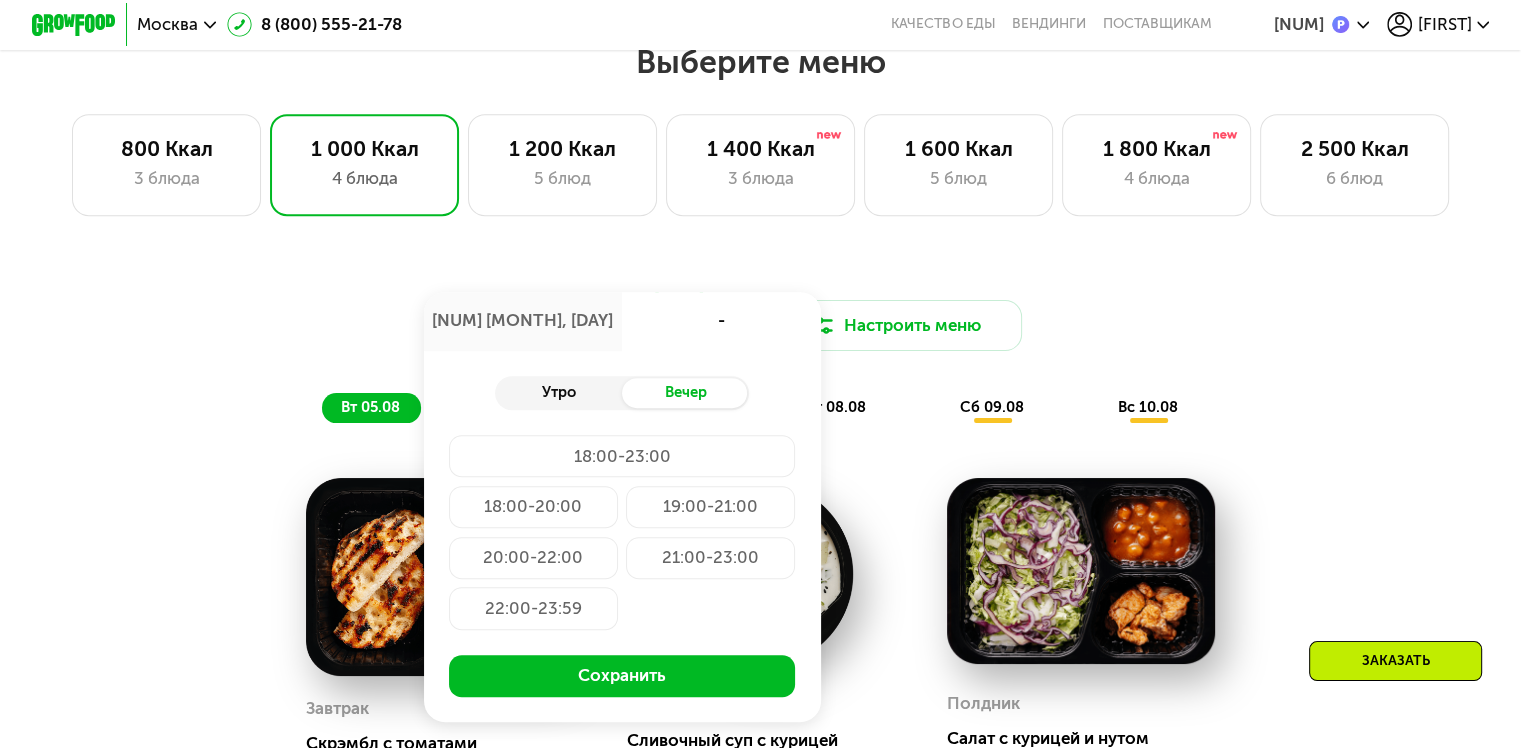 click on "Утро" at bounding box center (558, 393) 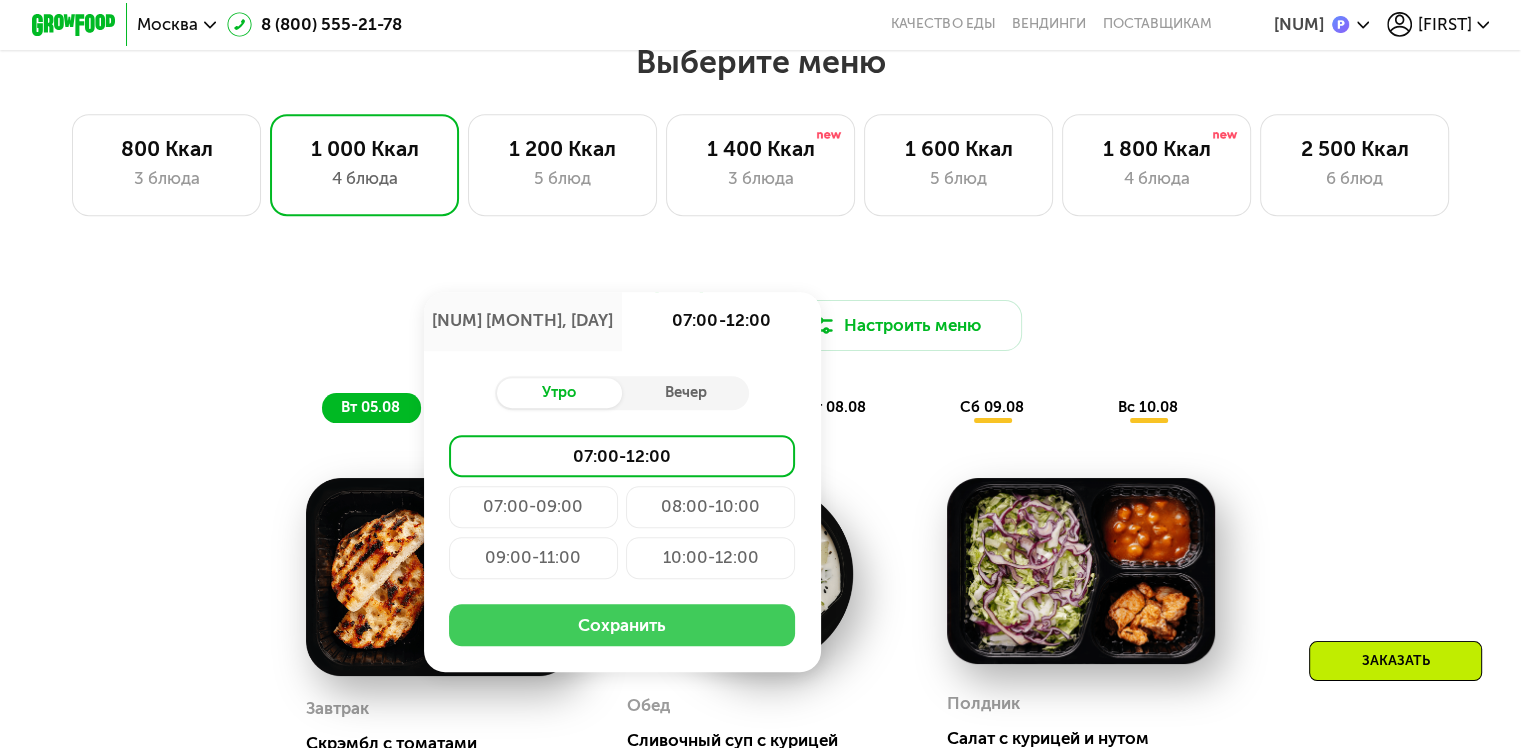 click on "Сохранить" at bounding box center [622, 625] 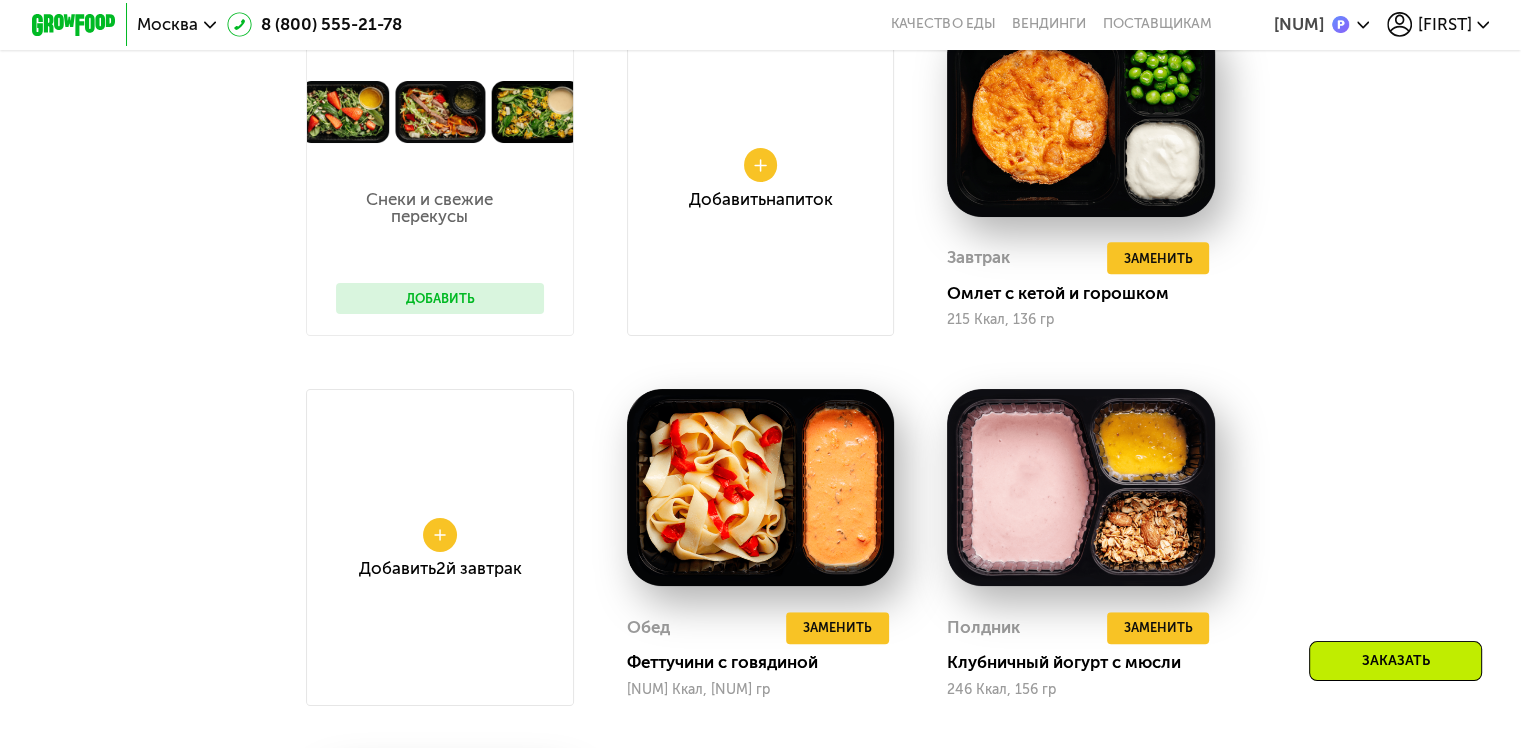 scroll, scrollTop: 1356, scrollLeft: 0, axis: vertical 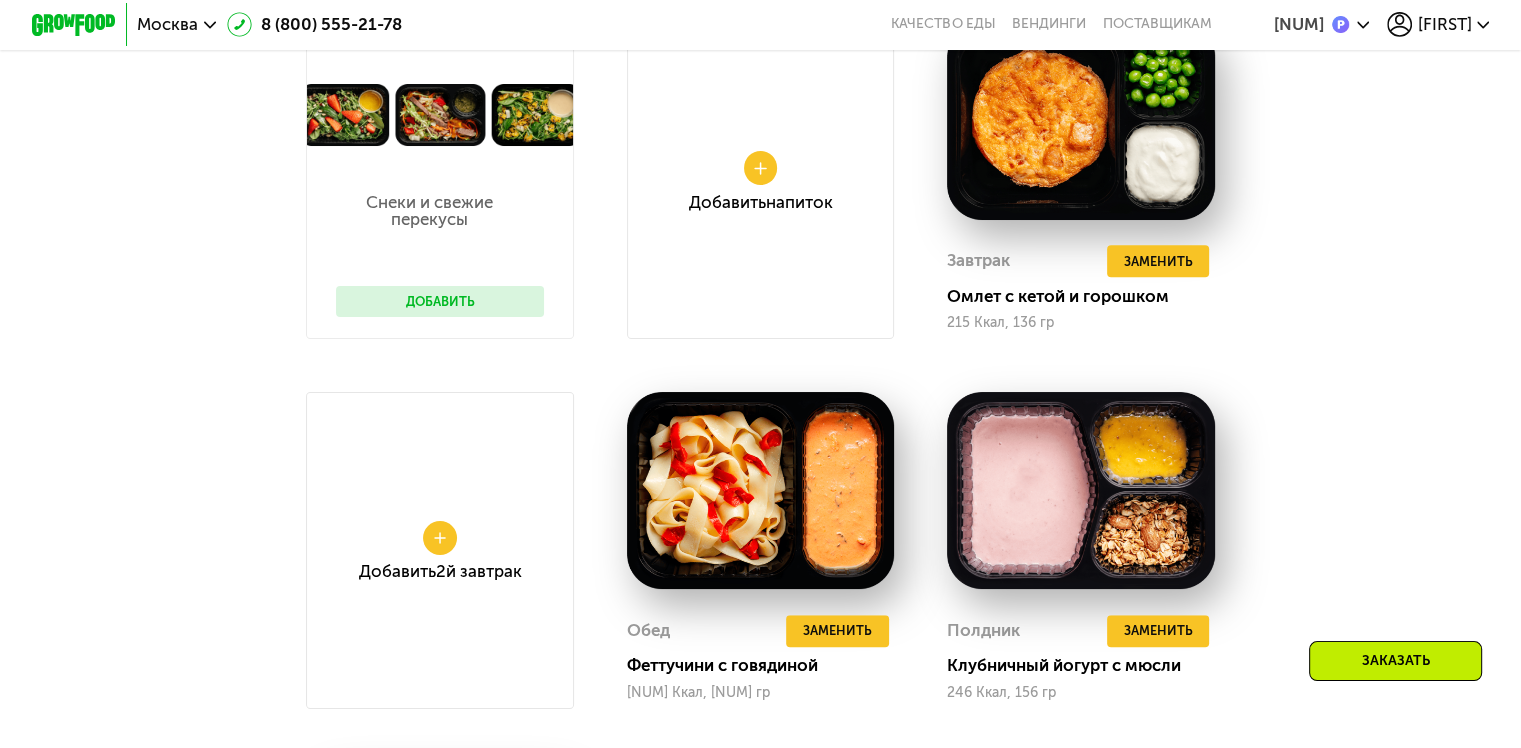 click on "Доставка: 16 авг, сб Настроить меню  сб 16.08 вс 17.08 пн 18.08 вт 19.08 ср 20.08 чт 21.08 Снеки и свежие перекусы  Добавить   Добавить  Напиток Завтрак  Удалить Завтрак  Заменить   Заменить Завтрак Омлет с кетой и горошком 215 Ккал, 136 гр  Добавить  2й завтрак Обед  Удалить Обед  Заменить   Заменить Обед Феттучини с говядиной 230 Ккал, 170 гр Полдник  Удалить Полдник  Заменить   Заменить Полдник Клубничный йогурт с мюсли 246 Ккал, 156 гр Ужин  Удалить Ужин  Заменить   Заменить Ужин Курица в карри с овощами 196 Ккал, 160 гр  Всего в субботу 887 Ккал 34  Белки  51  Жиры  74  Углеводы   Добавить   Добавить" at bounding box center (760, 474) 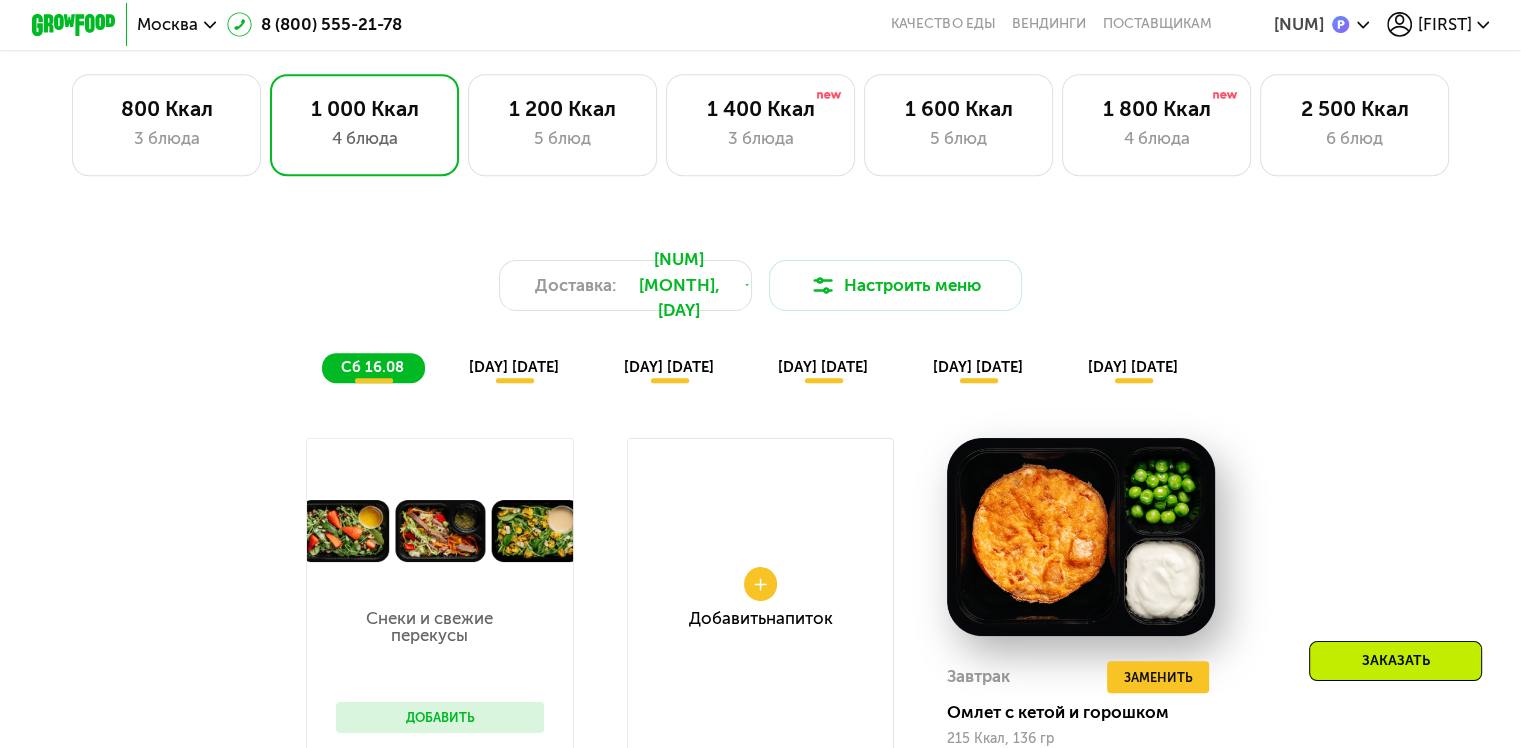 scroll, scrollTop: 928, scrollLeft: 0, axis: vertical 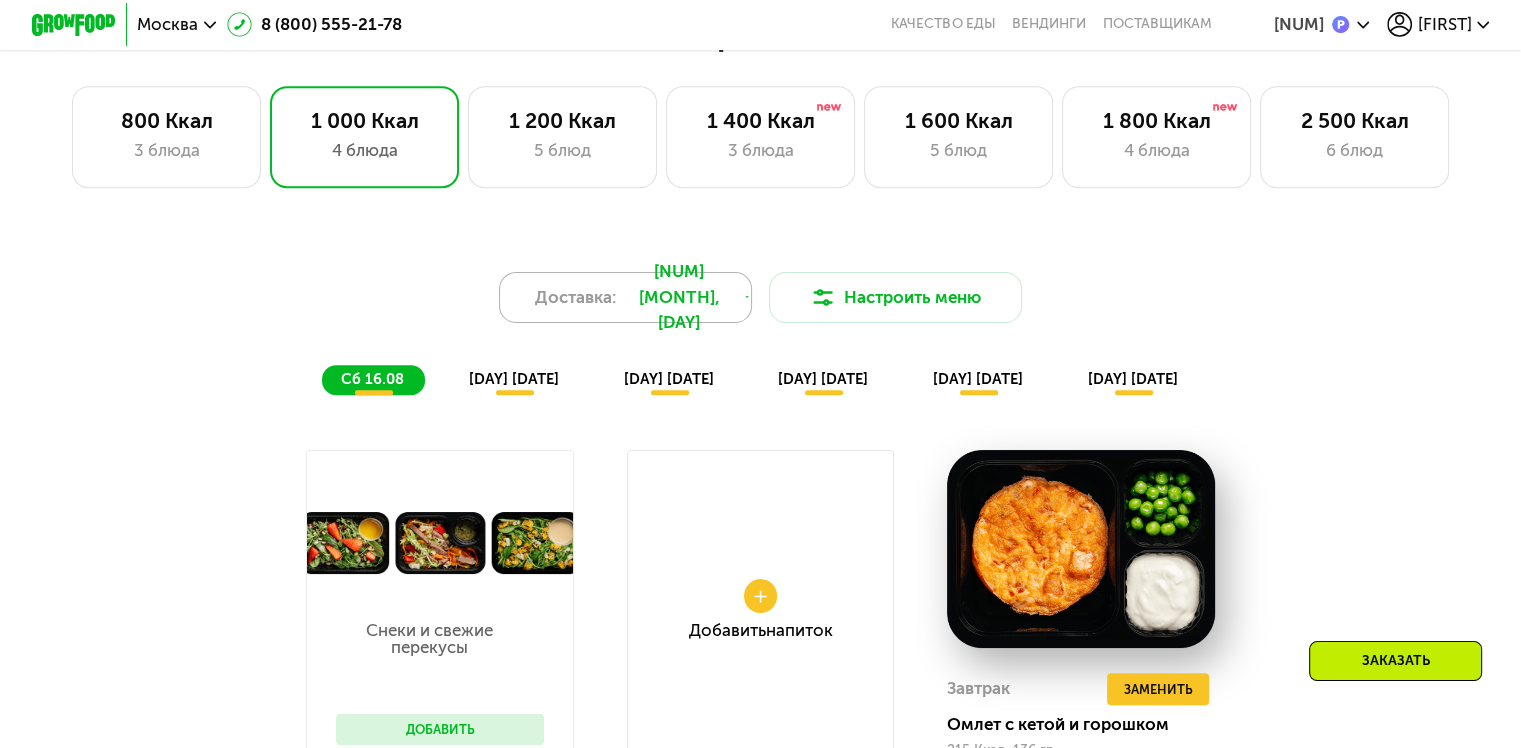 click on "Доставка:" at bounding box center [575, 297] 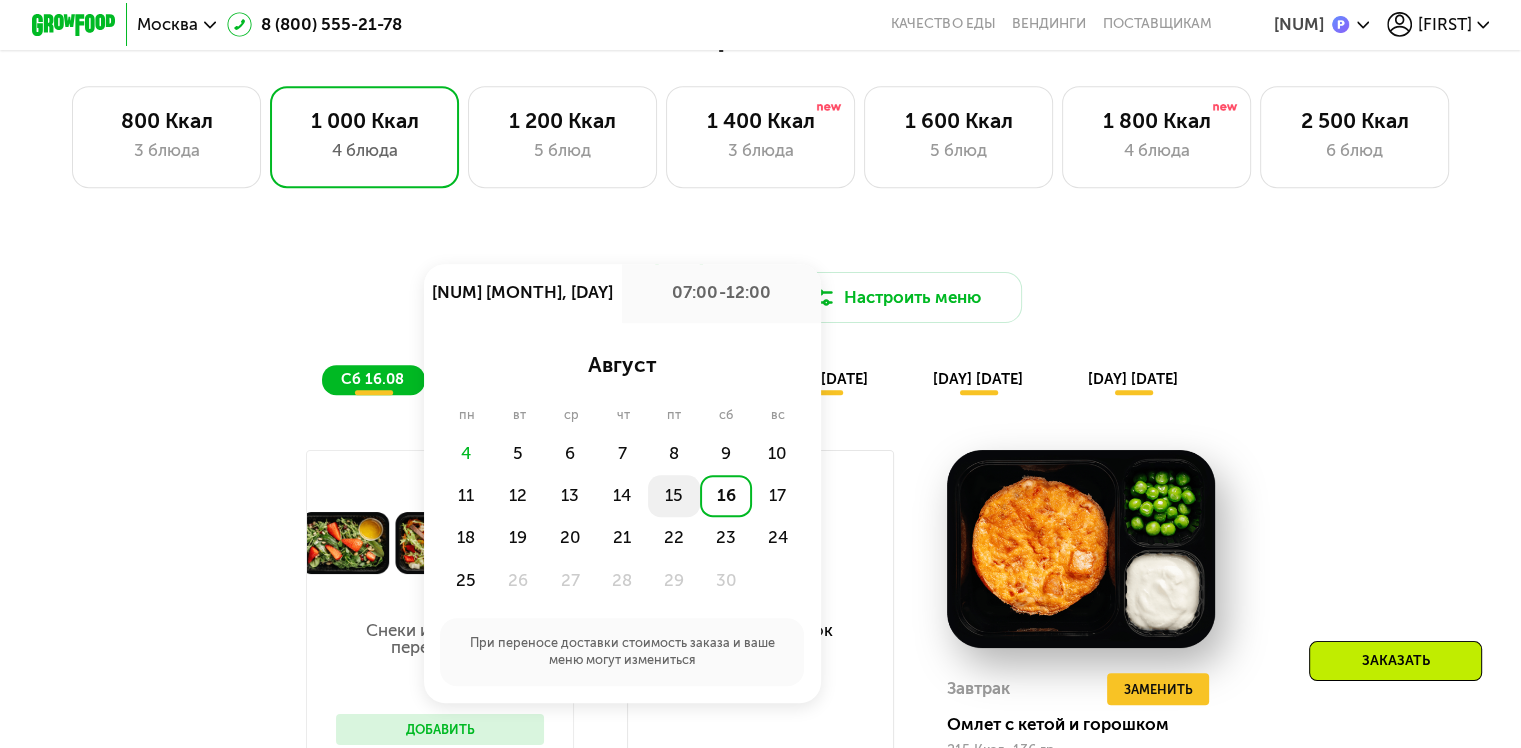click on "15" 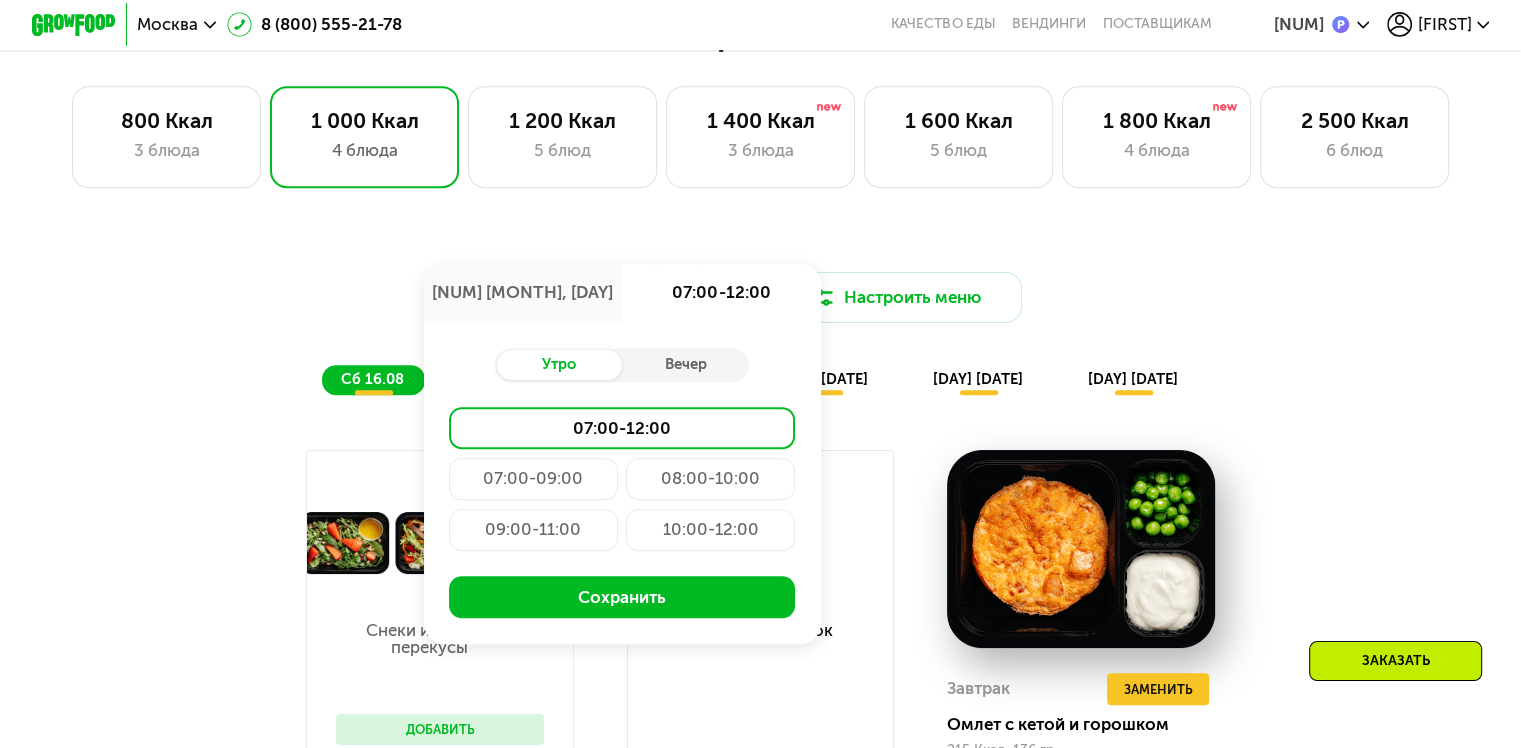 click on "Утро" at bounding box center [558, 365] 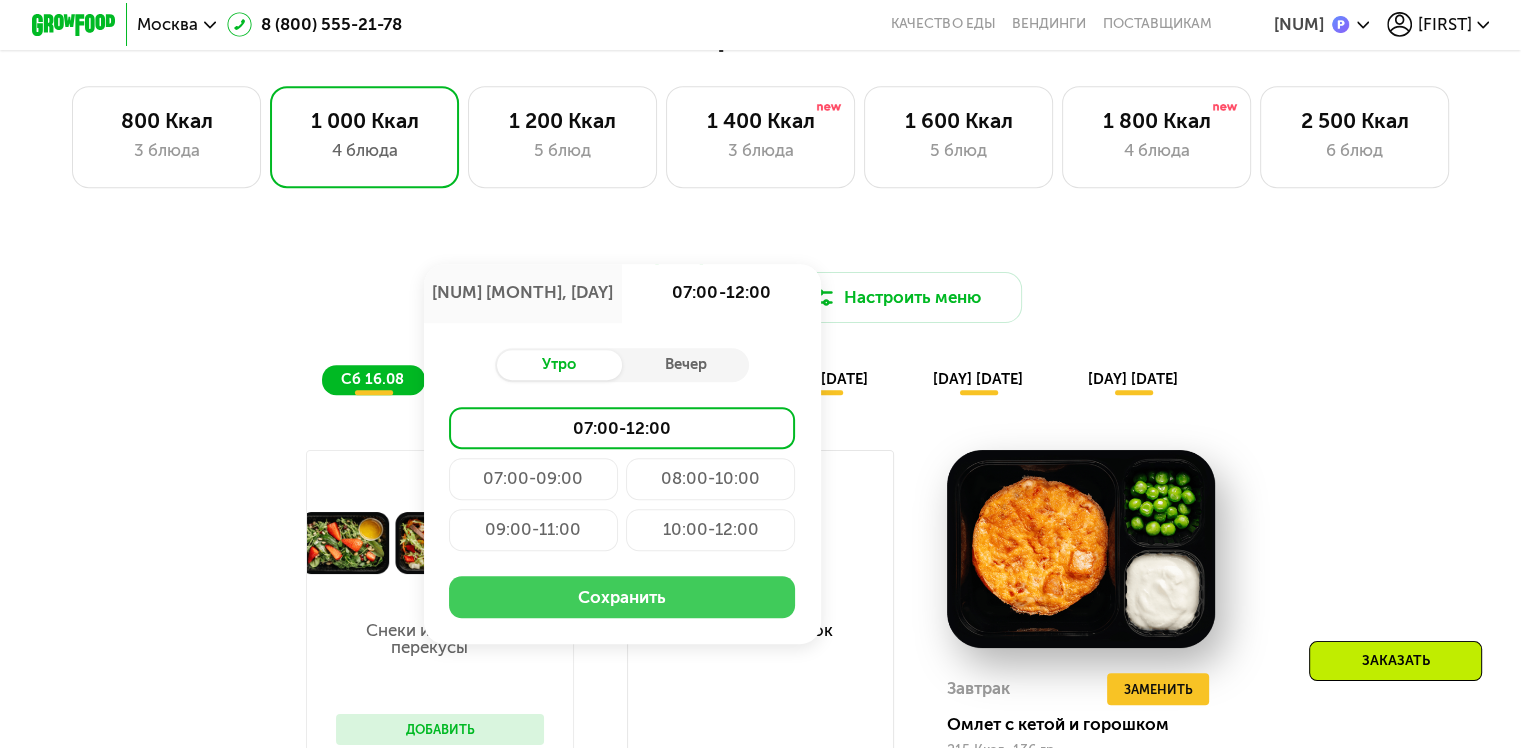 click on "Сохранить" at bounding box center (622, 597) 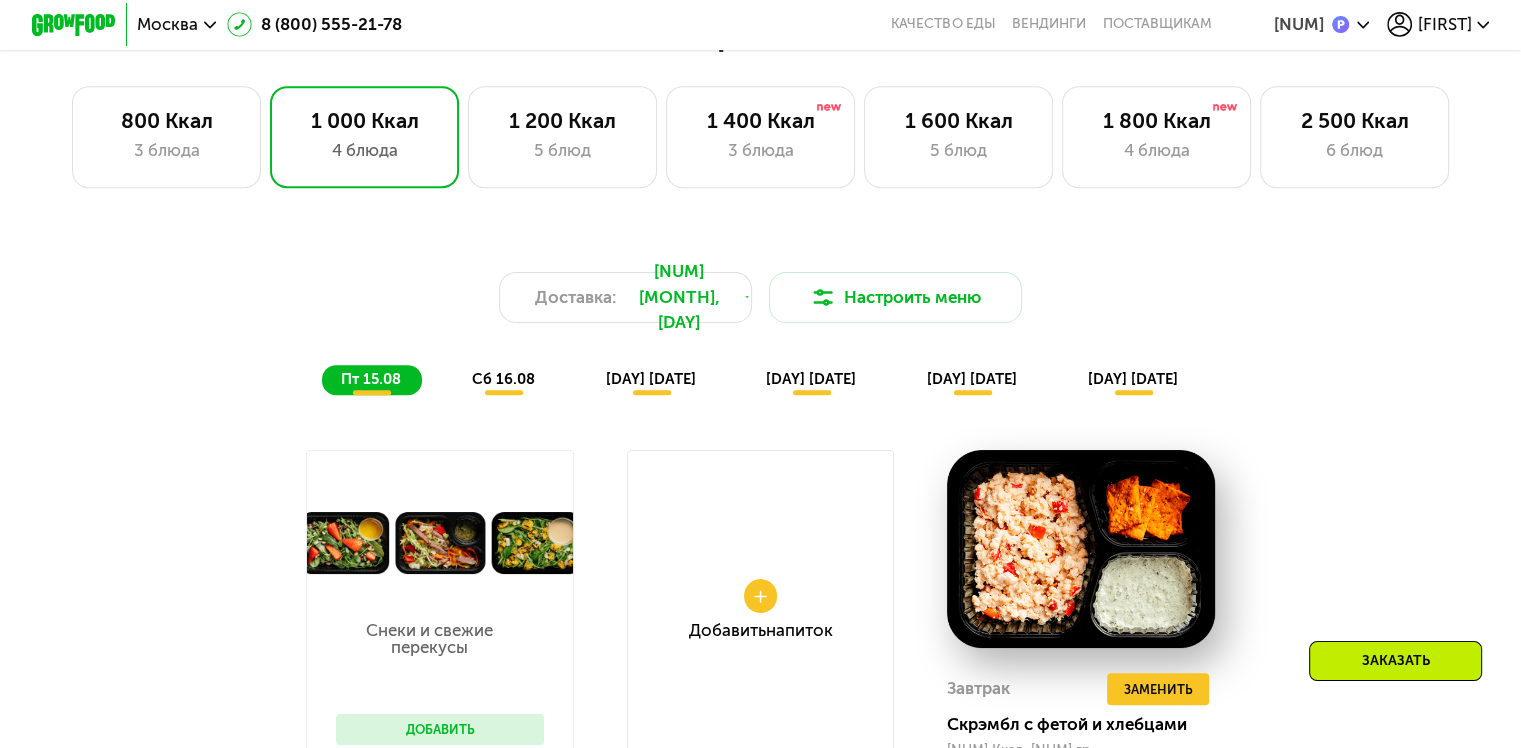 click on "Доставка: 15 авг, пт Настроить меню  пт 15.08 сб 16.08 вс 17.08 пн 18.08 вт 19.08 ср 20.08 Снеки и свежие перекусы  Добавить   Добавить  Напиток Завтрак  Удалить Завтрак  Заменить   Заменить Завтрак Скрэмбл с фетой и хлебцами 264 Ккал, 174 гр  Добавить  2й завтрак Обед  Удалить Обед  Заменить   Заменить Обед Гороховый суп с курицей 166 Ккал, 330 гр Полдник  Удалить Полдник  Заменить   Заменить Полдник Запеканка с изюмом 256 Ккал, 150 гр Ужин  Удалить Ужин  Заменить   Заменить Ужин Тыквенный кускус и рыба 264 Ккал, 210 гр  Всего в пятницу 950 Ккал 57  Белки  45  Жиры  81  Углеводы  Снеки и свежие перекусы" at bounding box center [760, 844] 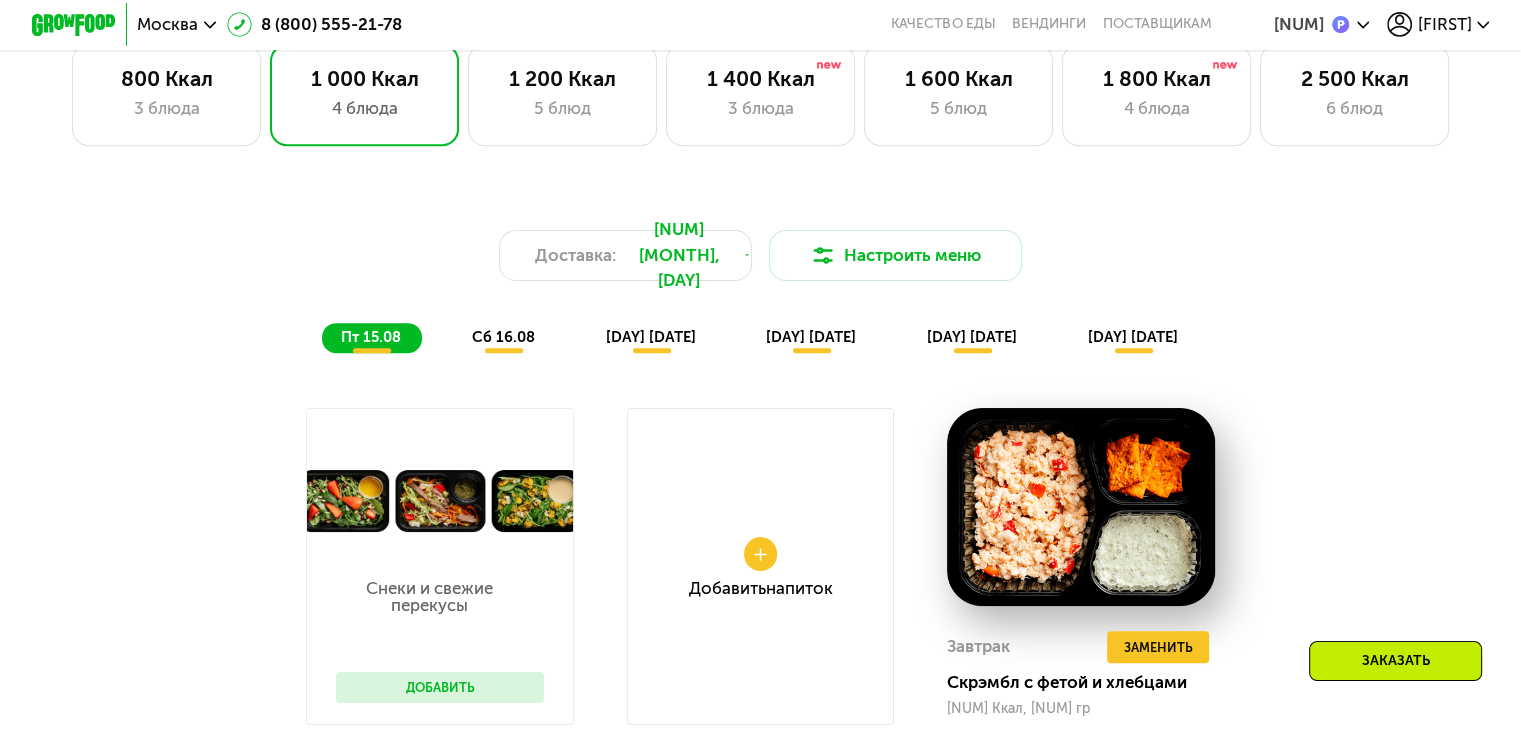 scroll, scrollTop: 968, scrollLeft: 0, axis: vertical 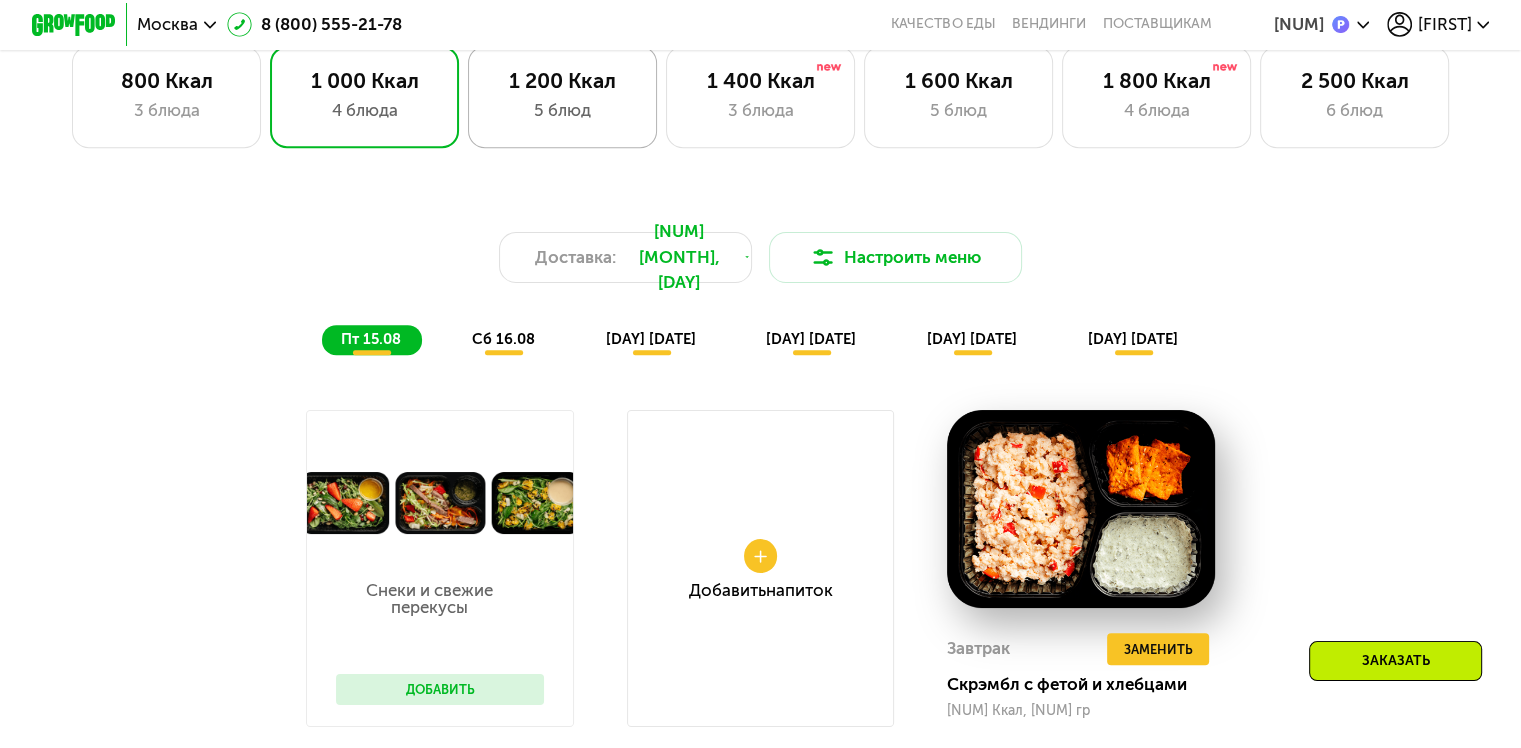 click on "1 200 Ккал 5 блюд" 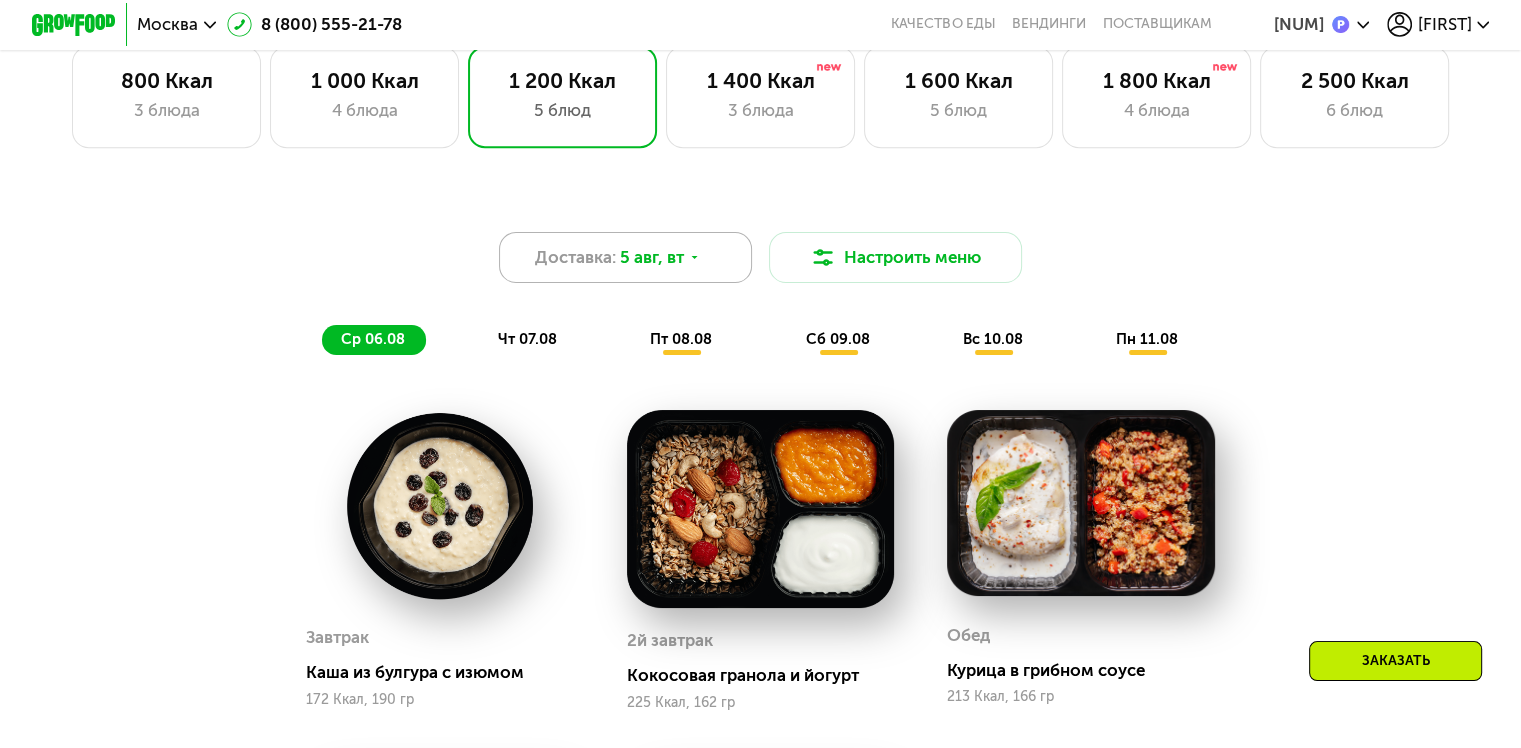 click on "Доставка:" at bounding box center [575, 257] 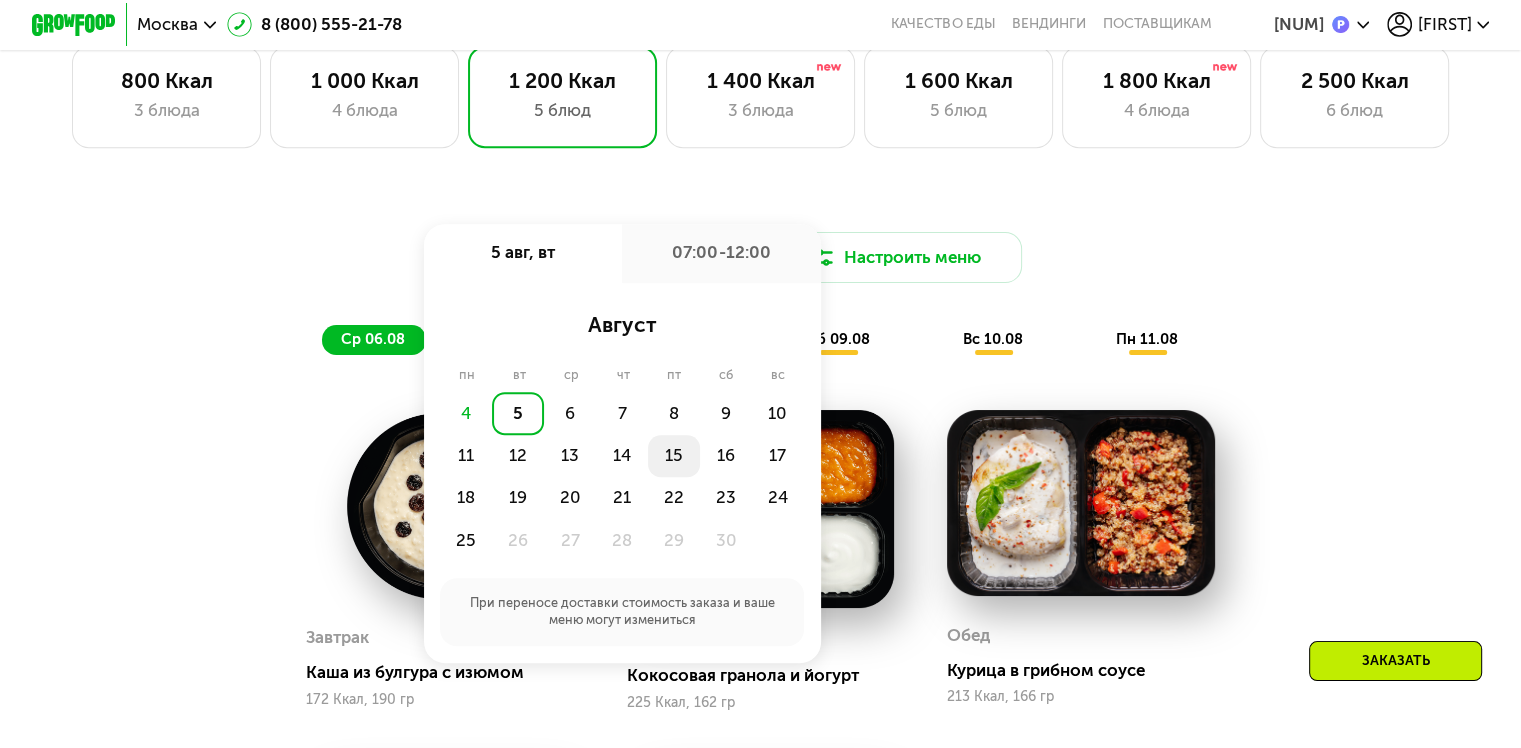 click on "15" 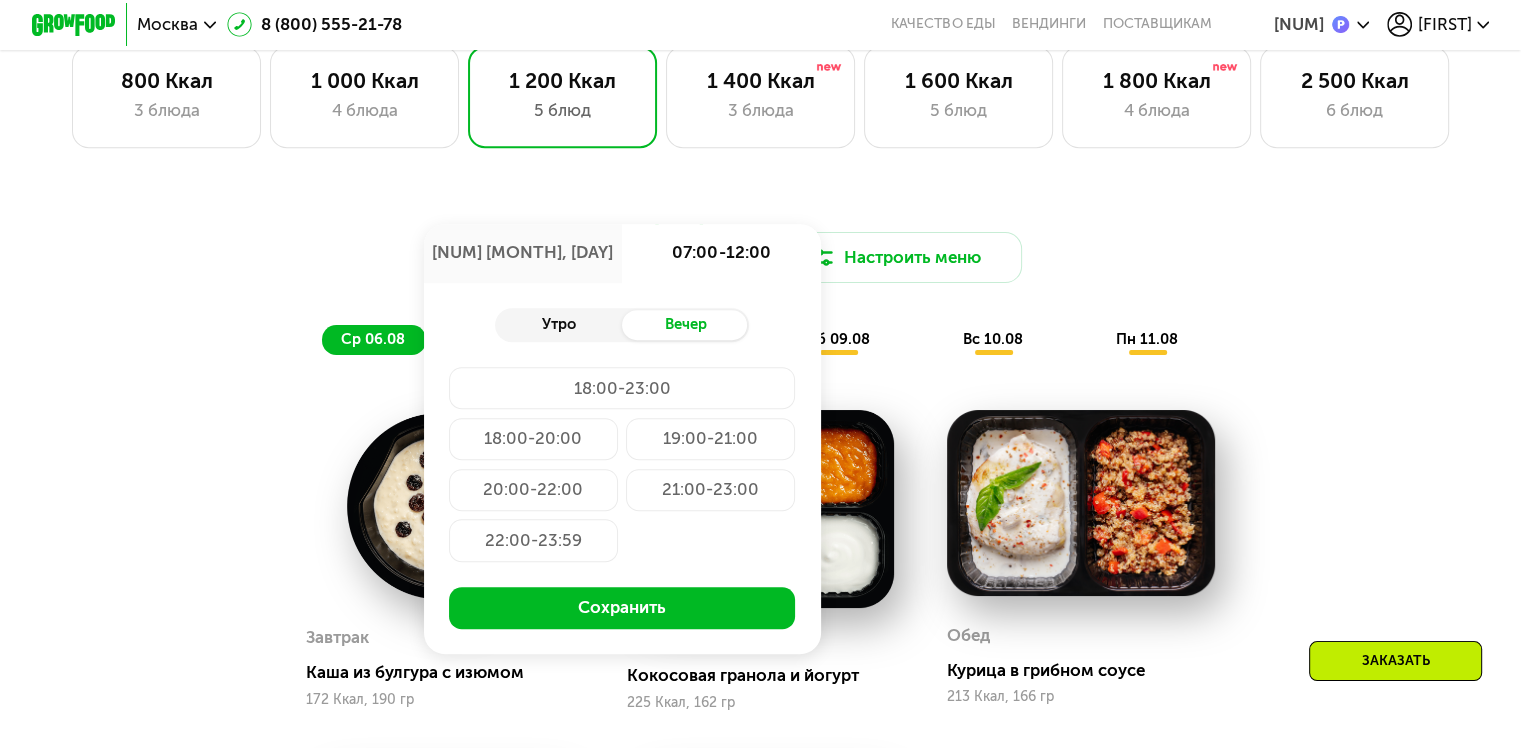 click on "Утро" at bounding box center [558, 325] 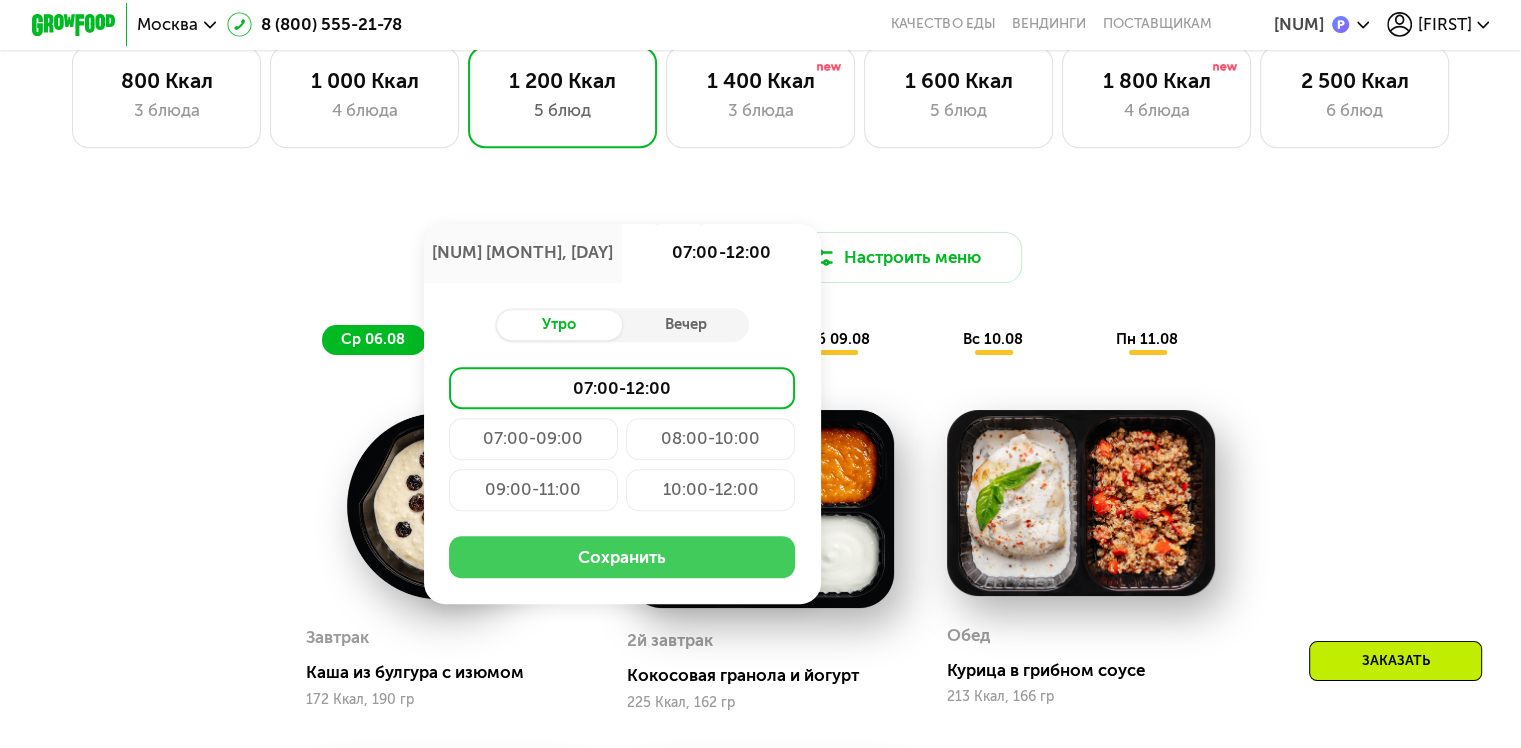 click on "Сохранить" at bounding box center (622, 557) 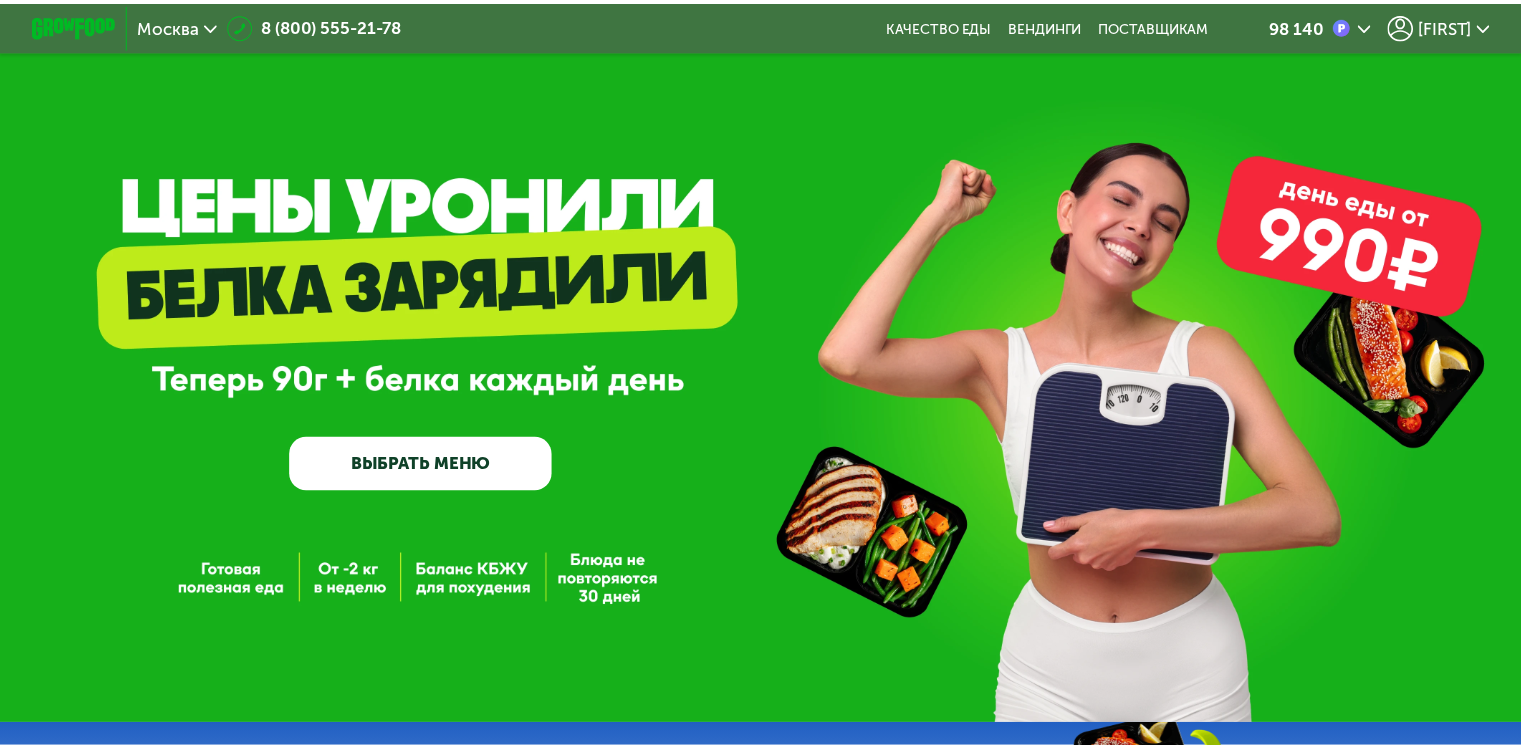 scroll, scrollTop: 0, scrollLeft: 0, axis: both 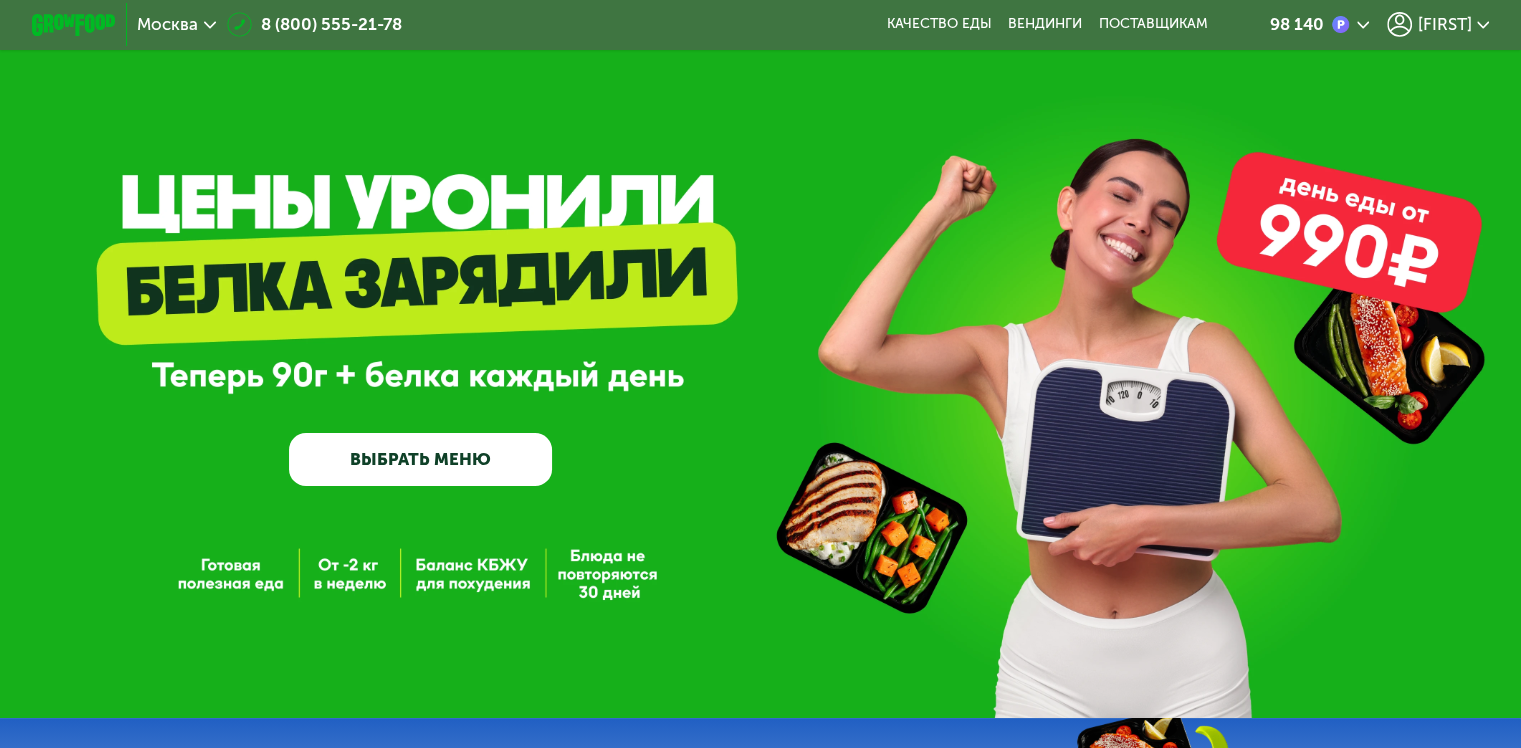 click on "ВЫБРАТЬ МЕНЮ" at bounding box center [420, 459] 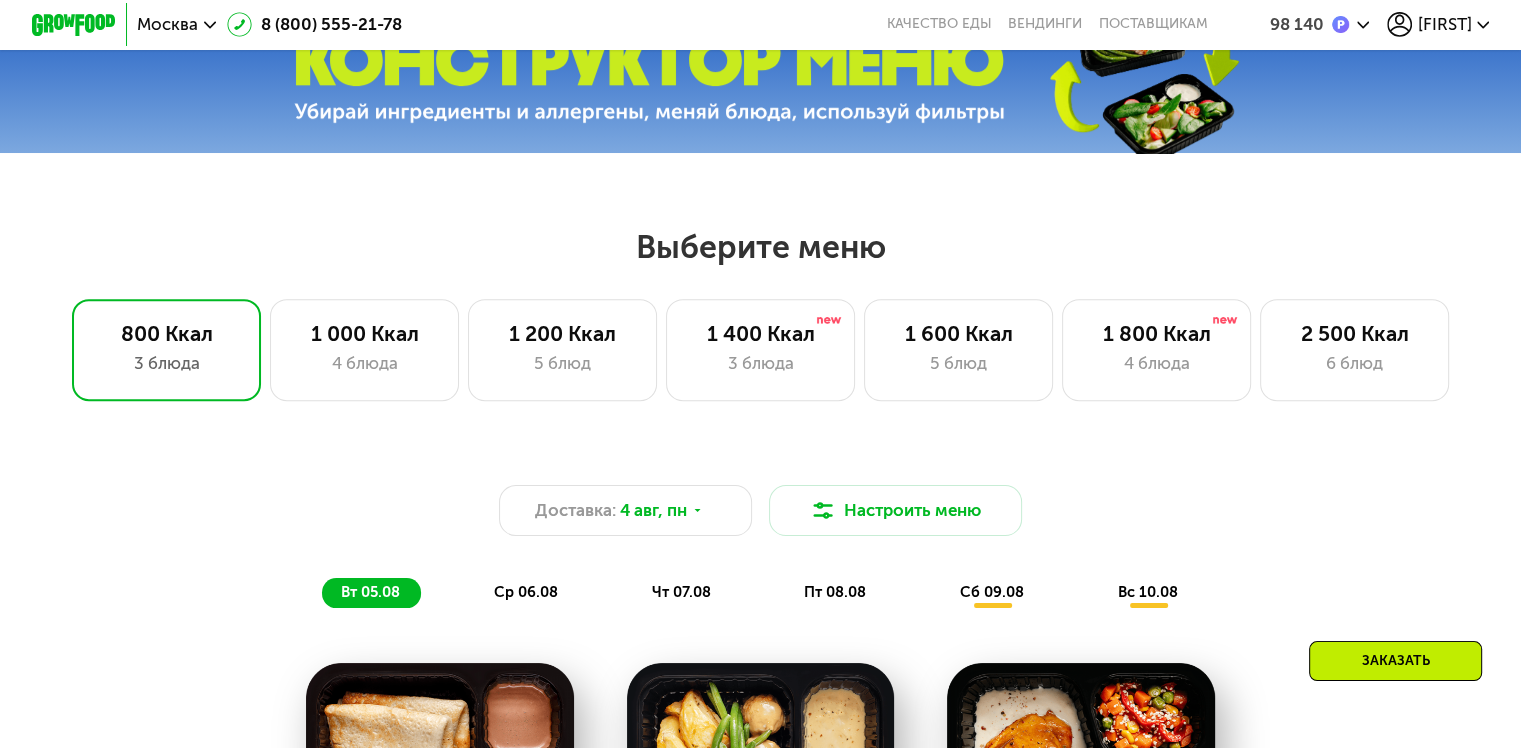 scroll, scrollTop: 760, scrollLeft: 0, axis: vertical 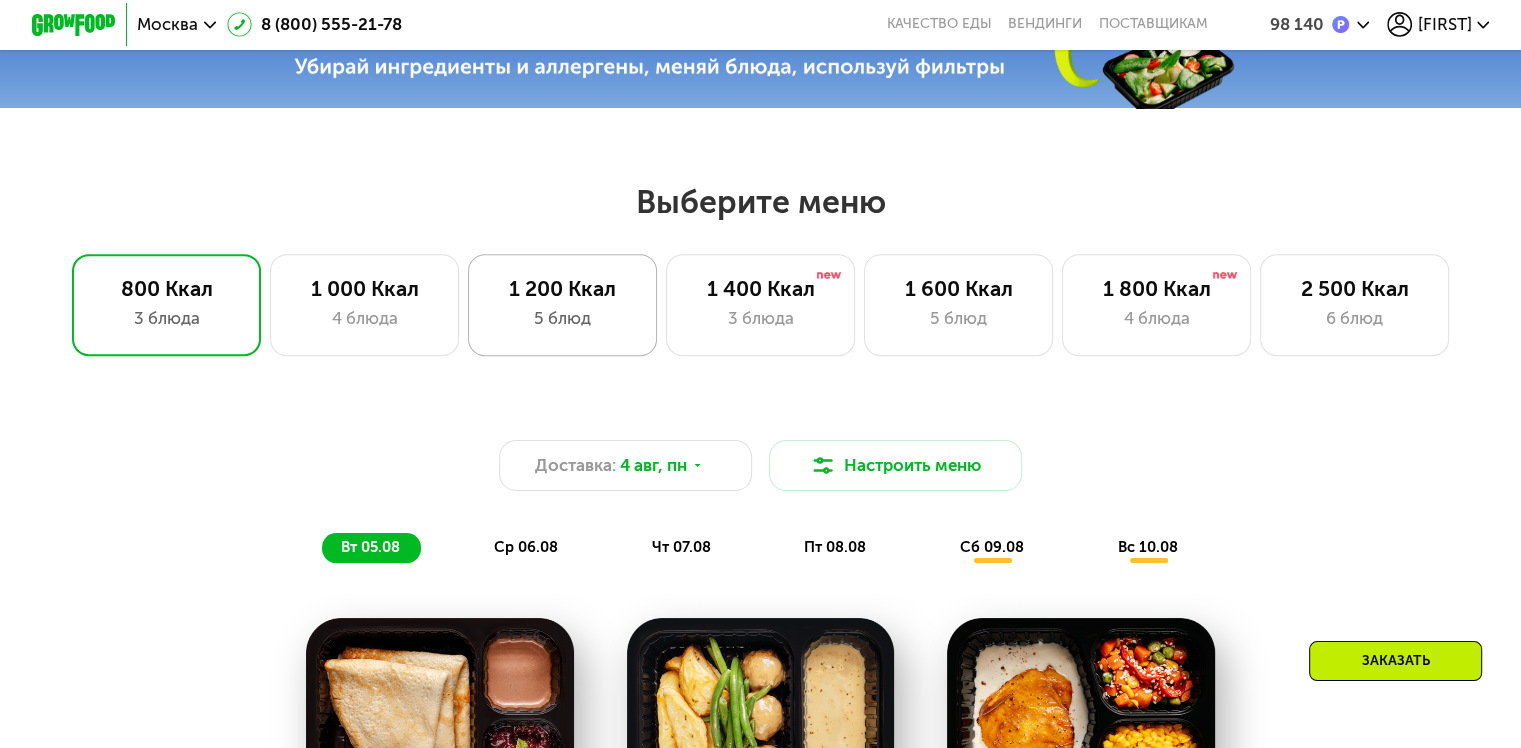 click on "1 200 Ккал 5 блюд" 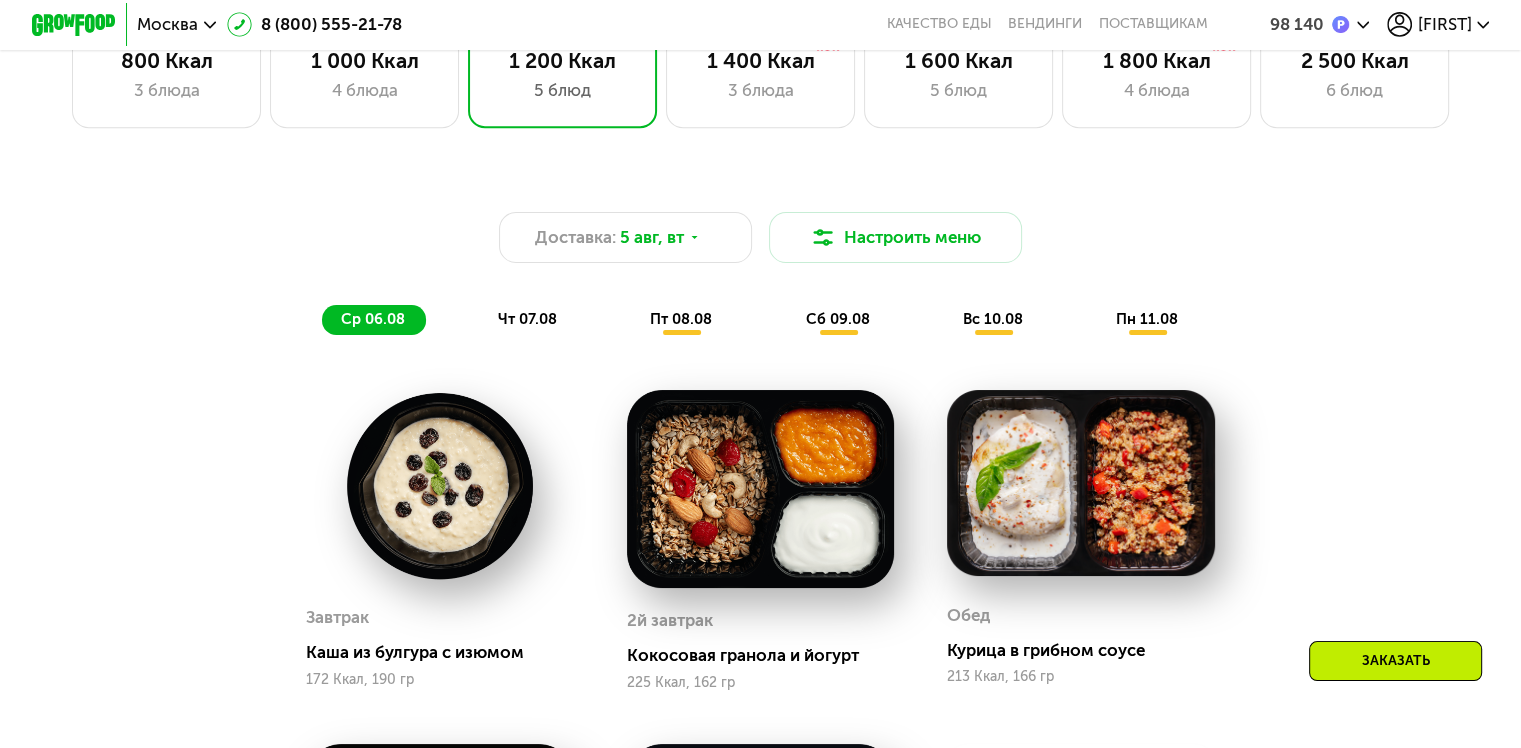 scroll, scrollTop: 991, scrollLeft: 0, axis: vertical 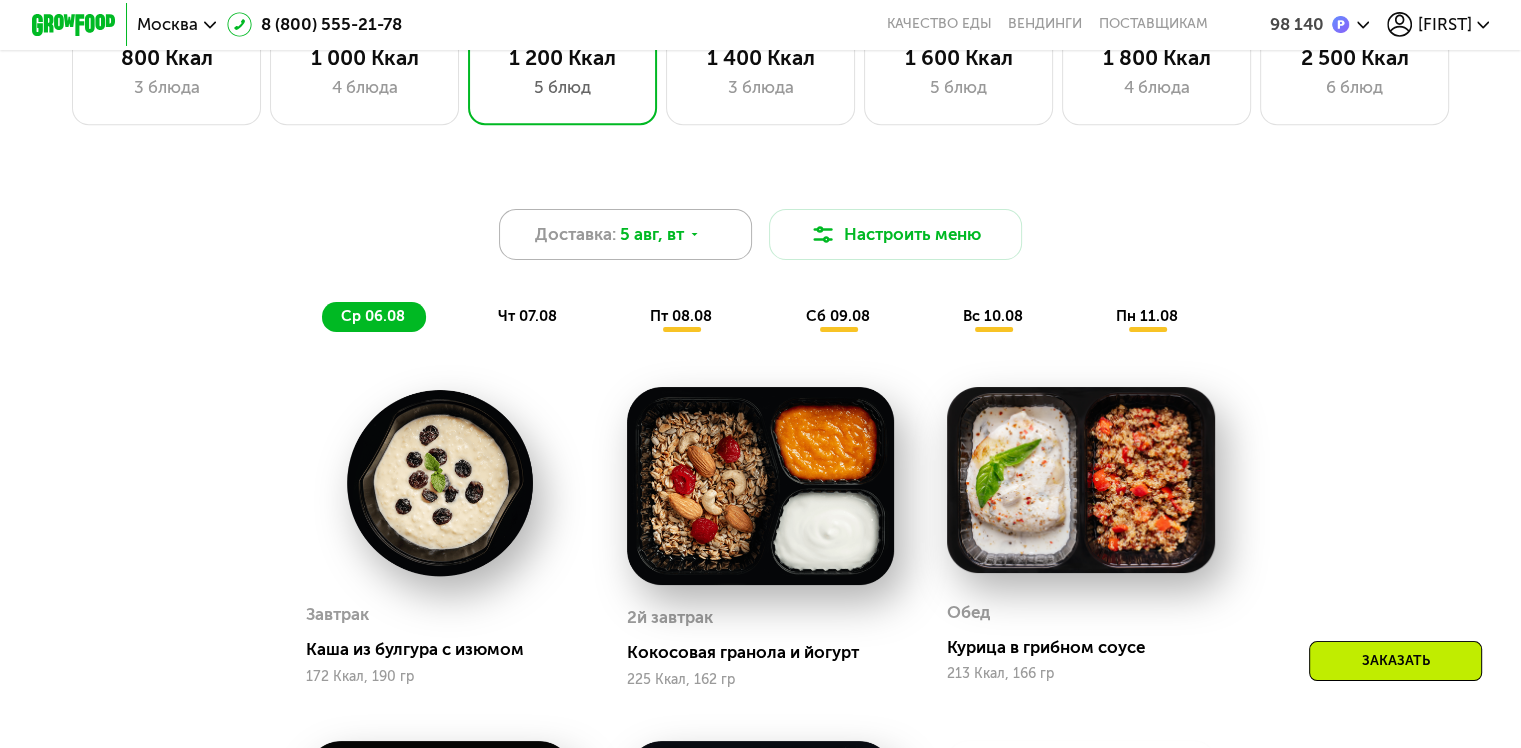 click on "5 авг, вт" at bounding box center [652, 234] 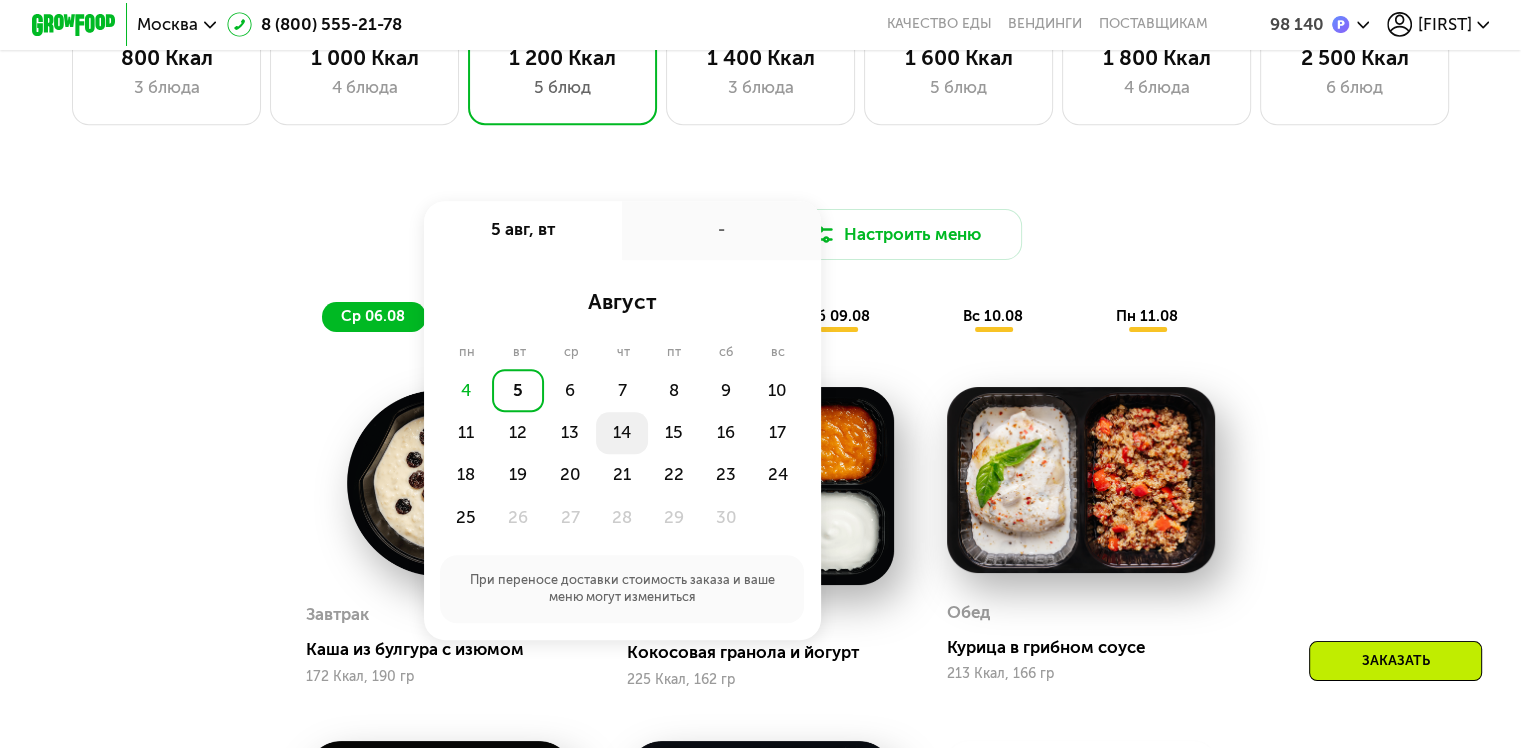 click on "14" 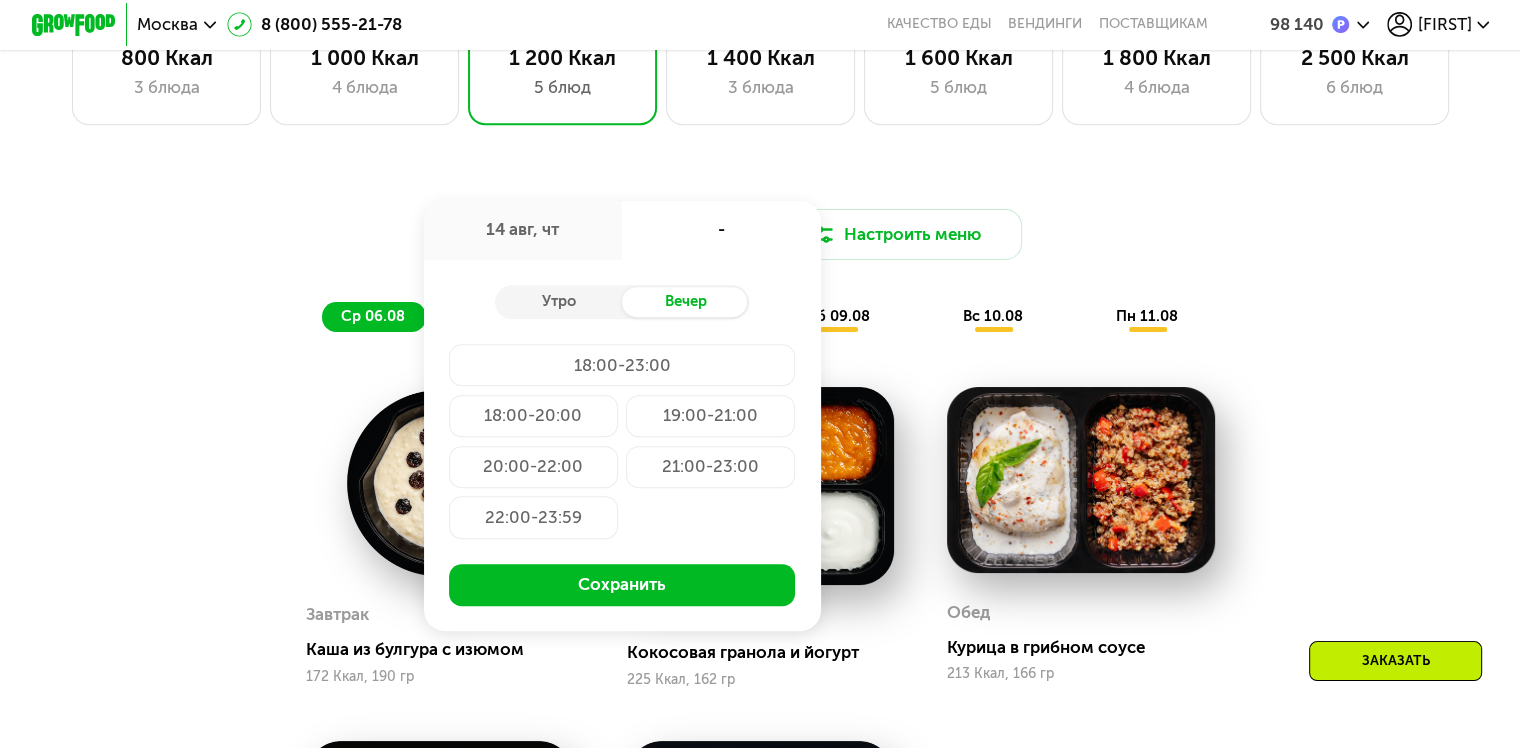 click on "Выберите меню  800 Ккал 3 блюда 1 000 Ккал 4 блюда 1 200 Ккал 5 блюд 1 400 Ккал 3 блюда 1 600 Ккал 5 блюд 1 800 Ккал 4 блюда 2 500 Ккал 6 блюд Доставка: 14 авг, чт 14 авг, чт -  Утро  Вечер 18:00-23:00 18:00-20:00 19:00-21:00 20:00-22:00 21:00-23:00 22:00-23:59 Сохранить Настроить меню  ср 06.08 чт 07.08 пт 08.08 сб 09.08 вс 10.08 пн 11.08 Завтрак Каша из булгура с изюмом 172 Ккал, 190 гр 2й завтрак Кокосовая гранола и йогурт 225 Ккал, 162 гр Обед Курица в грибном соусе 213 Ккал, 166 гр Полдник Панкейки с овощами 318 Ккал, 172 гр Ужин Курица в кокосовом соусе 298 Ккал, 180 гр  Всего в среду 1226 Ккал 60  Белки  55  Жиры  121  Углеводы  Завтрак Вонтоны с курицей 1230 48" 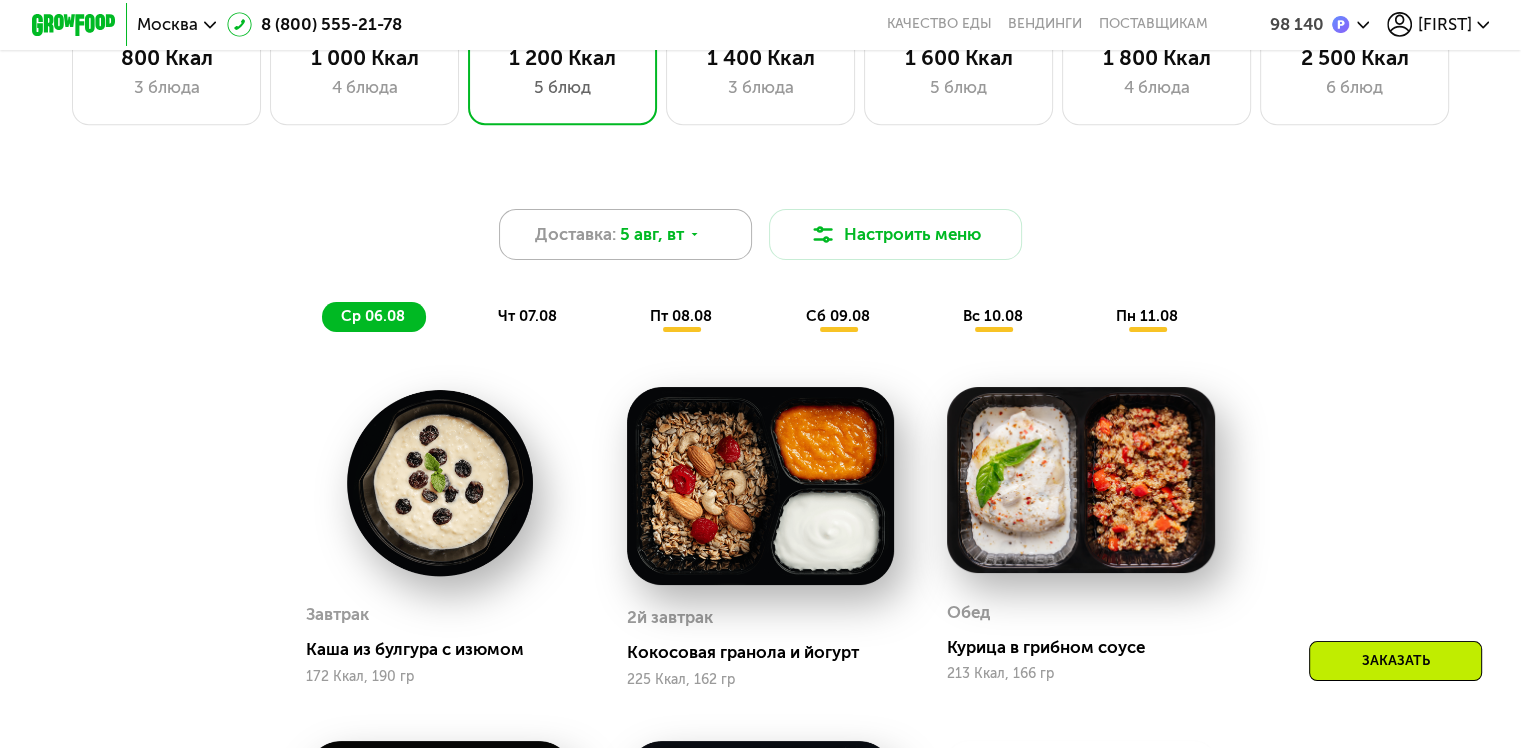 click on "5 авг, вт" at bounding box center [652, 234] 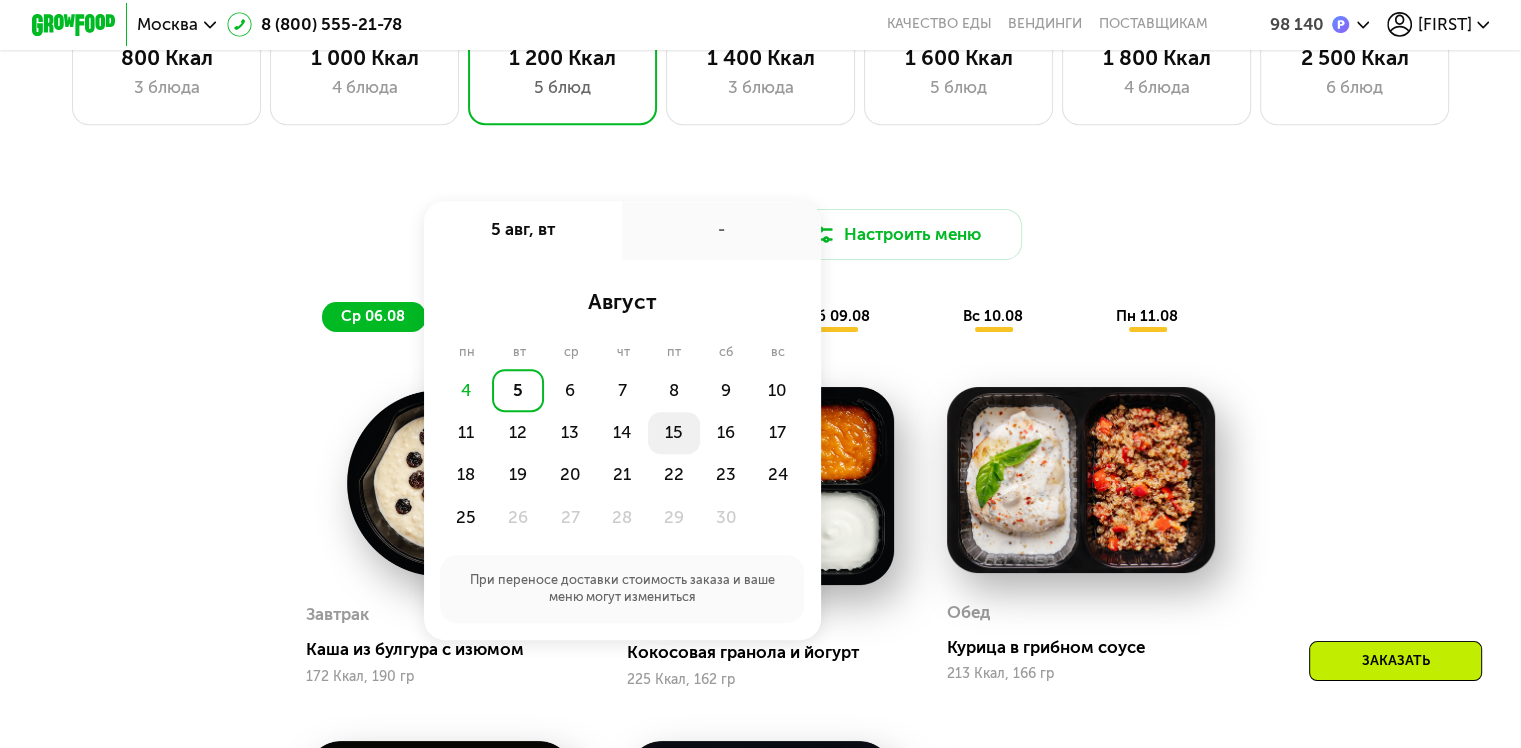 click on "15" 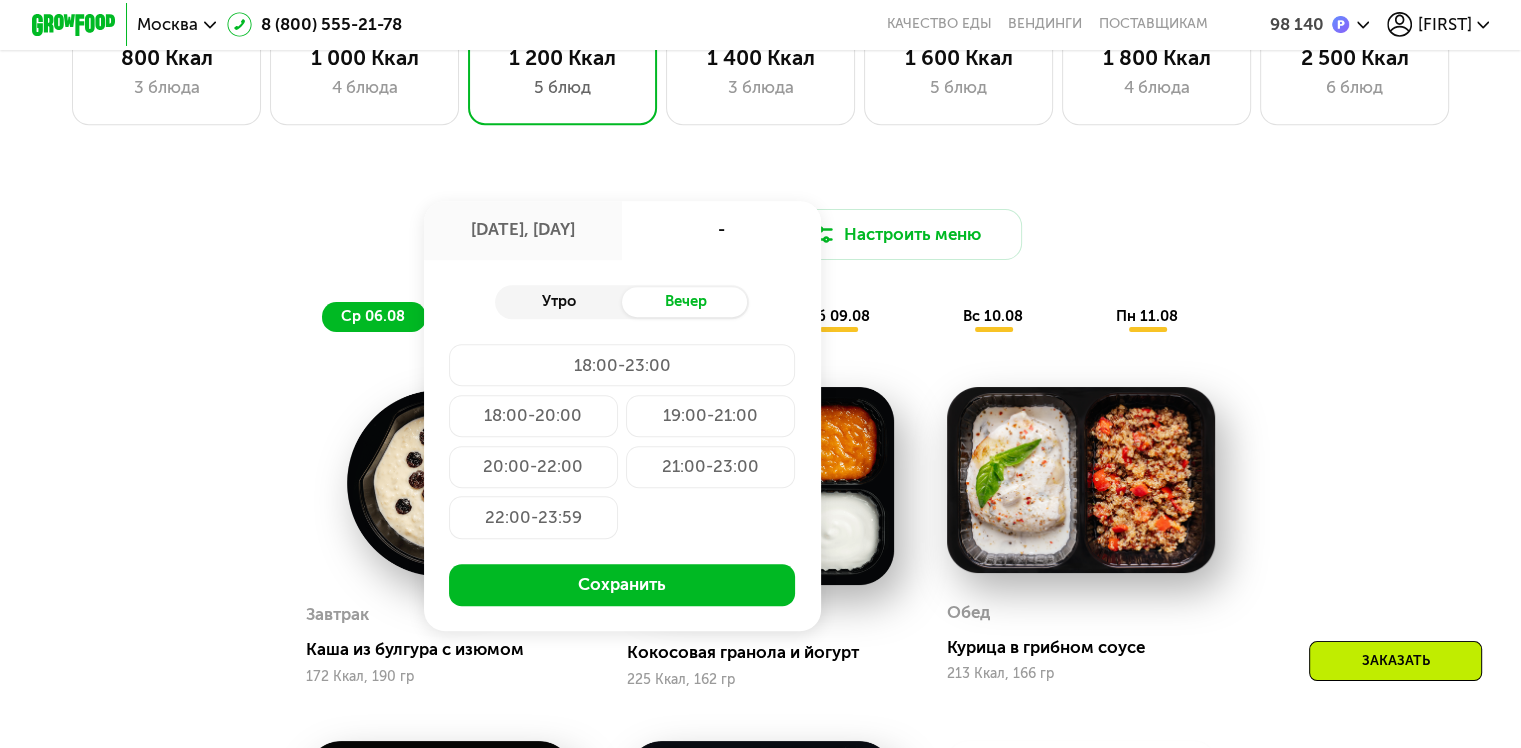 click on "Утро" at bounding box center [558, 302] 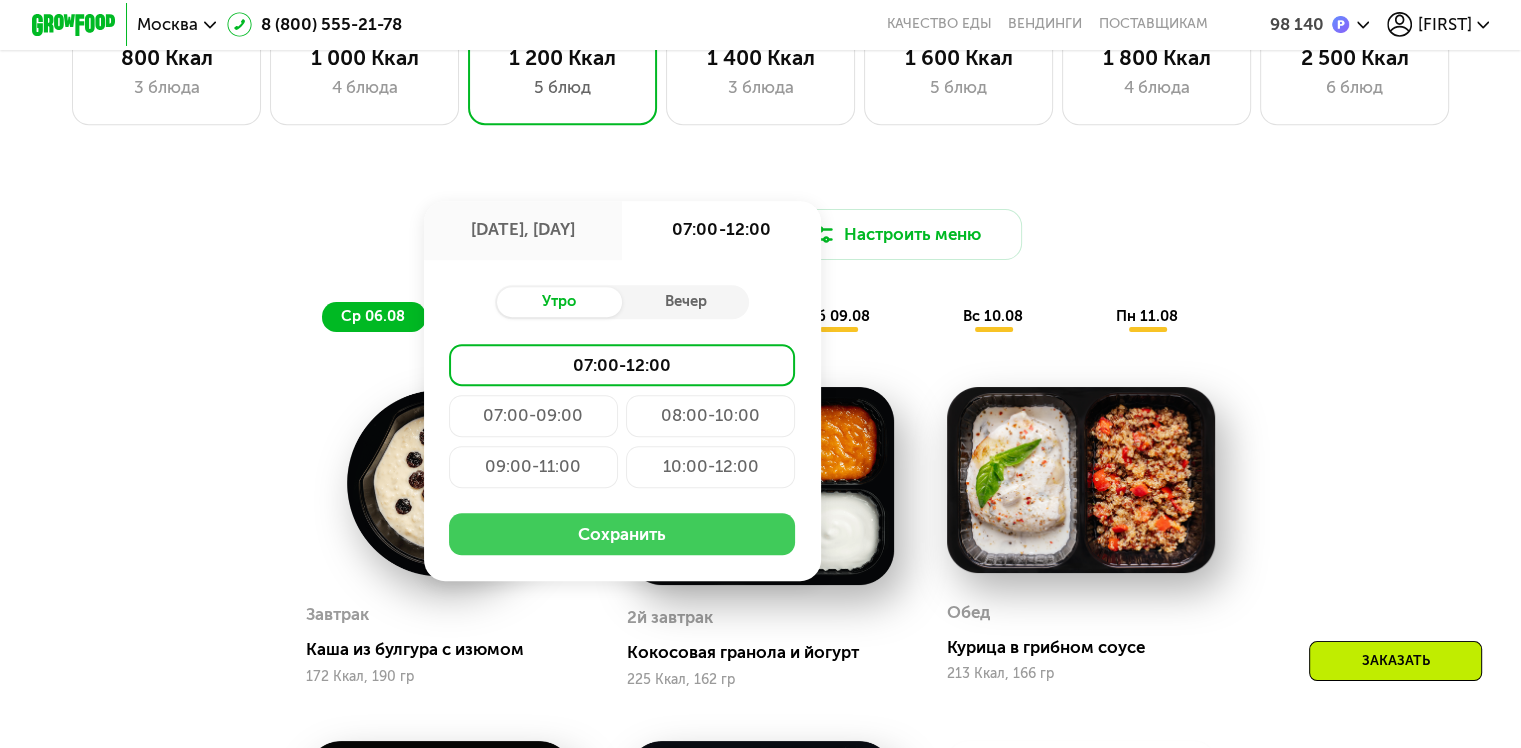 click on "Сохранить" at bounding box center (622, 534) 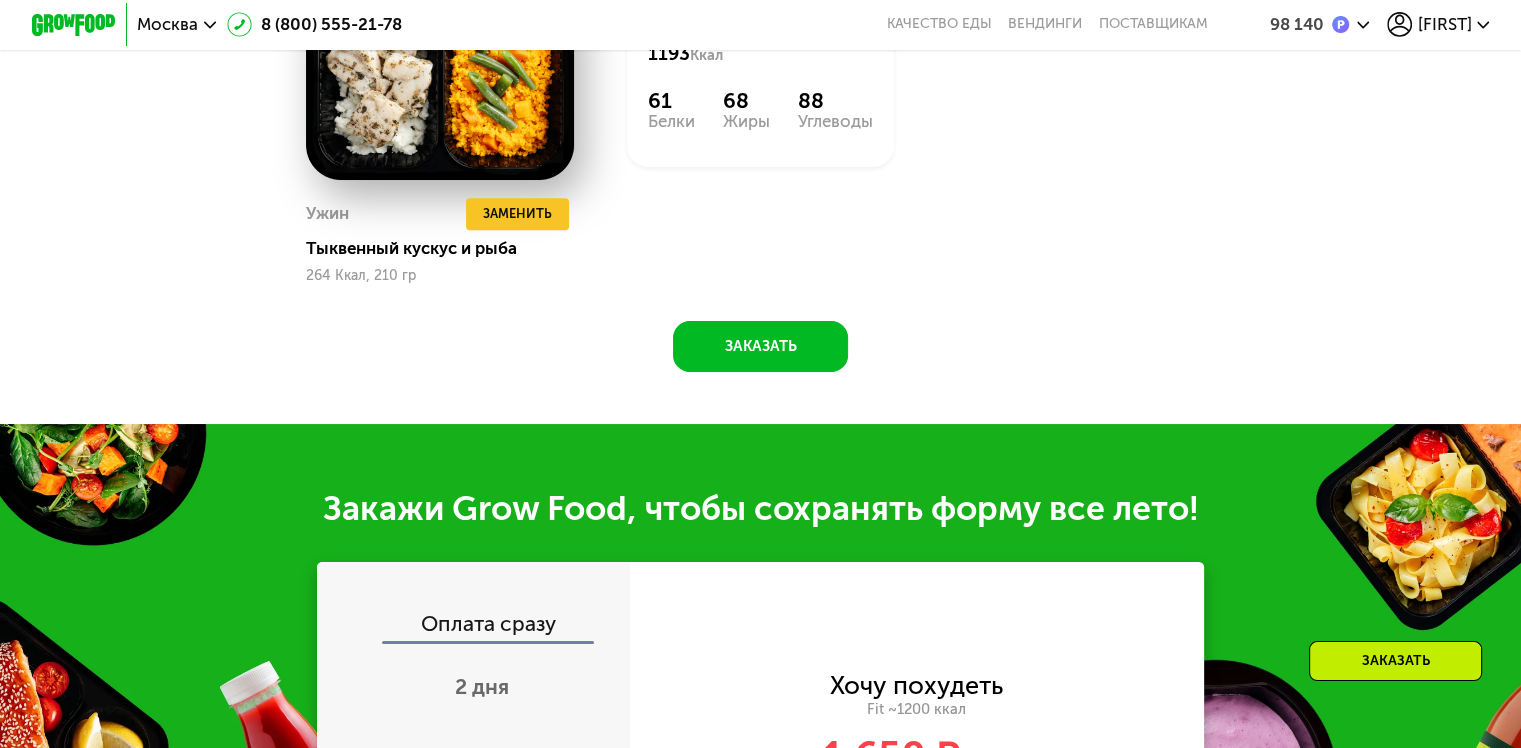 scroll, scrollTop: 1946, scrollLeft: 0, axis: vertical 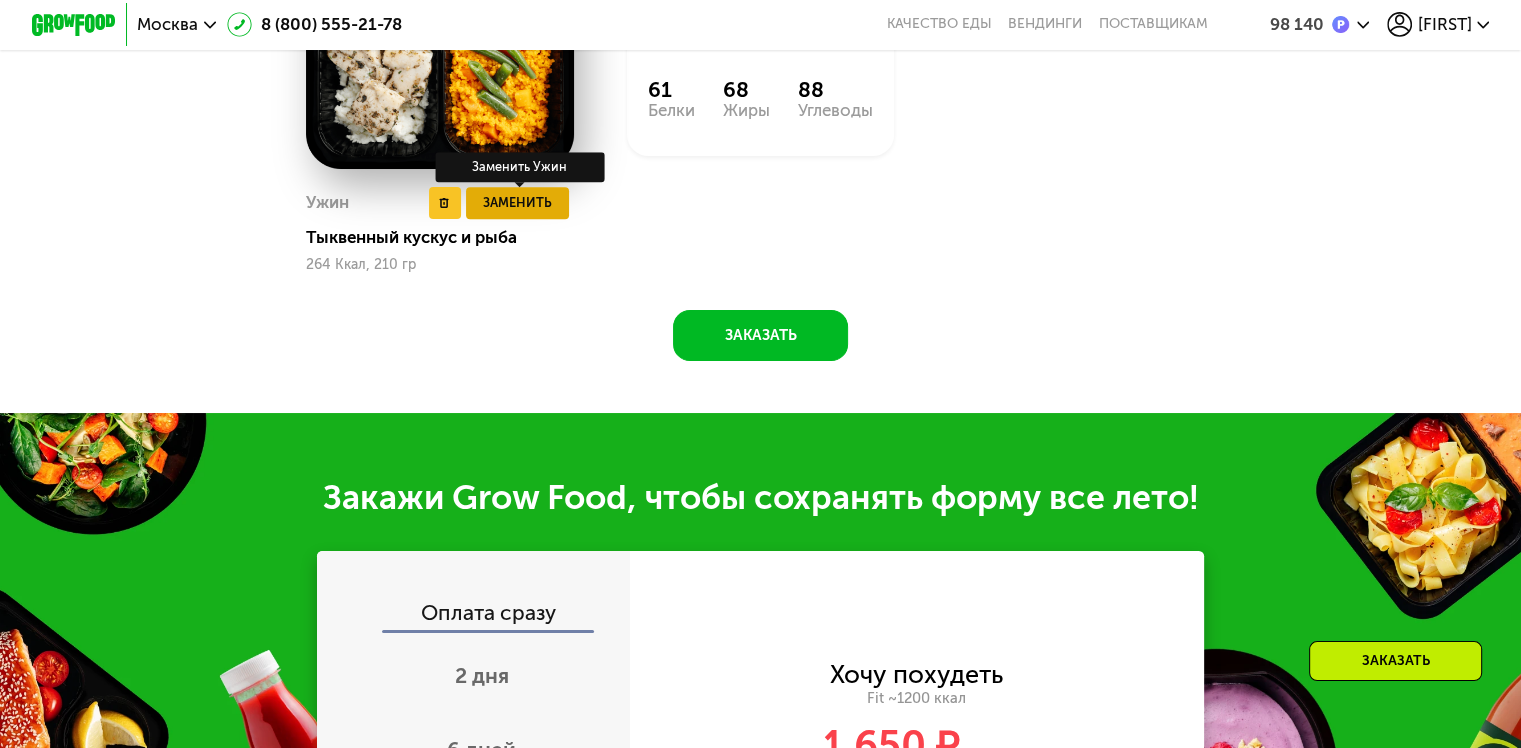 click on "Заменить" at bounding box center (517, 202) 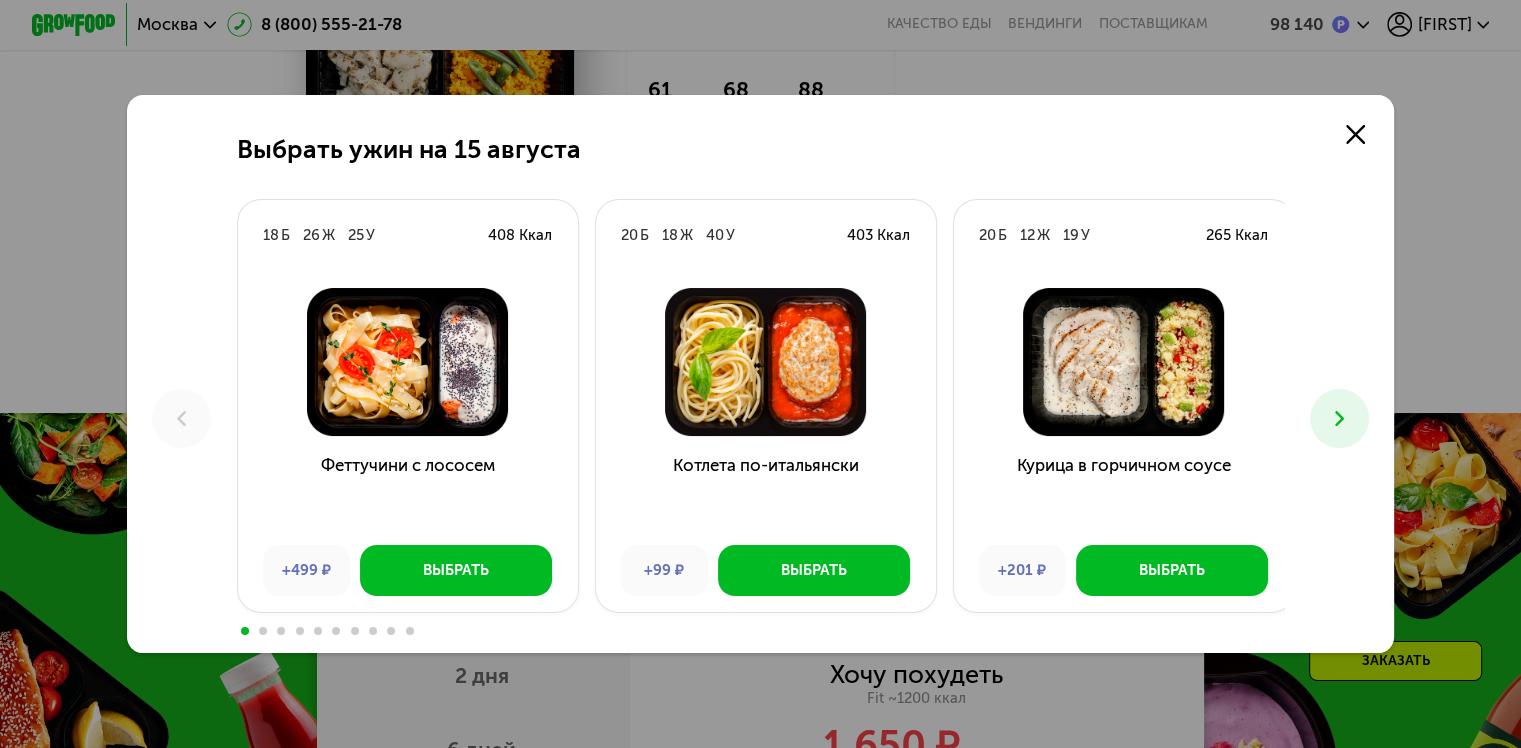 click at bounding box center (1339, 418) 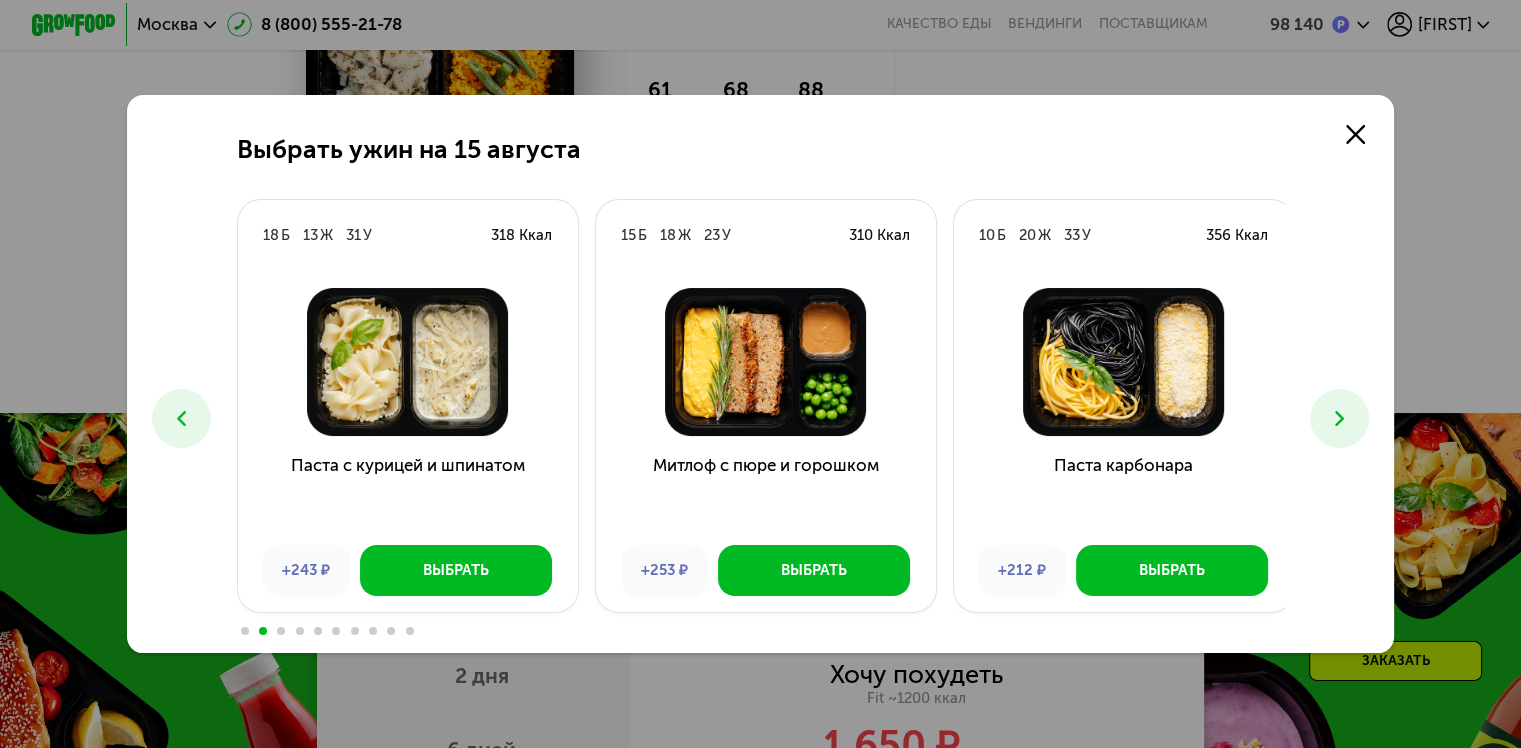 click at bounding box center [1339, 418] 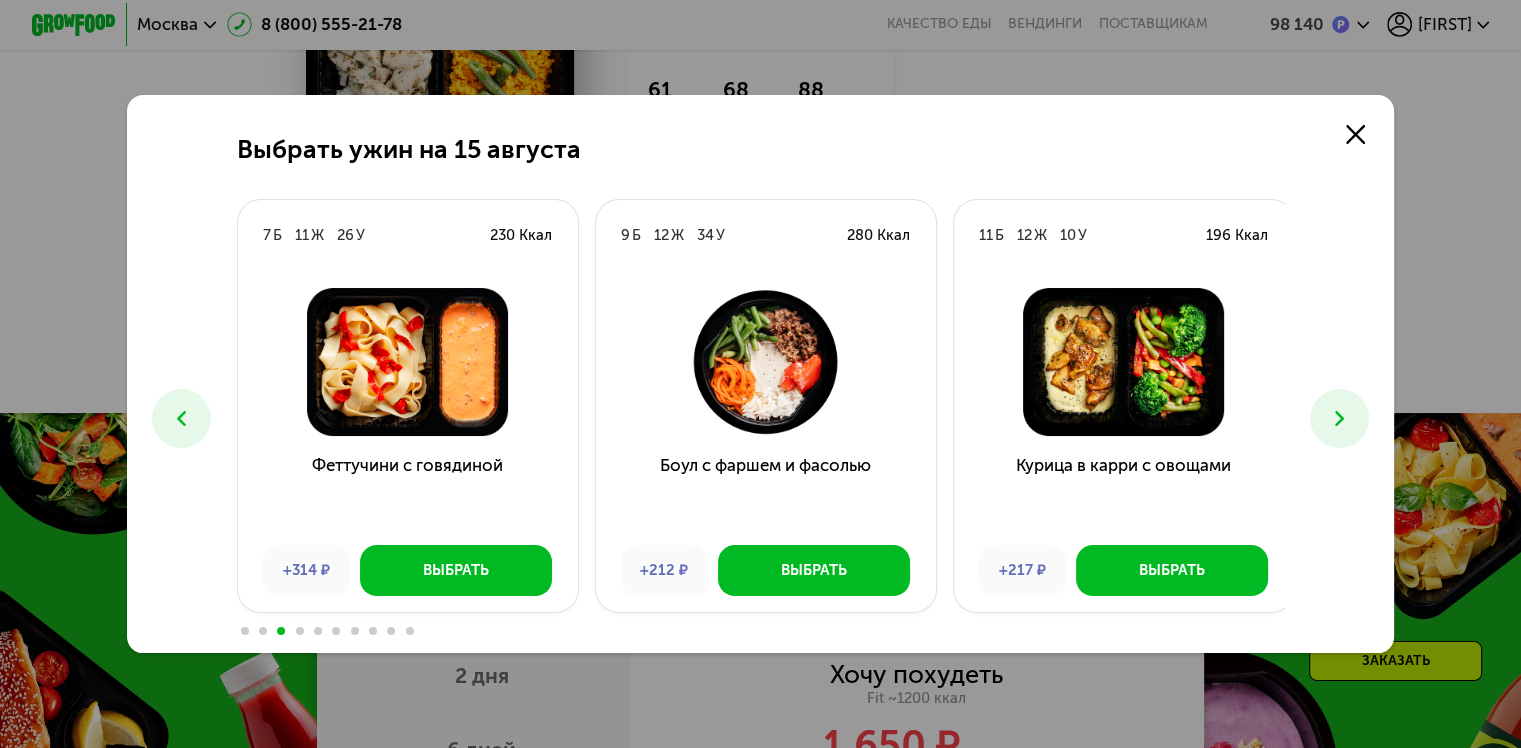 click at bounding box center (1339, 418) 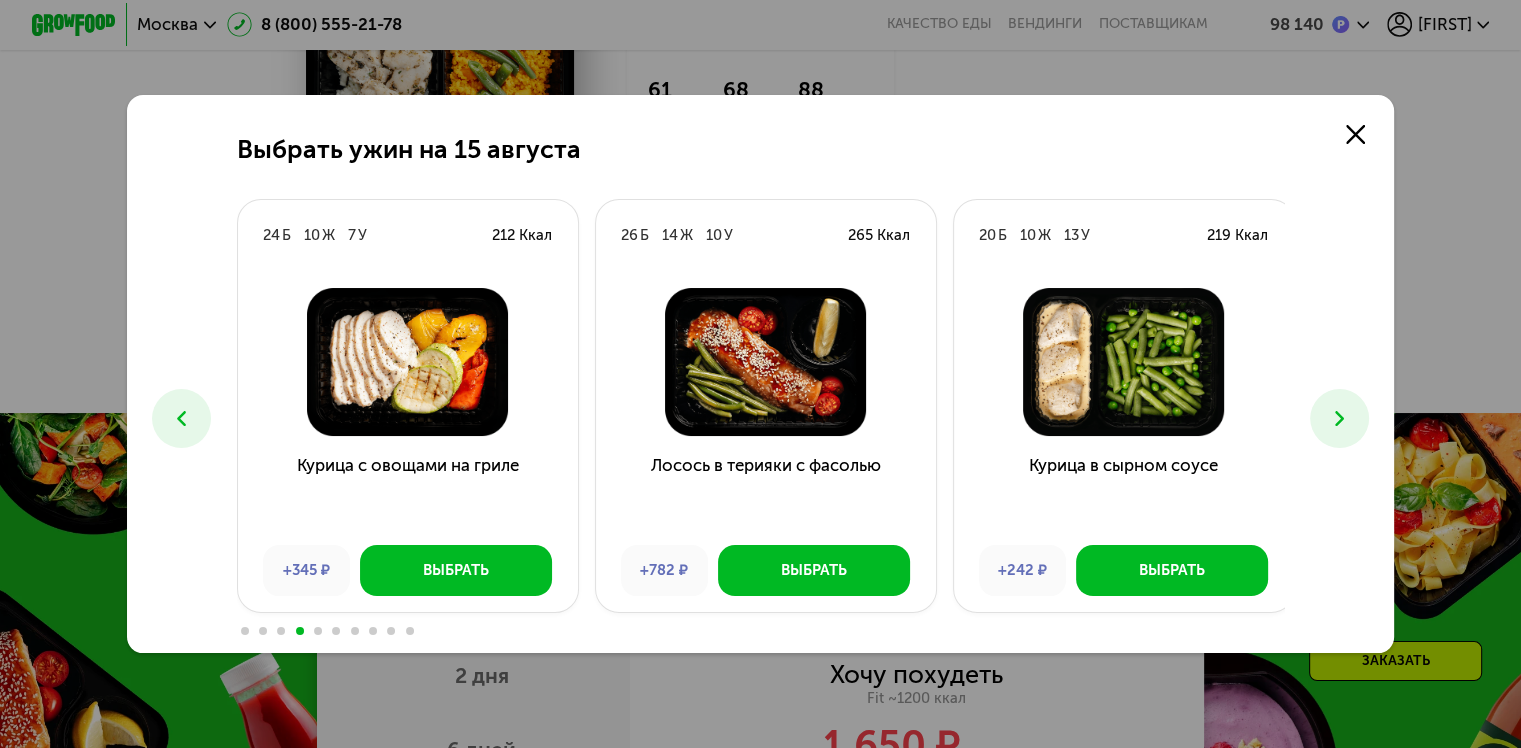 click at bounding box center [1339, 418] 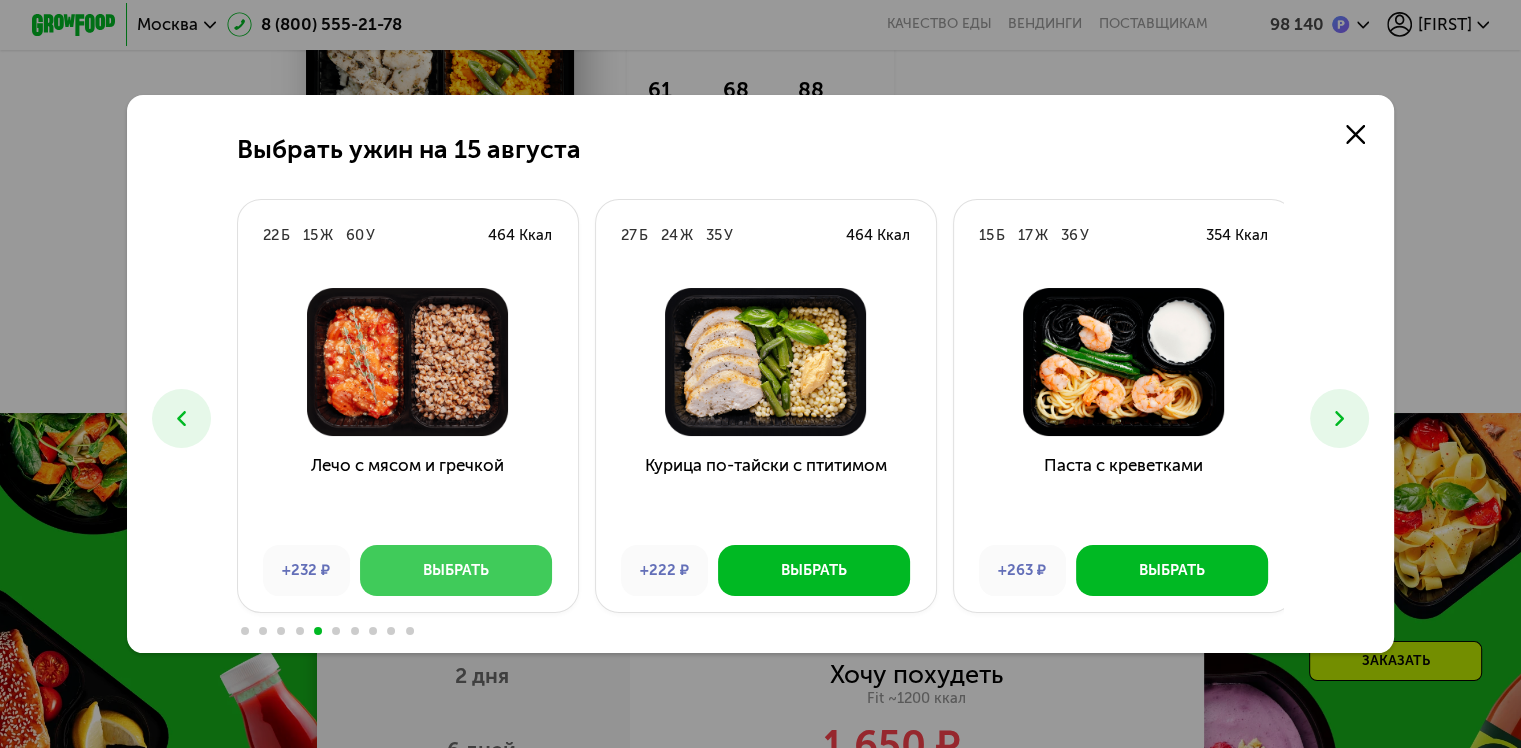 click on "Выбрать" at bounding box center [456, 570] 